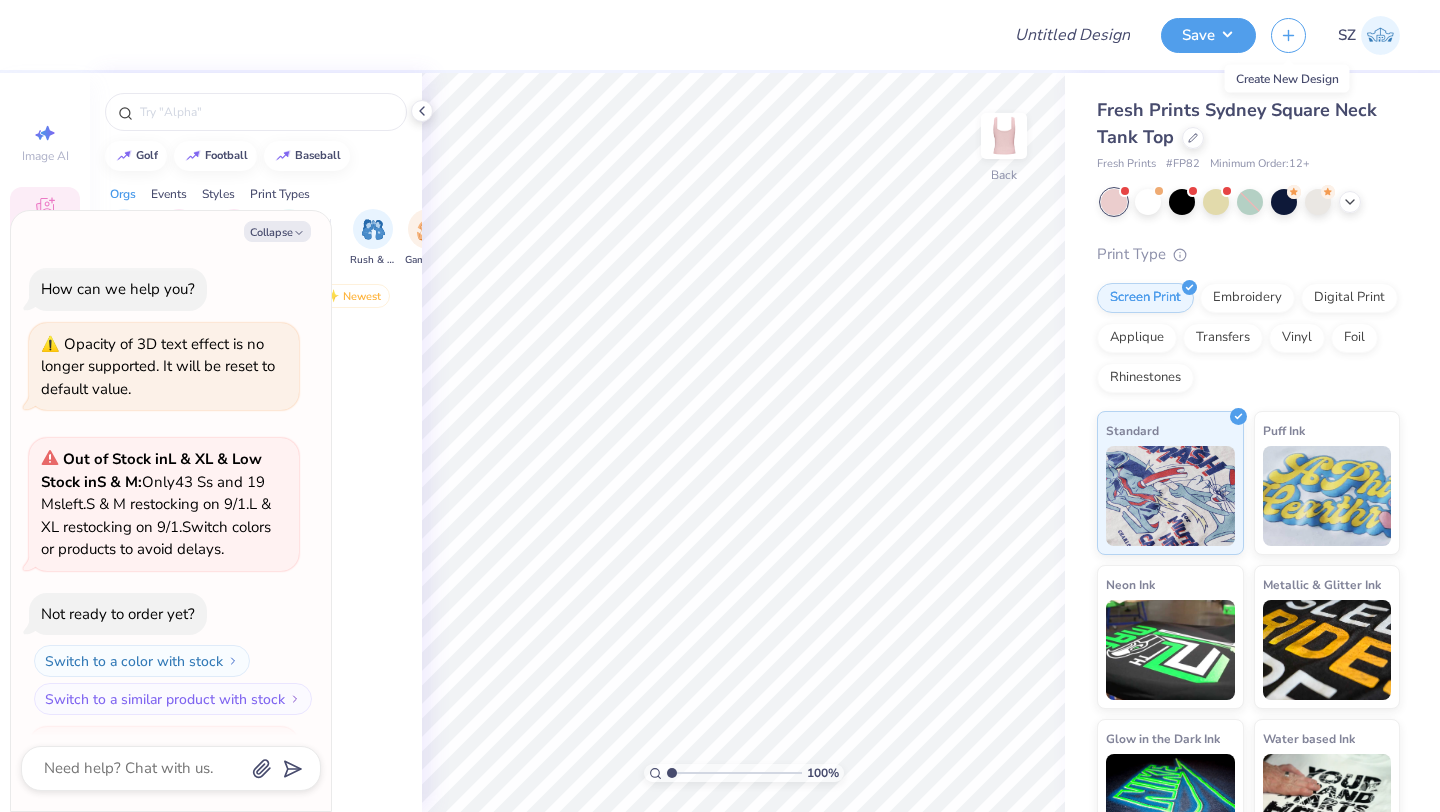 scroll, scrollTop: 0, scrollLeft: 0, axis: both 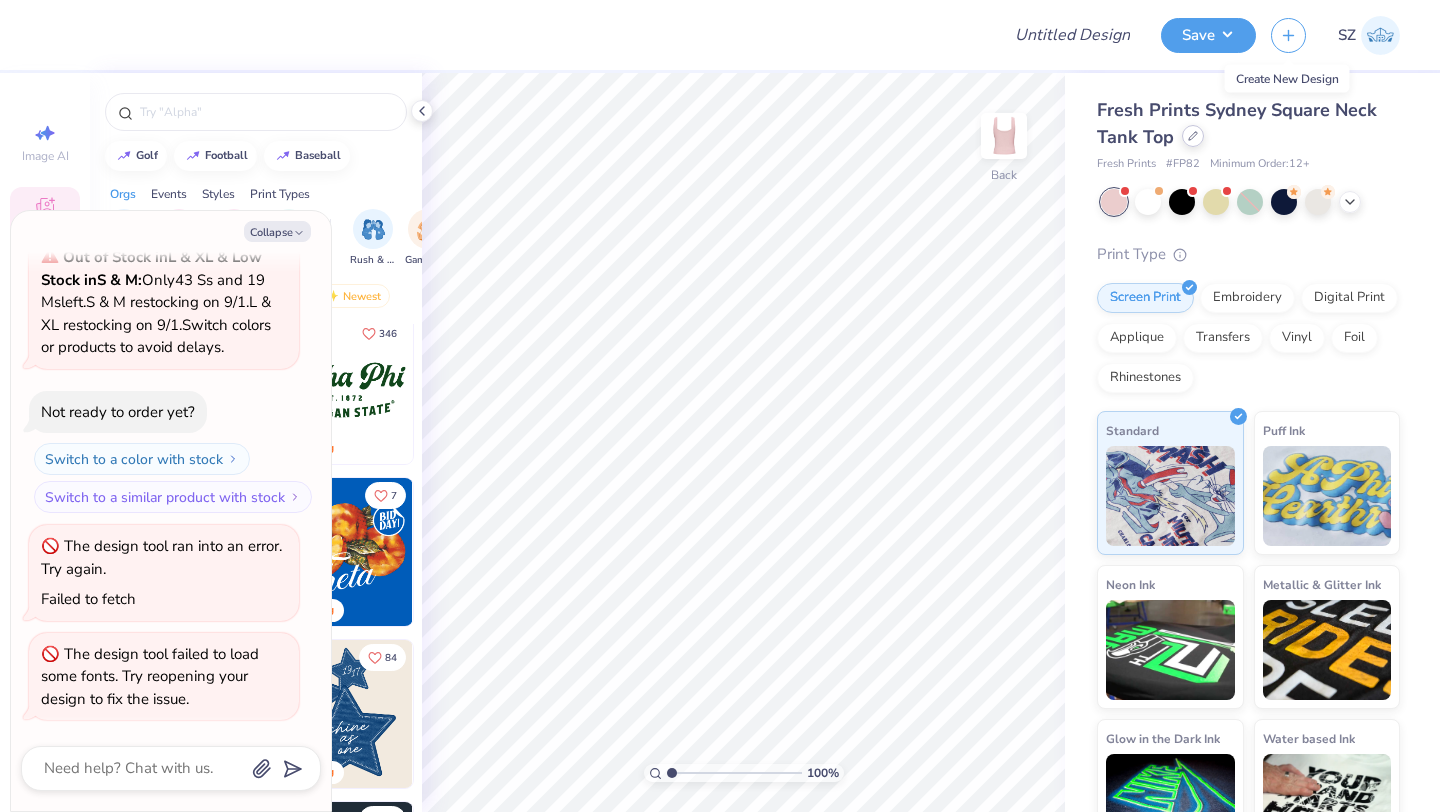 click 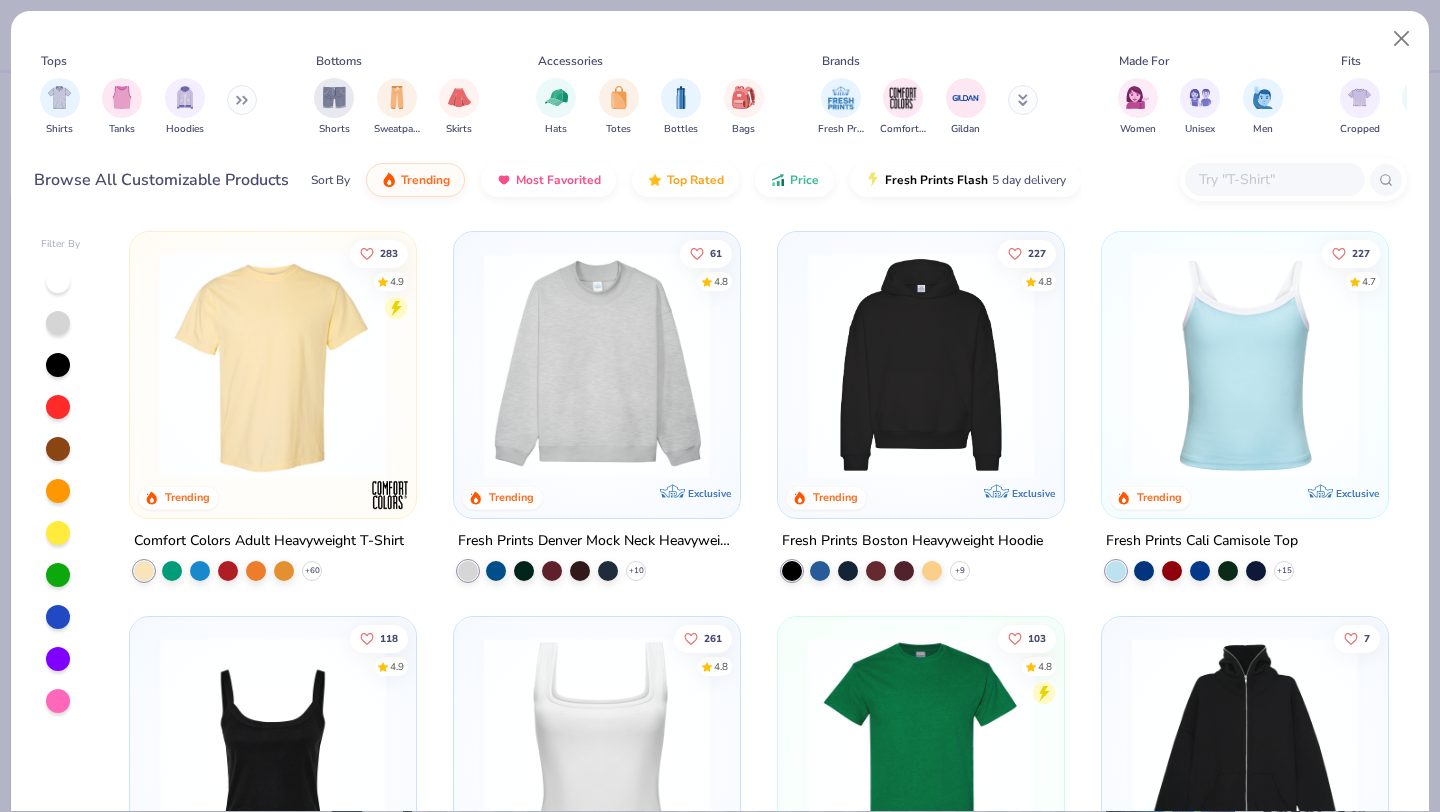 click at bounding box center [273, 365] 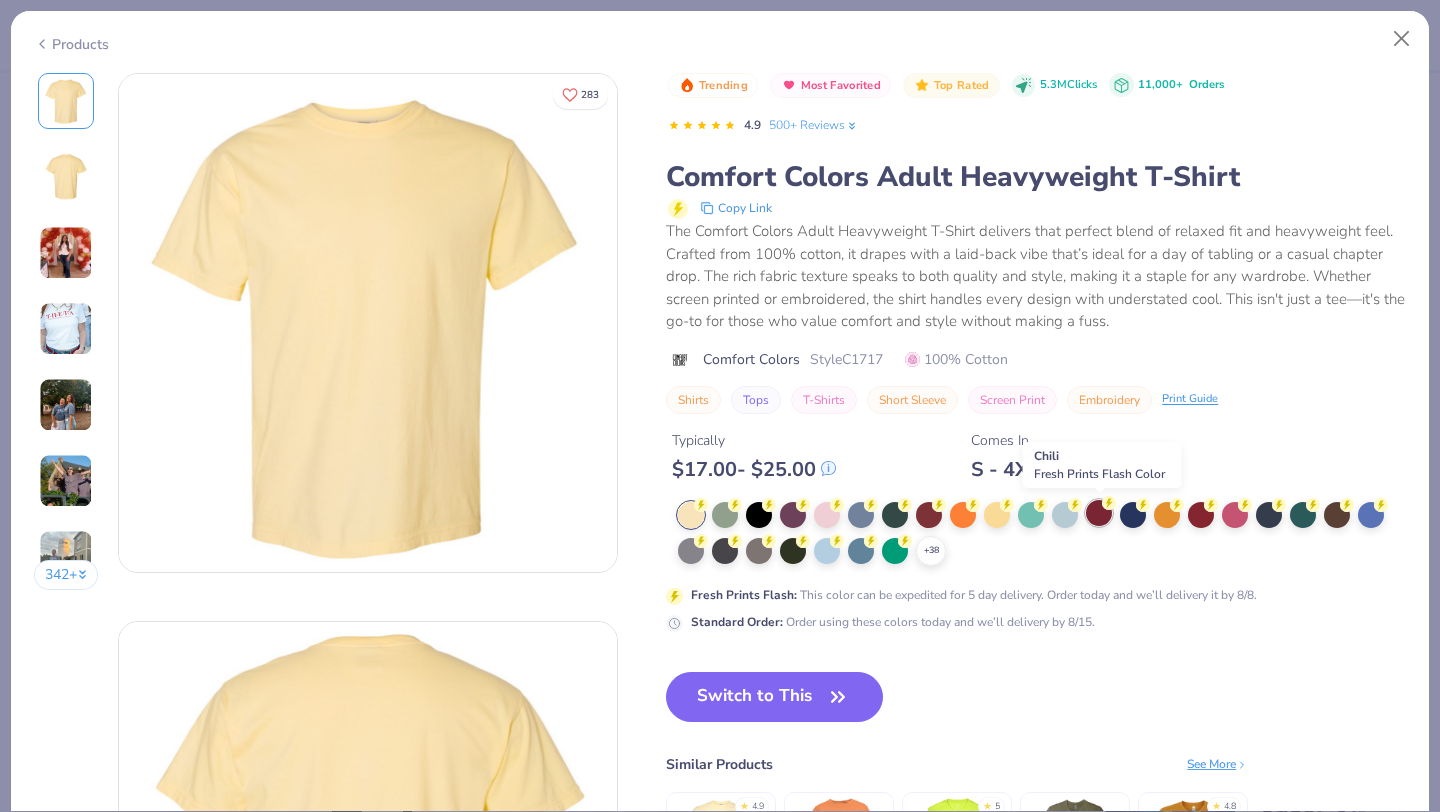 click at bounding box center (1099, 513) 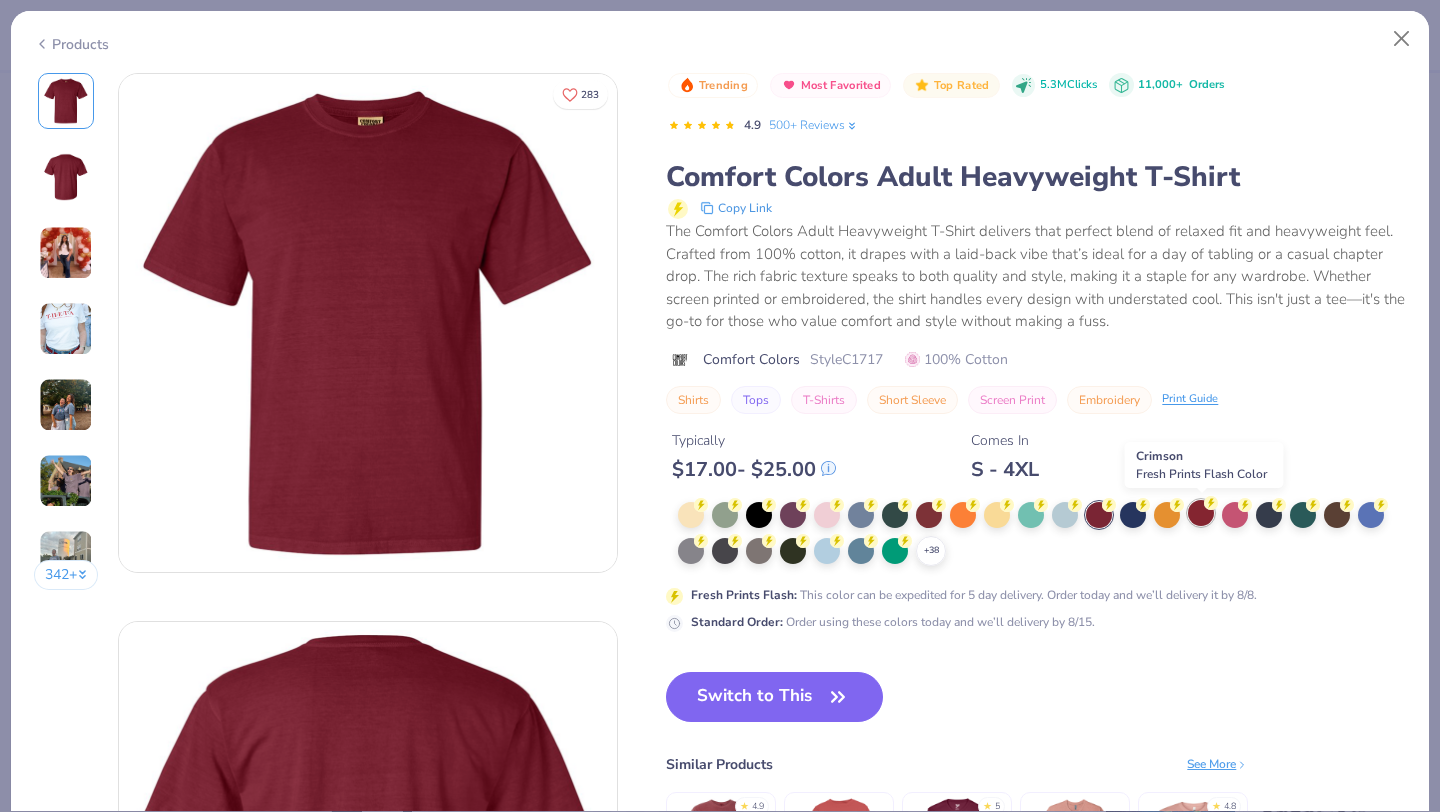 click at bounding box center [1201, 513] 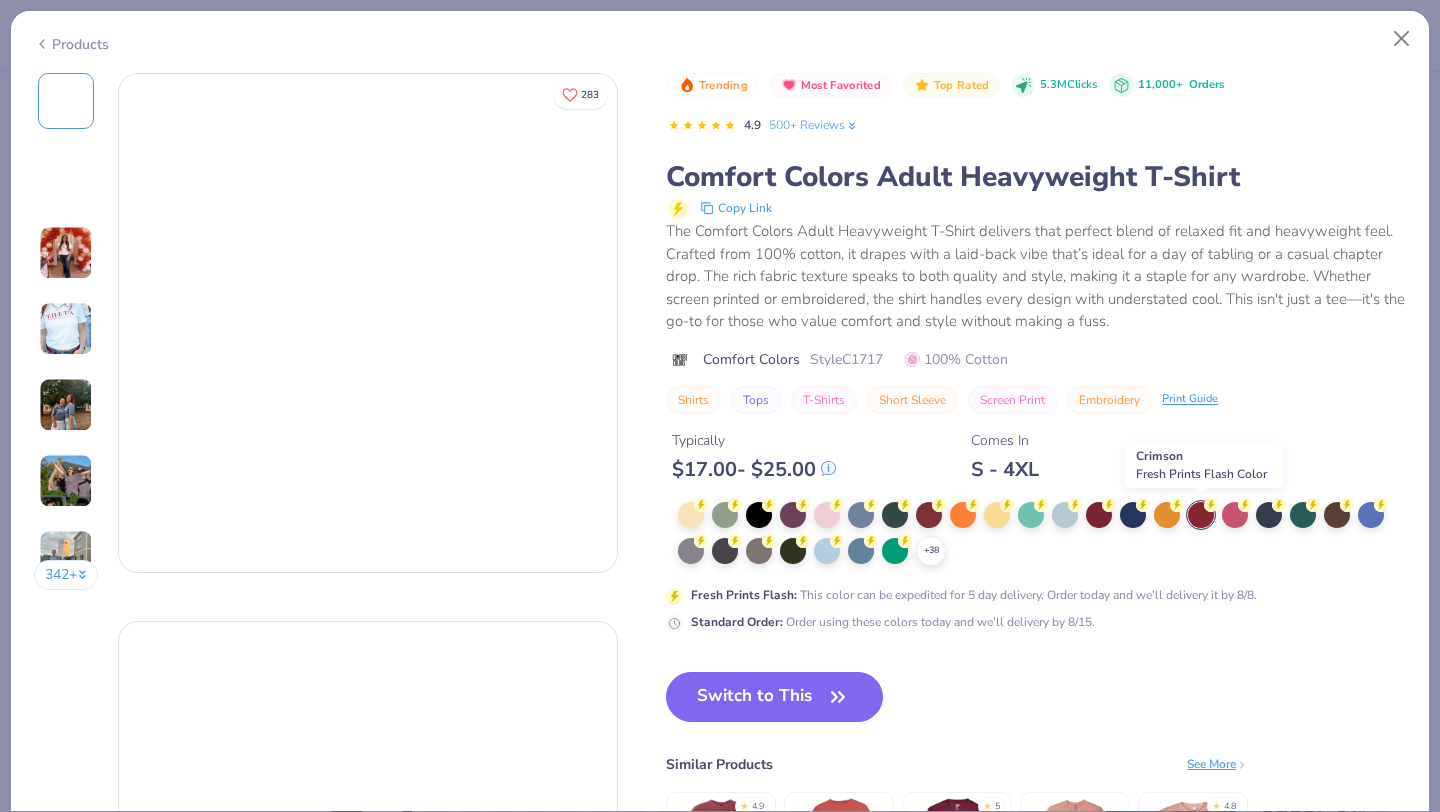 type on "x" 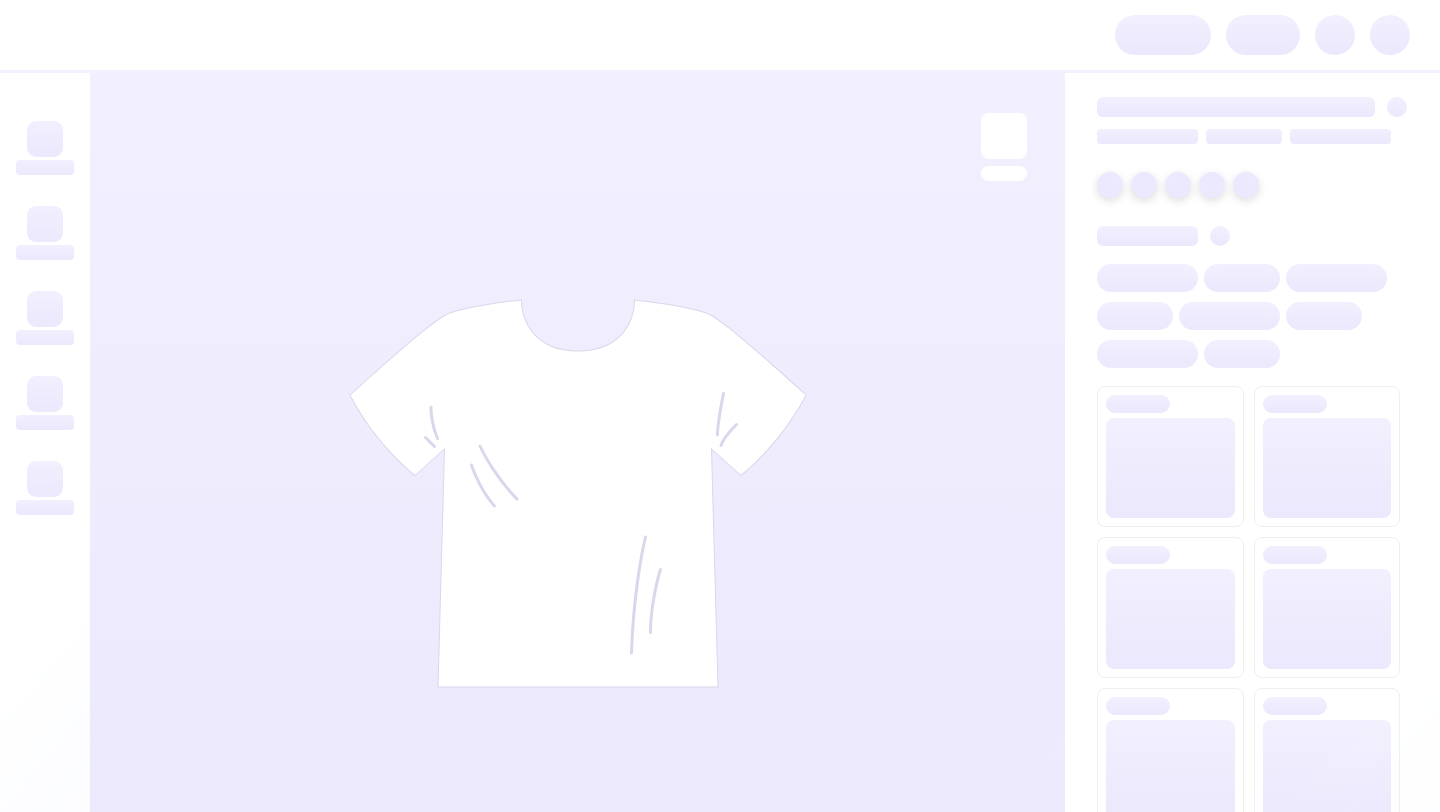 scroll, scrollTop: 0, scrollLeft: 0, axis: both 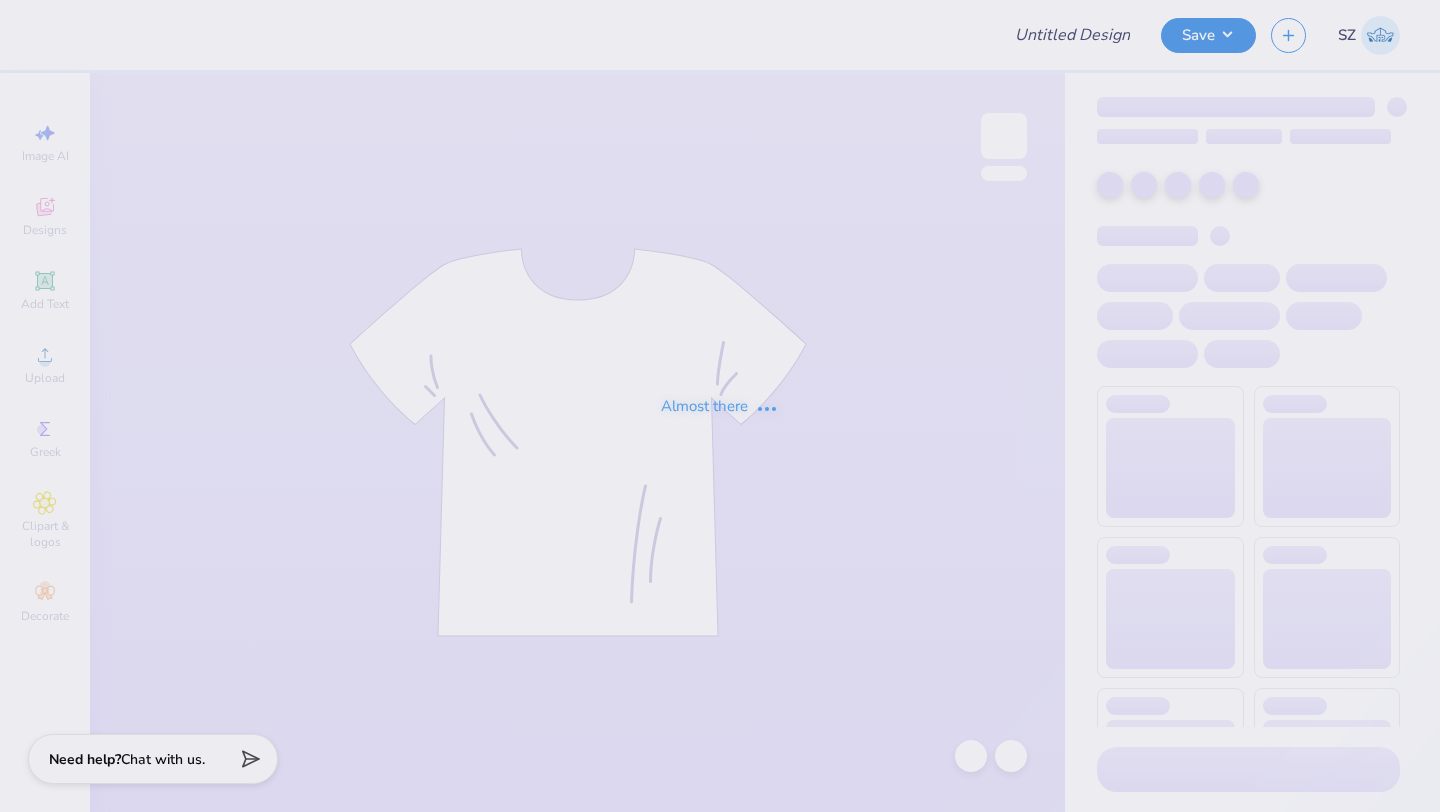 type on "Sigma Phi Delta PR Merch" 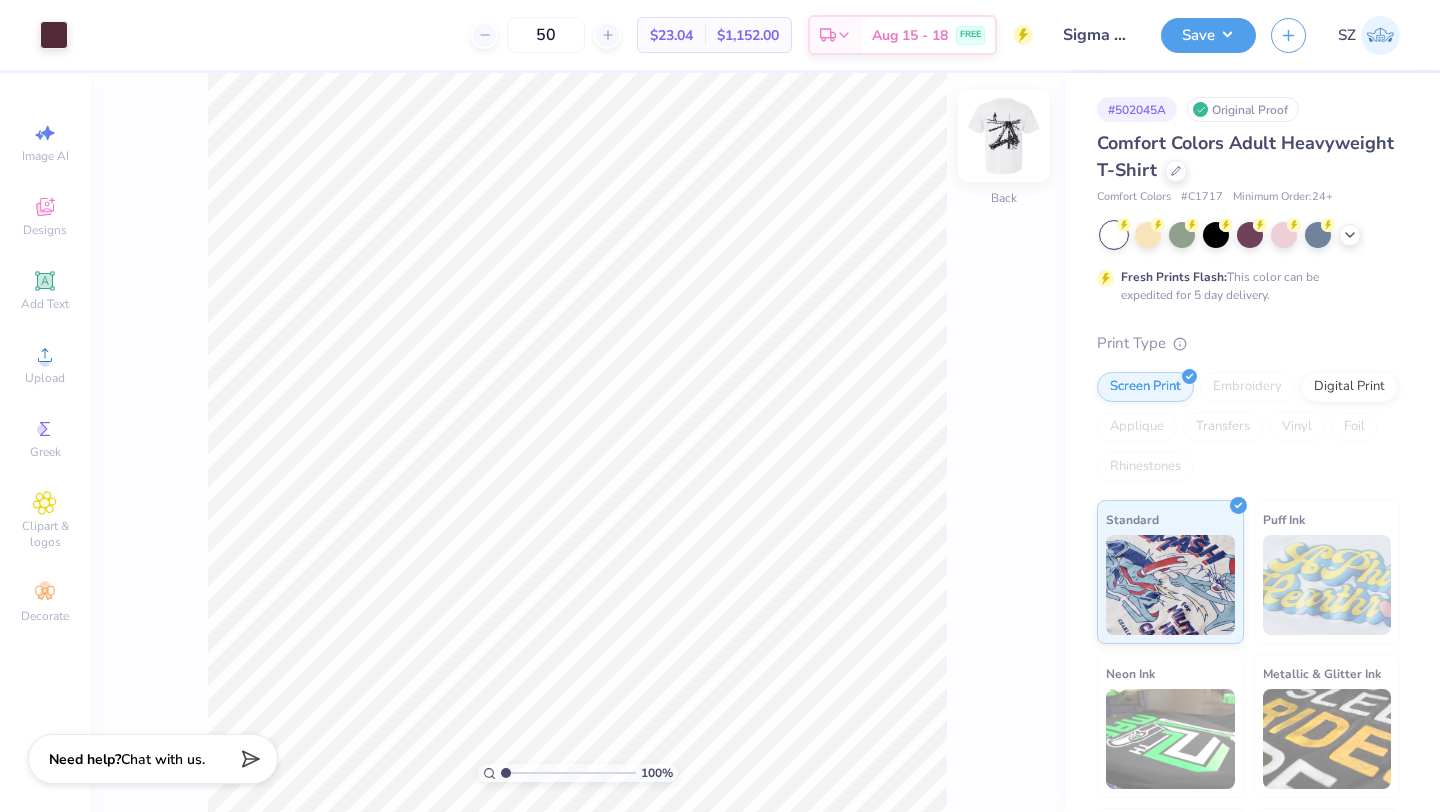 click at bounding box center (1004, 136) 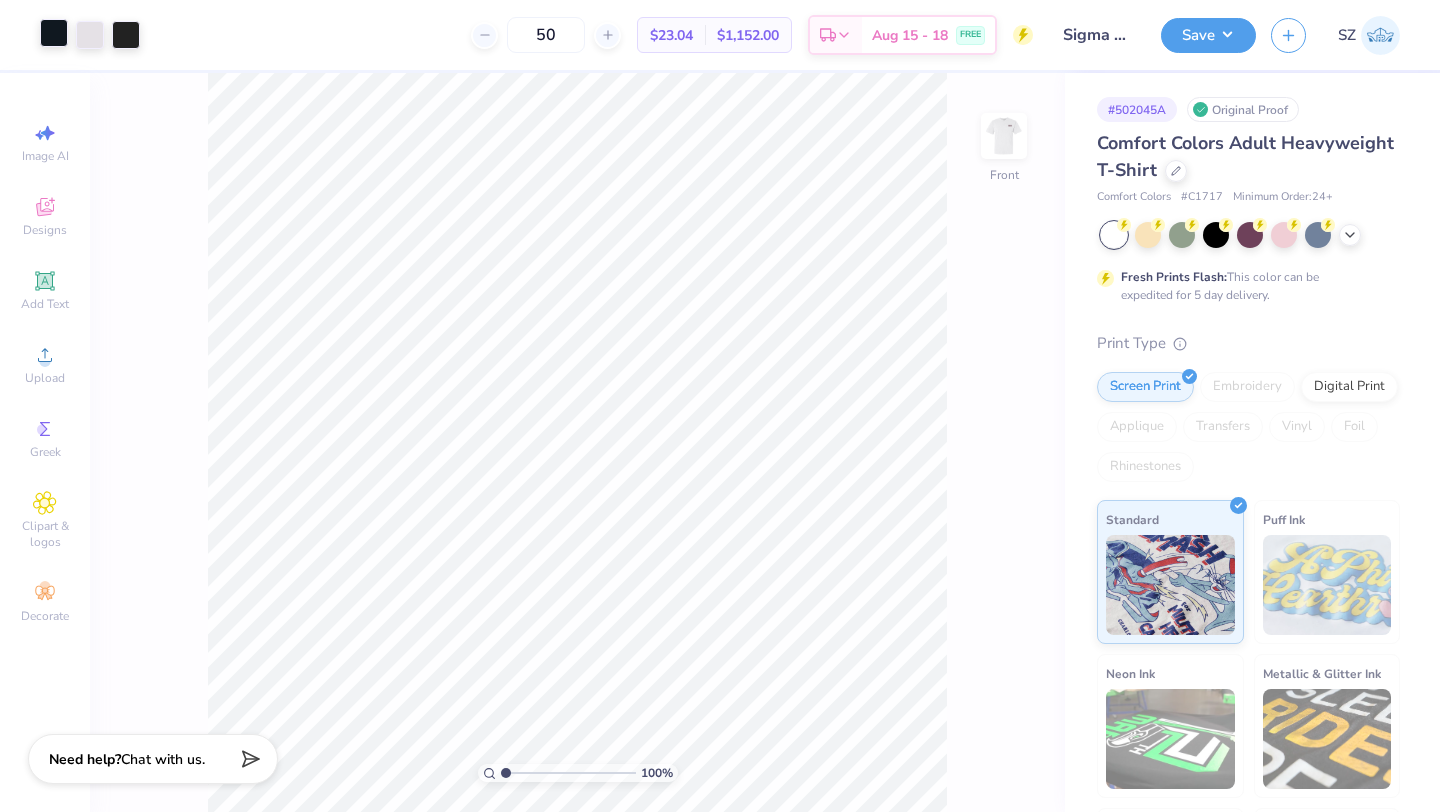 click at bounding box center (54, 33) 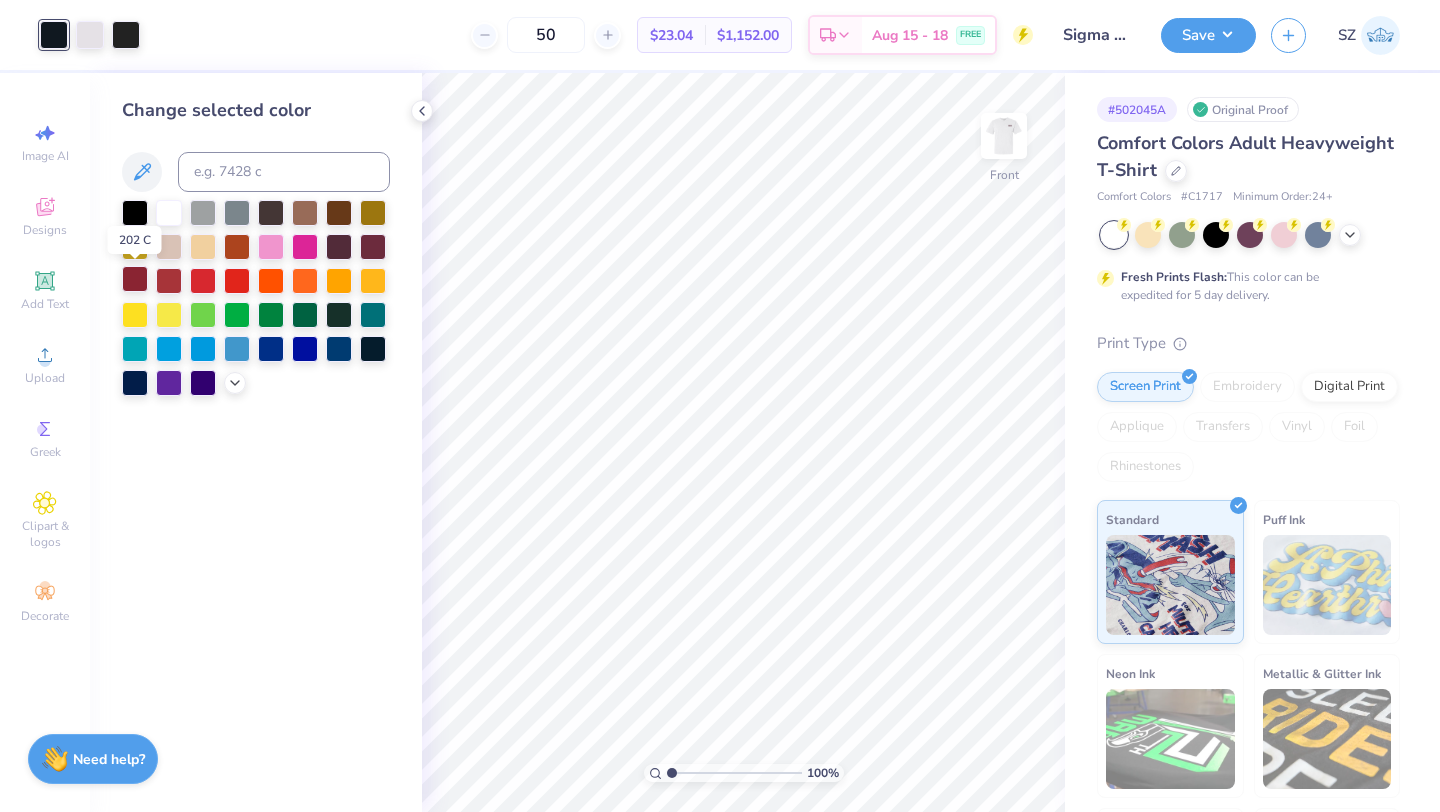 click at bounding box center [135, 279] 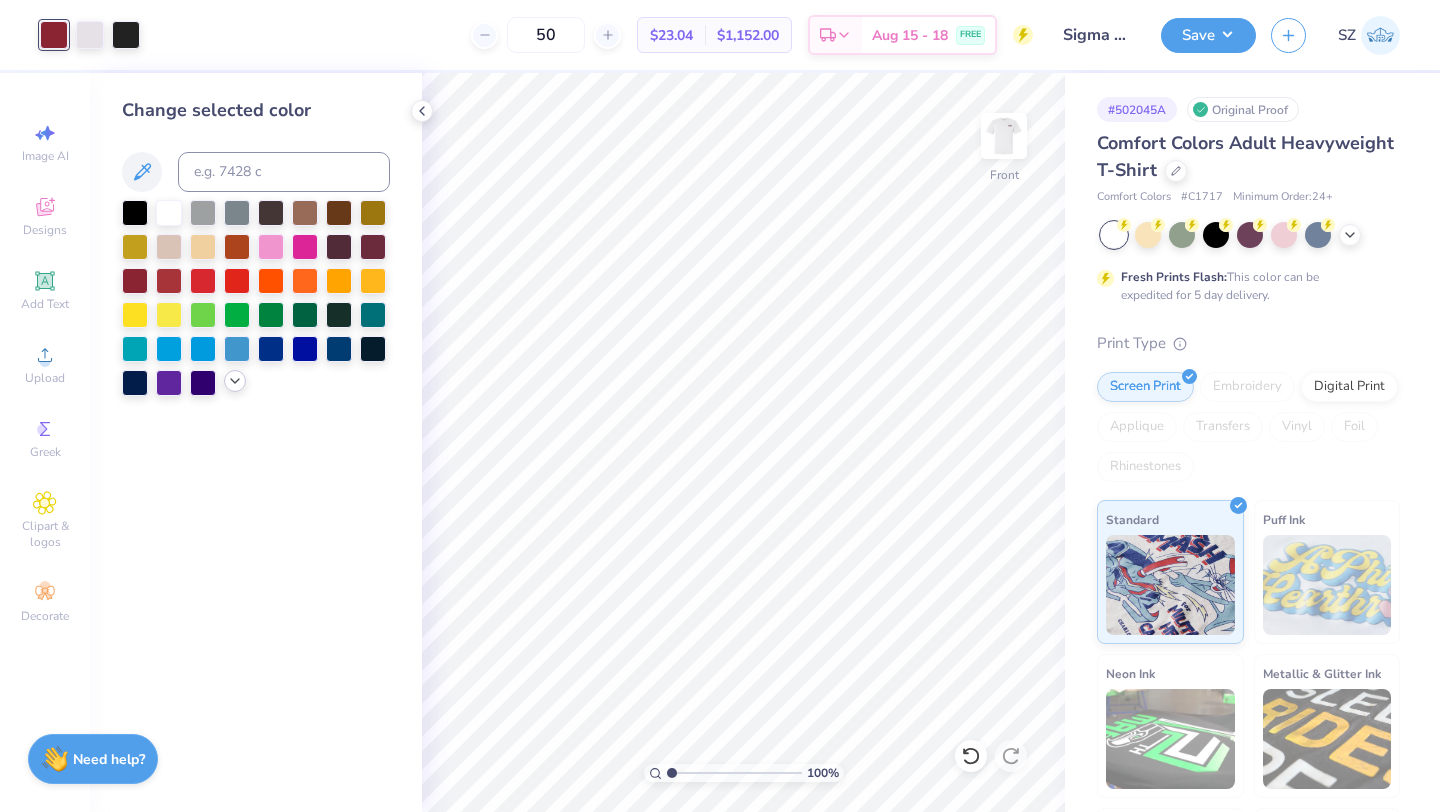 click 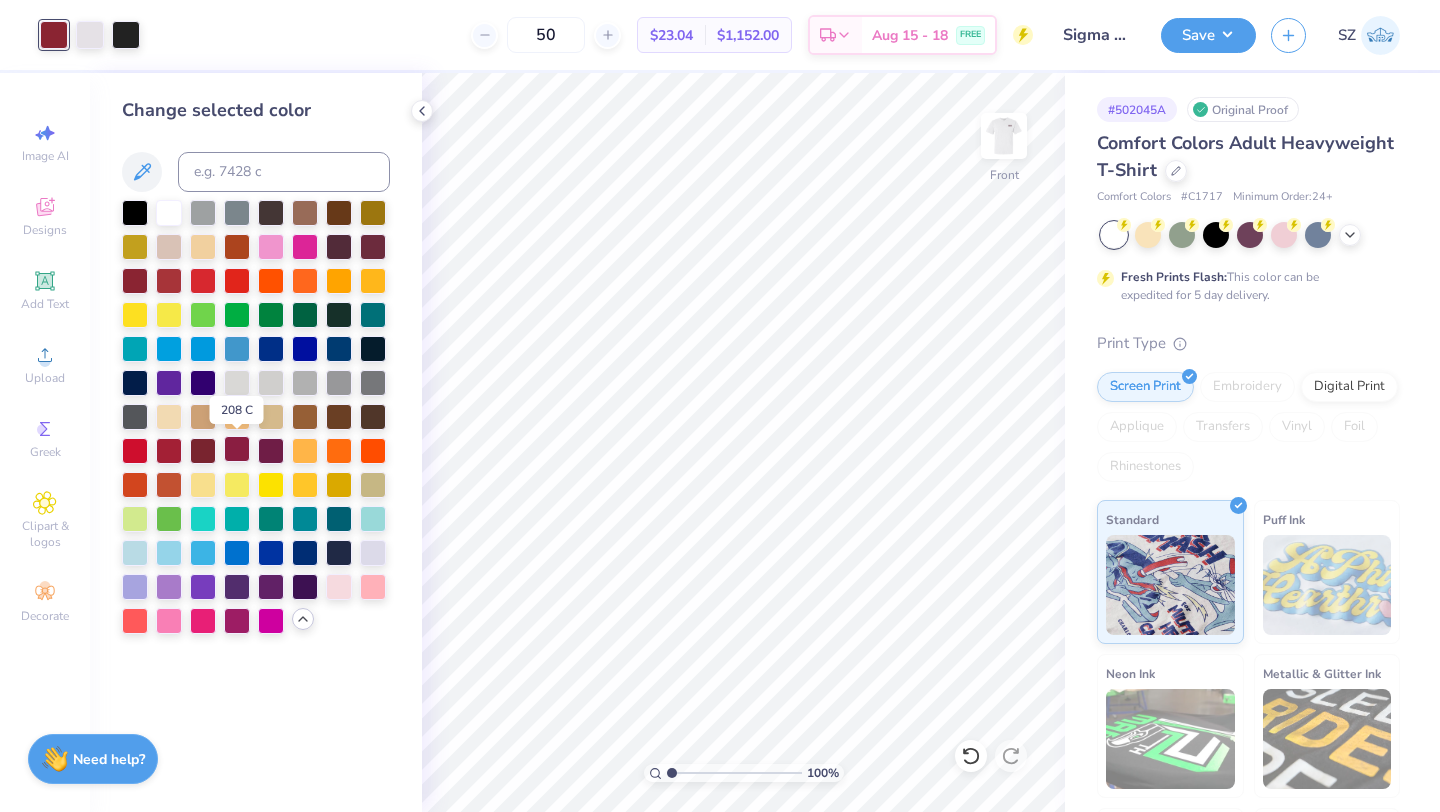 click at bounding box center (237, 449) 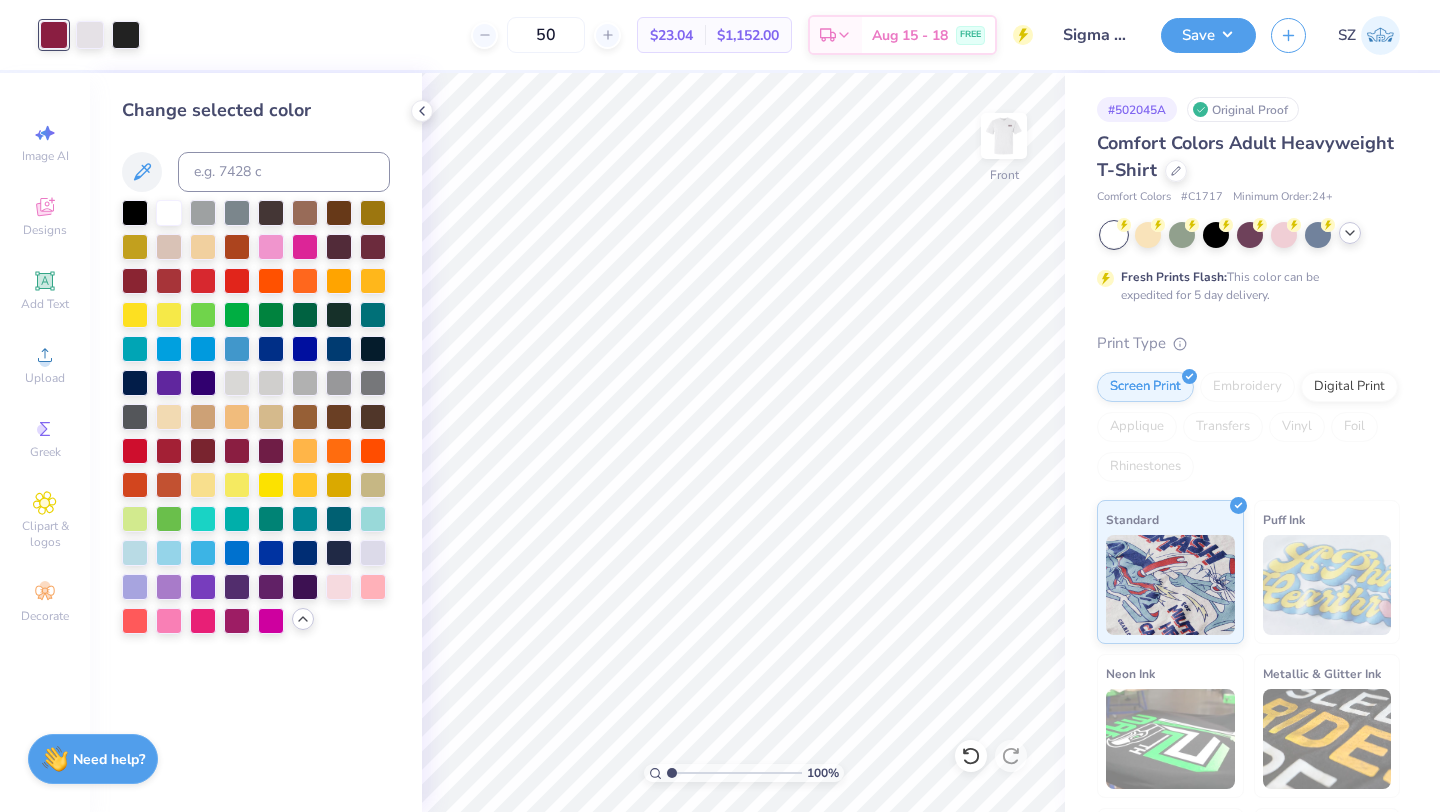 click 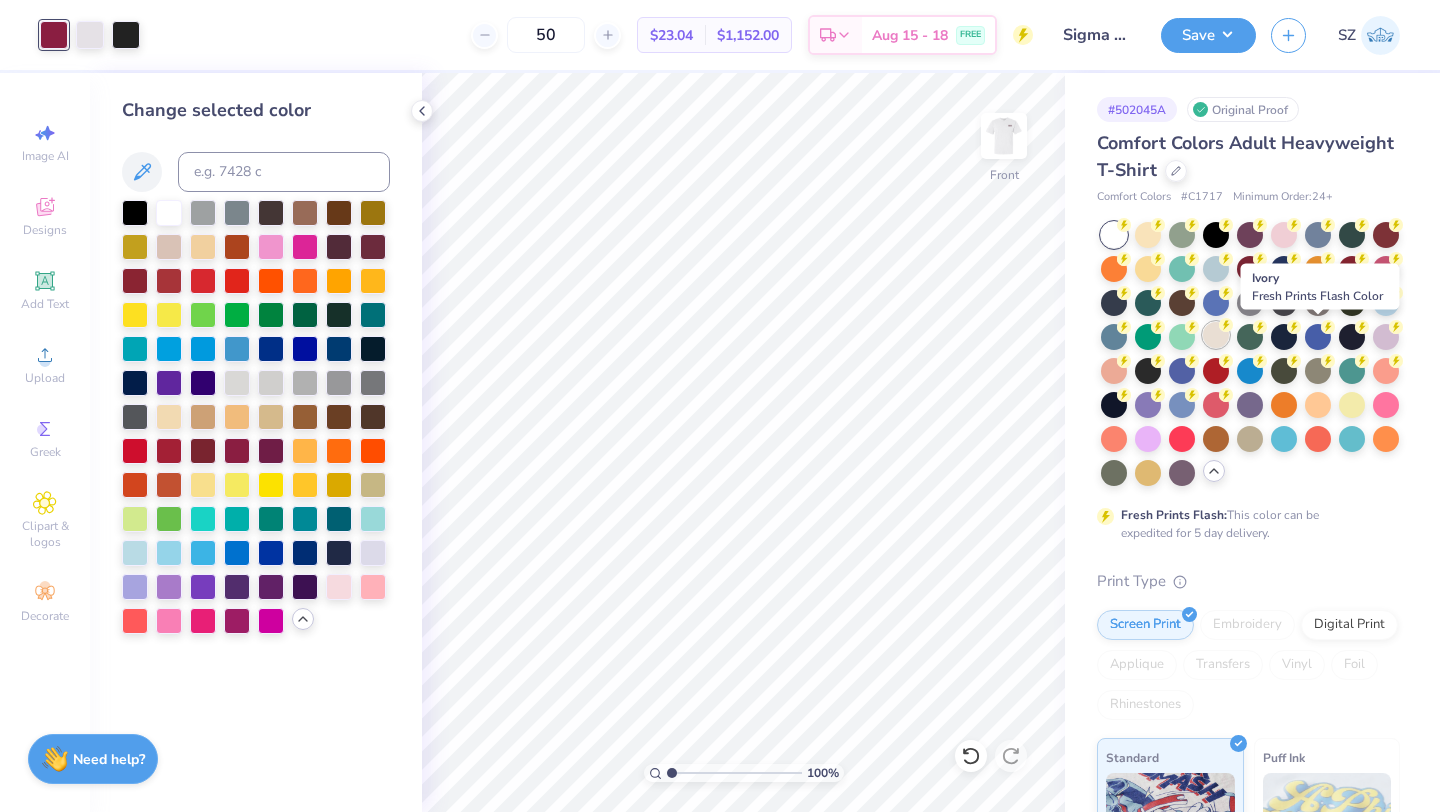 click 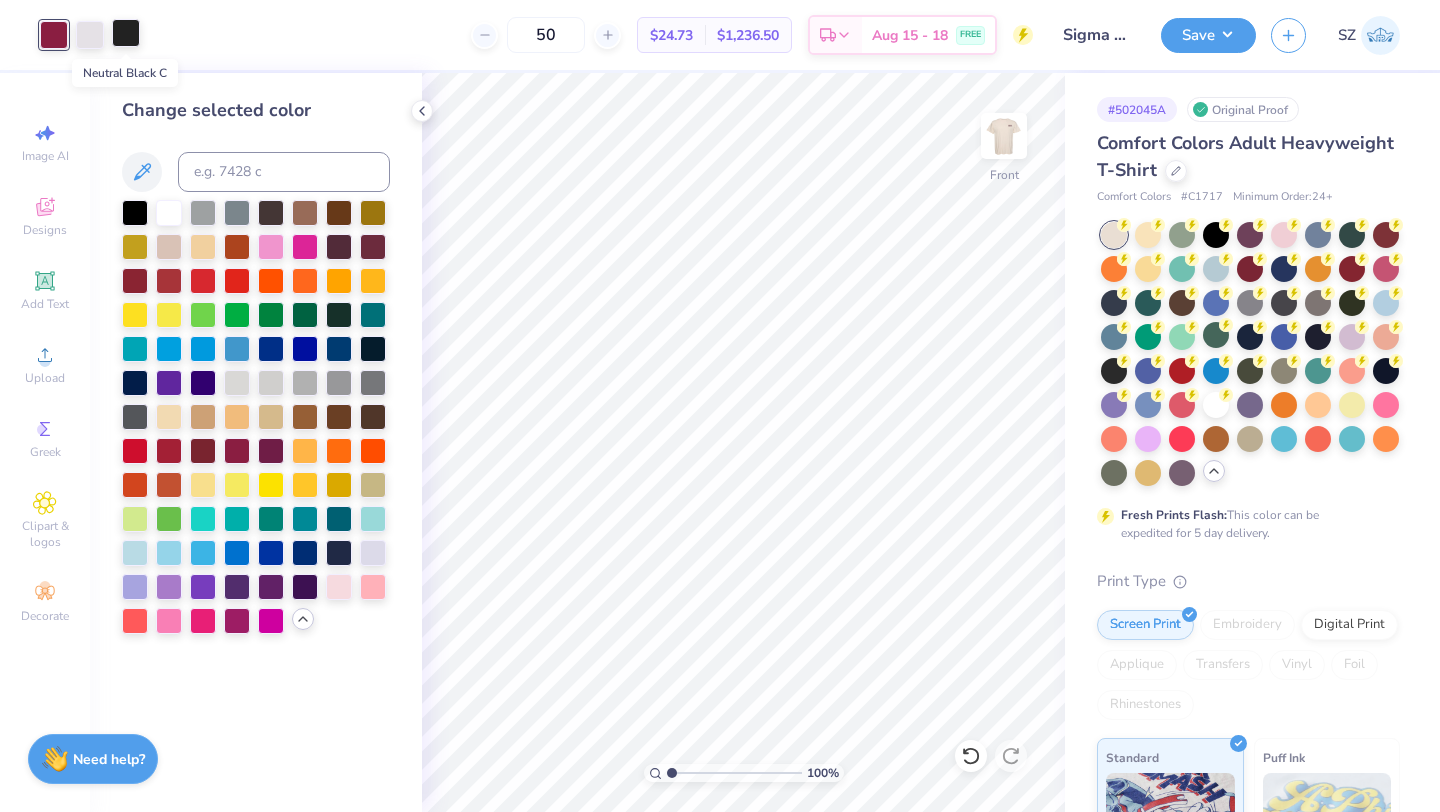 click at bounding box center [126, 33] 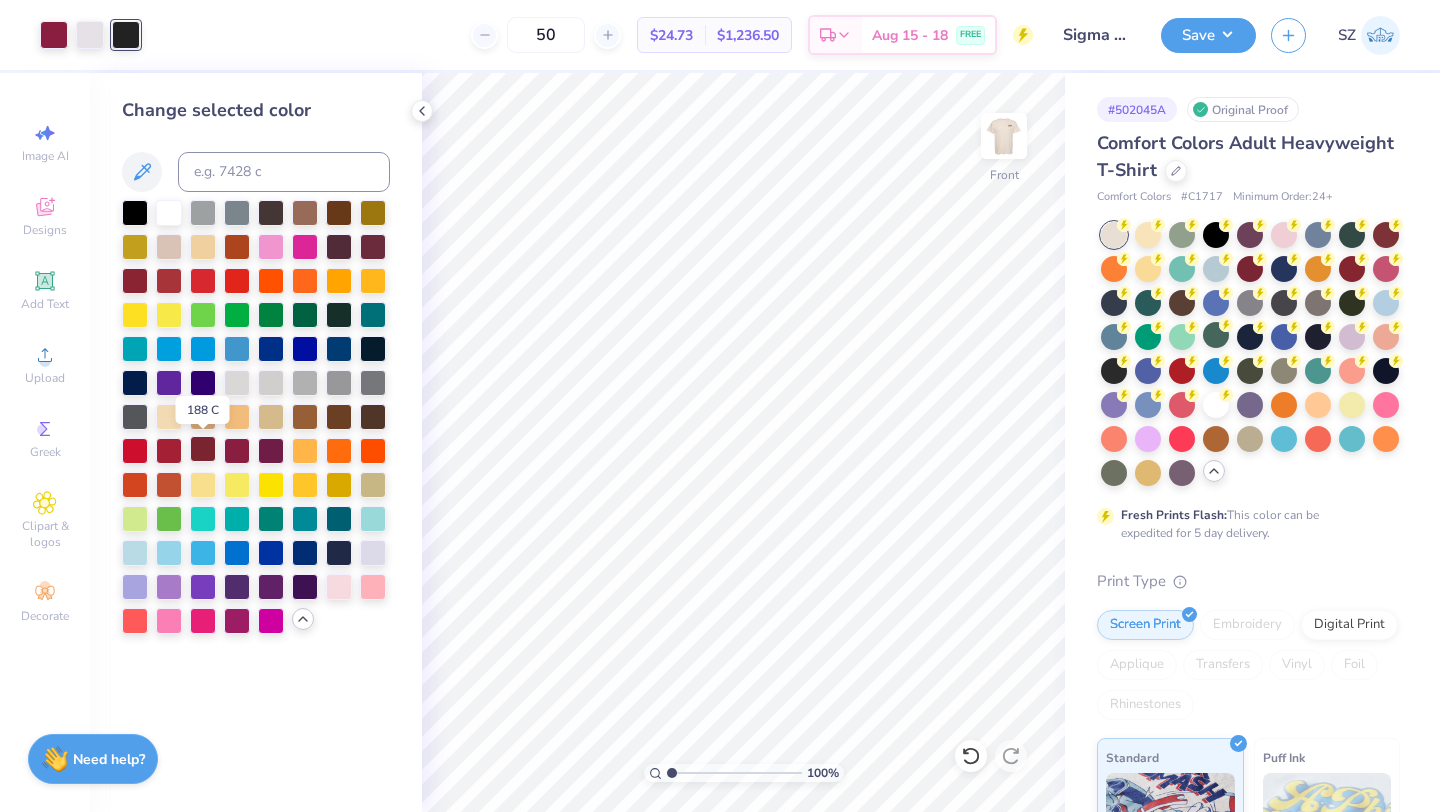click at bounding box center (203, 449) 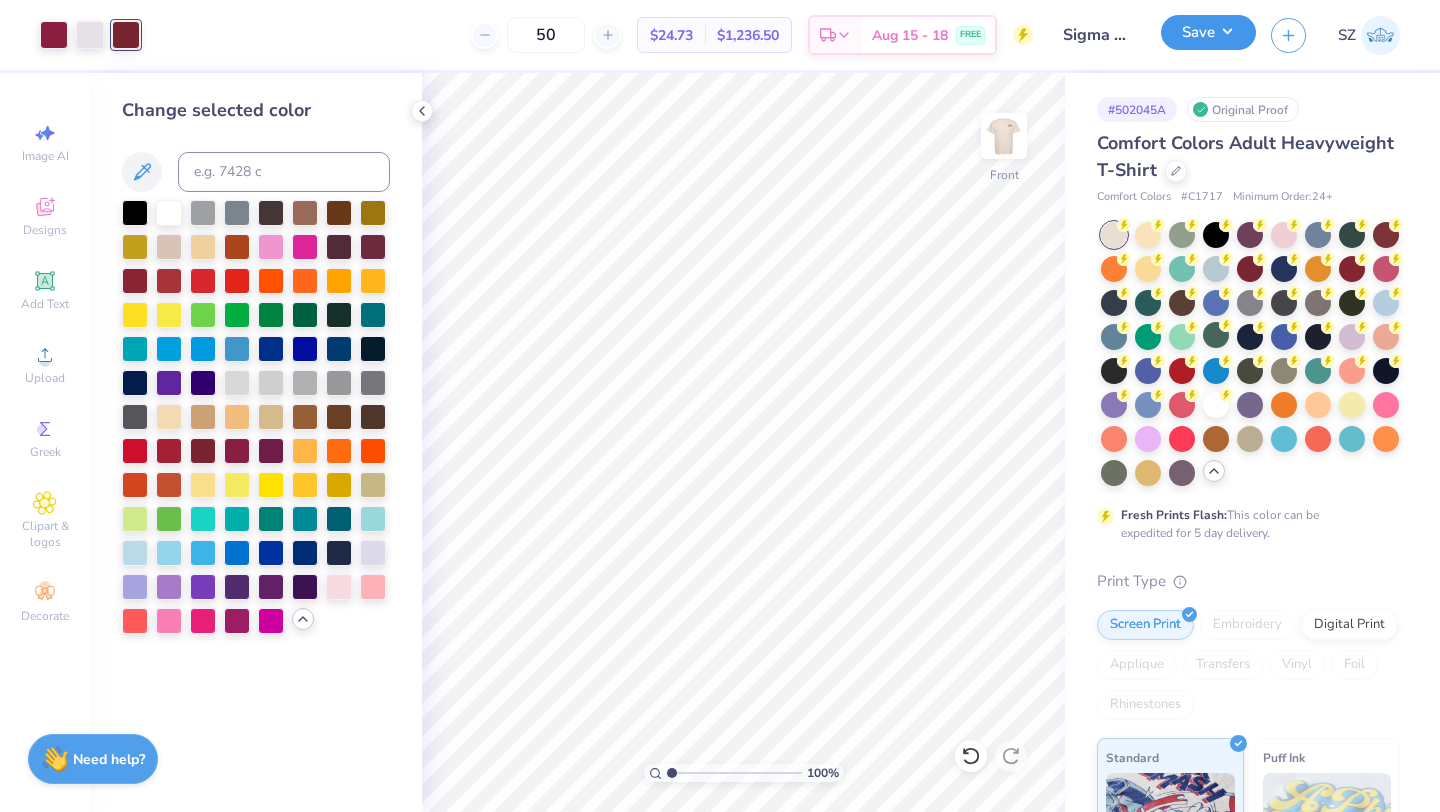 click on "Save" at bounding box center [1208, 32] 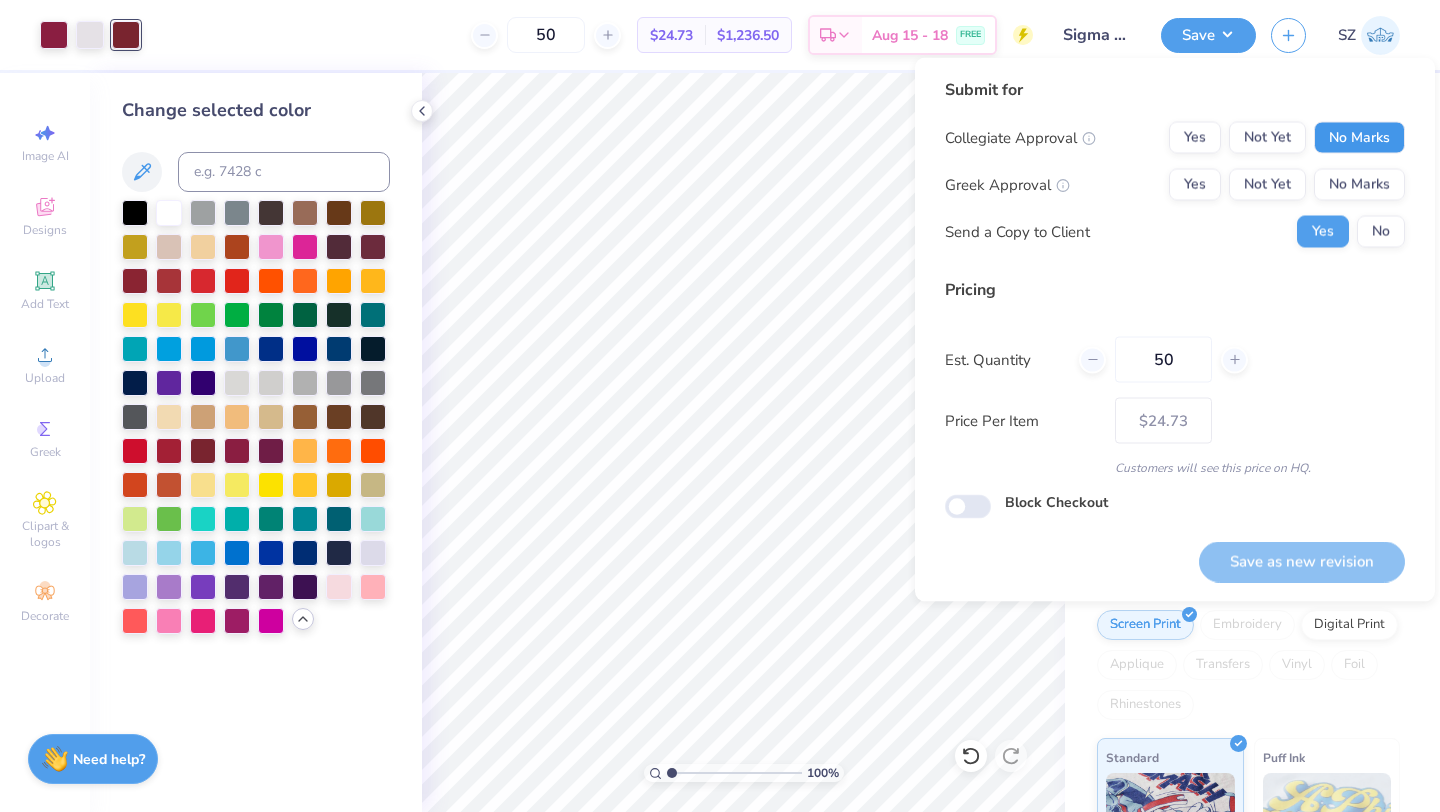 click on "No Marks" at bounding box center (1359, 138) 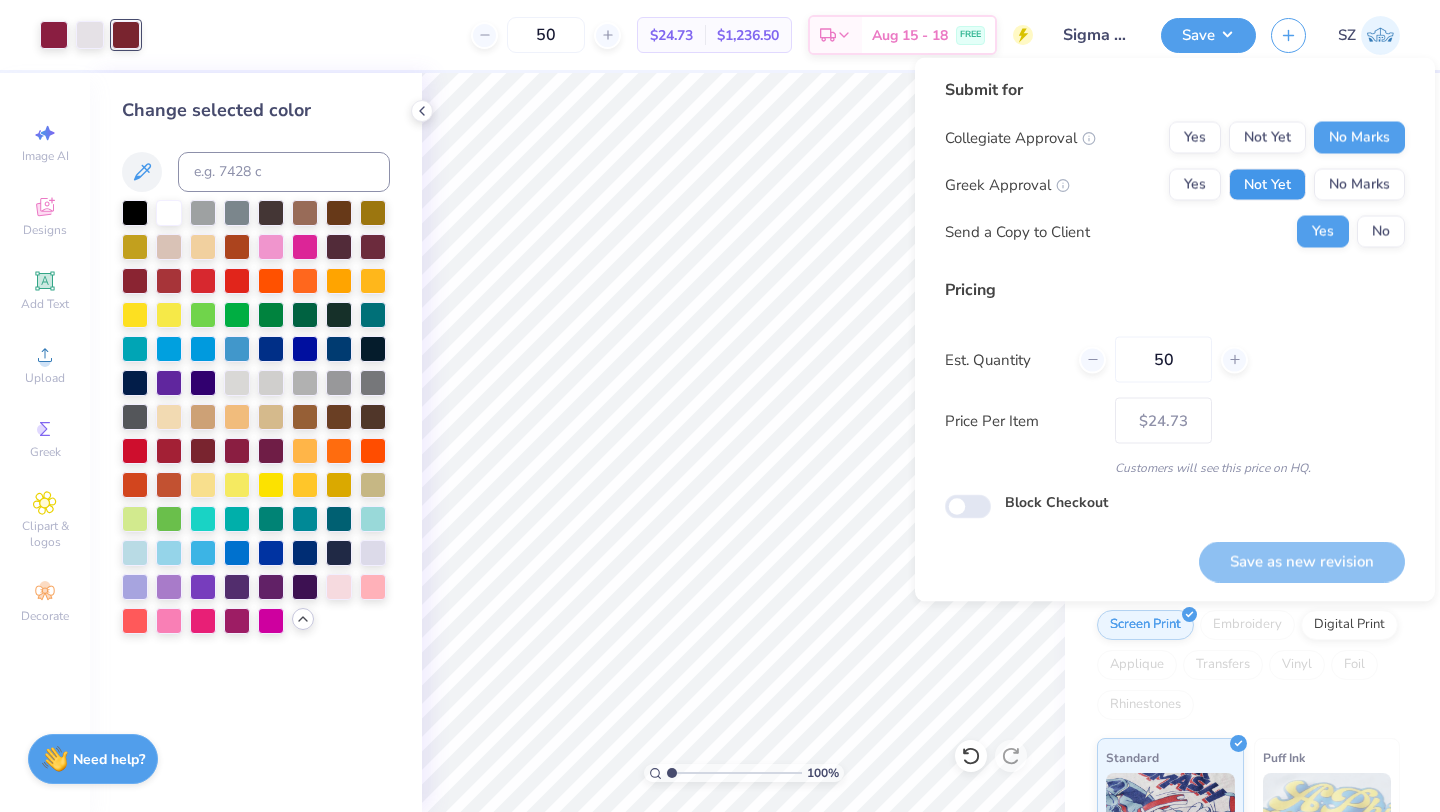 click on "Not Yet" at bounding box center (1267, 185) 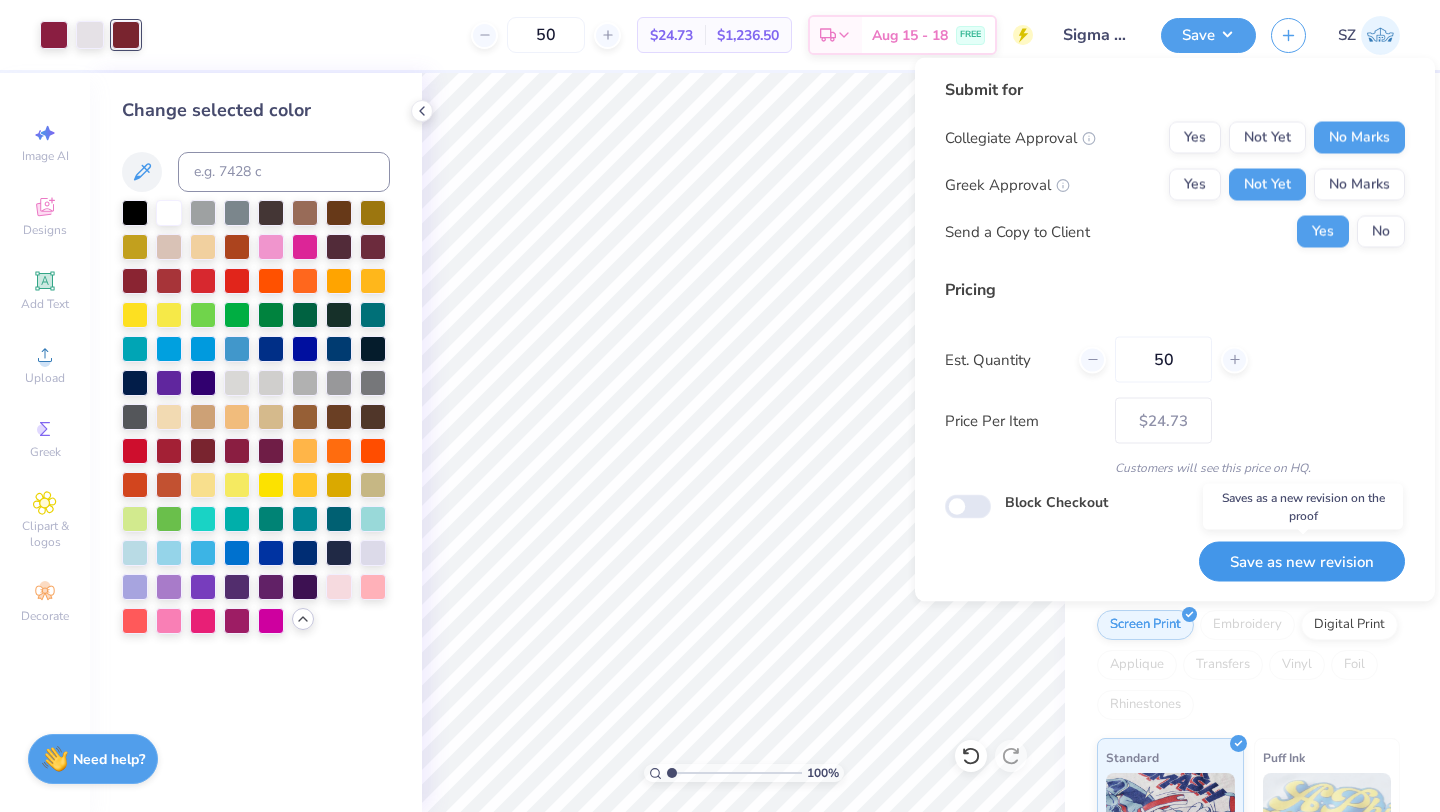 click on "Save as new revision" at bounding box center [1302, 561] 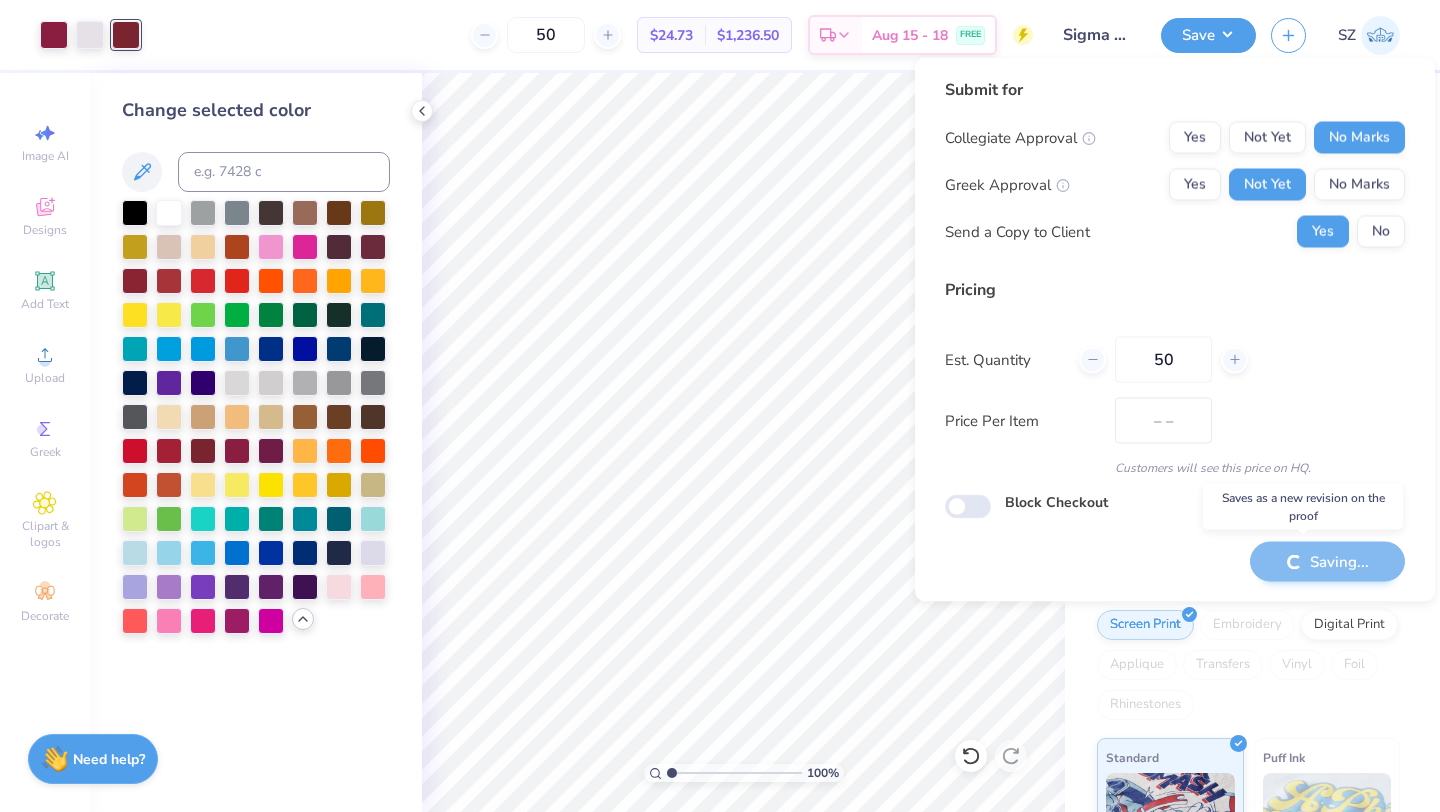 type on "$24.73" 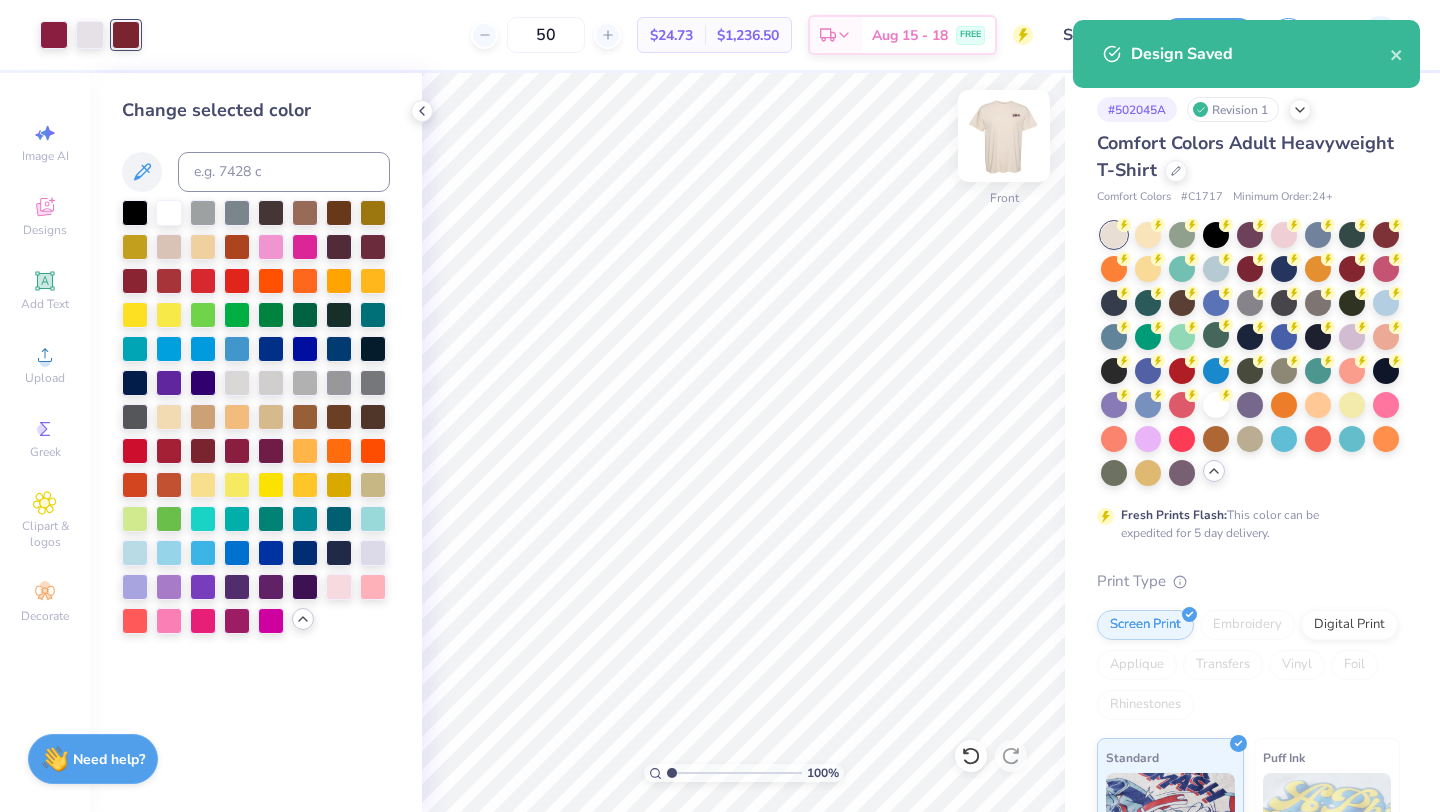 click at bounding box center (1004, 136) 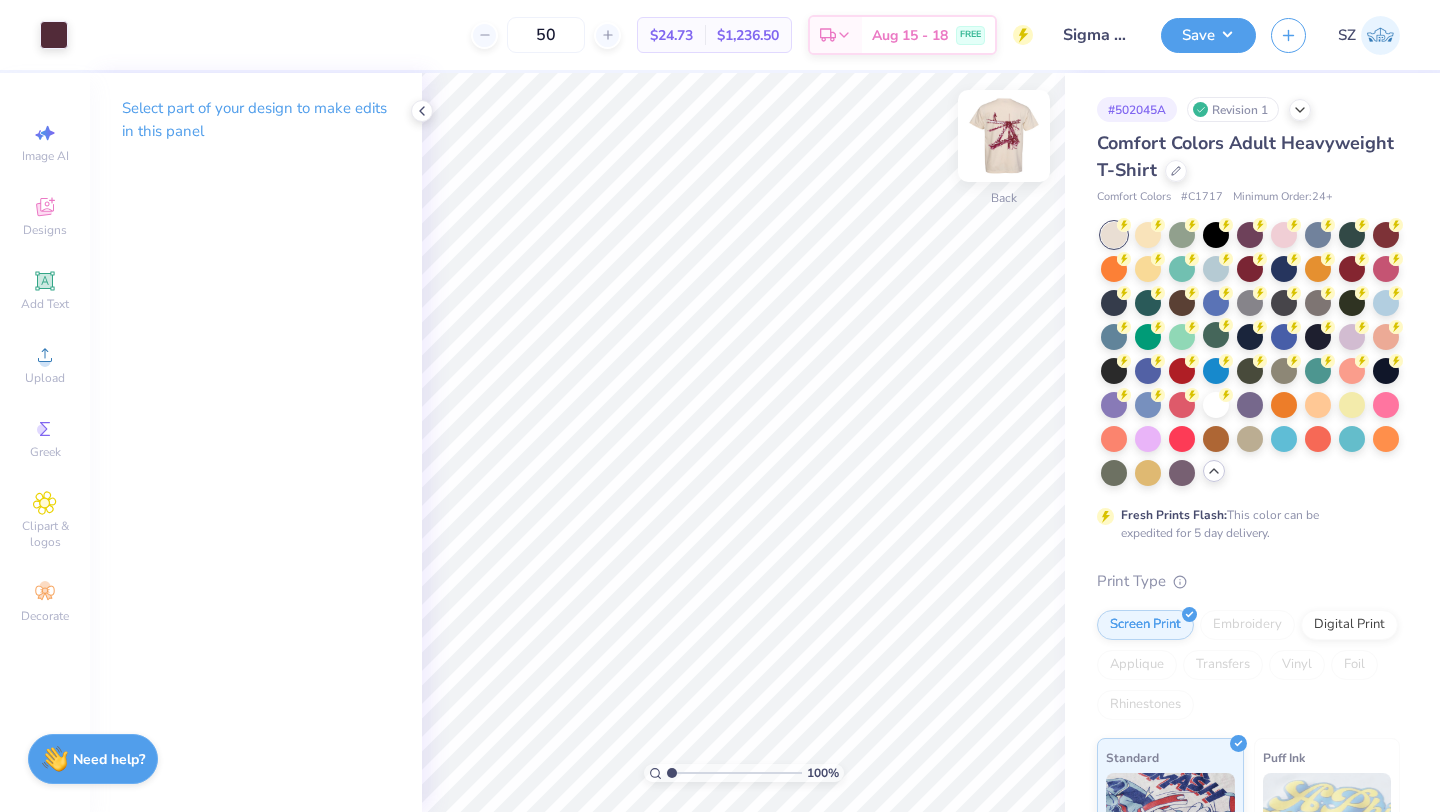 click at bounding box center [1004, 136] 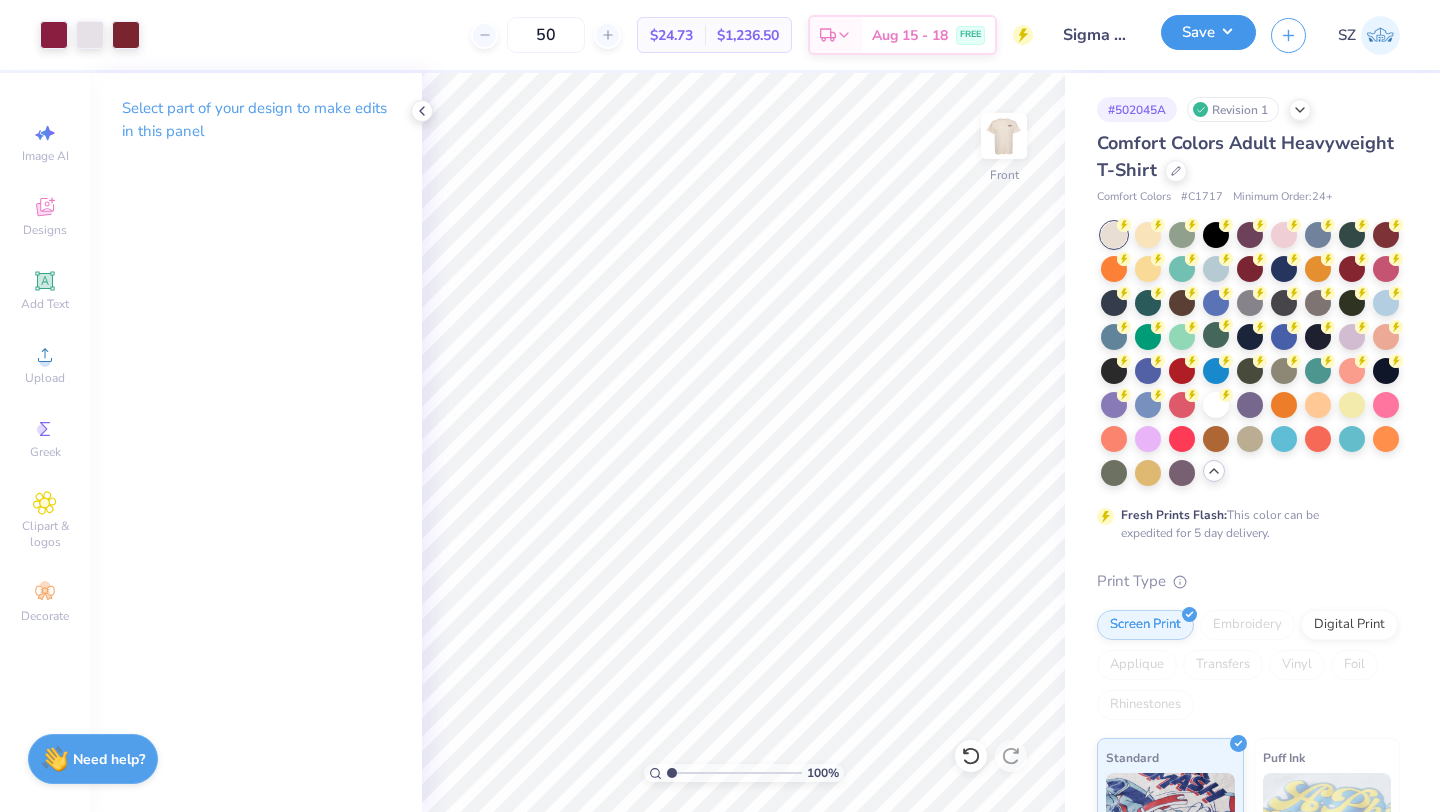 click on "Save" at bounding box center [1208, 32] 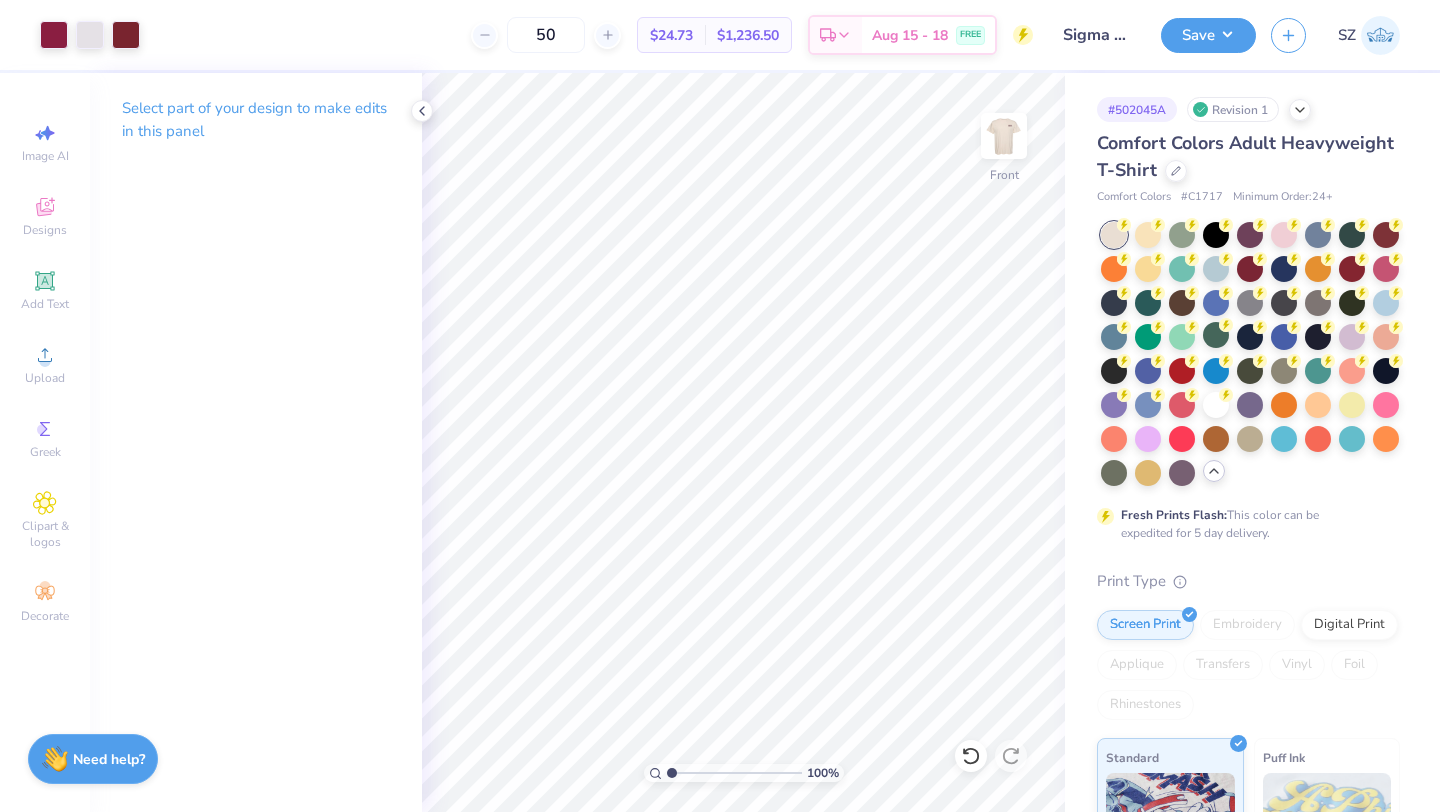 drag, startPoint x: 567, startPoint y: 38, endPoint x: 494, endPoint y: 38, distance: 73 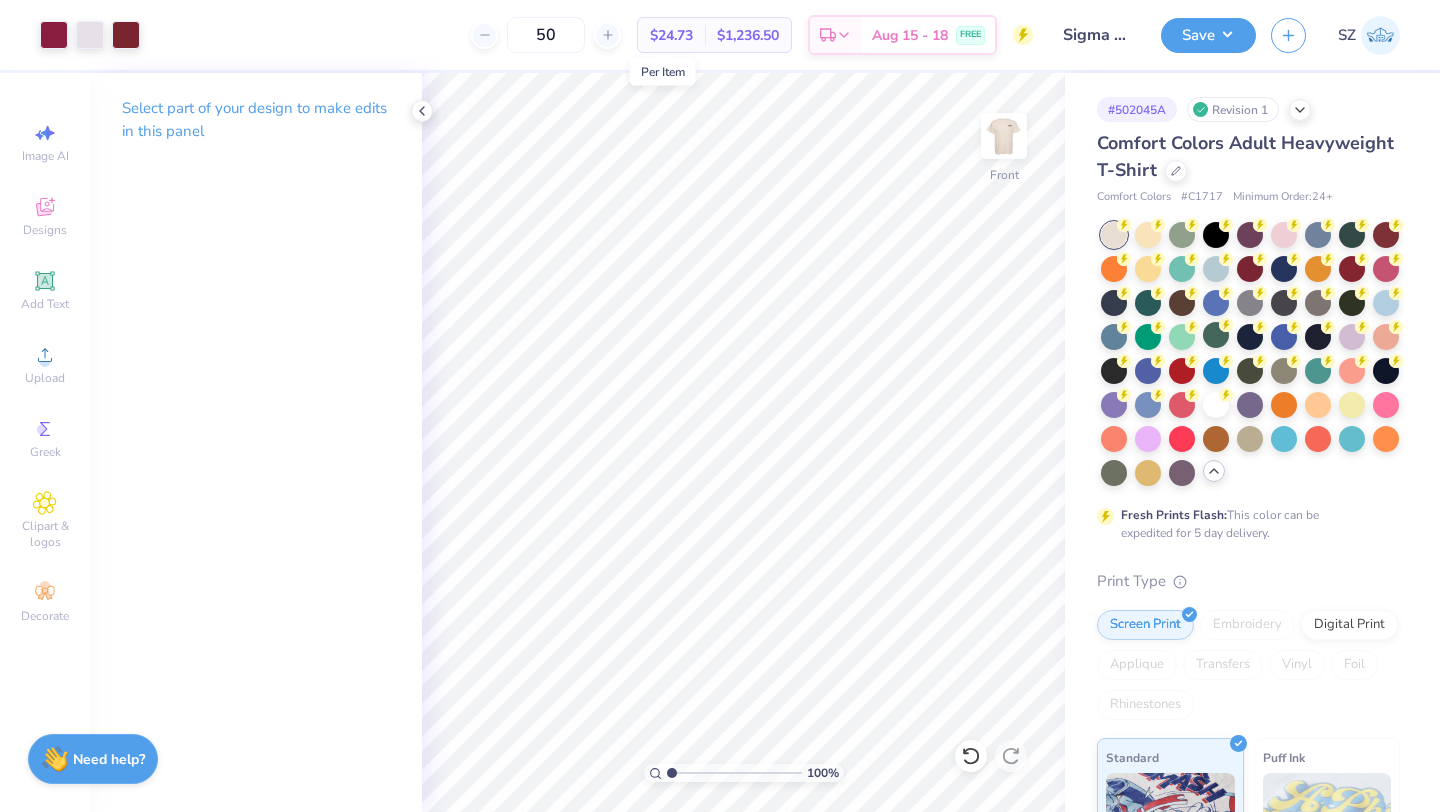 click on "$24.73" at bounding box center [671, 35] 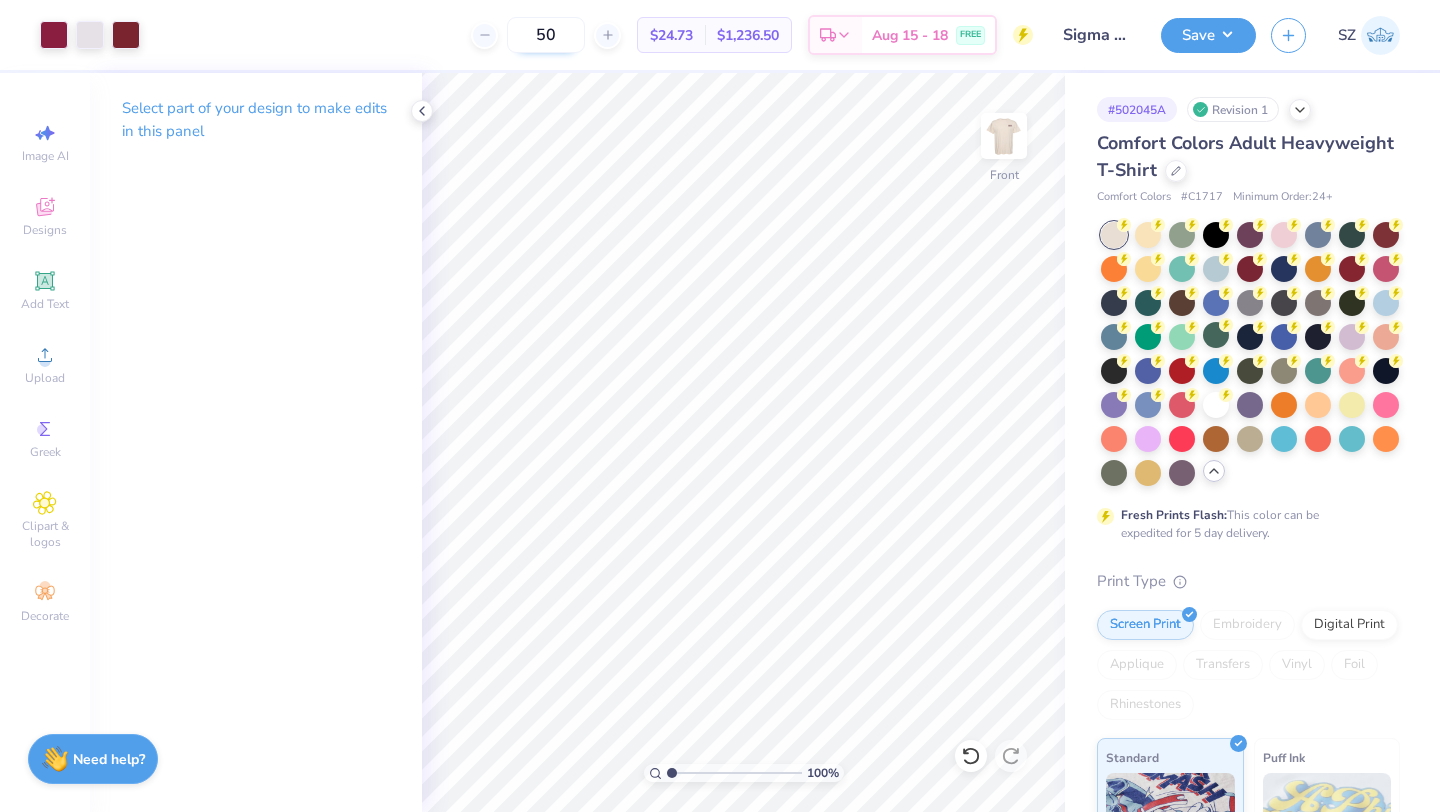 drag, startPoint x: 554, startPoint y: 33, endPoint x: 500, endPoint y: 33, distance: 54 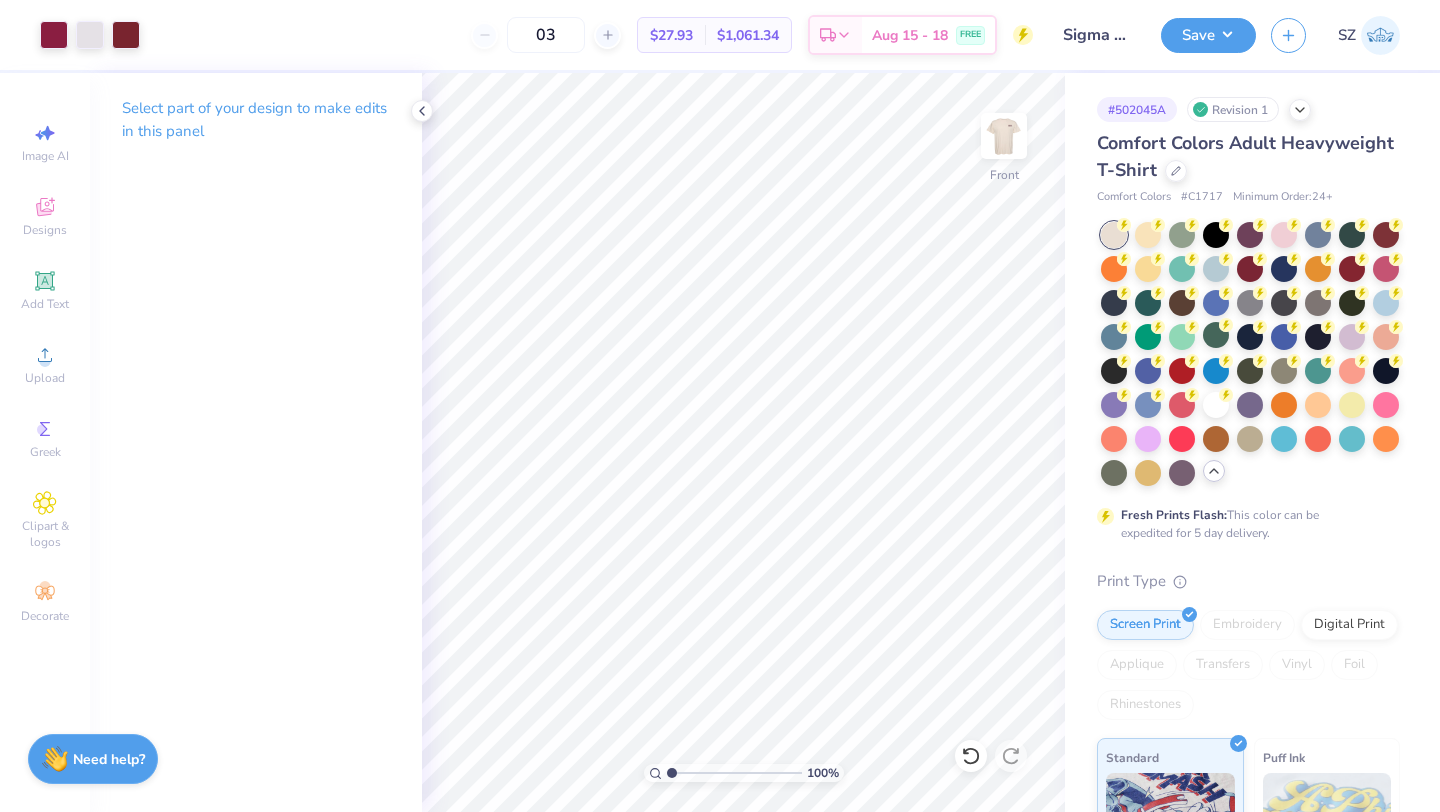 type on "0" 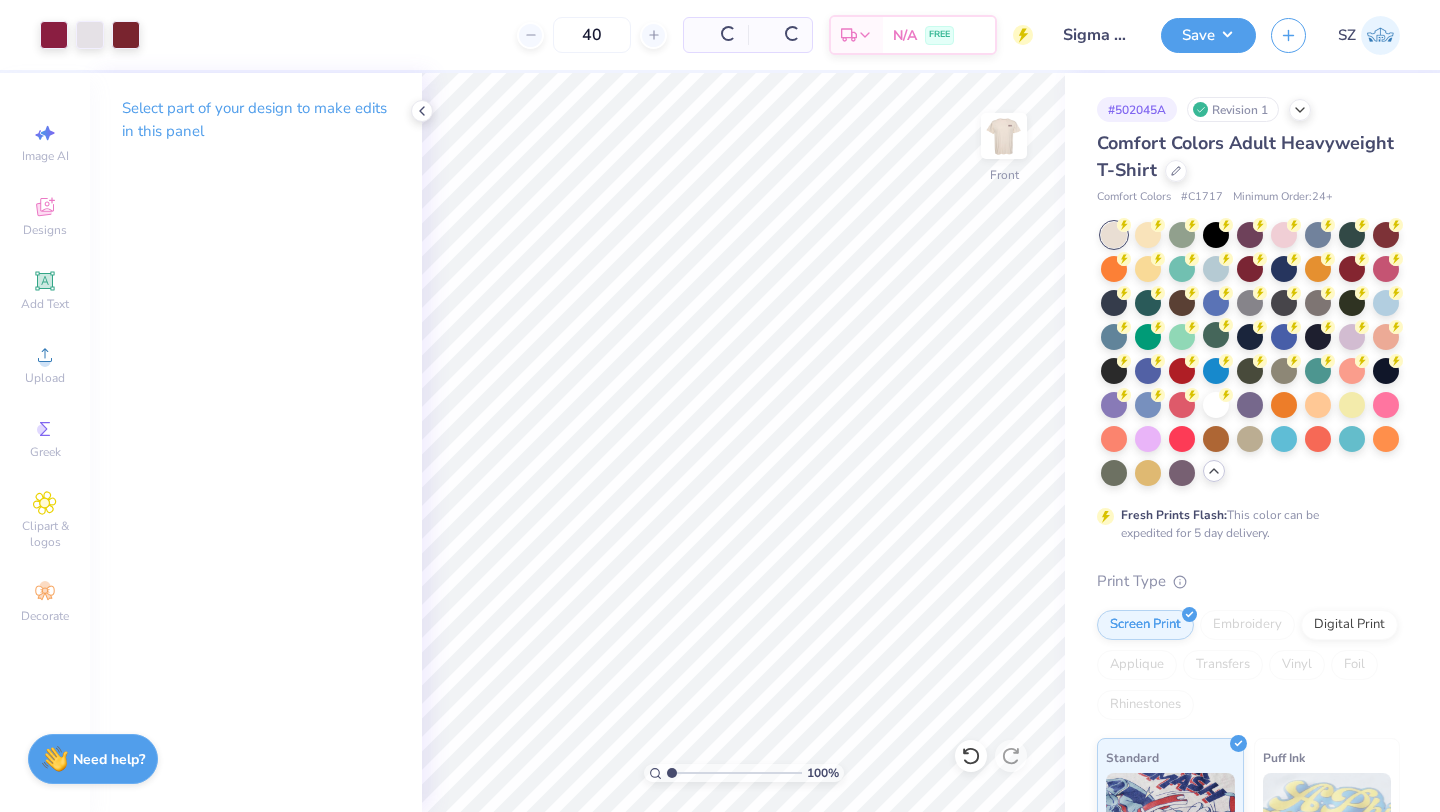 type on "40" 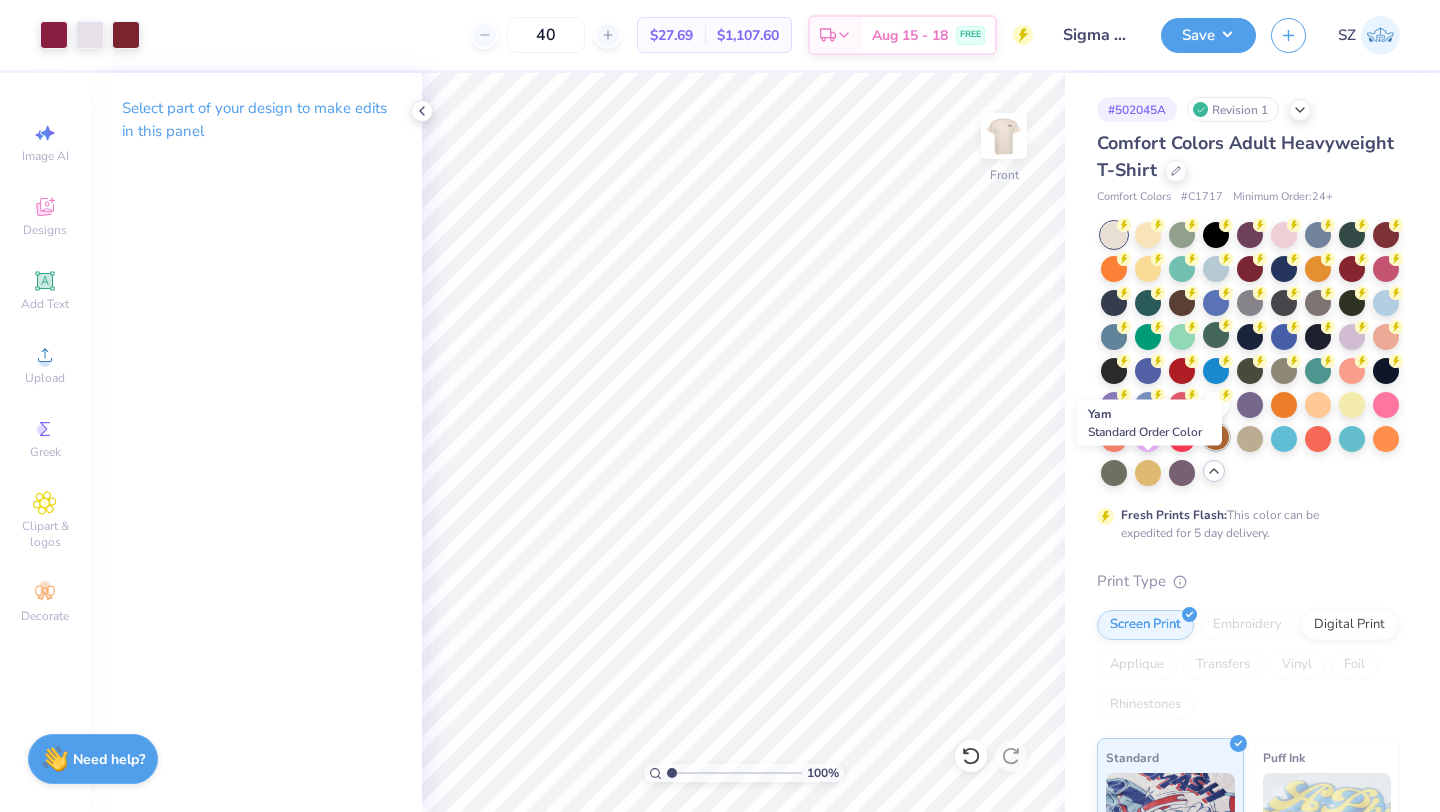 click at bounding box center [1216, 437] 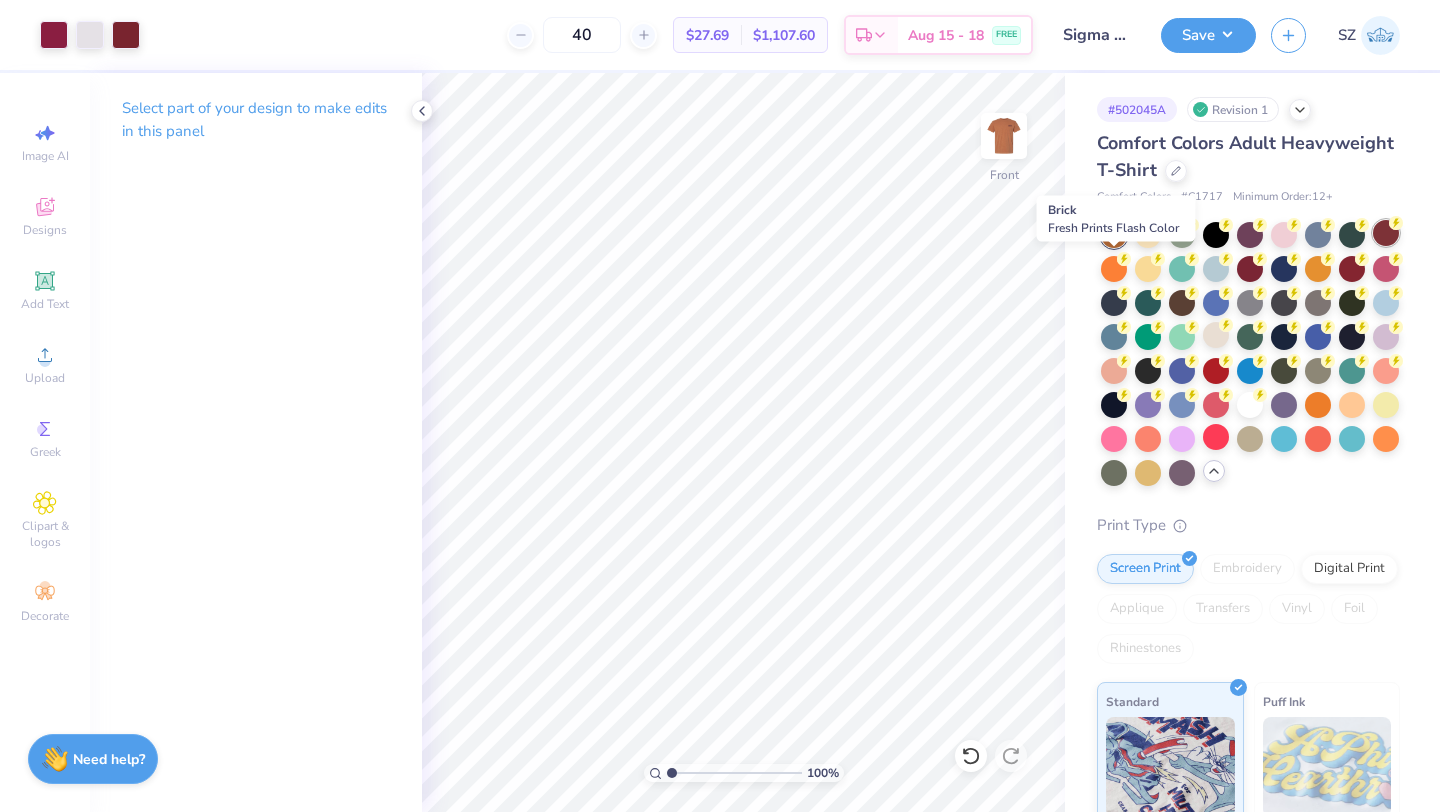 click at bounding box center [1386, 233] 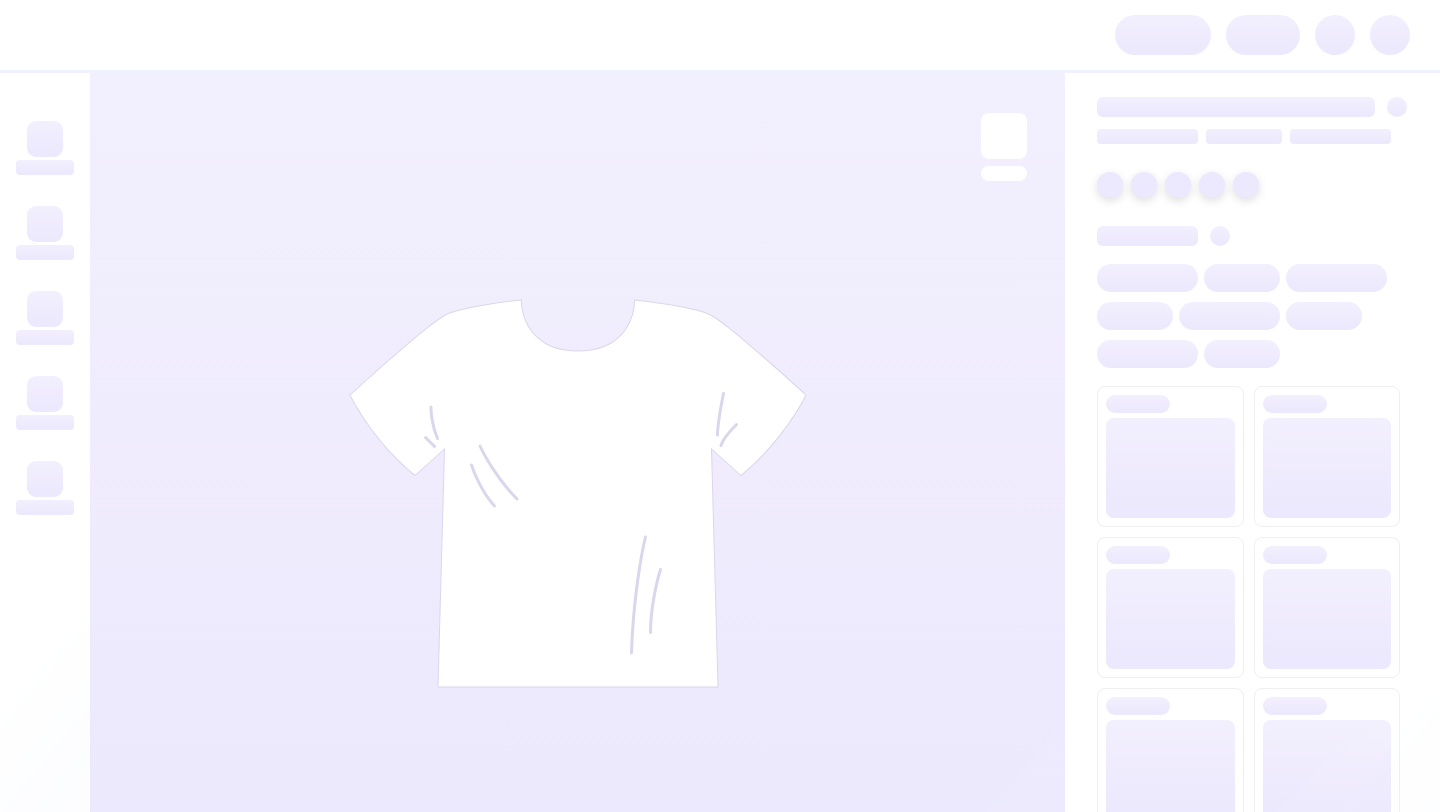 scroll, scrollTop: 0, scrollLeft: 0, axis: both 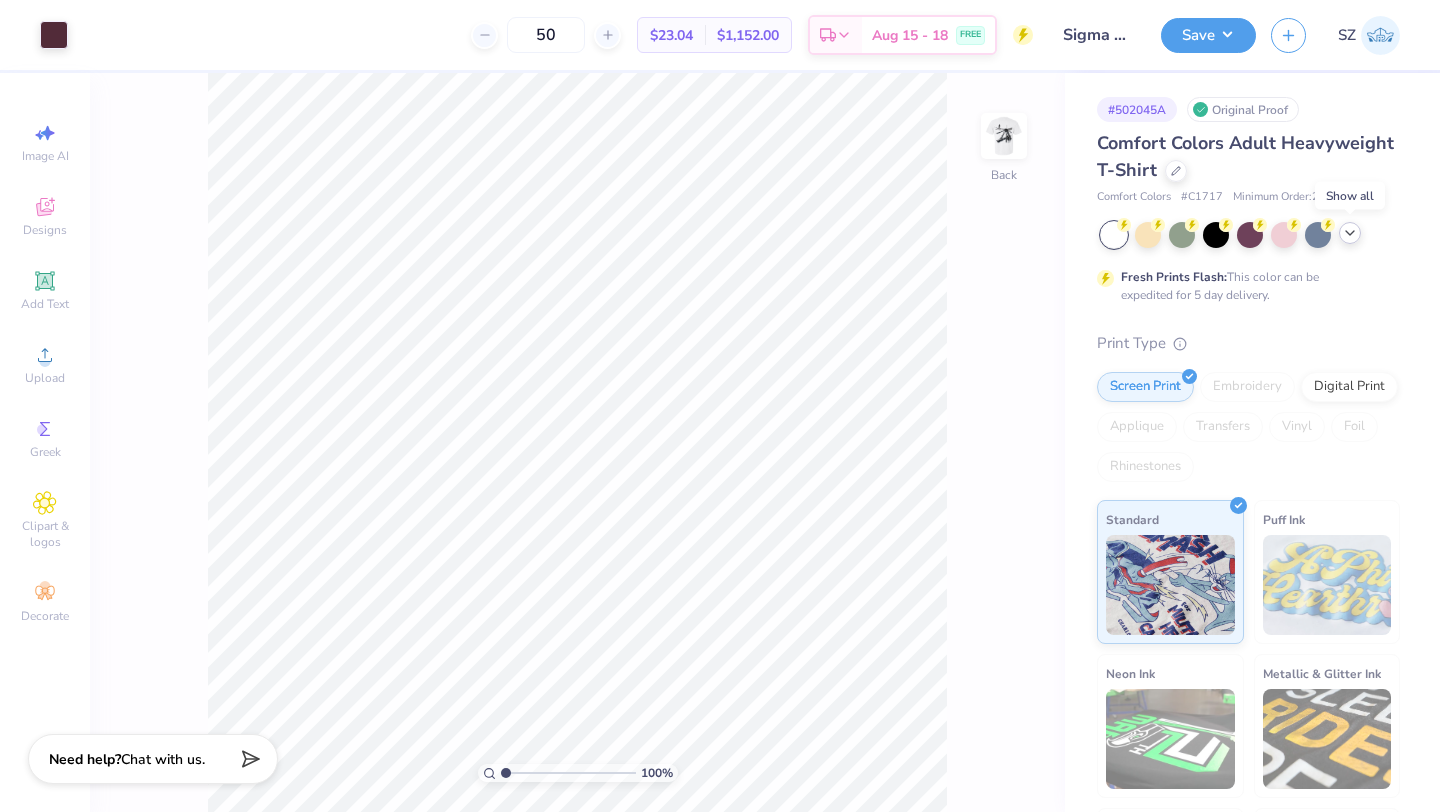 click 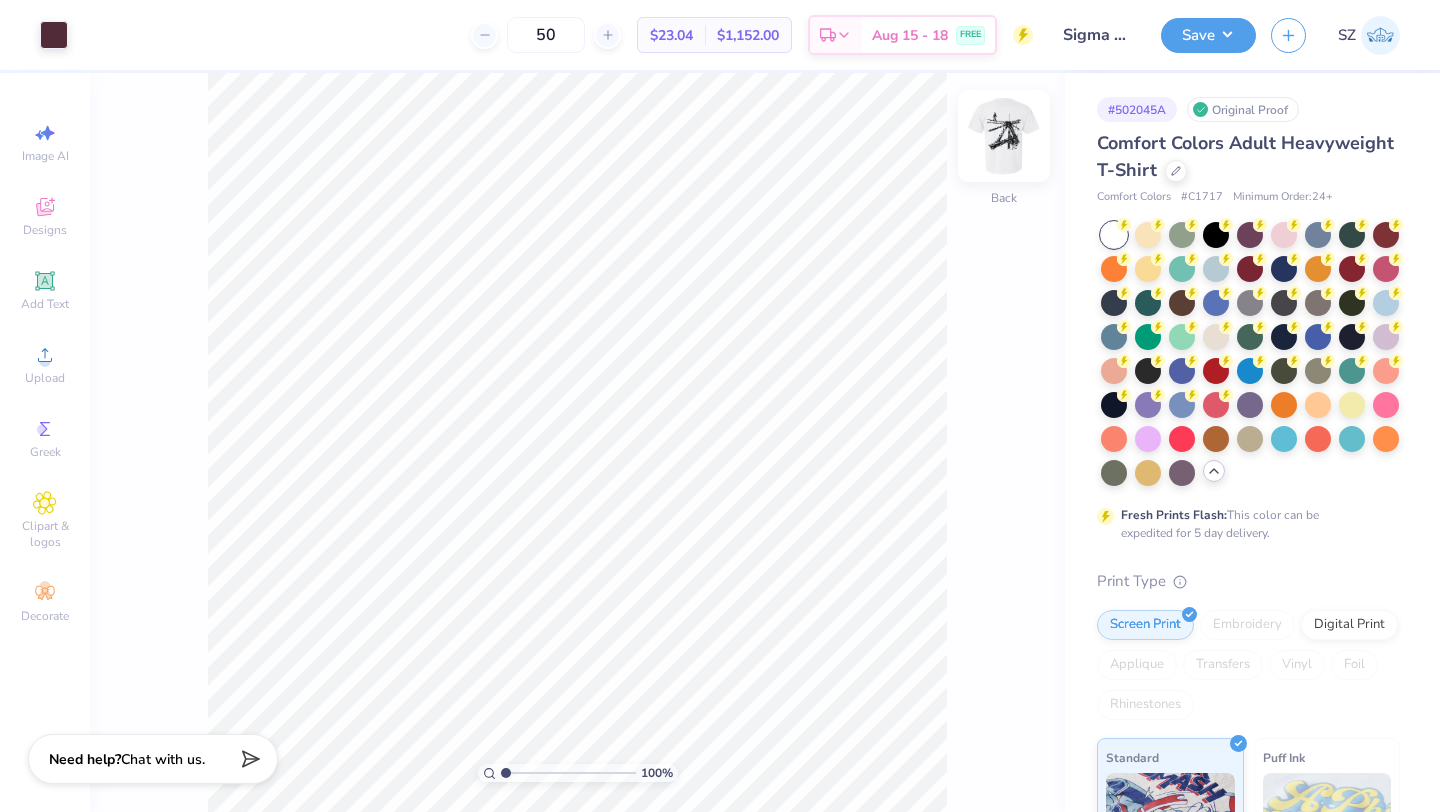 click at bounding box center [1004, 136] 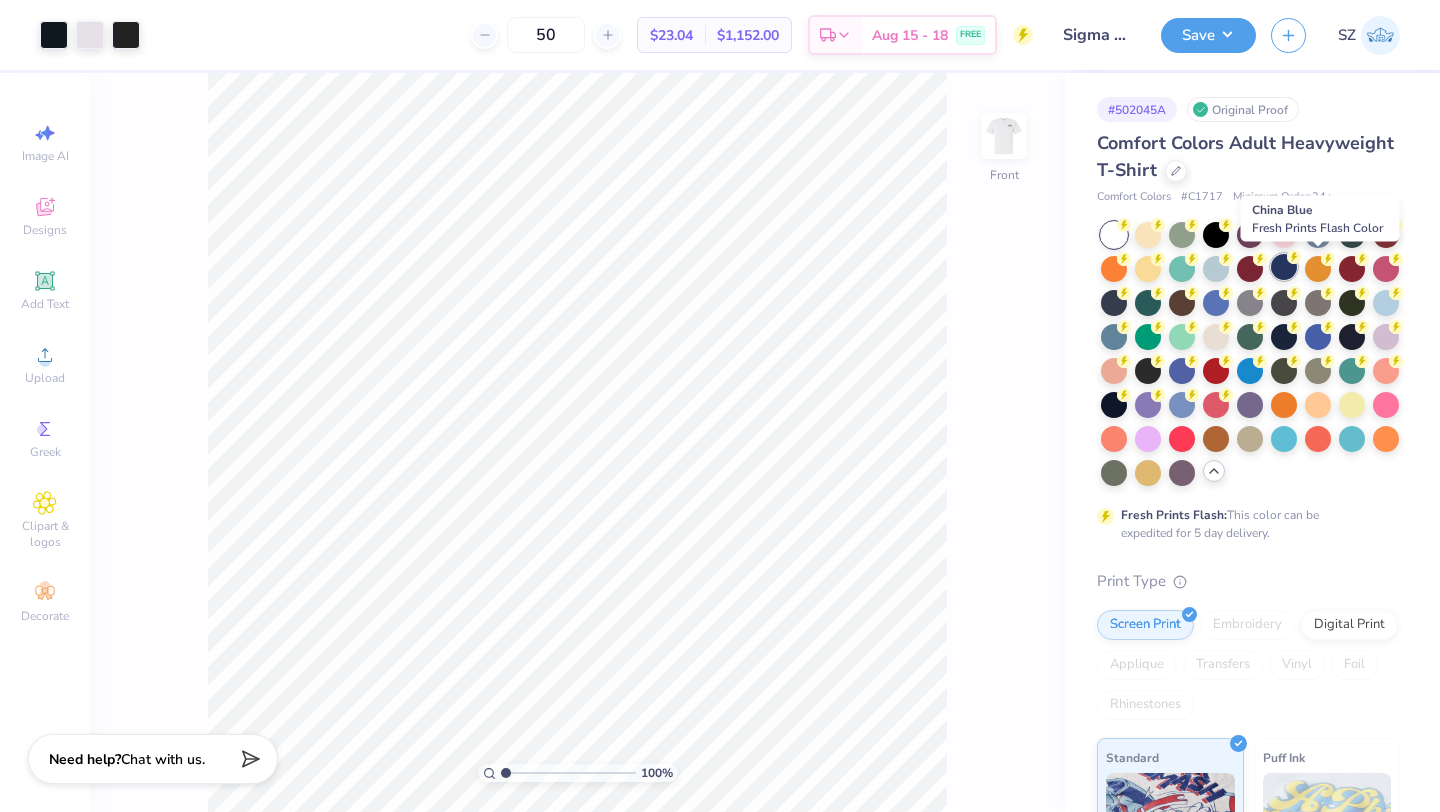 click at bounding box center (1284, 267) 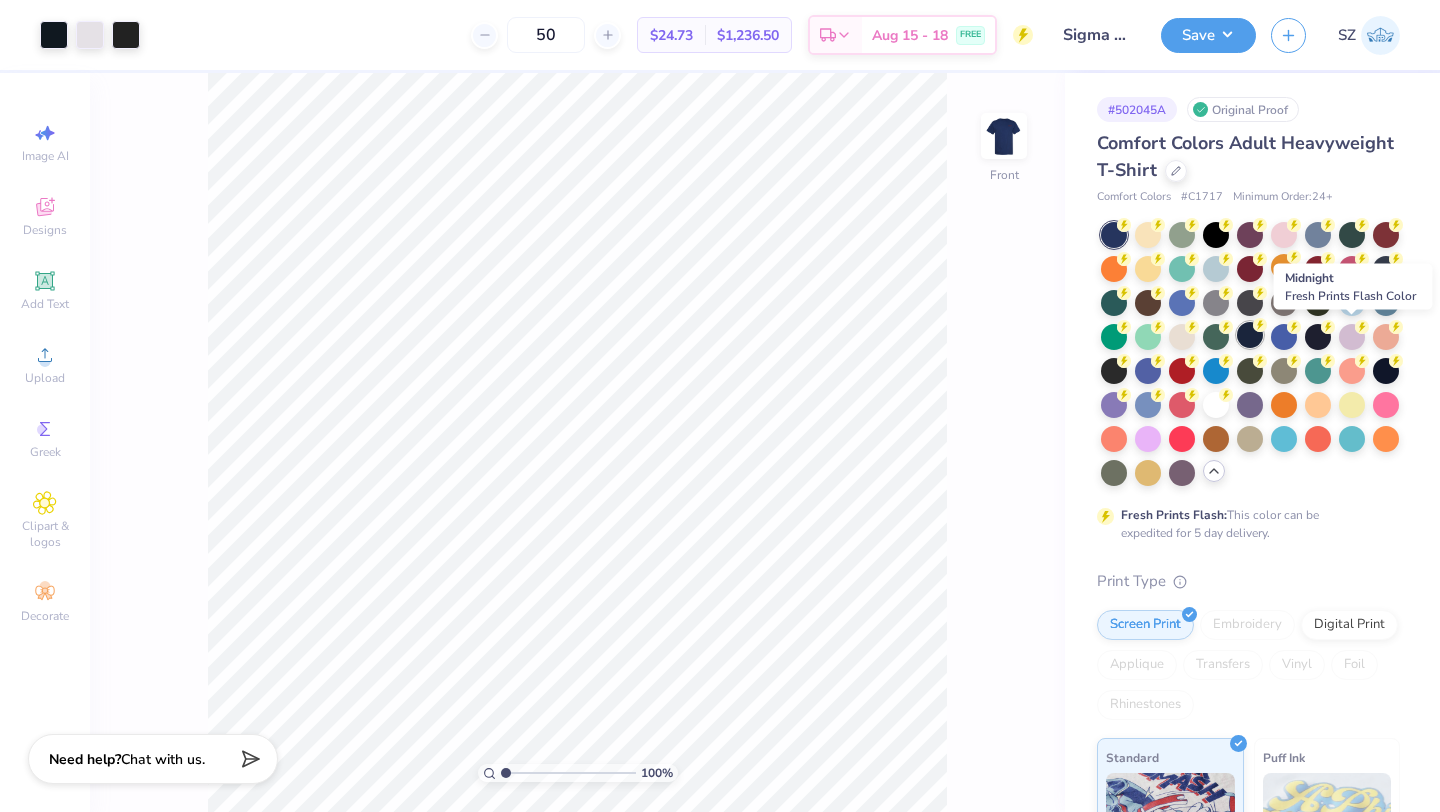 click at bounding box center (1250, 335) 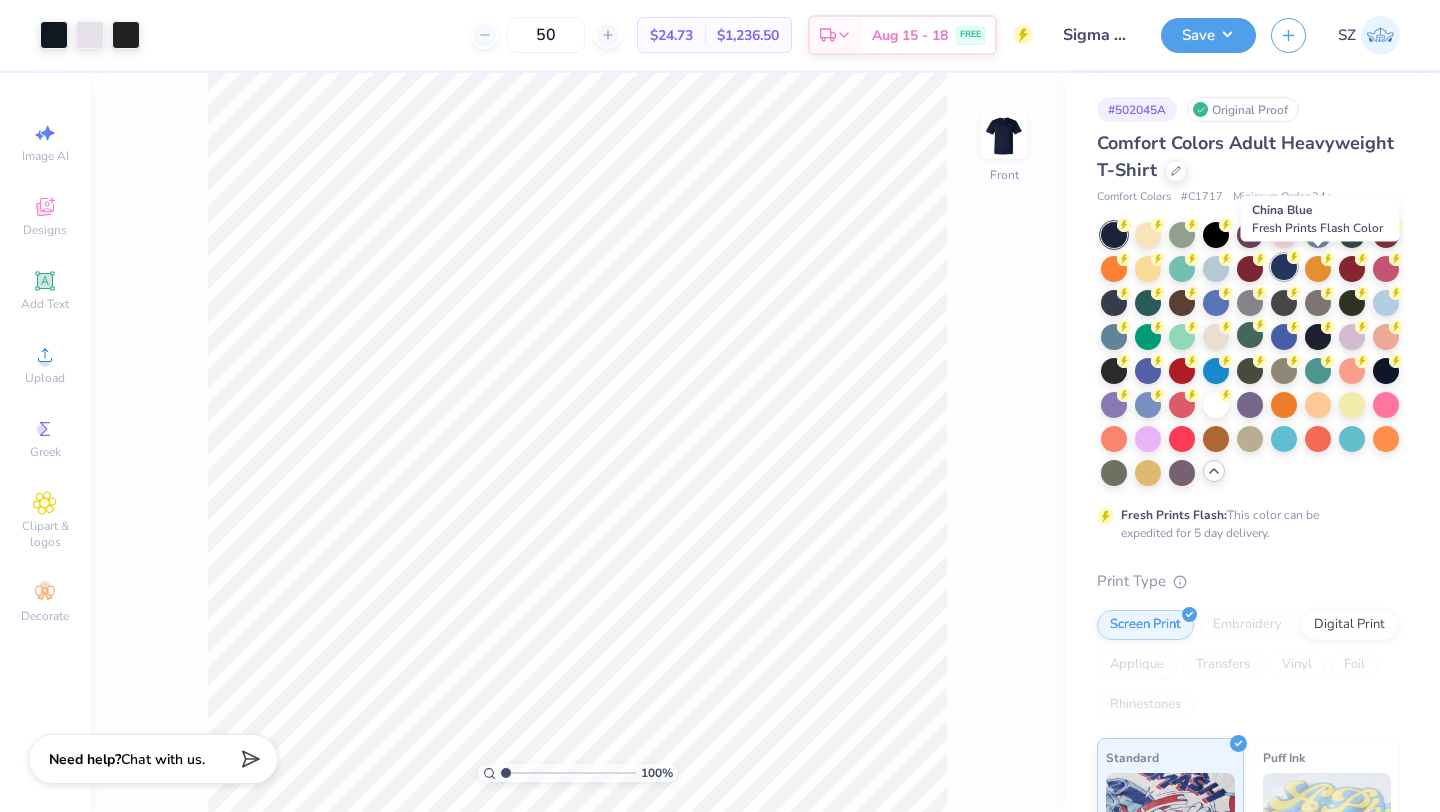 click at bounding box center [1284, 267] 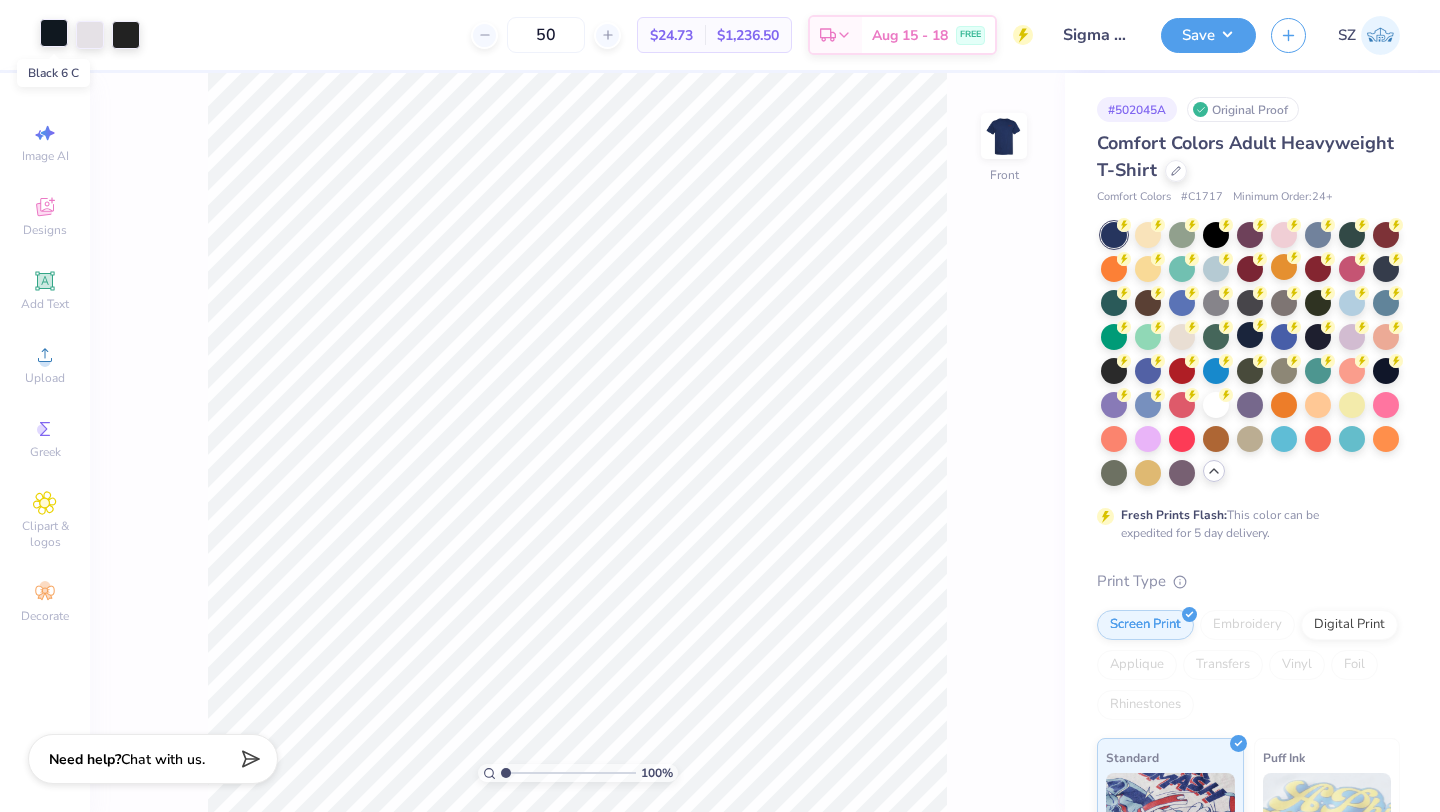 click at bounding box center (54, 33) 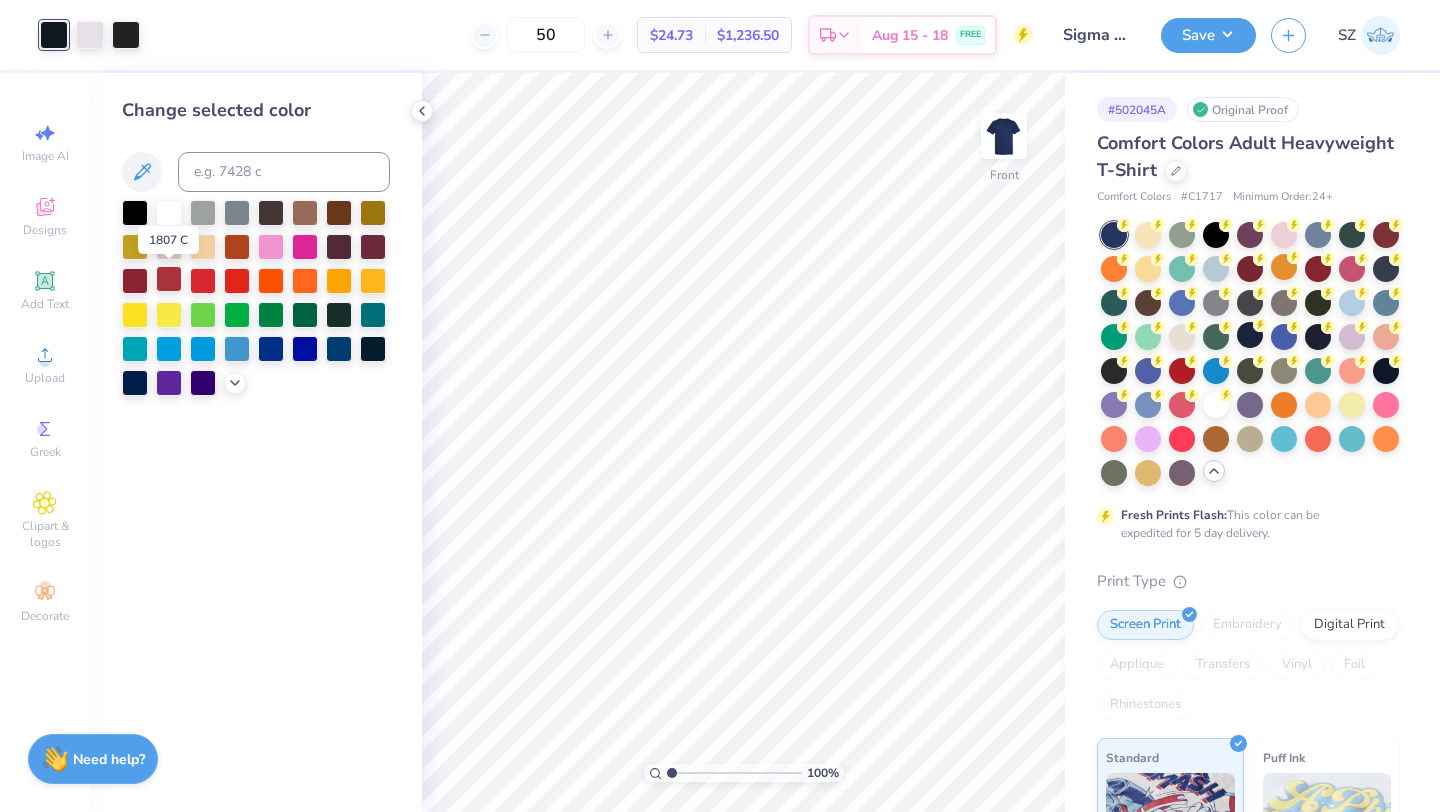 click at bounding box center [169, 279] 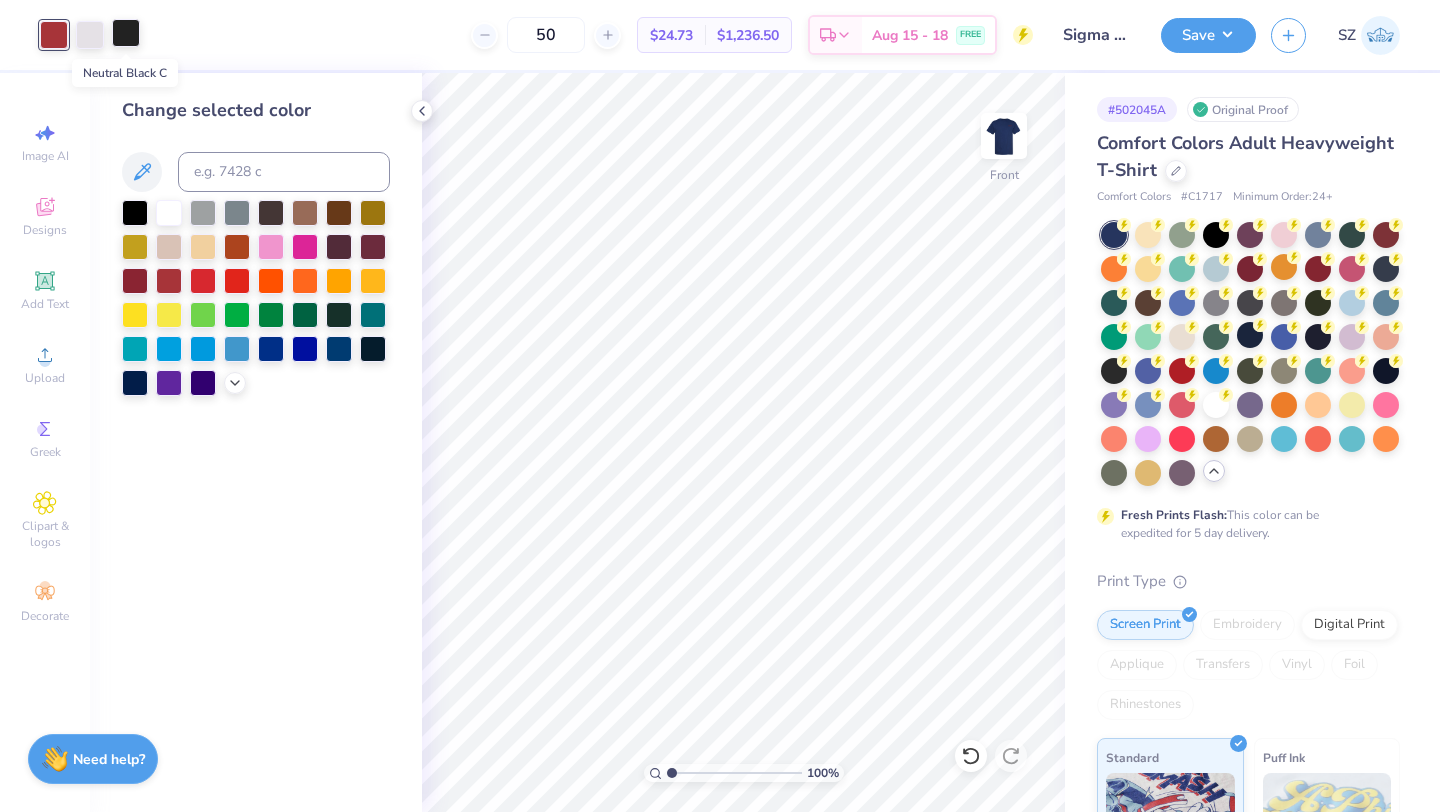 click at bounding box center [126, 33] 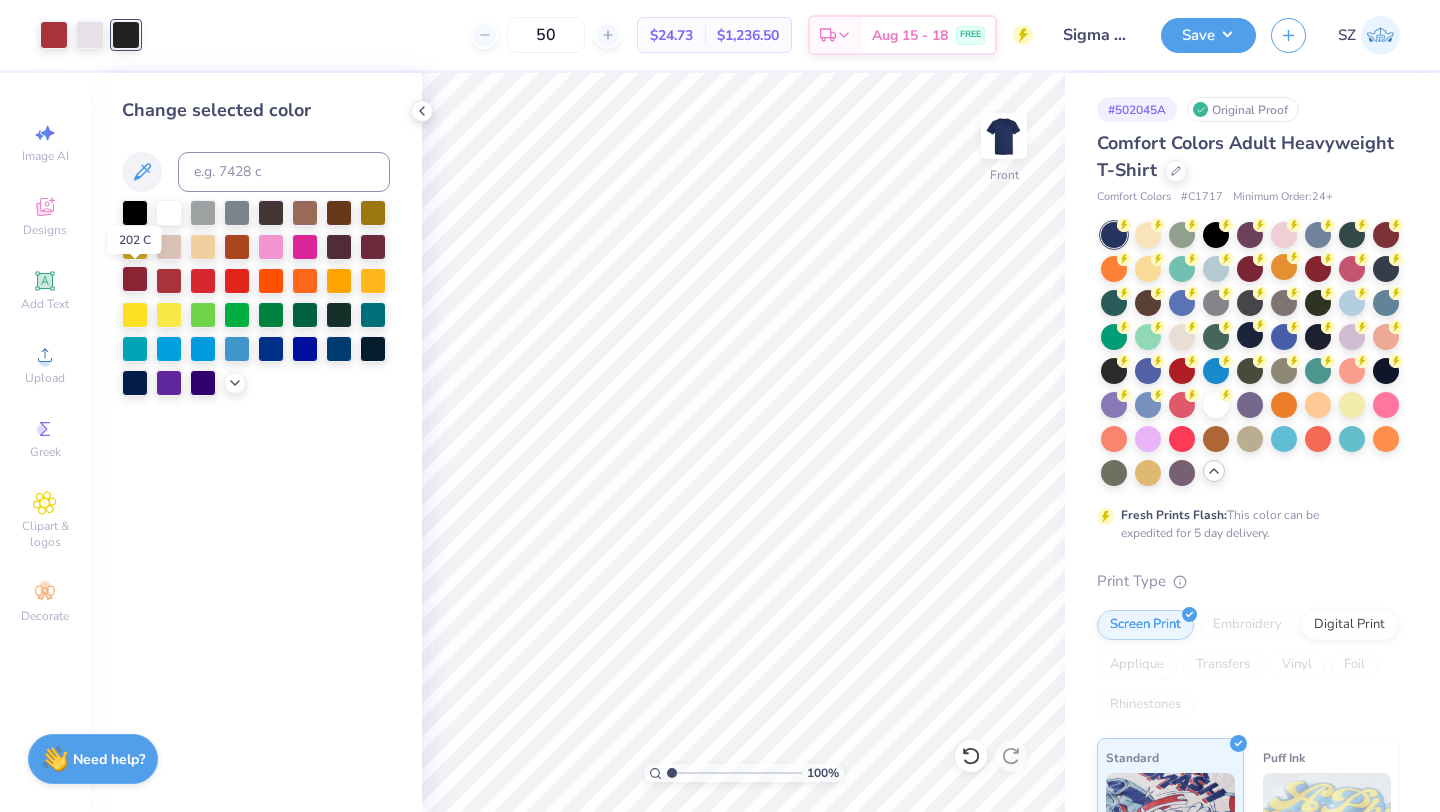 click at bounding box center [135, 279] 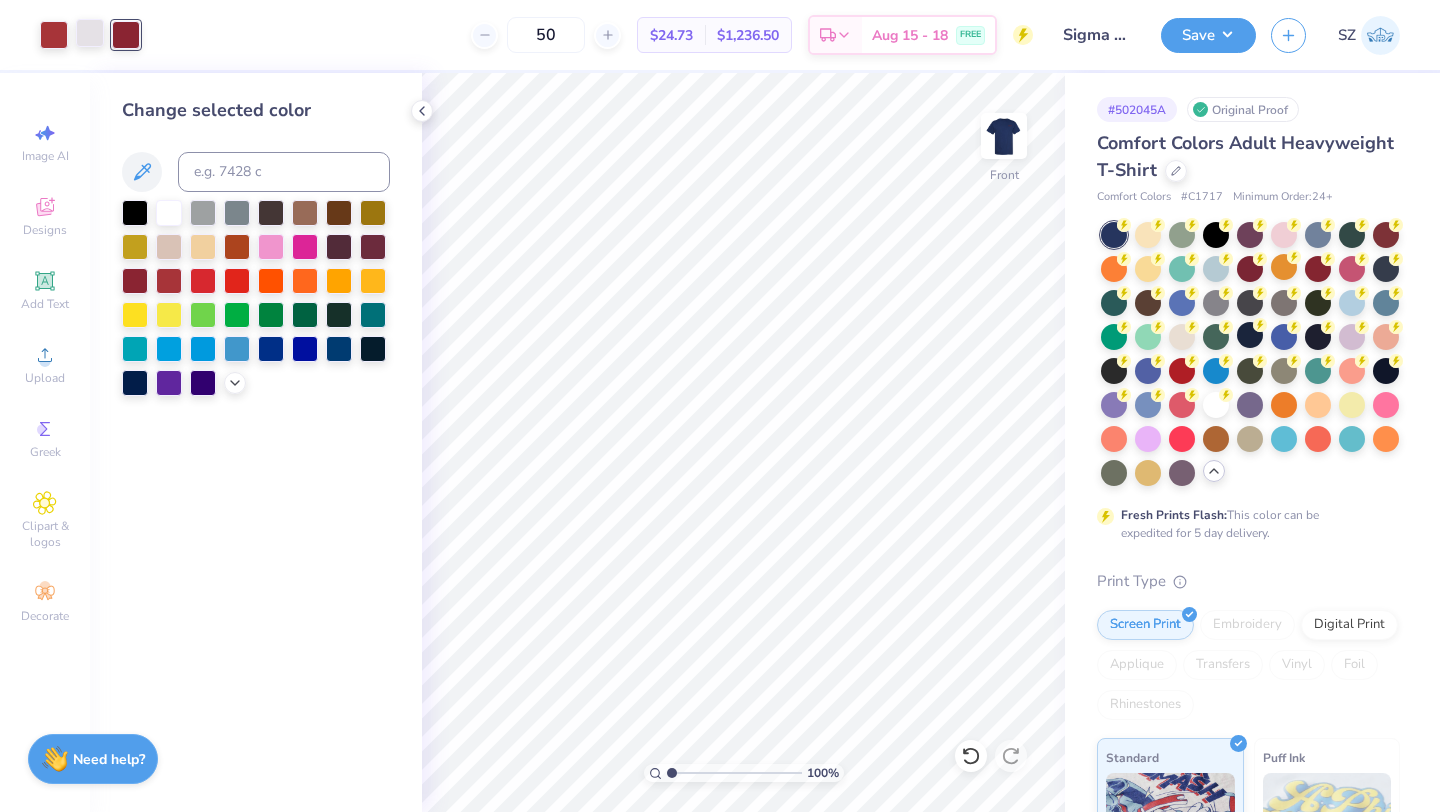 click at bounding box center [90, 33] 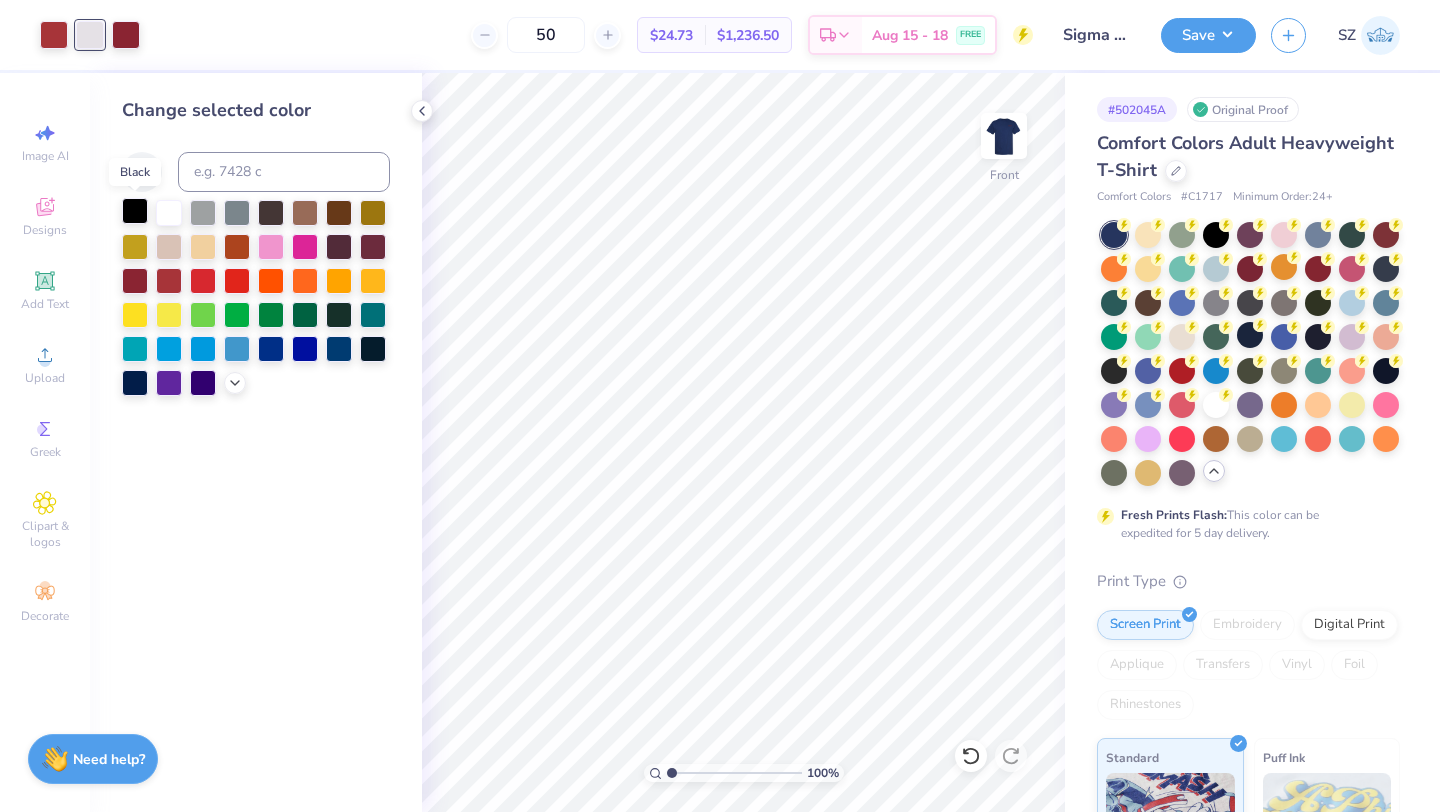 click at bounding box center (135, 211) 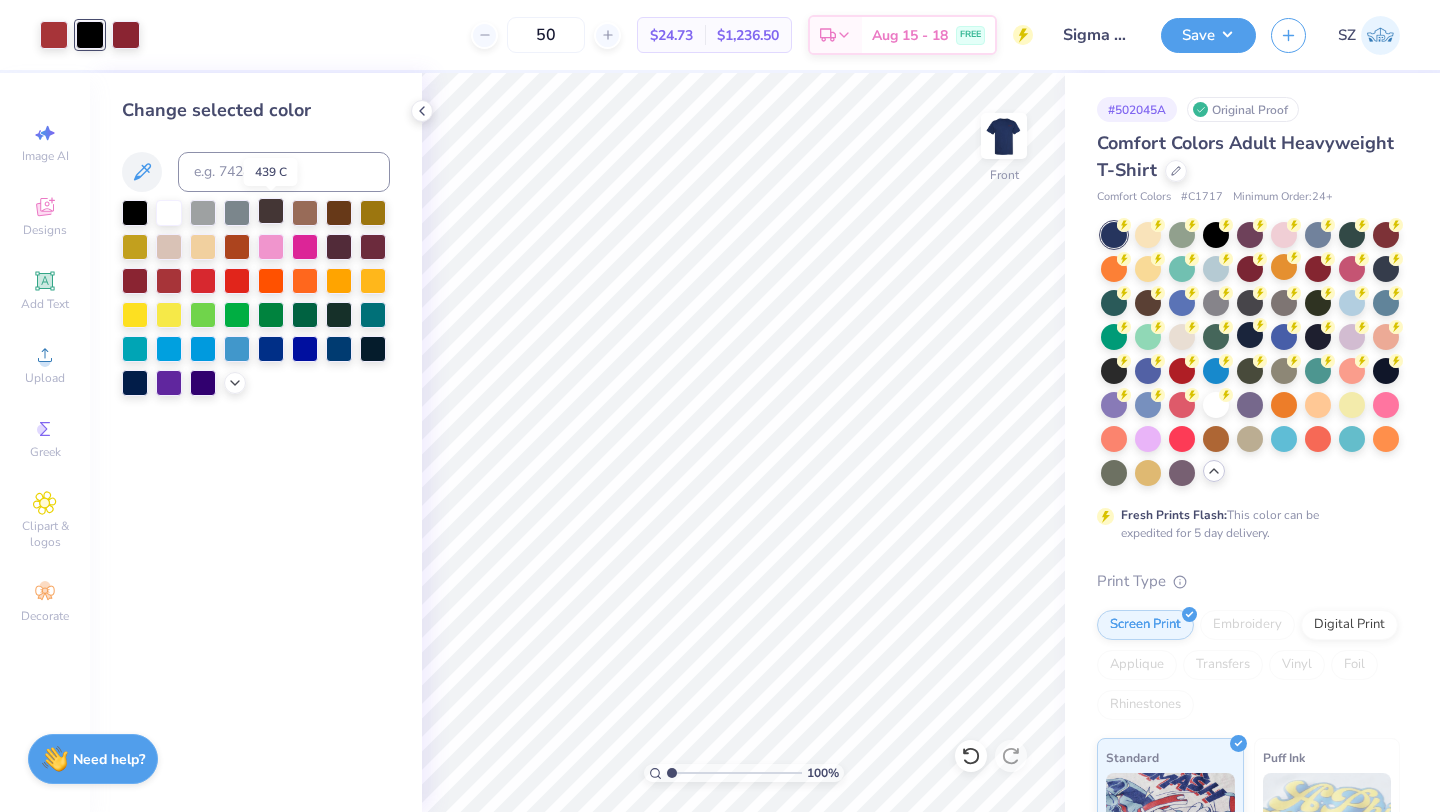 click at bounding box center [271, 211] 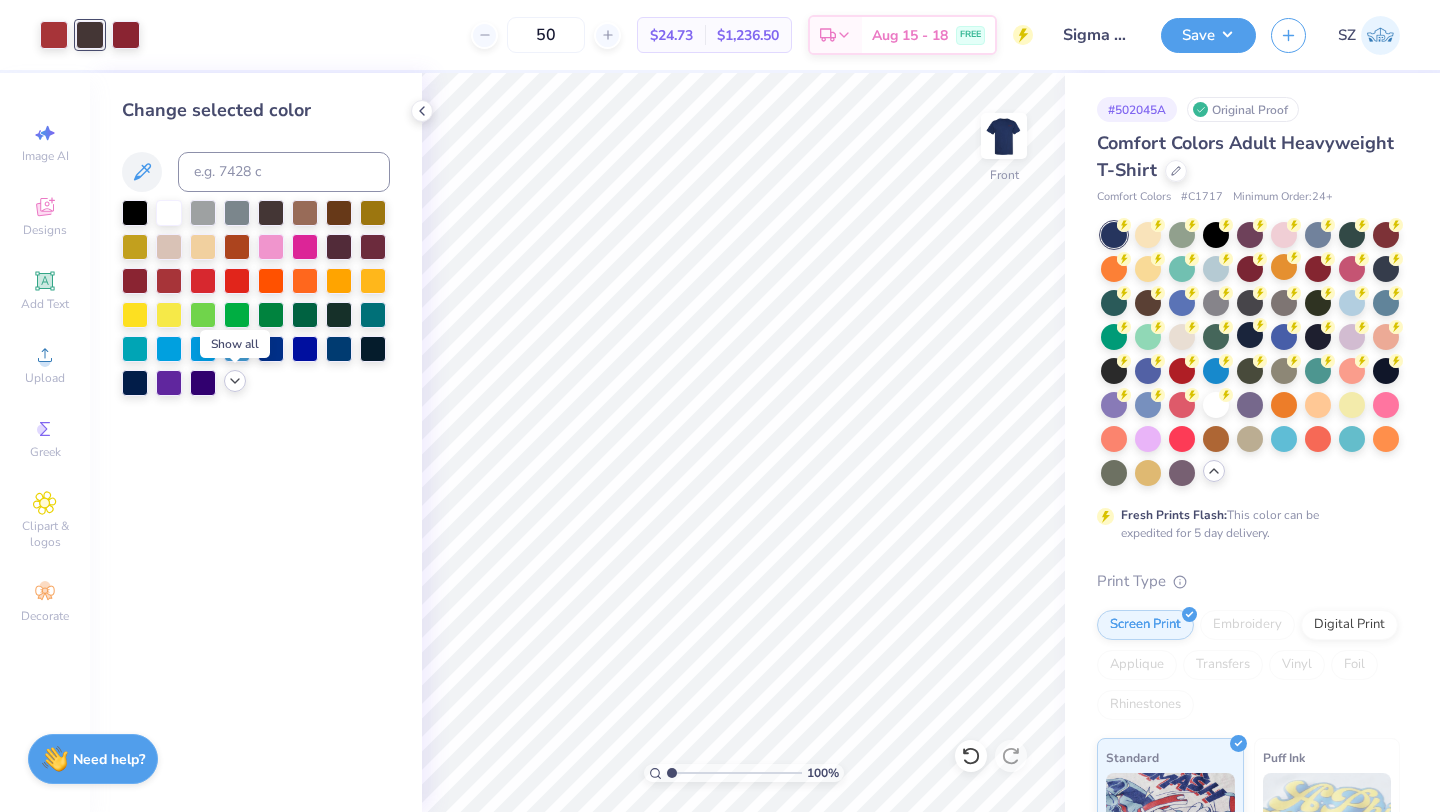 click 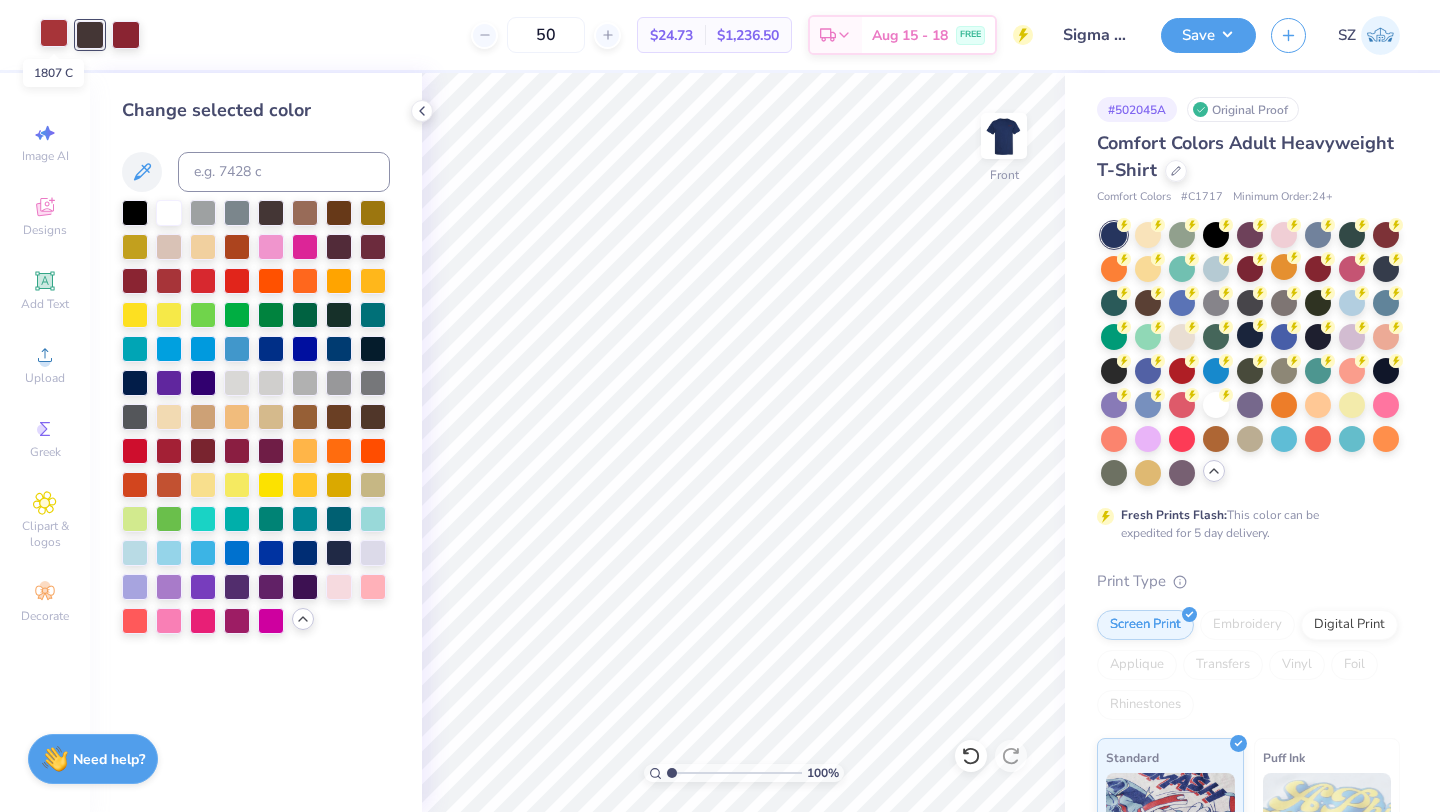 click at bounding box center [54, 33] 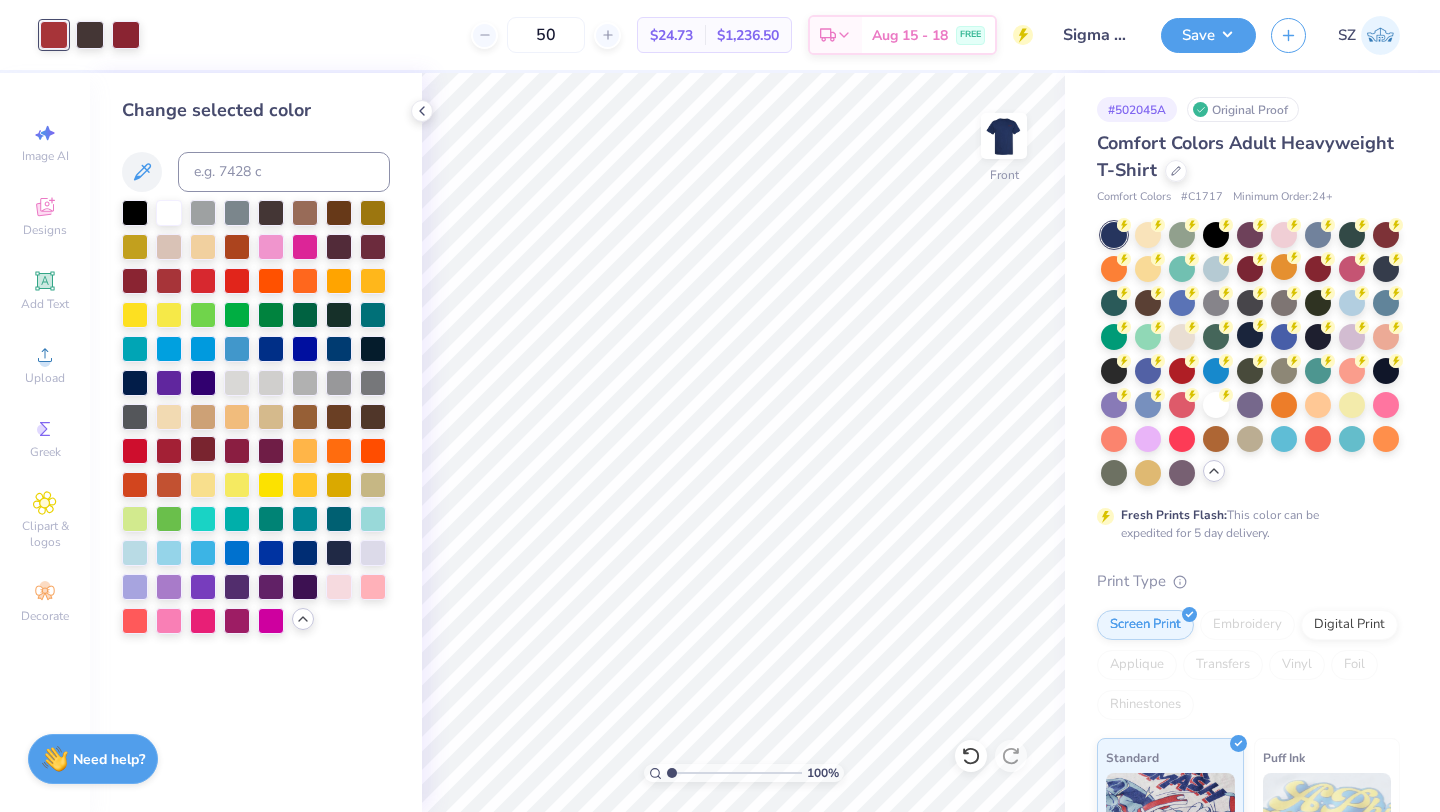 click at bounding box center [203, 449] 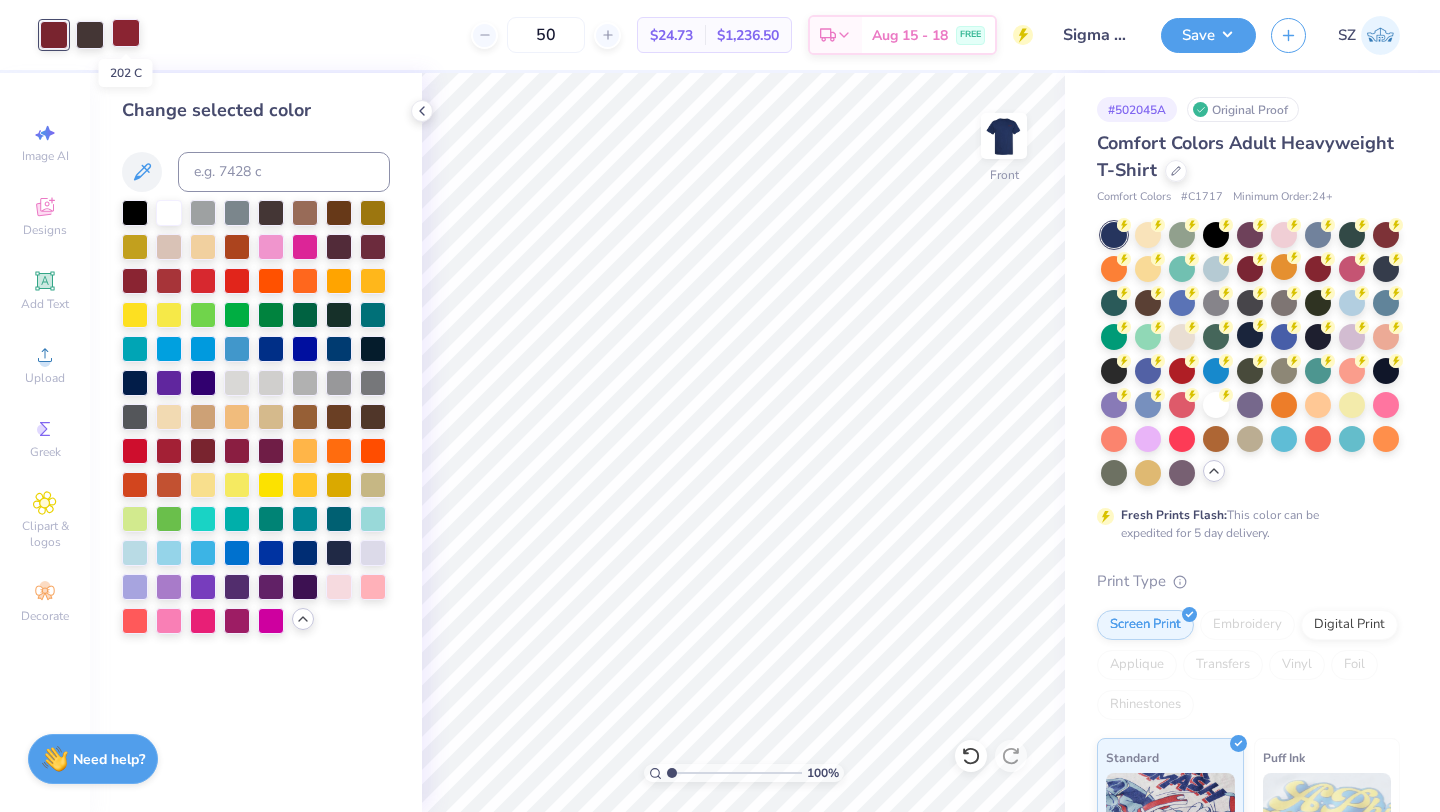click at bounding box center [126, 33] 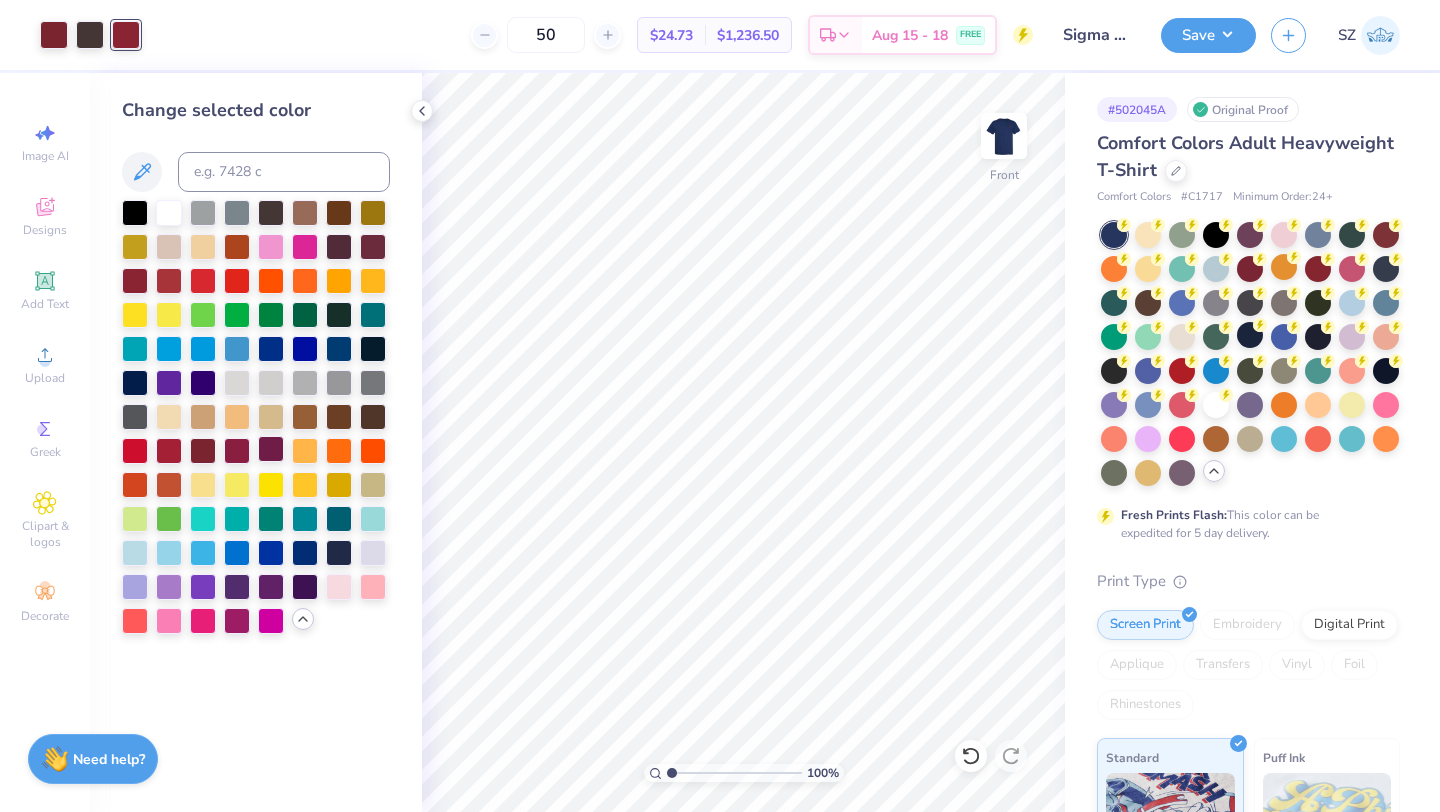 click at bounding box center [271, 449] 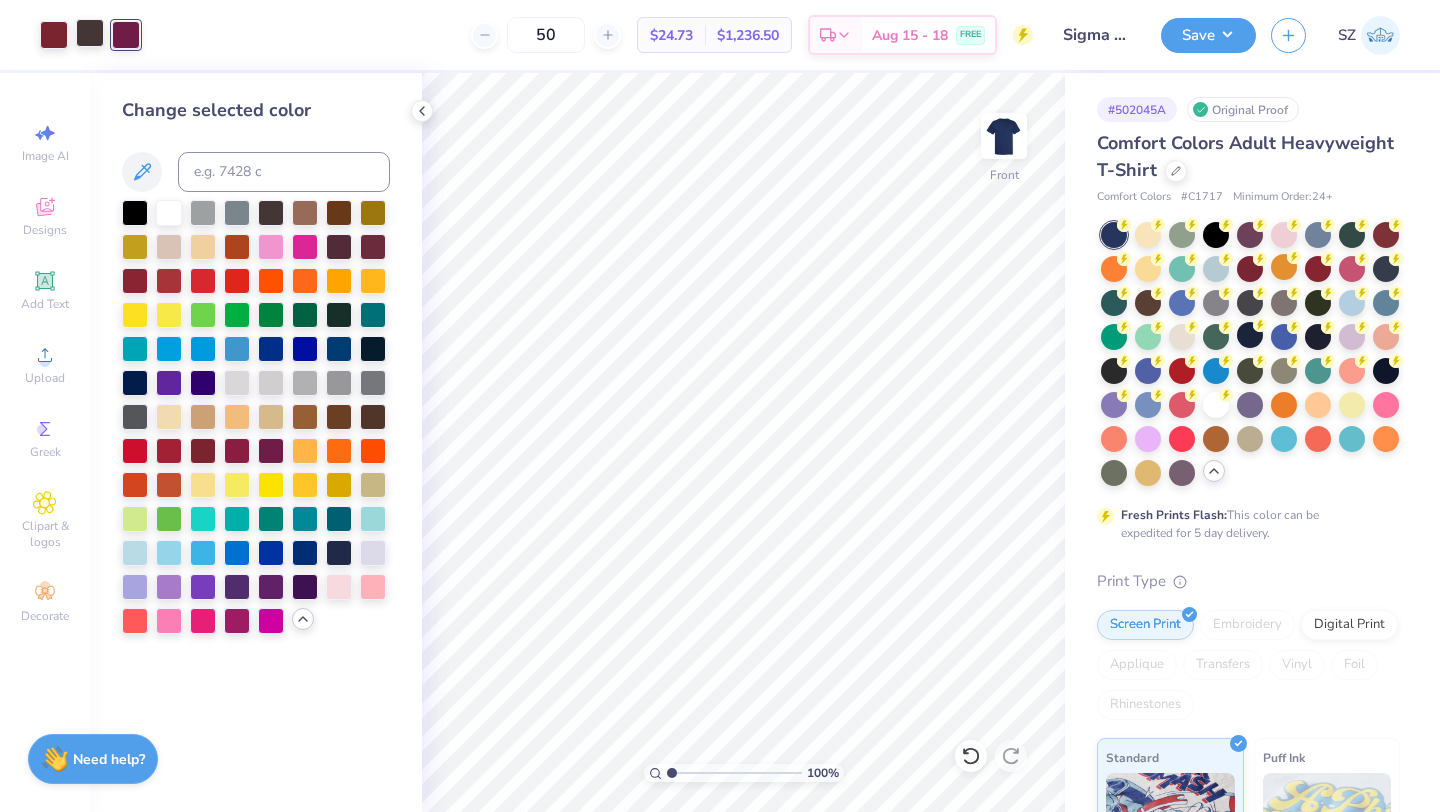 click at bounding box center (90, 33) 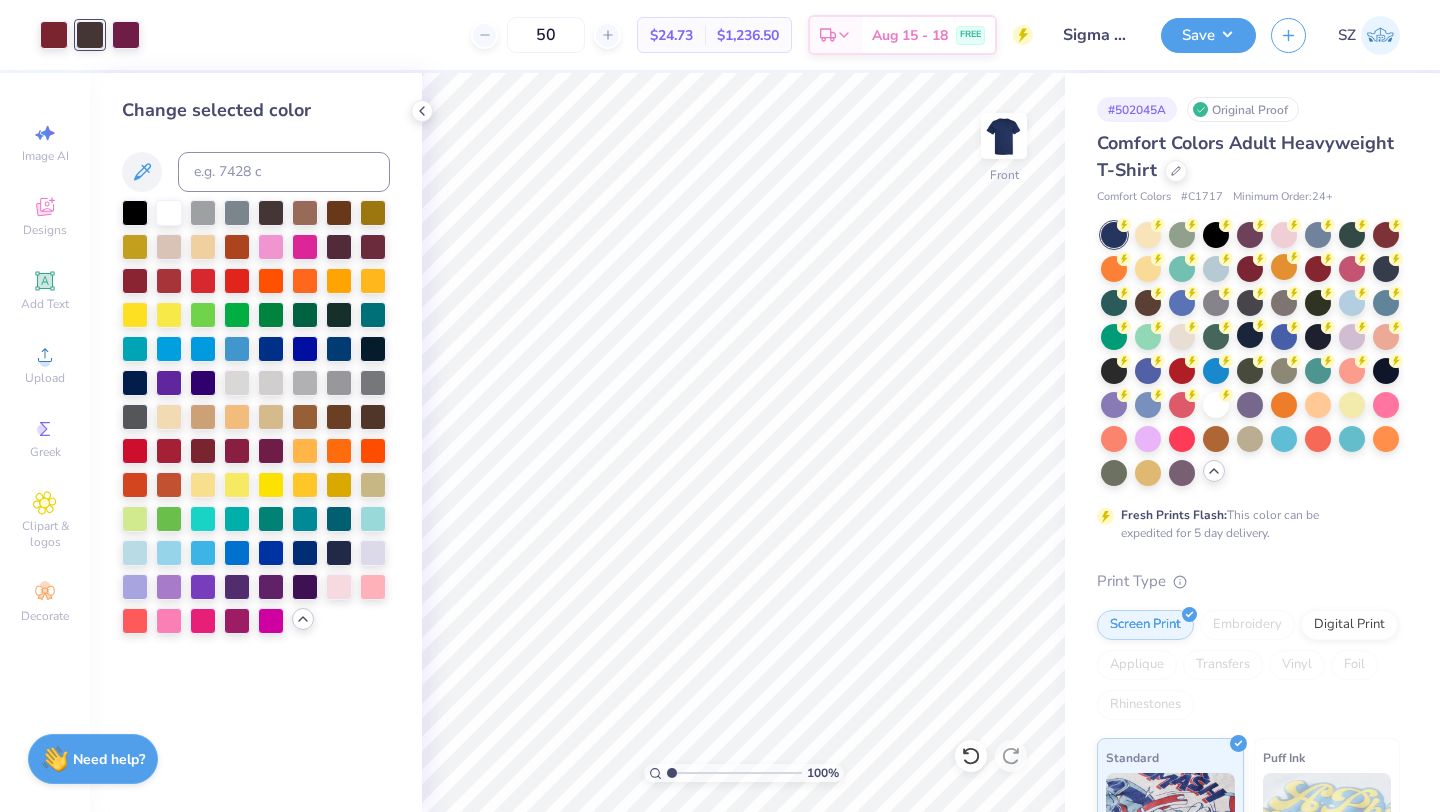 click at bounding box center (271, 383) 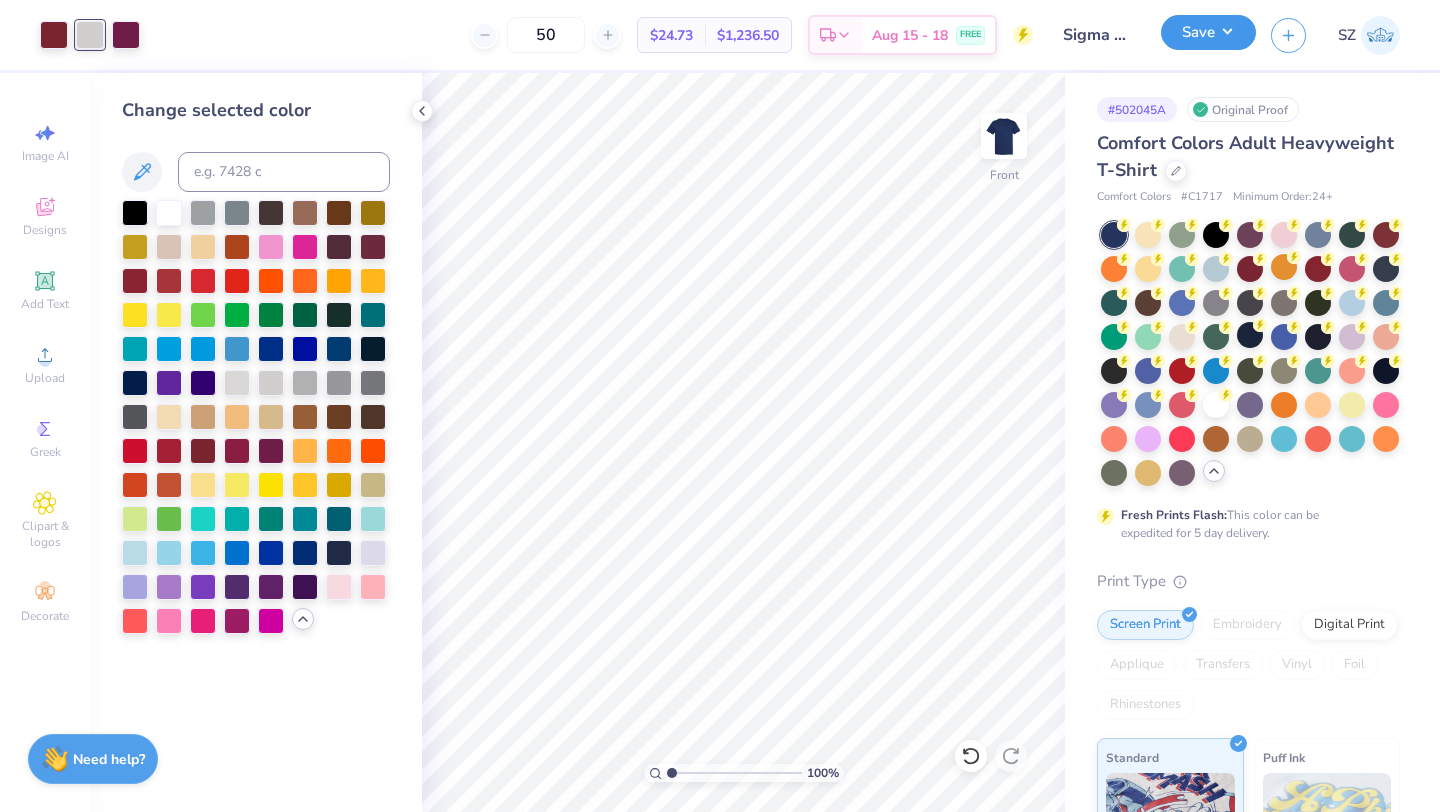 click on "Save" at bounding box center (1208, 32) 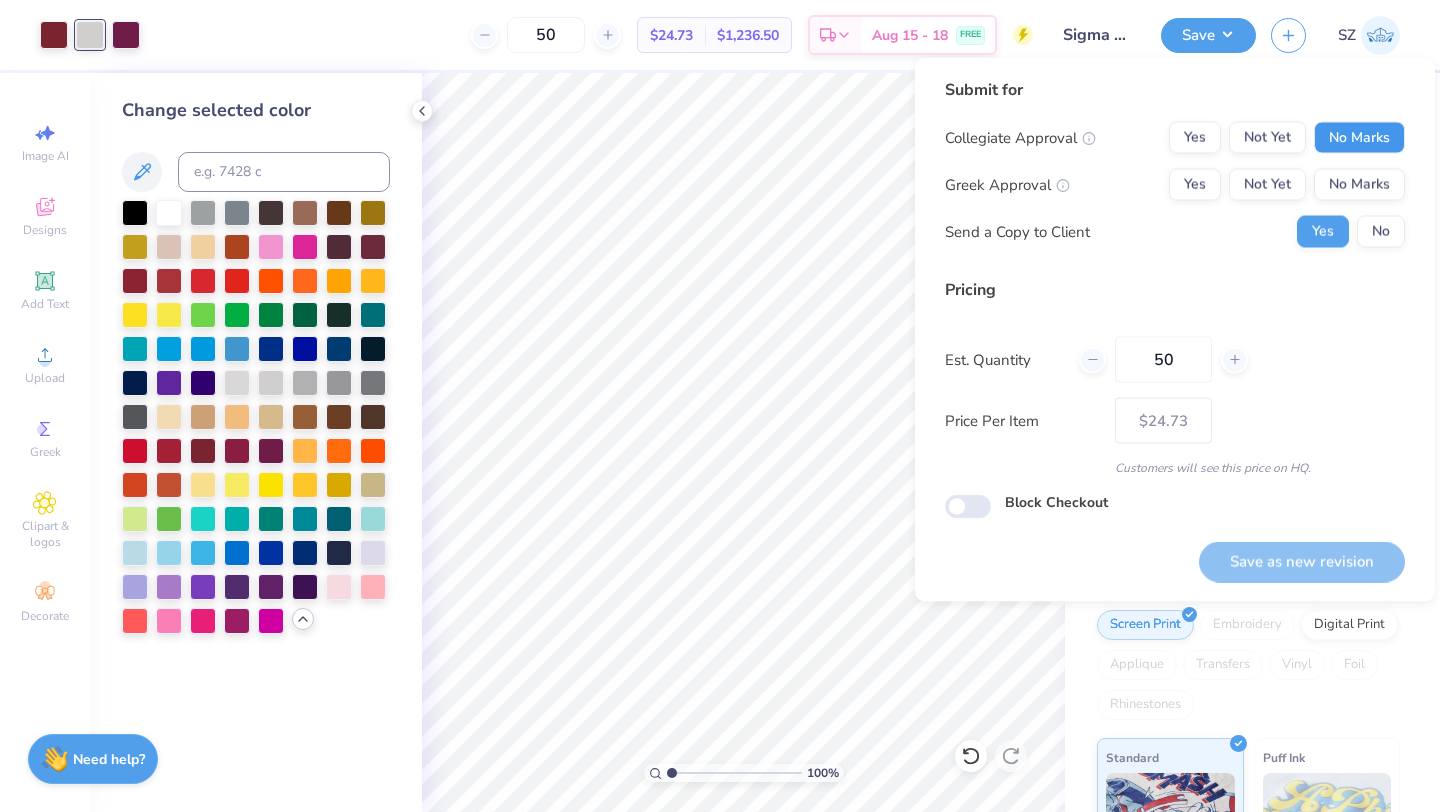 click on "No Marks" at bounding box center (1359, 138) 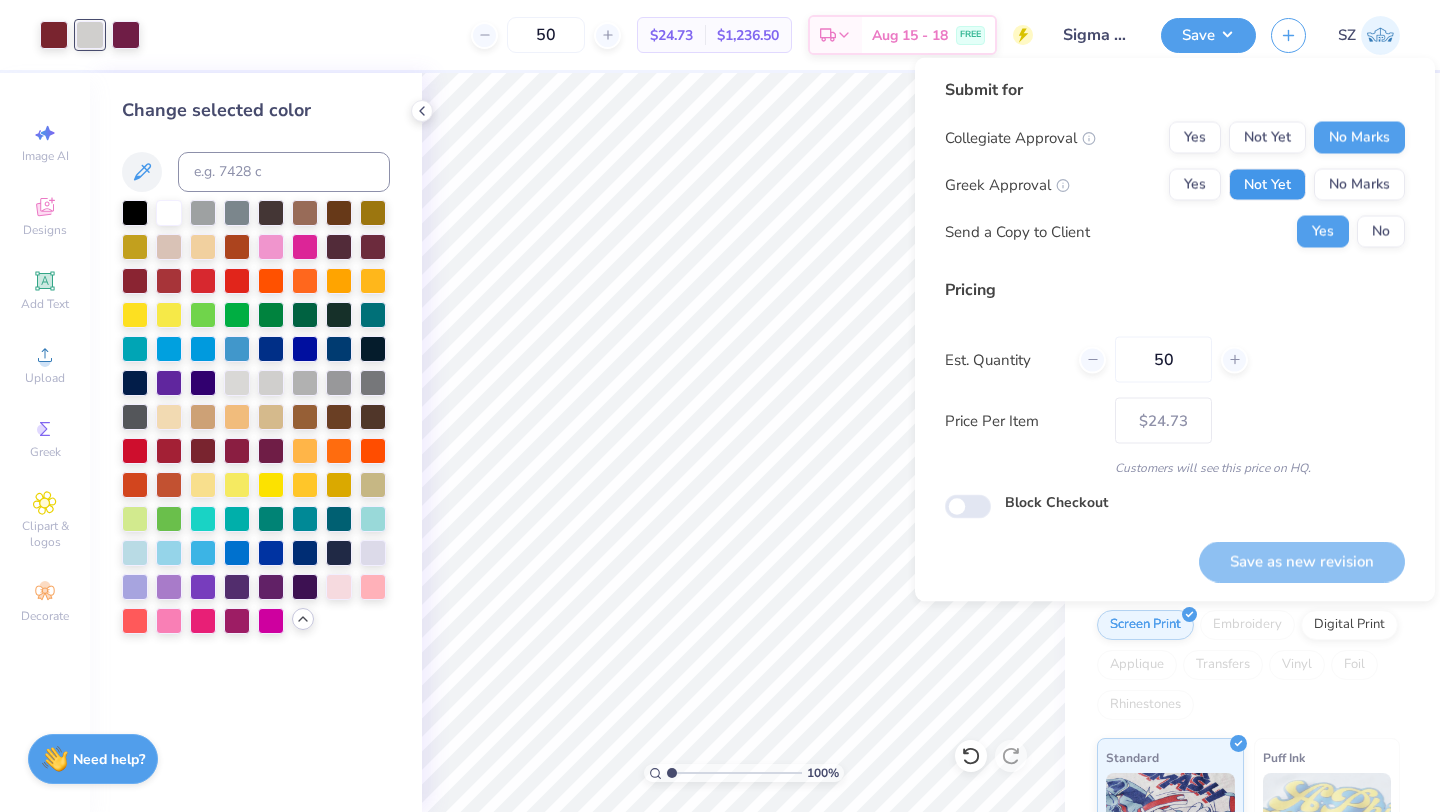 click on "Not Yet" at bounding box center [1267, 185] 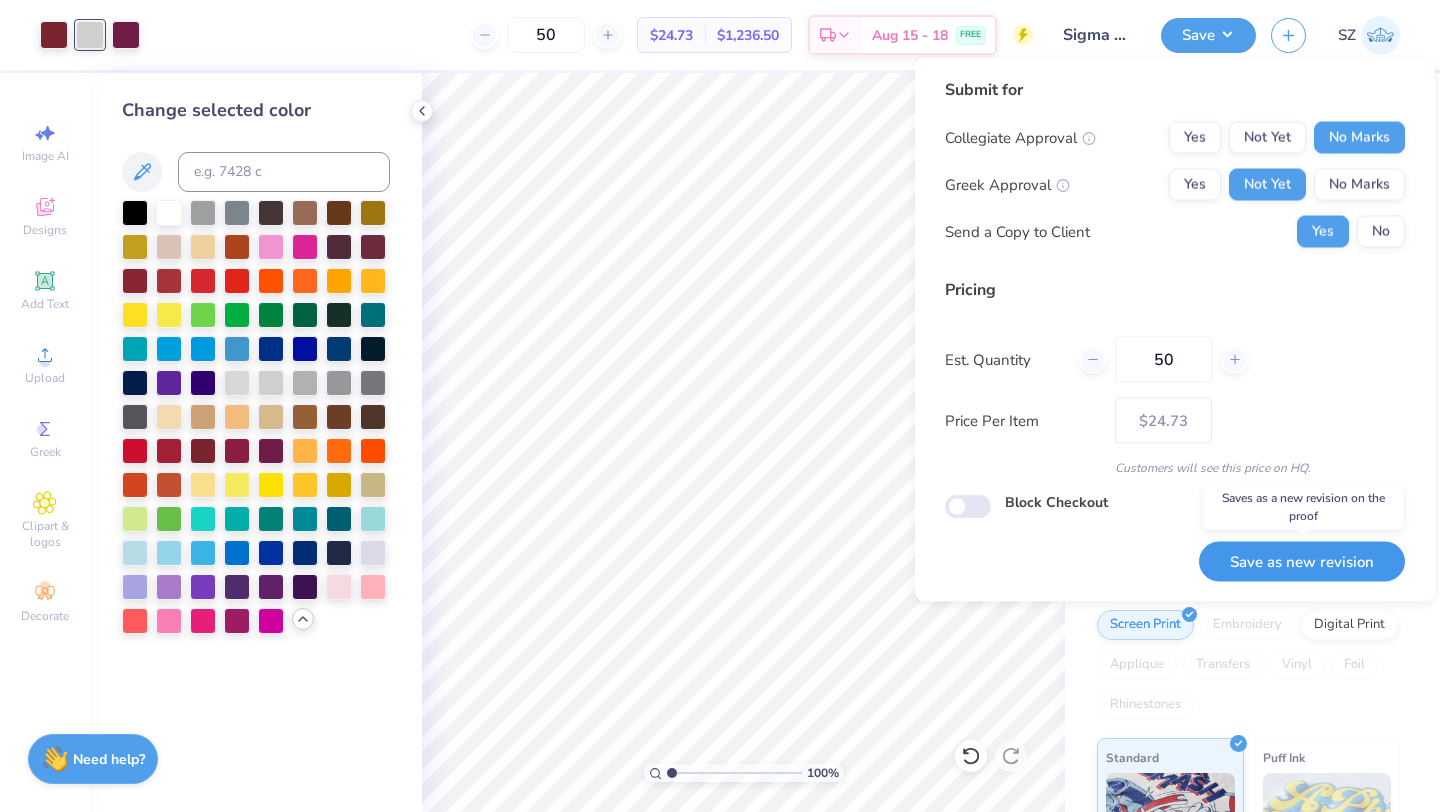 click on "Save as new revision" at bounding box center (1302, 561) 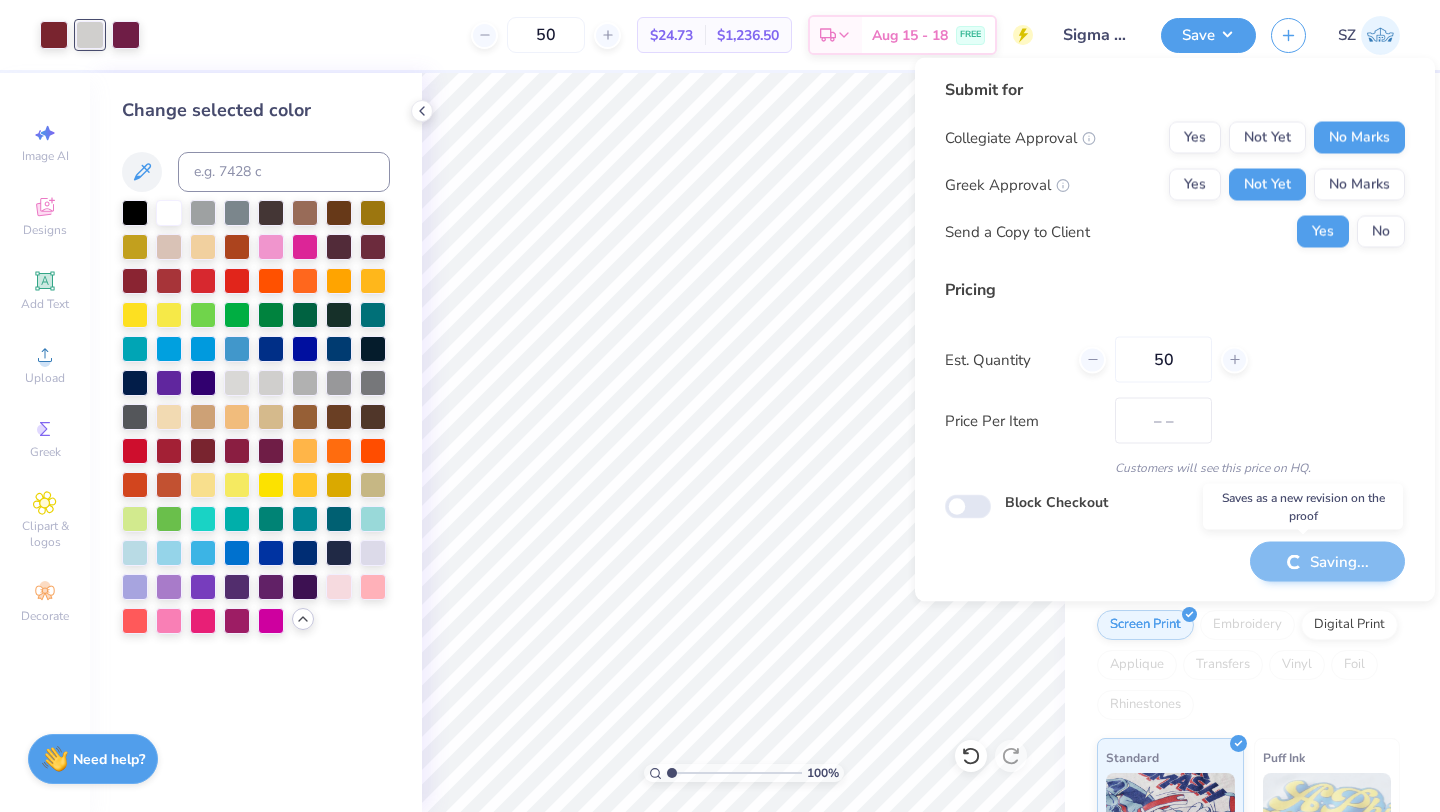 type on "$24.73" 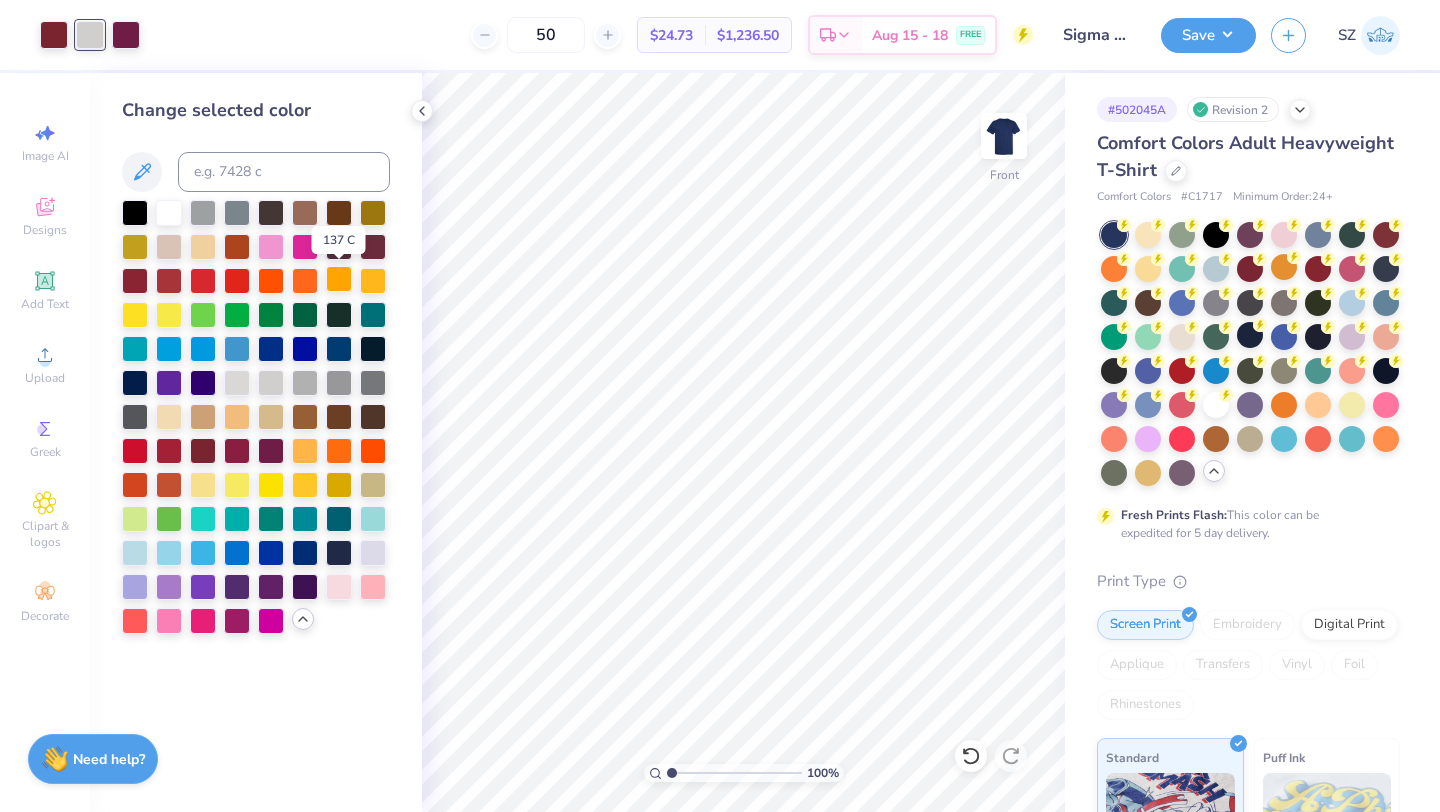 click at bounding box center [339, 279] 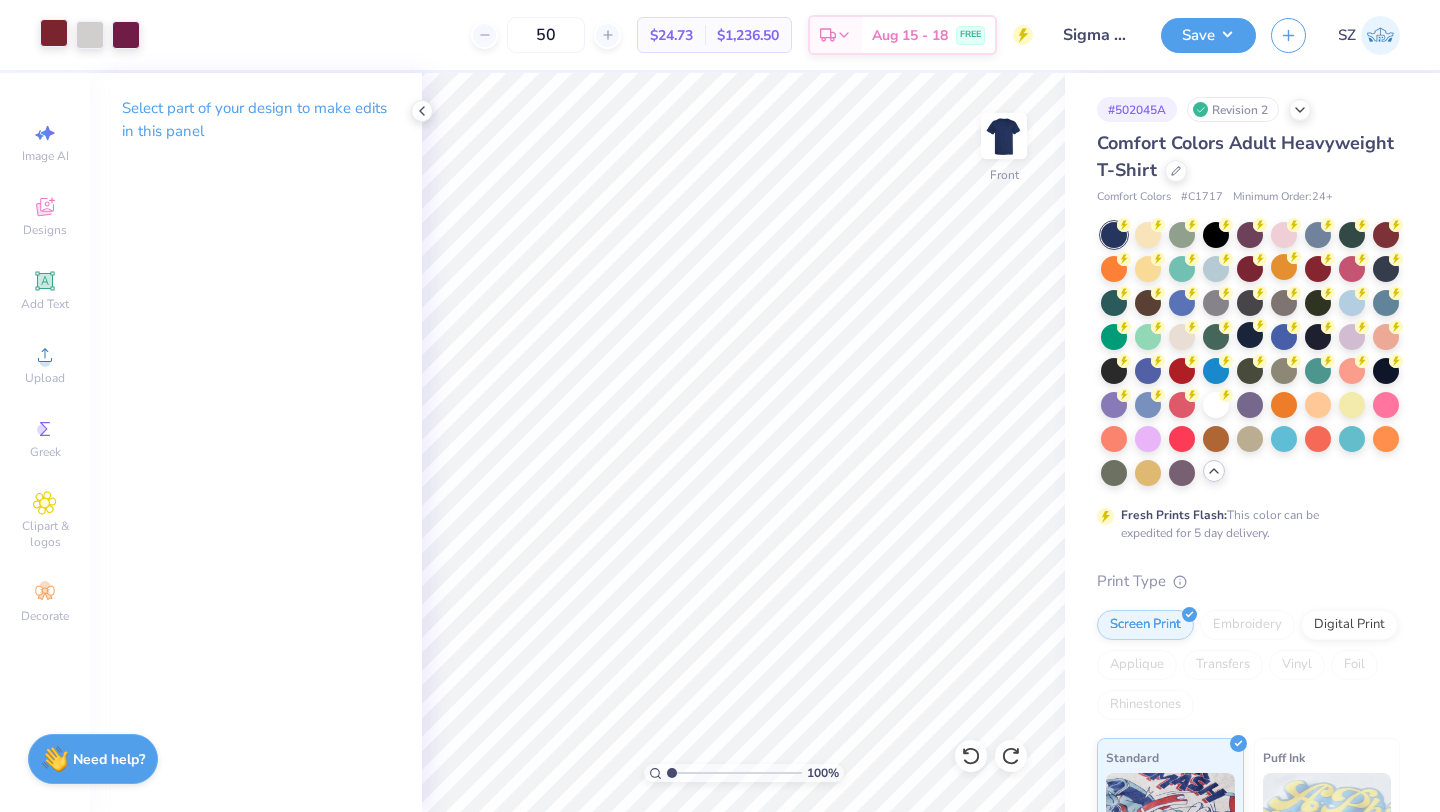 click at bounding box center (54, 33) 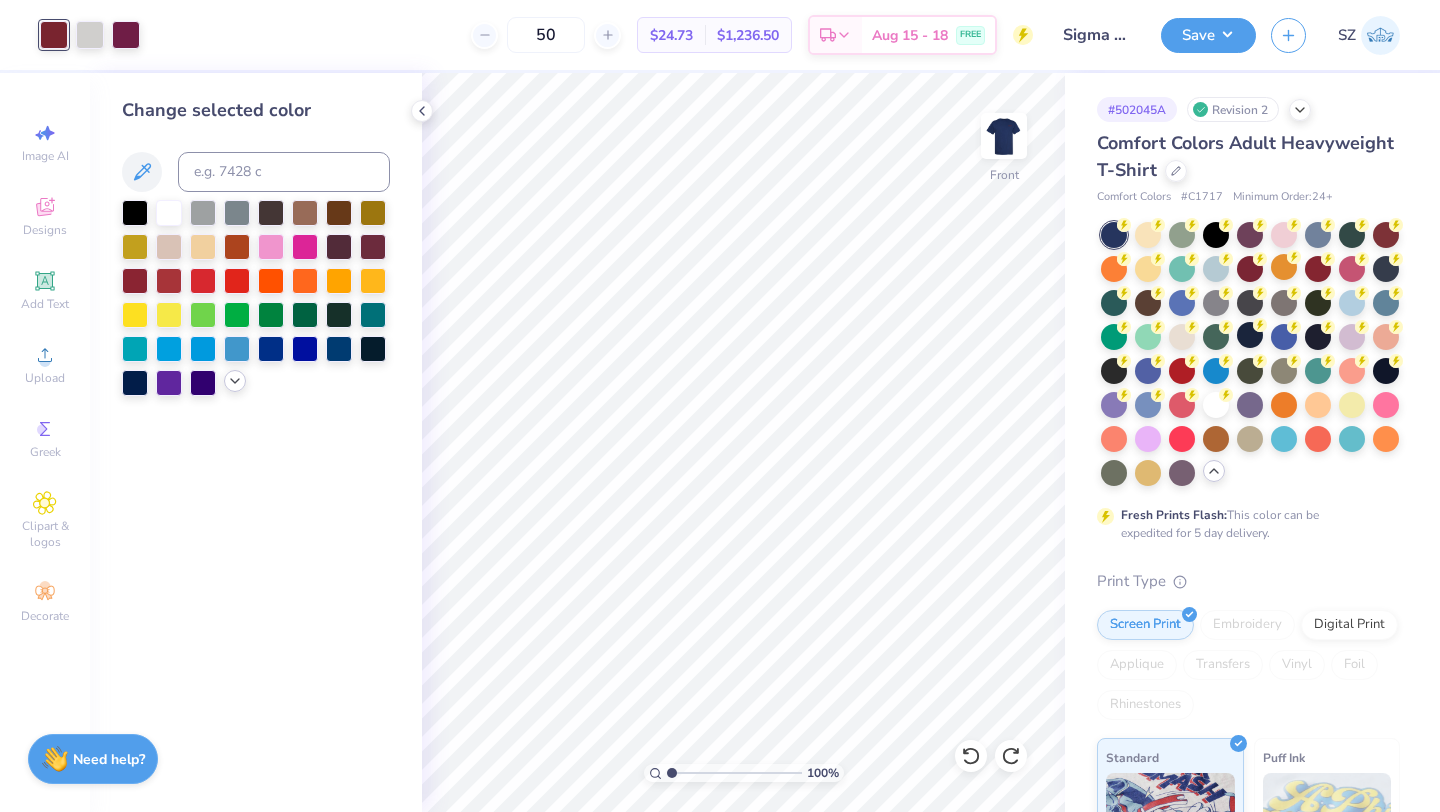 click 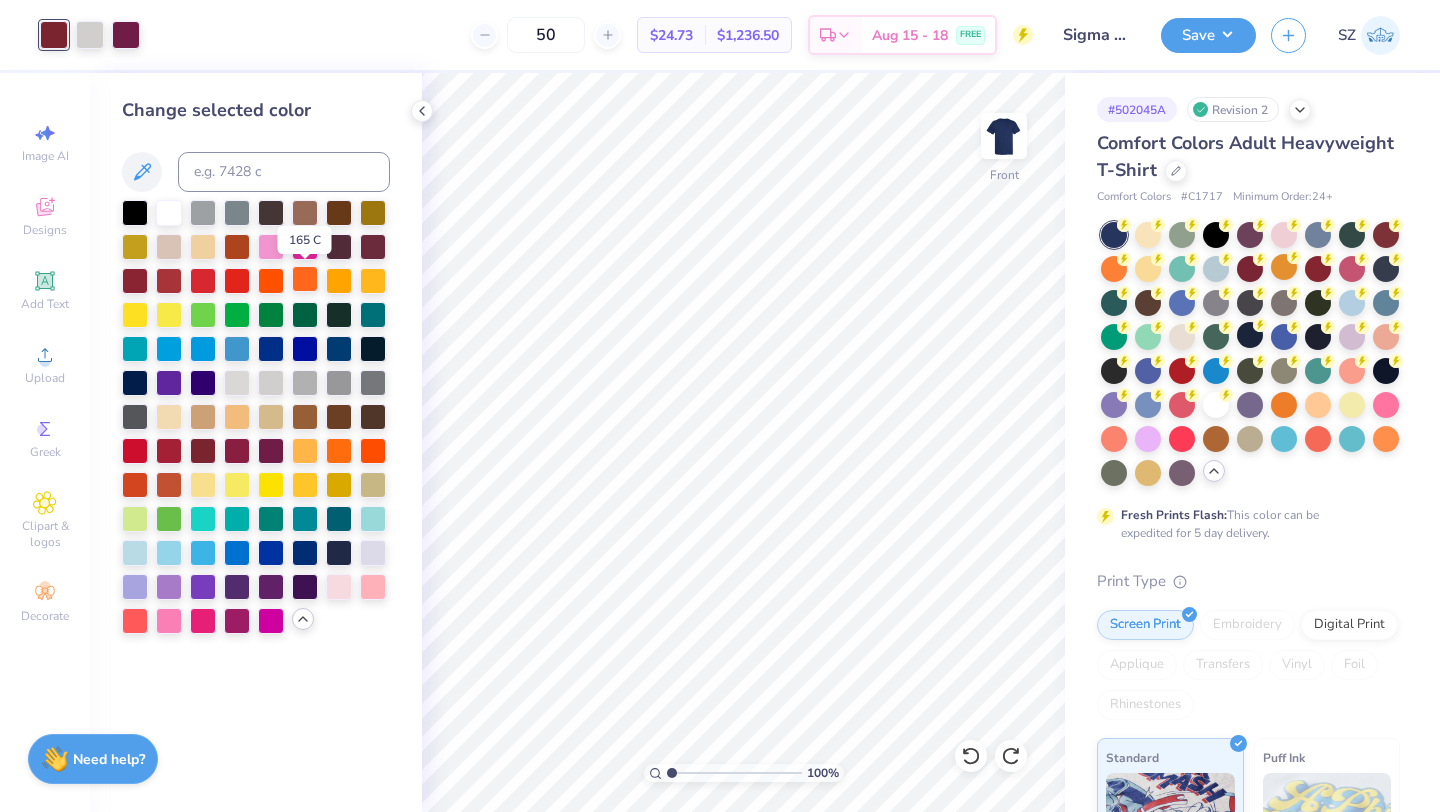 click at bounding box center [305, 279] 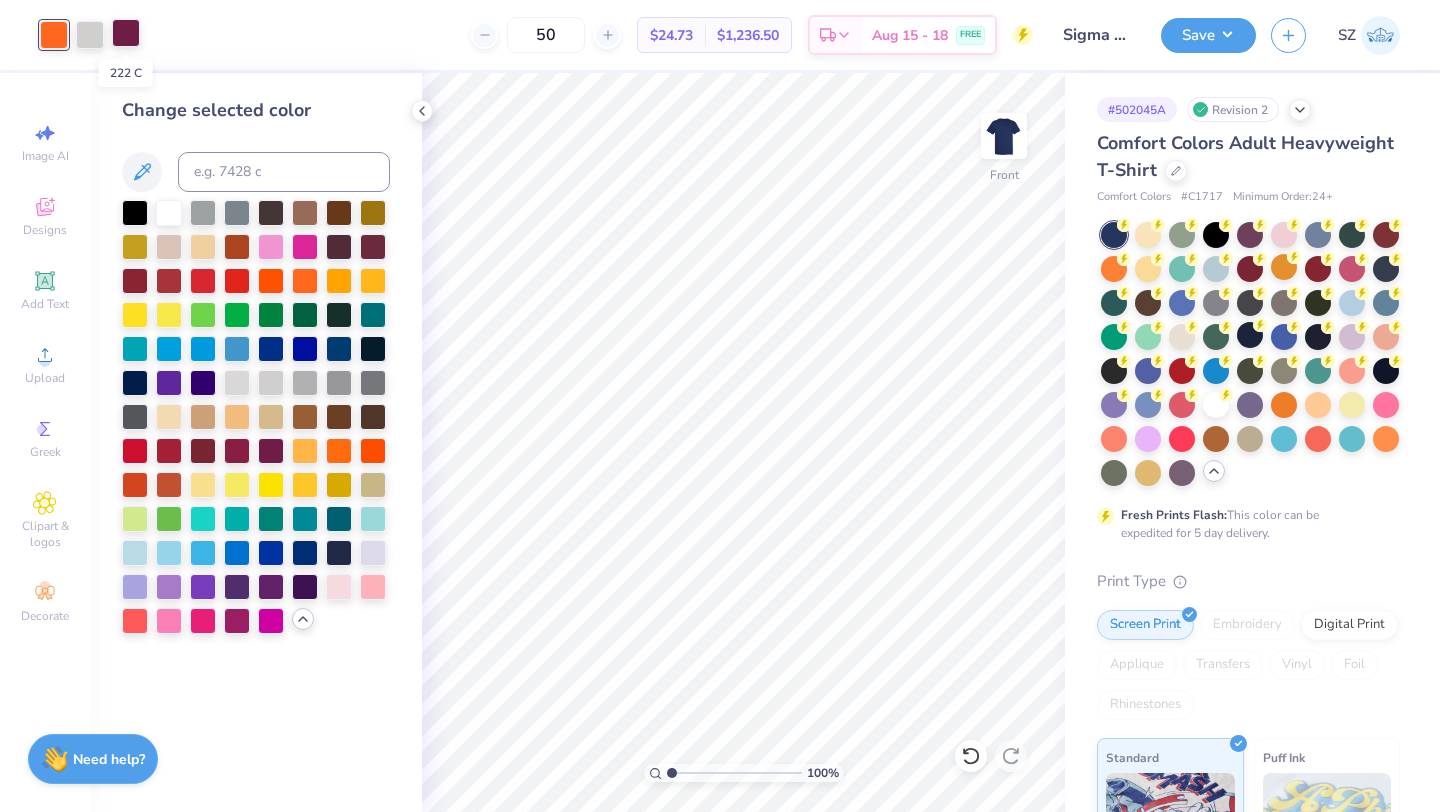 click at bounding box center [126, 33] 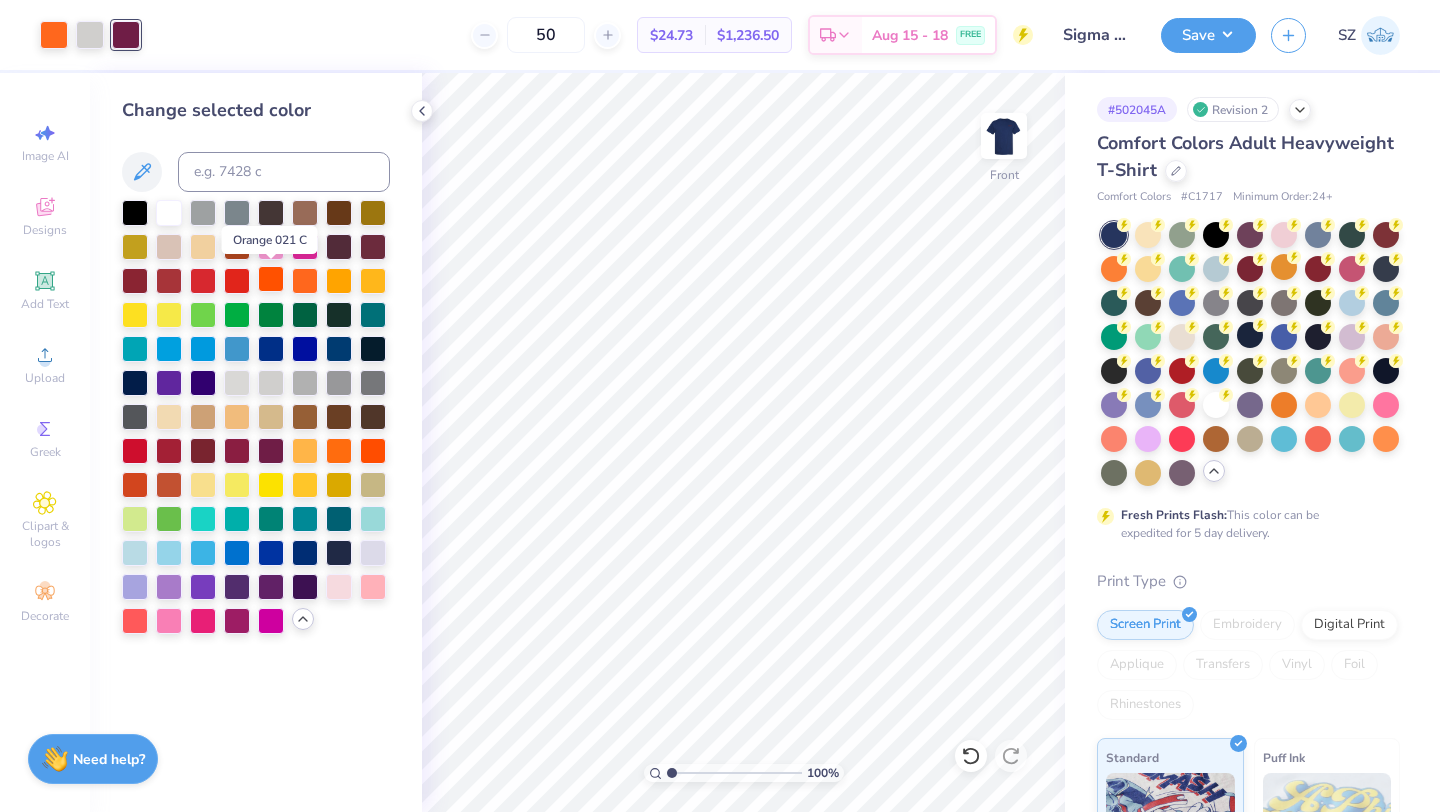 click at bounding box center [271, 279] 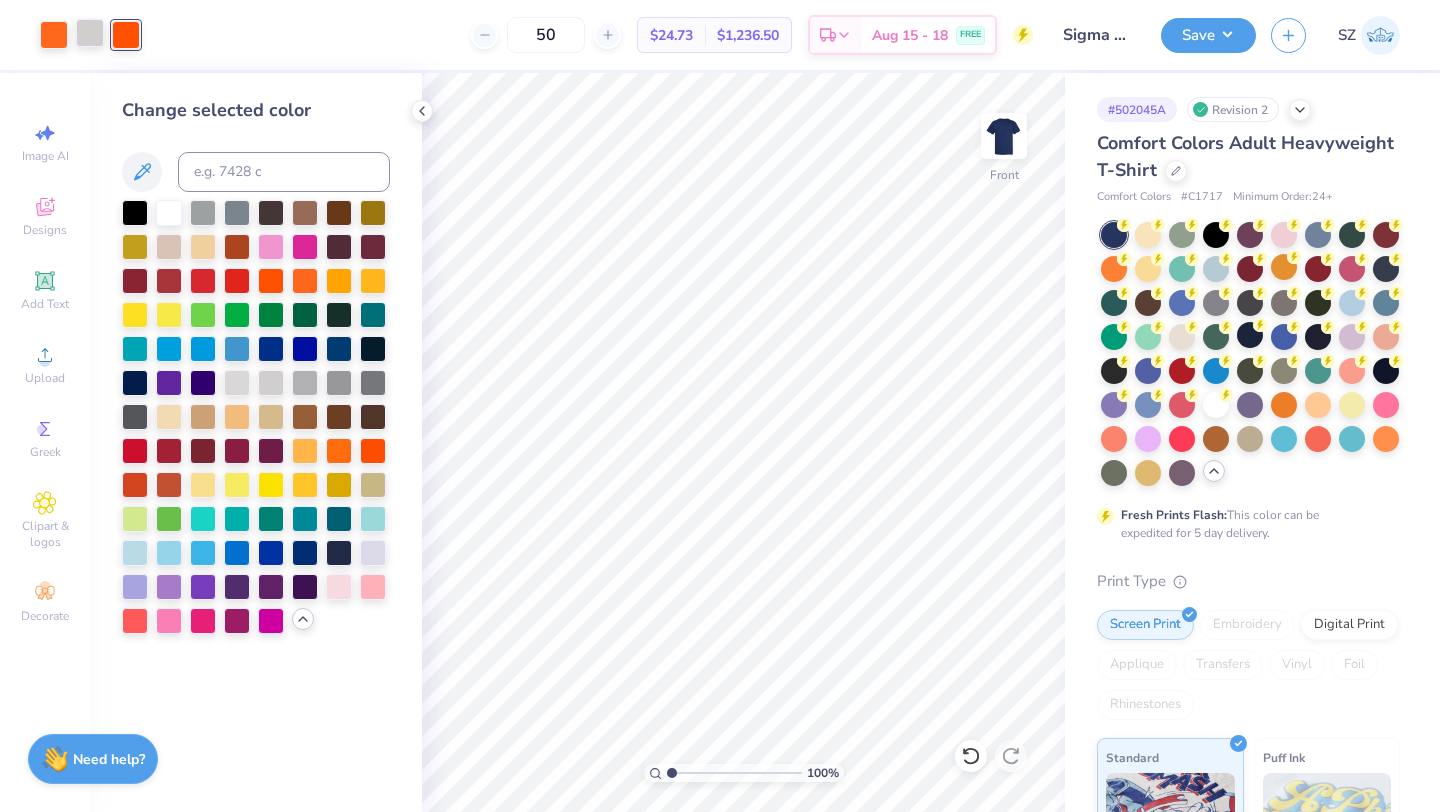 click at bounding box center (90, 33) 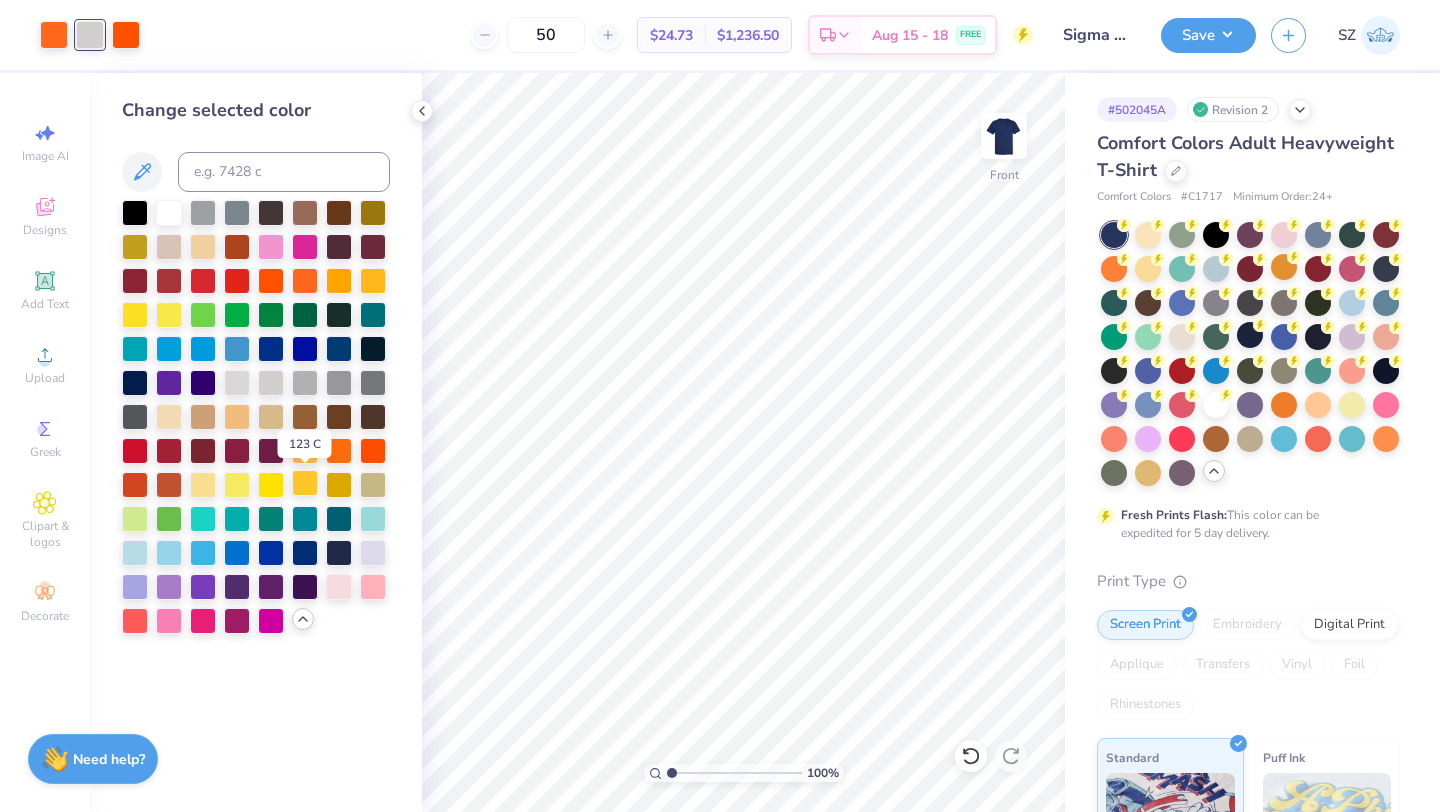 click at bounding box center [305, 483] 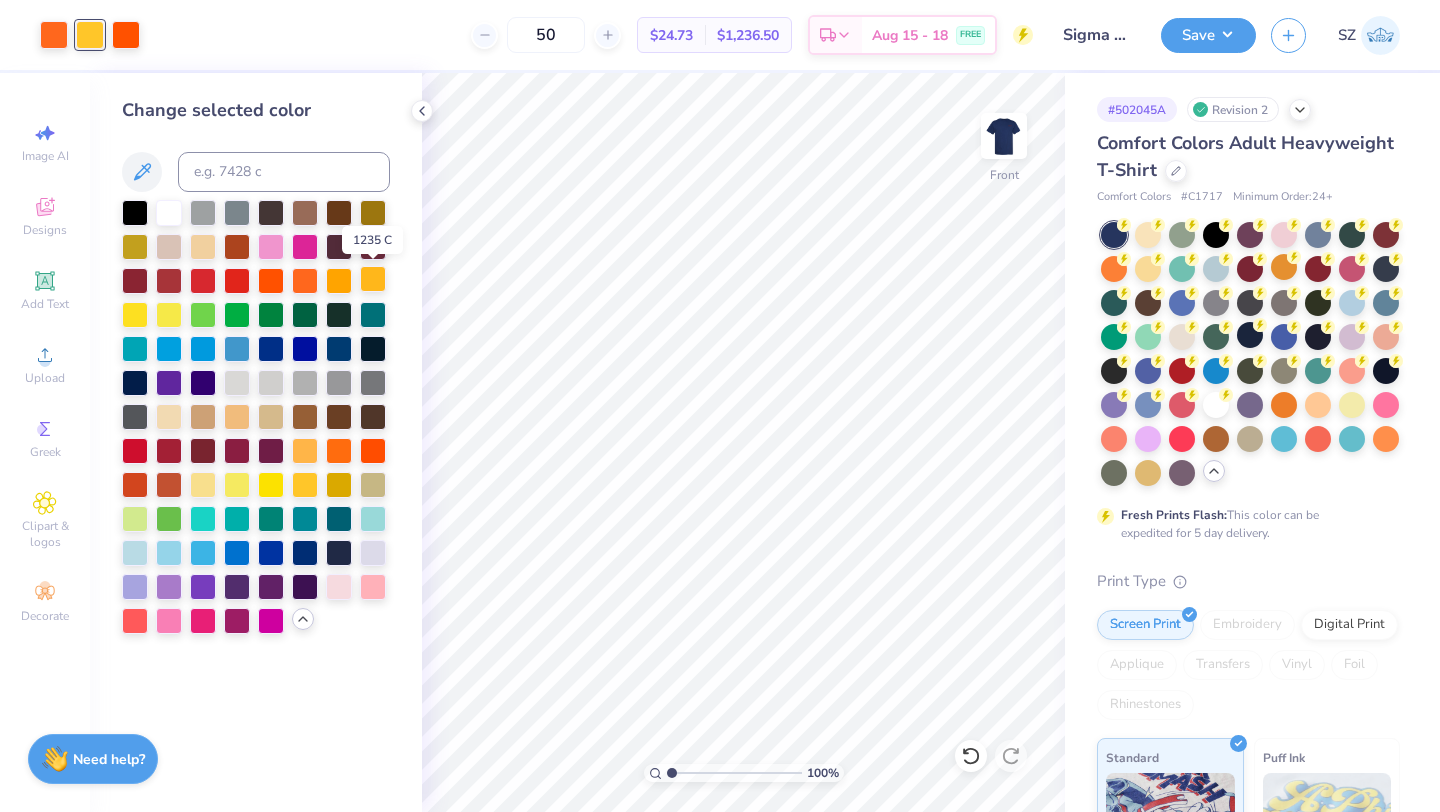 click at bounding box center (373, 279) 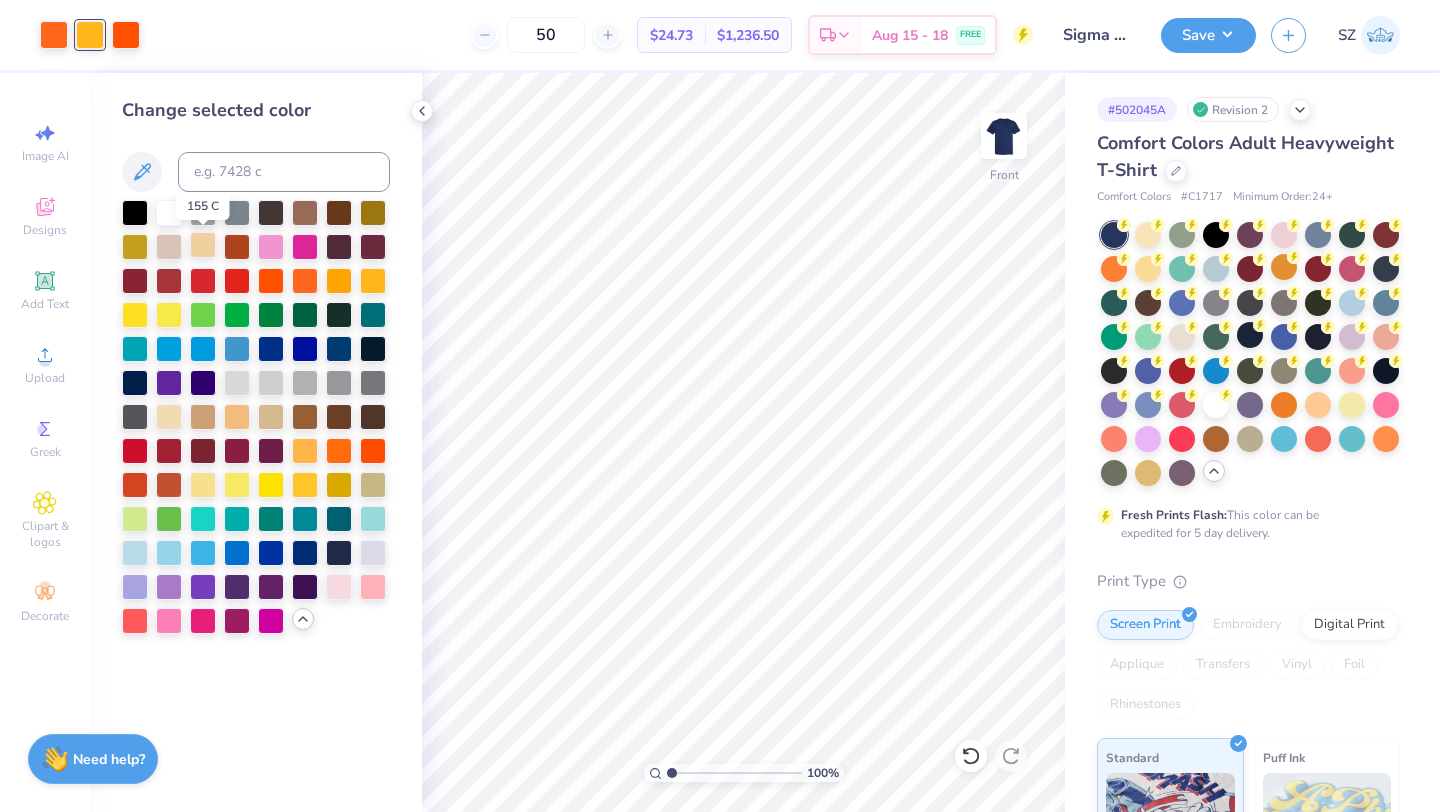 click at bounding box center (203, 245) 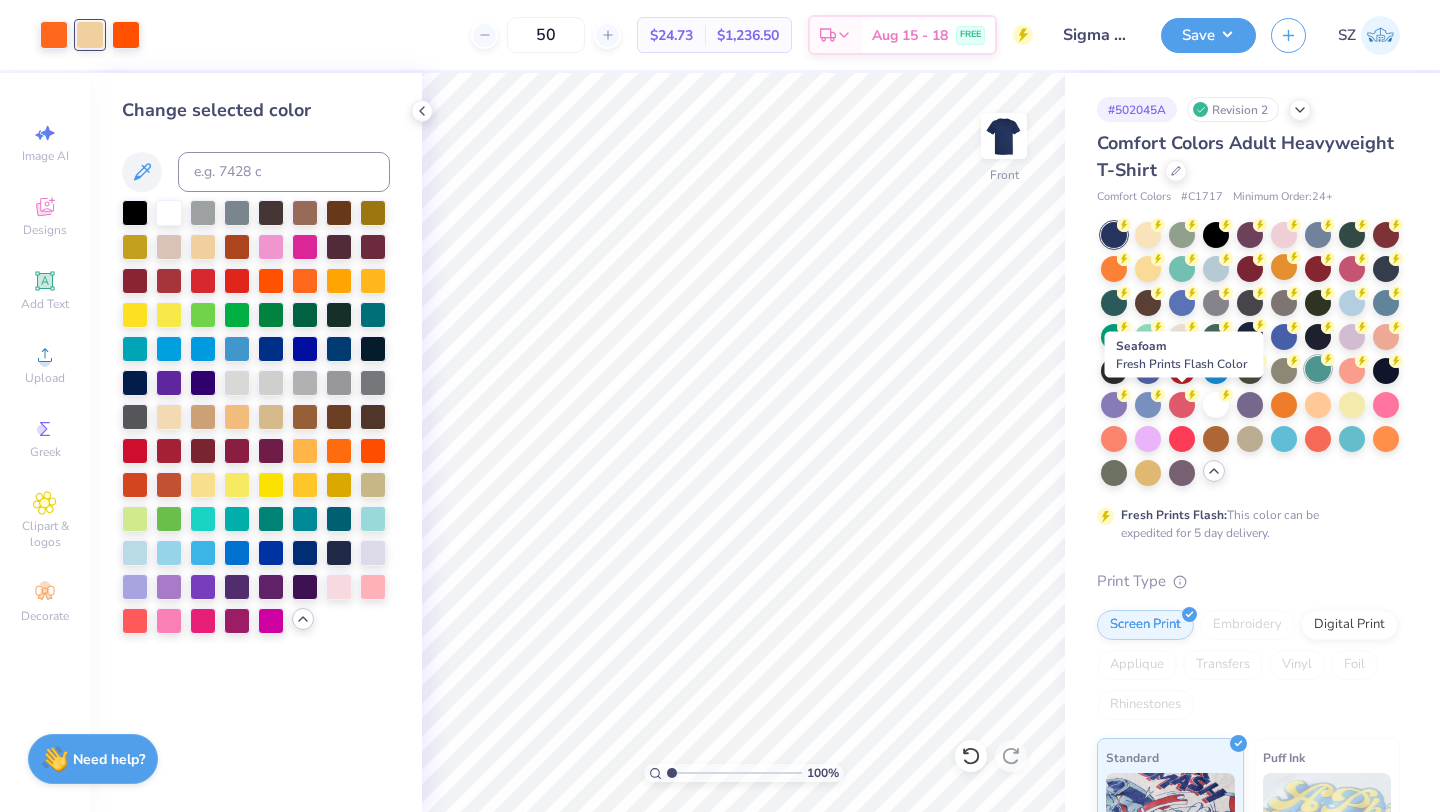 click at bounding box center (1318, 369) 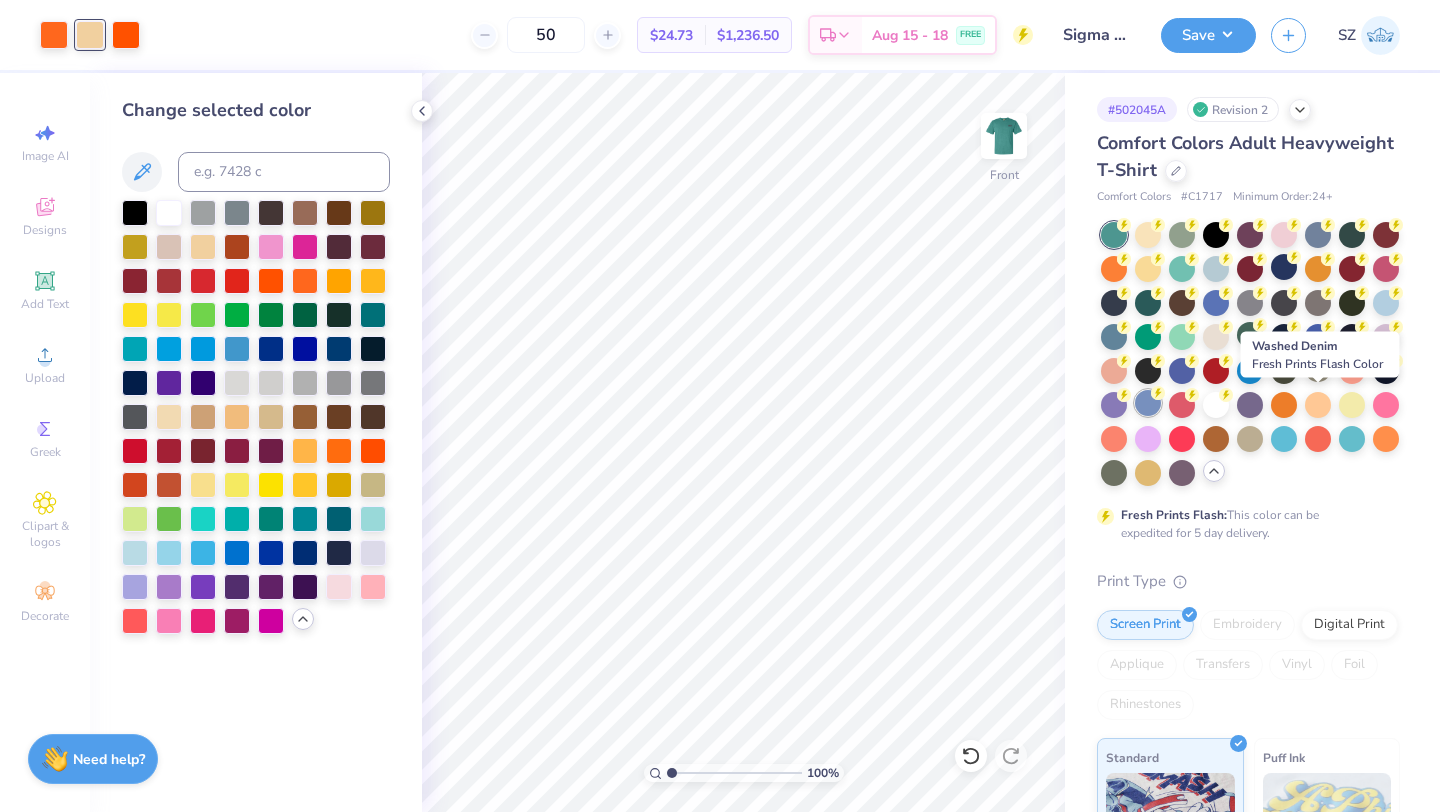 click at bounding box center [1148, 403] 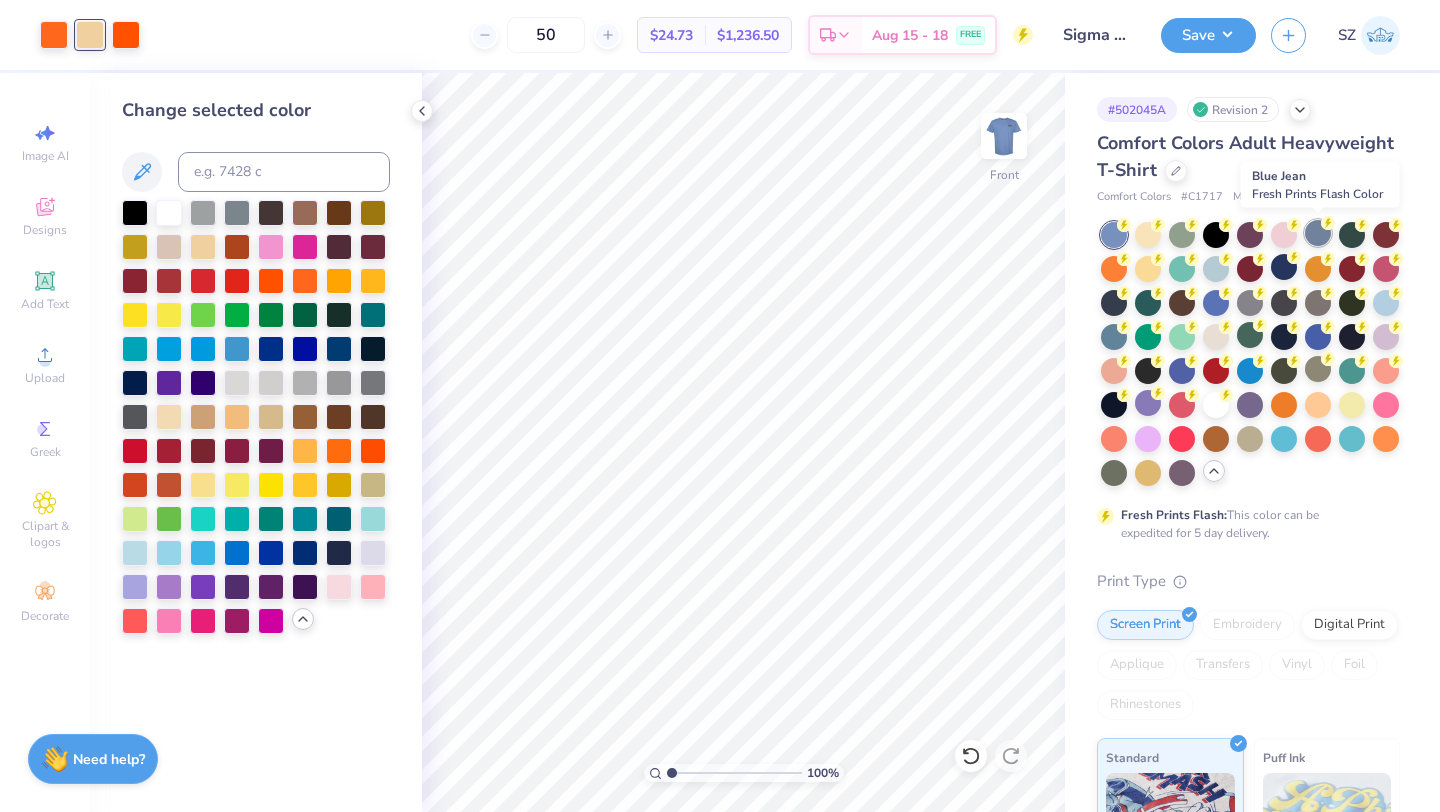 click at bounding box center [1318, 233] 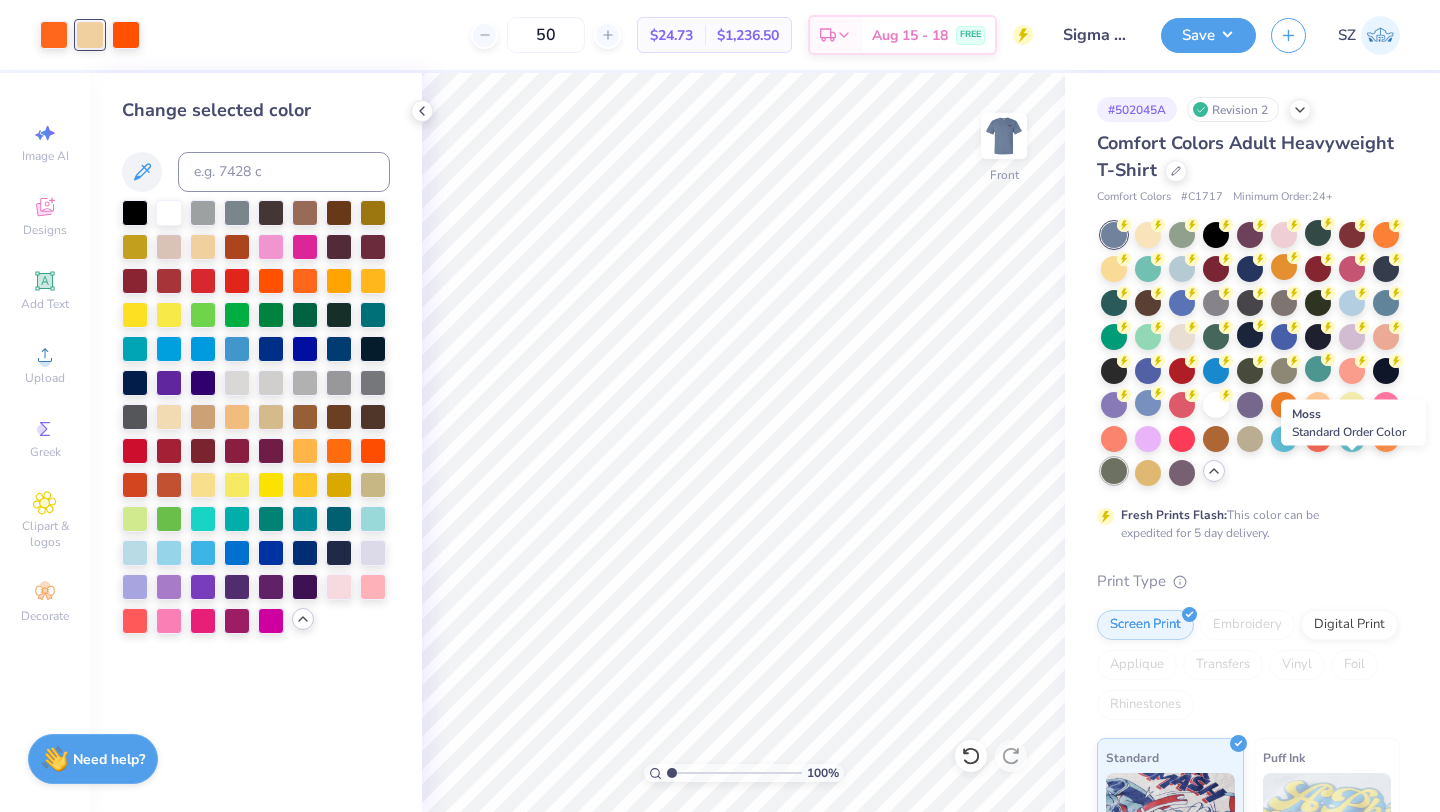 click at bounding box center [1114, 471] 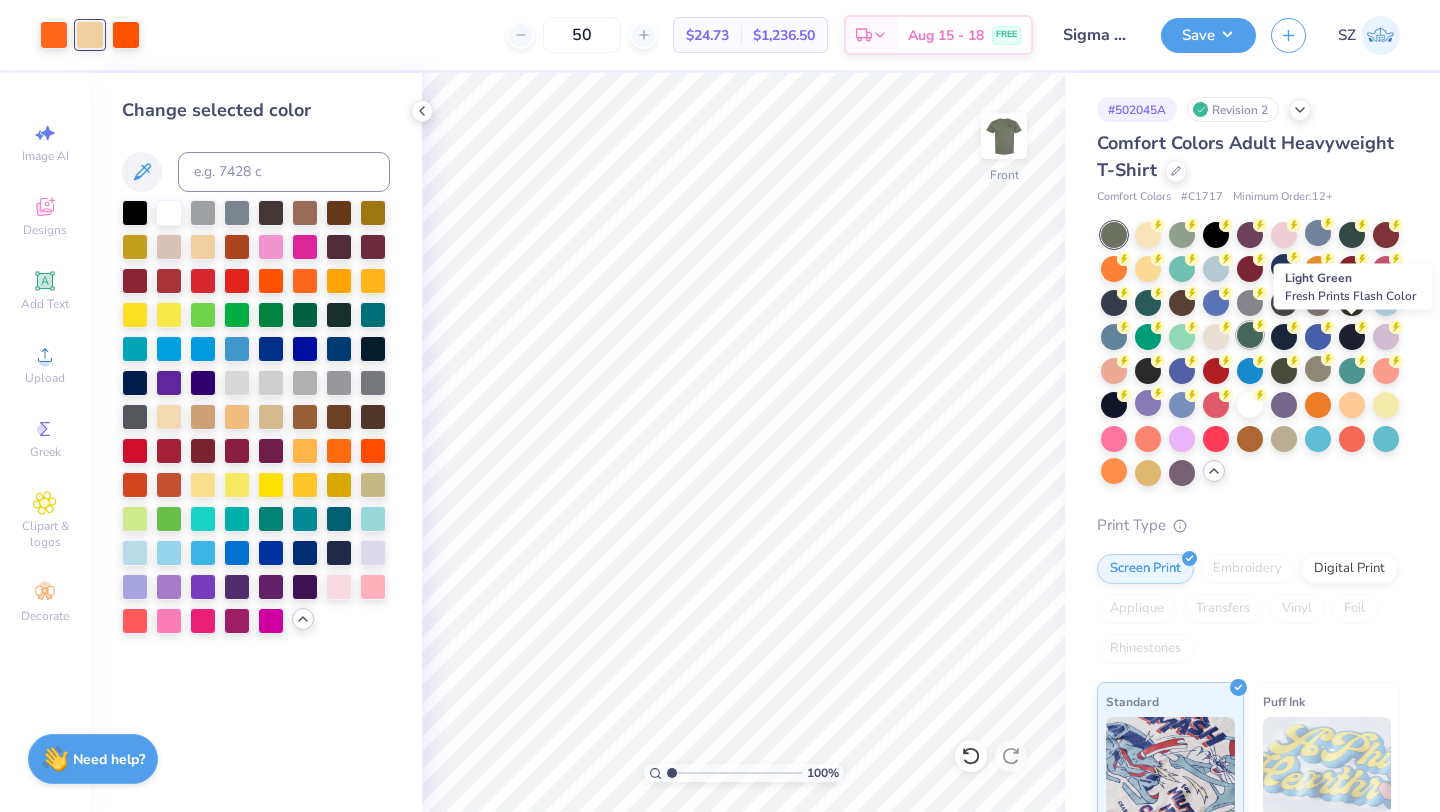 click at bounding box center [1250, 335] 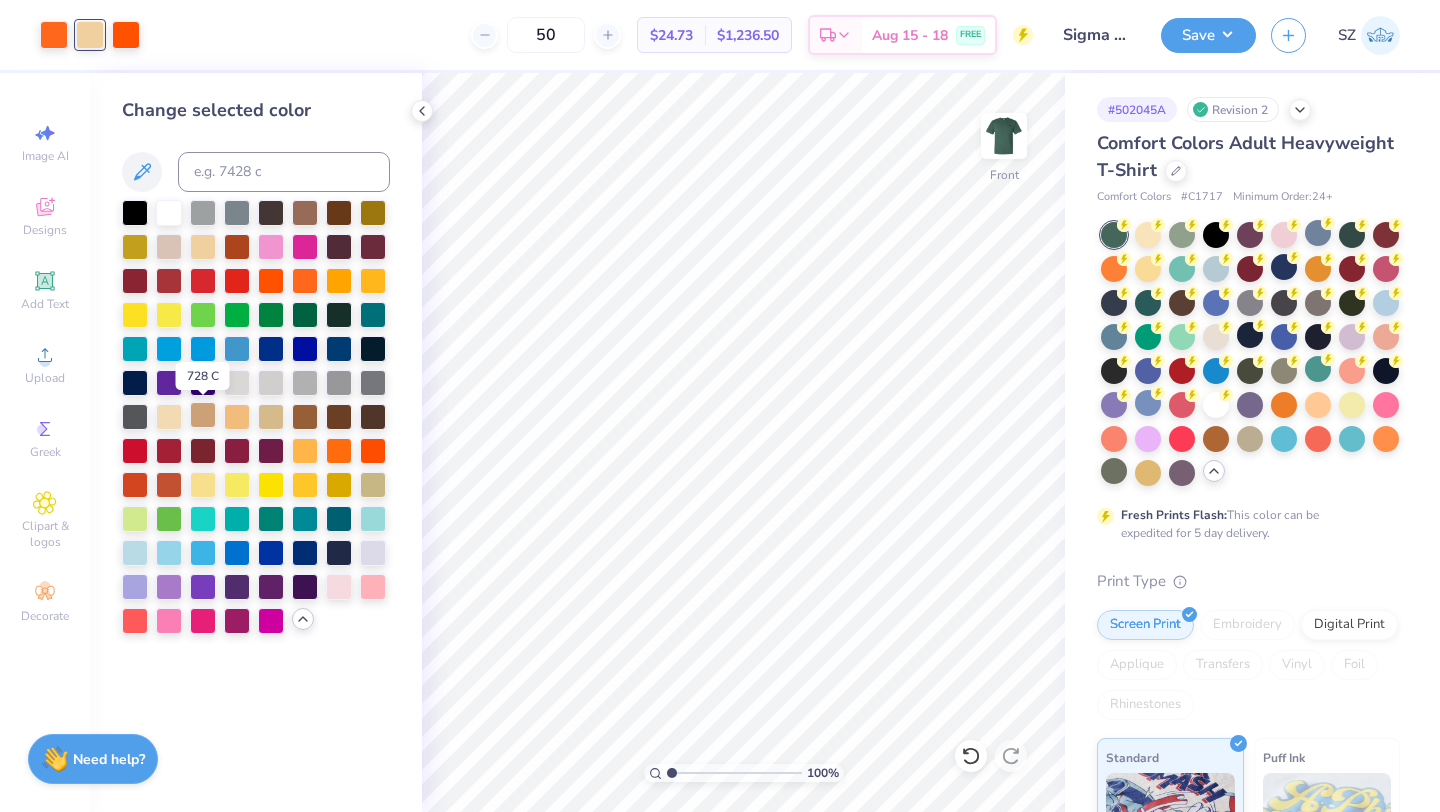 click at bounding box center [203, 415] 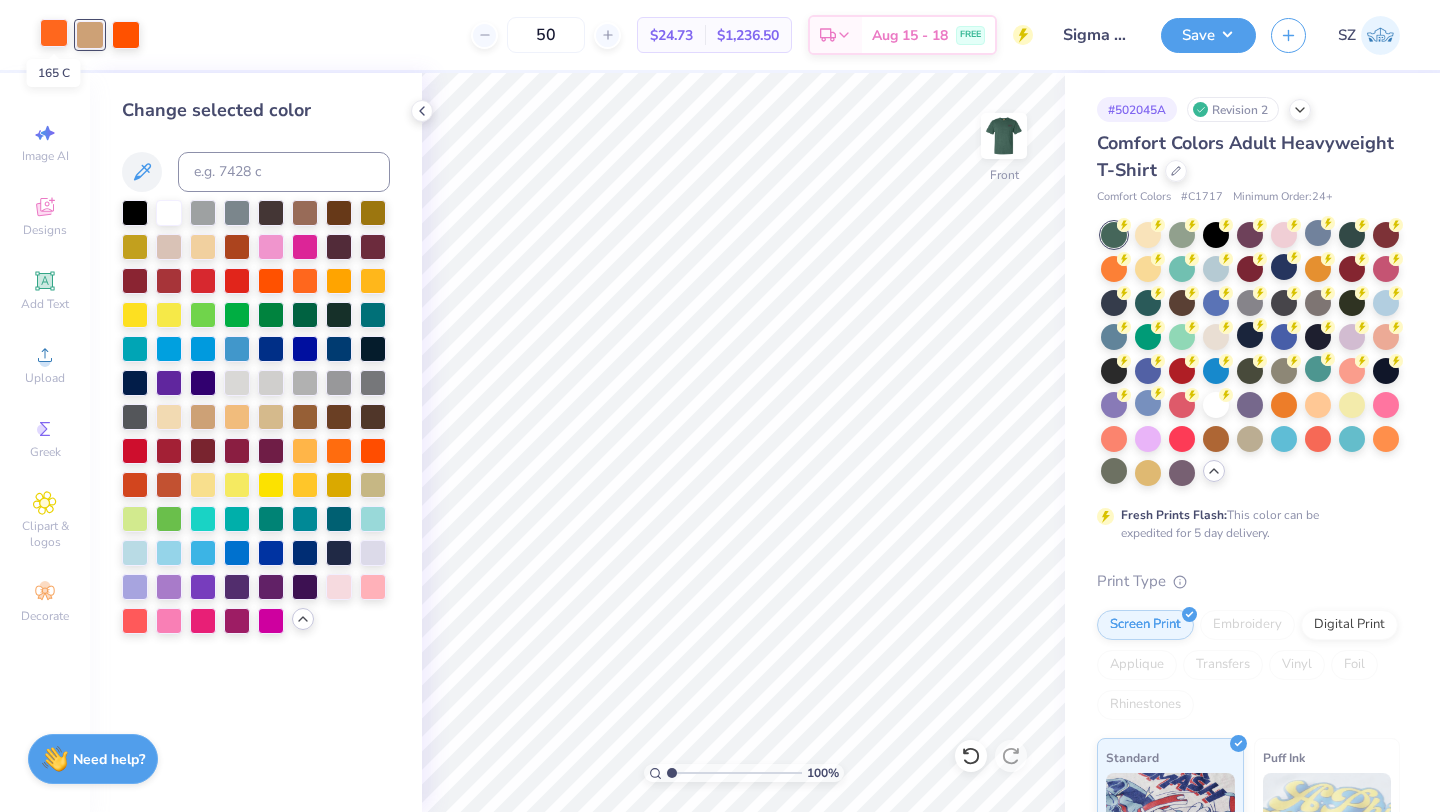 click at bounding box center [54, 33] 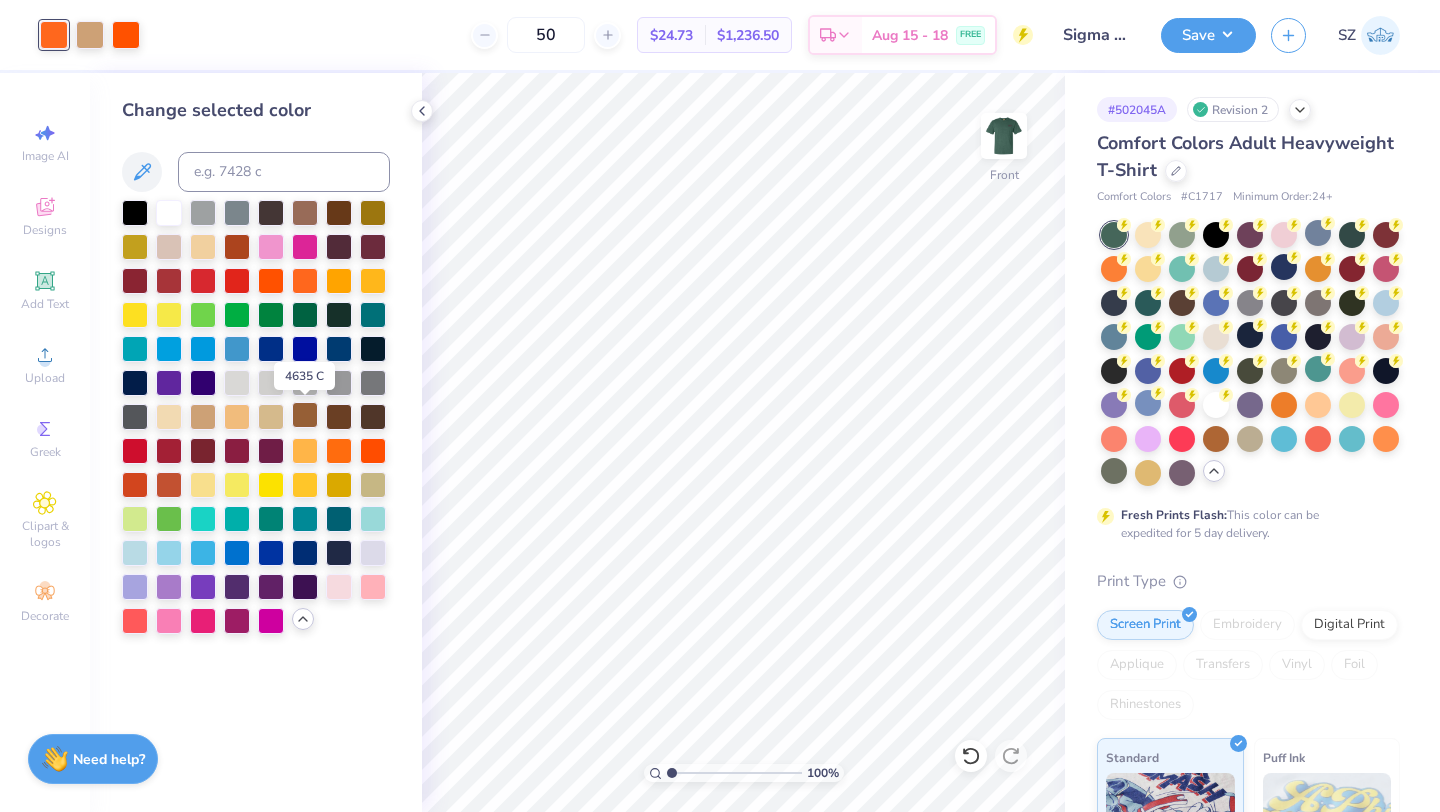 click at bounding box center [305, 415] 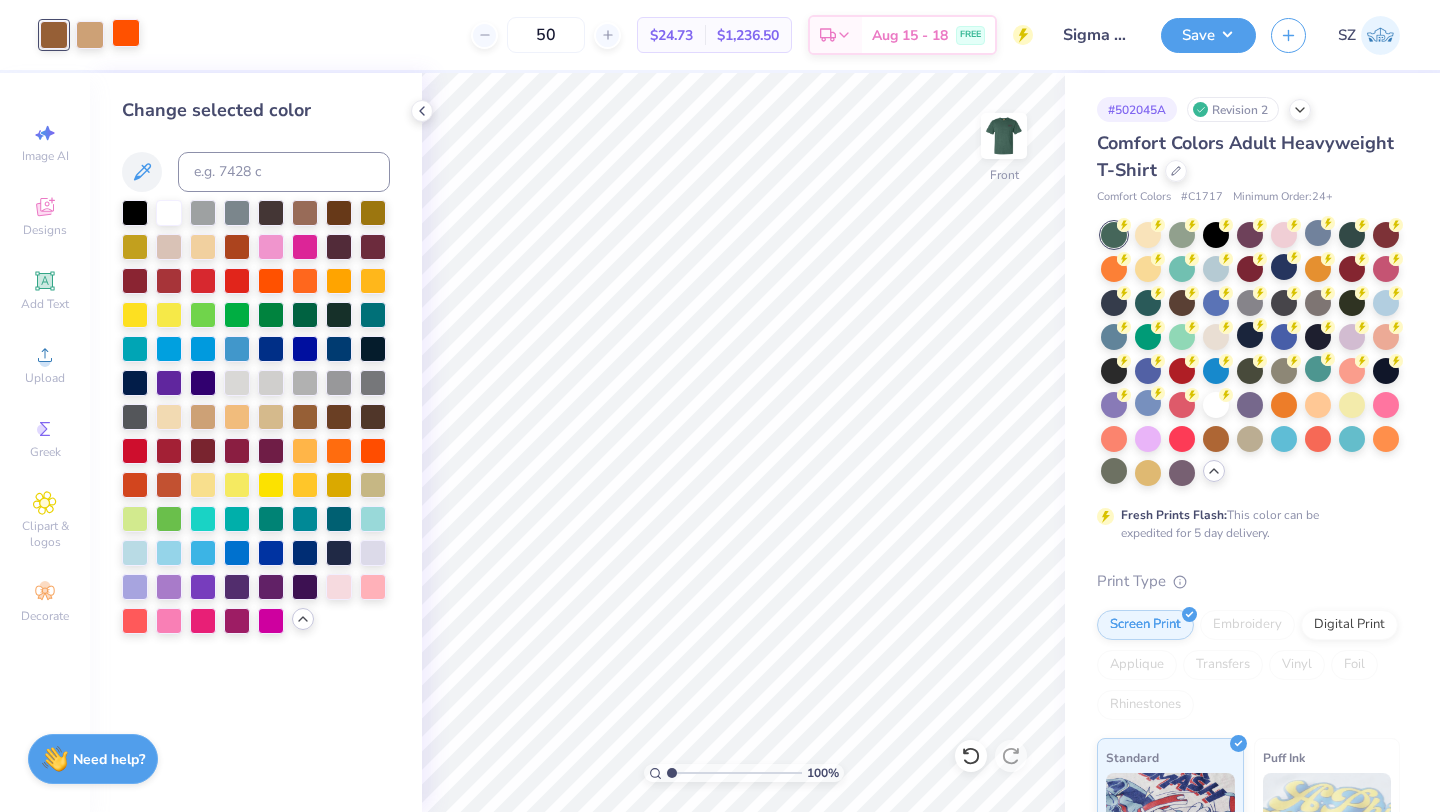 click at bounding box center [126, 33] 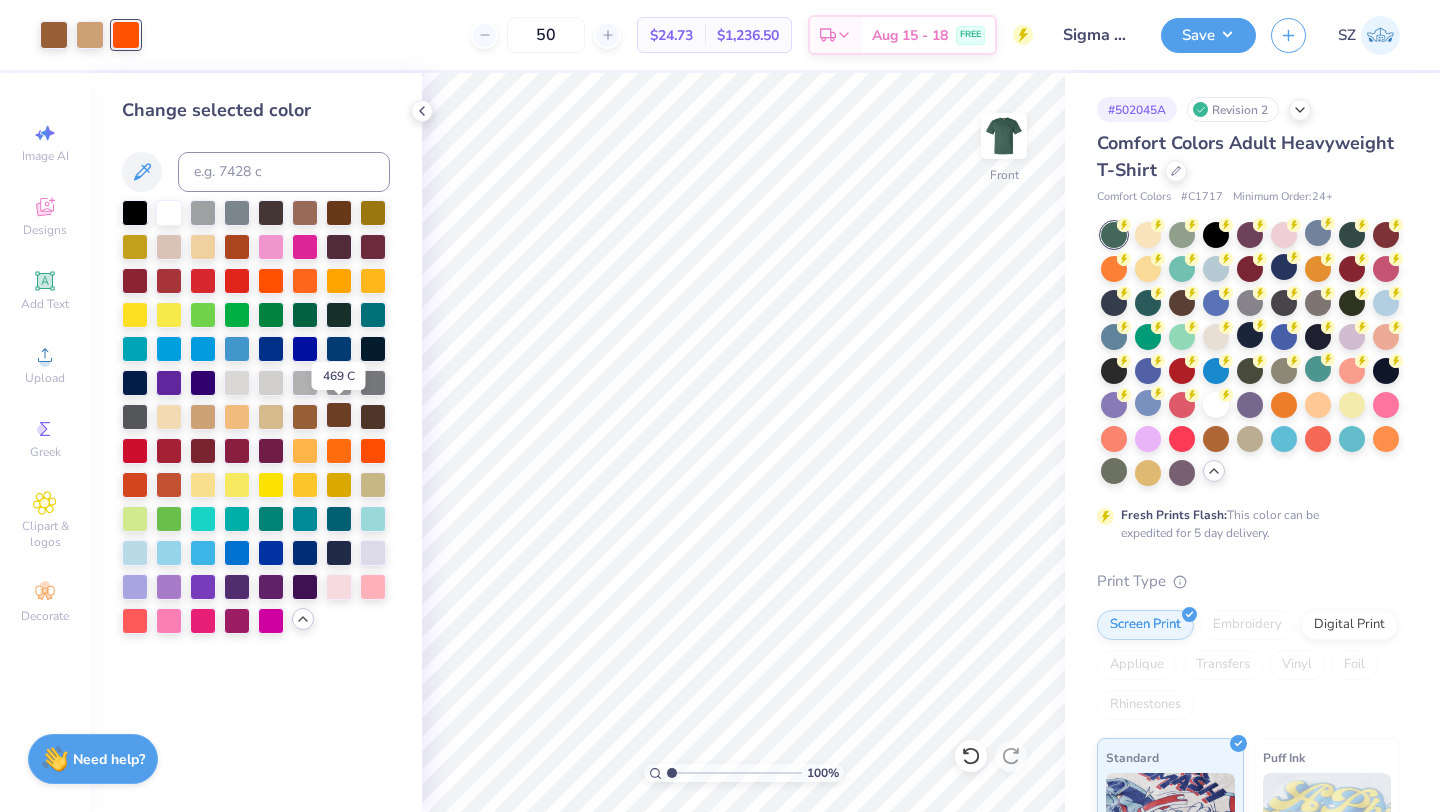 click at bounding box center [339, 415] 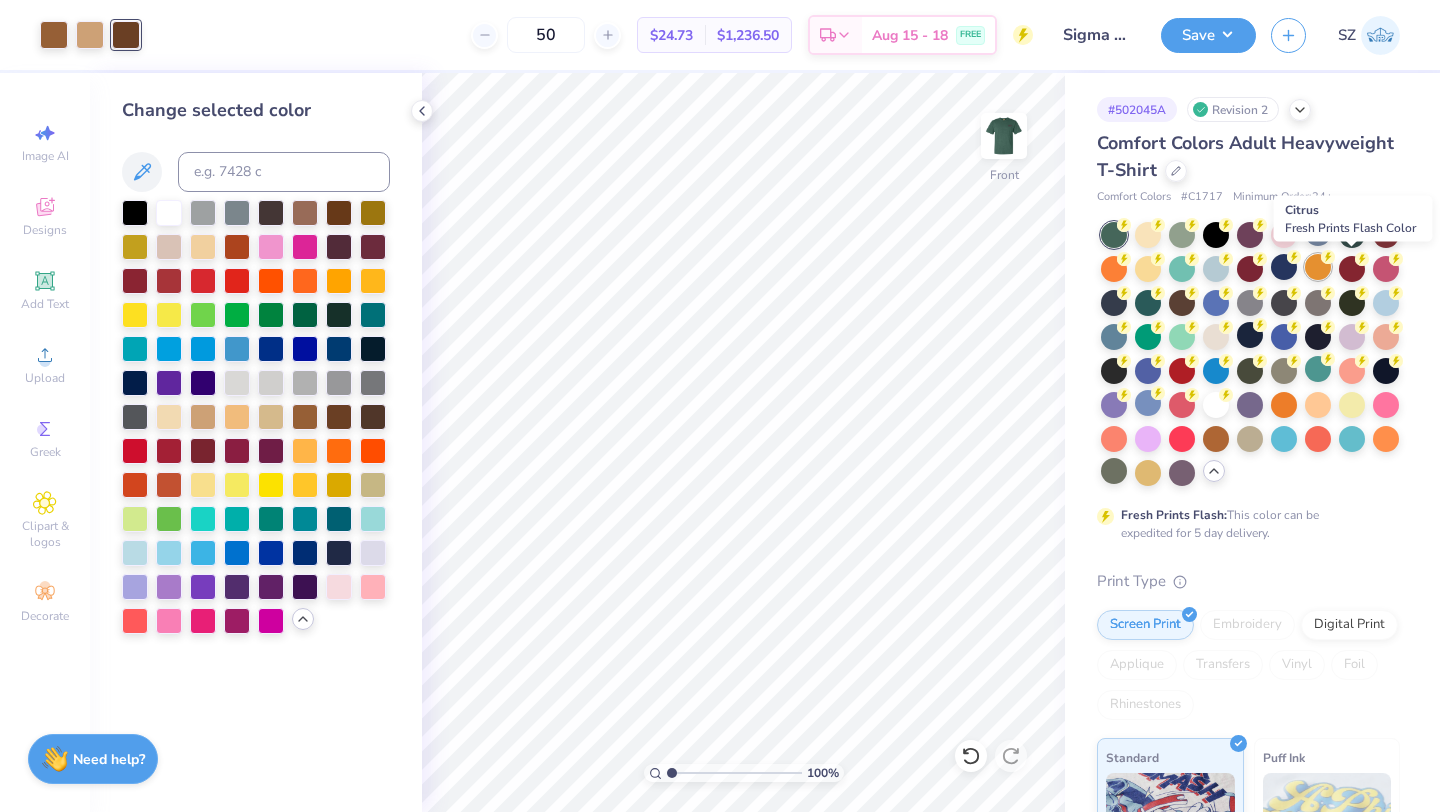 click at bounding box center [1318, 267] 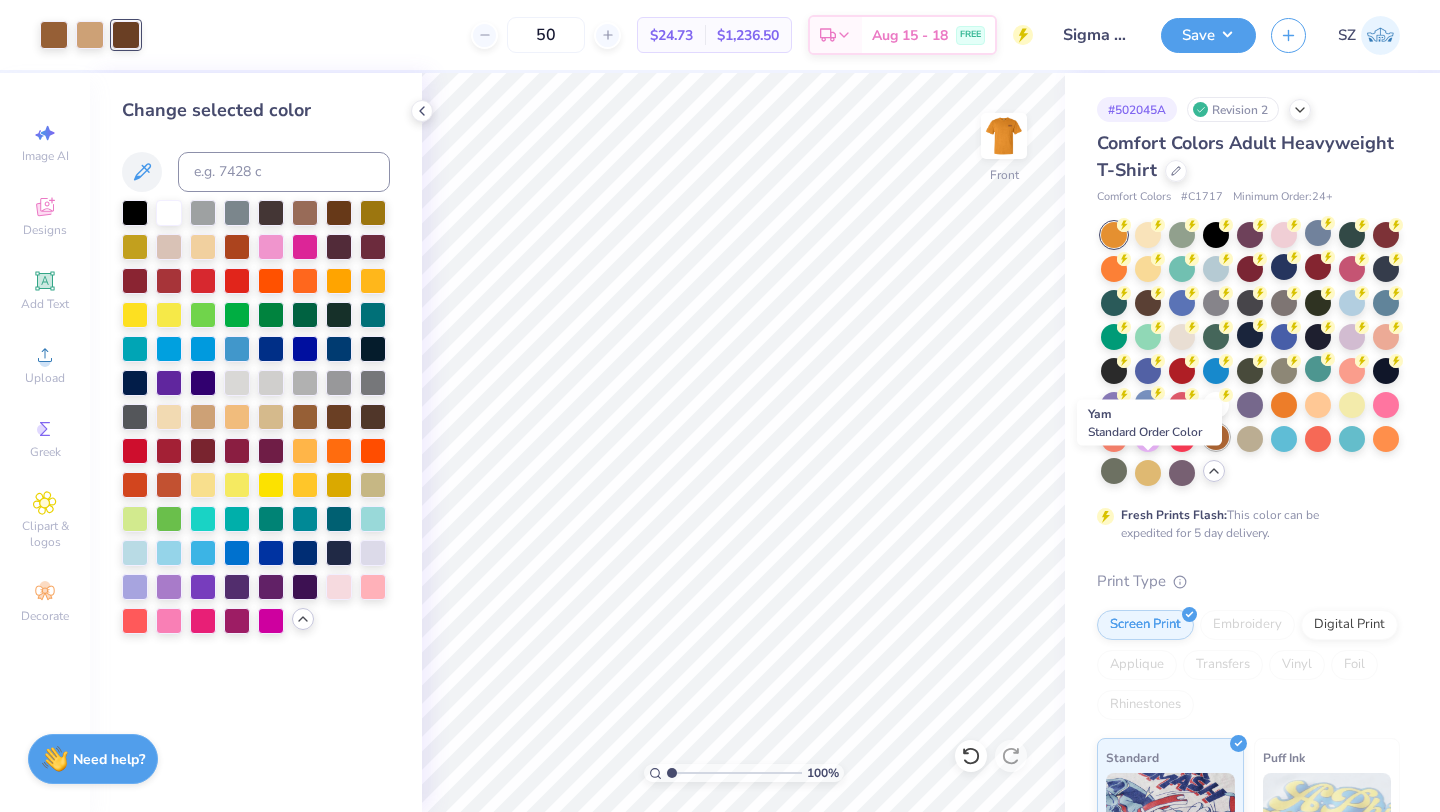 click at bounding box center (1216, 437) 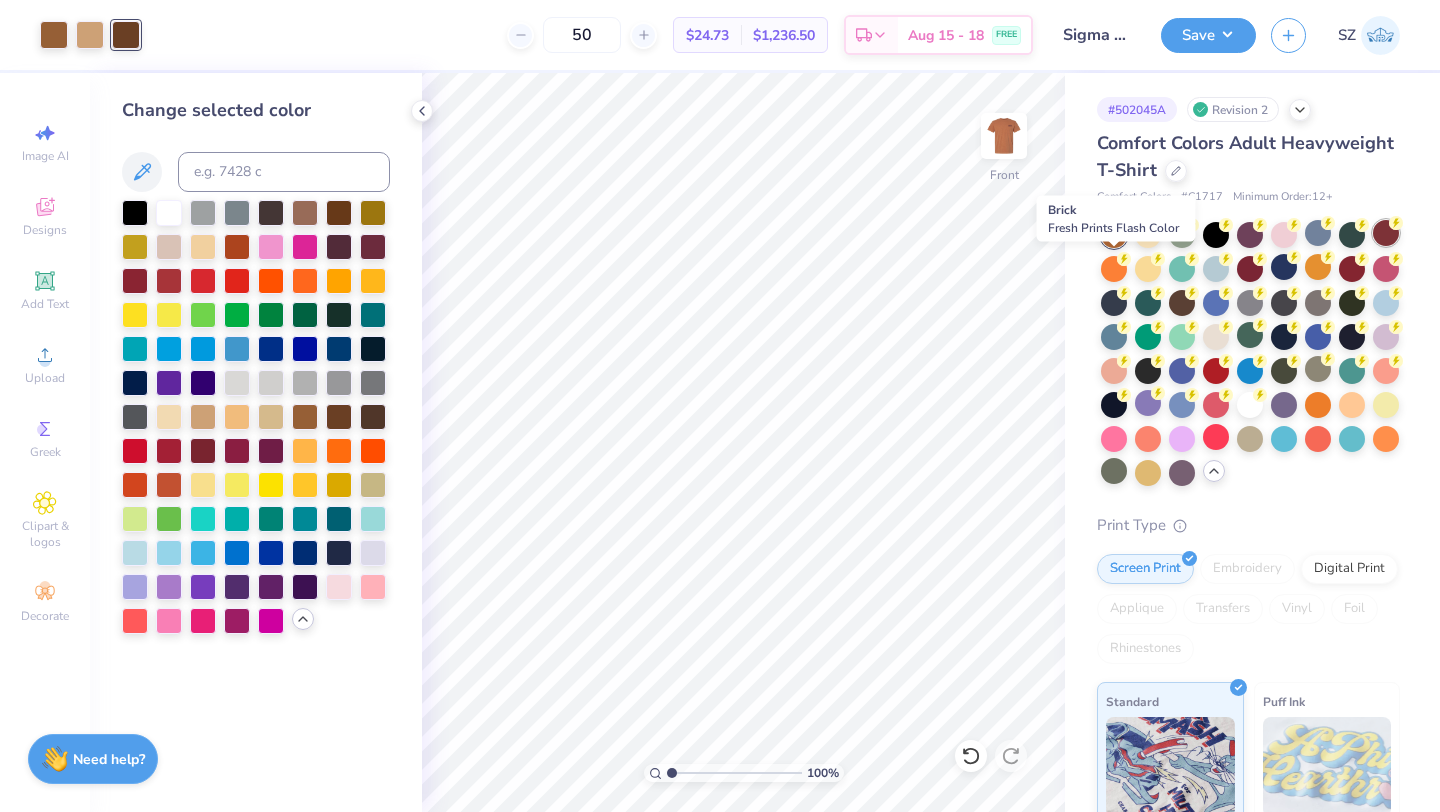 click at bounding box center (1386, 233) 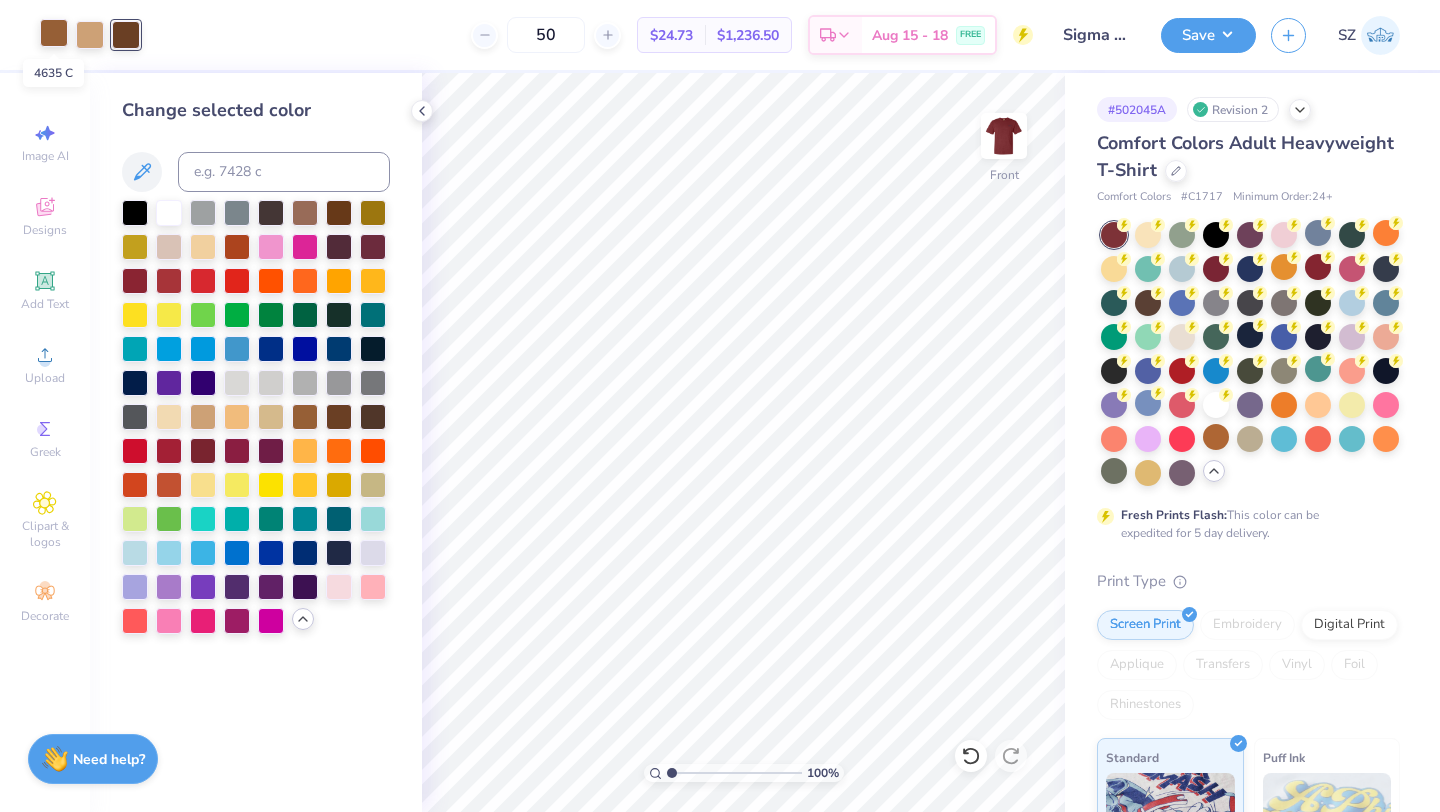 click at bounding box center [54, 33] 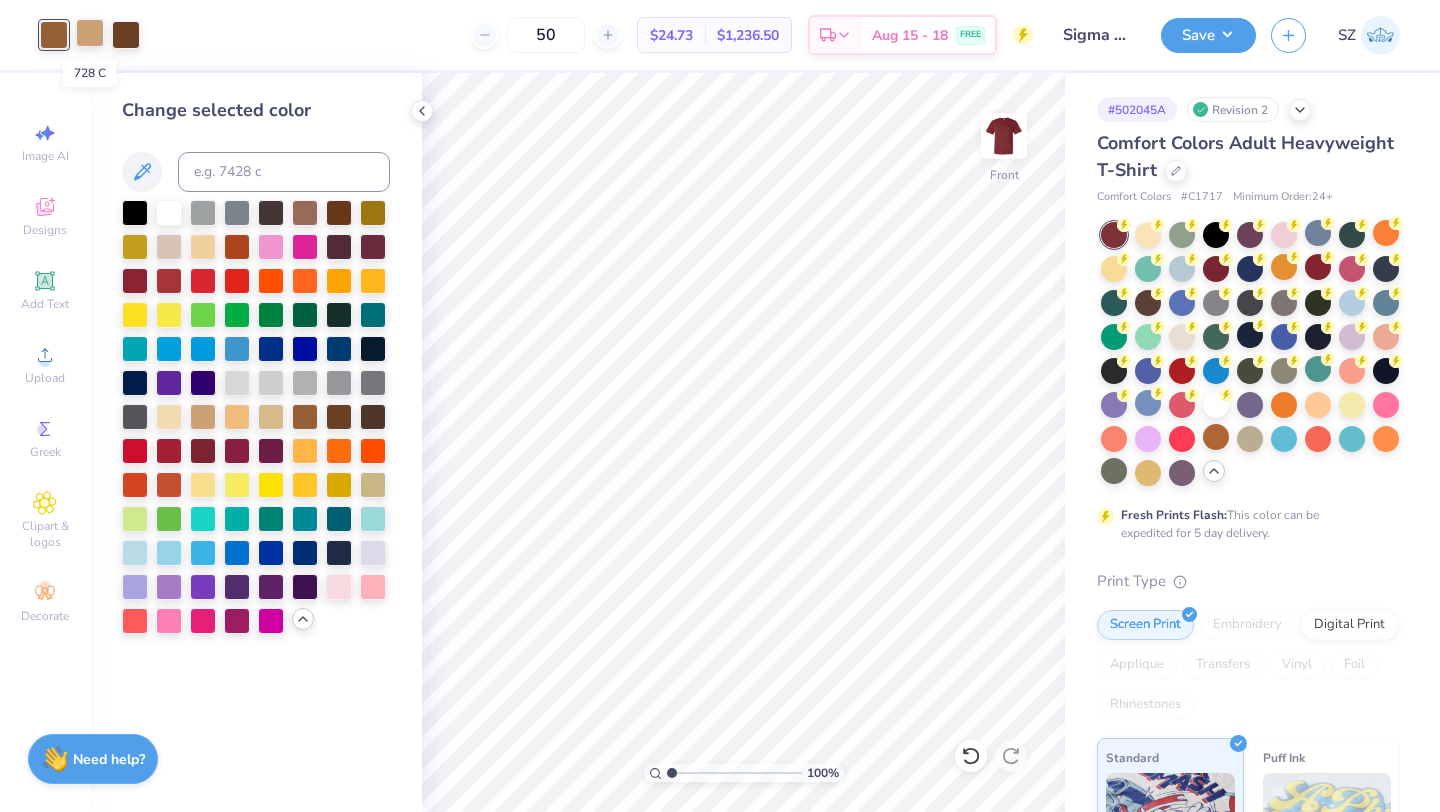click at bounding box center [90, 33] 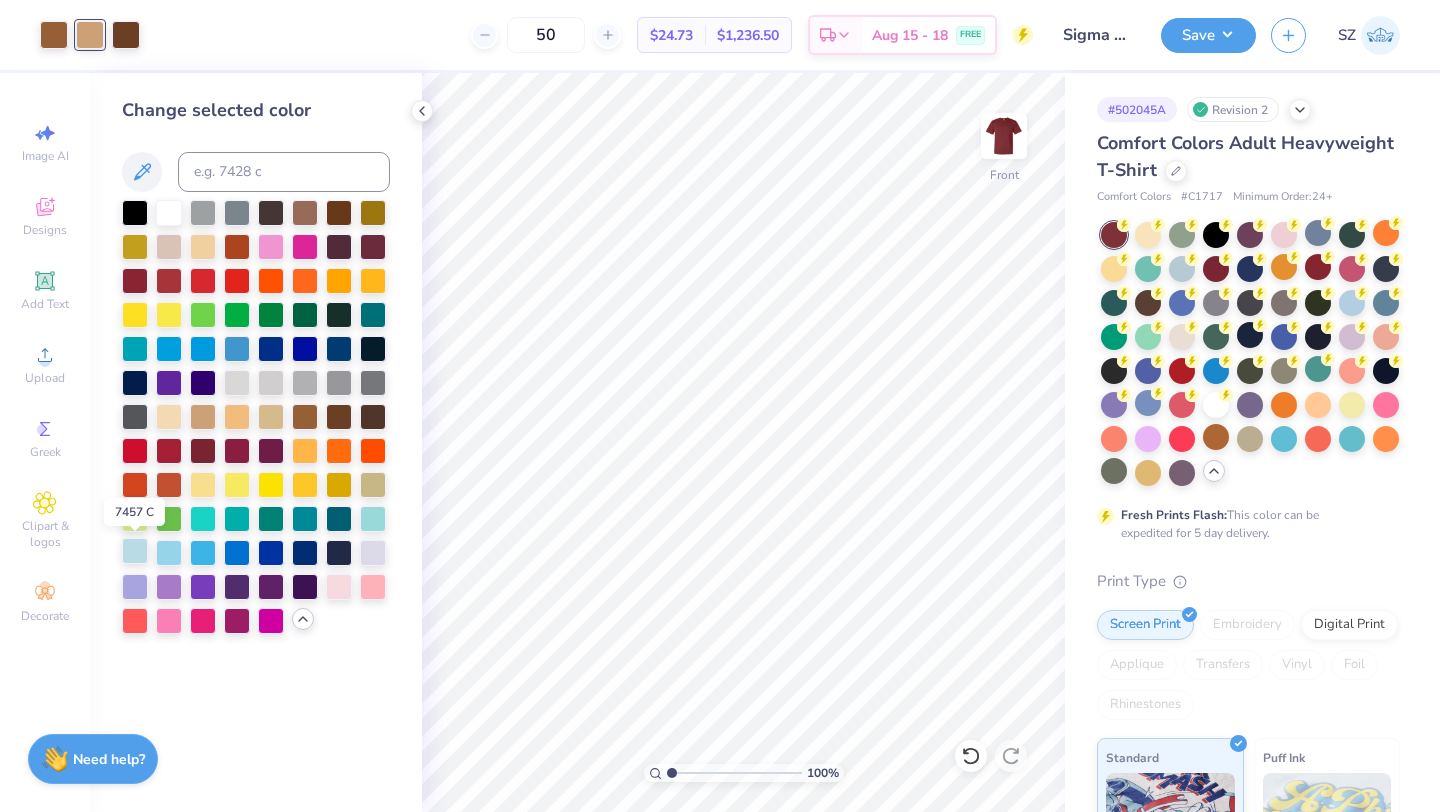click at bounding box center [135, 551] 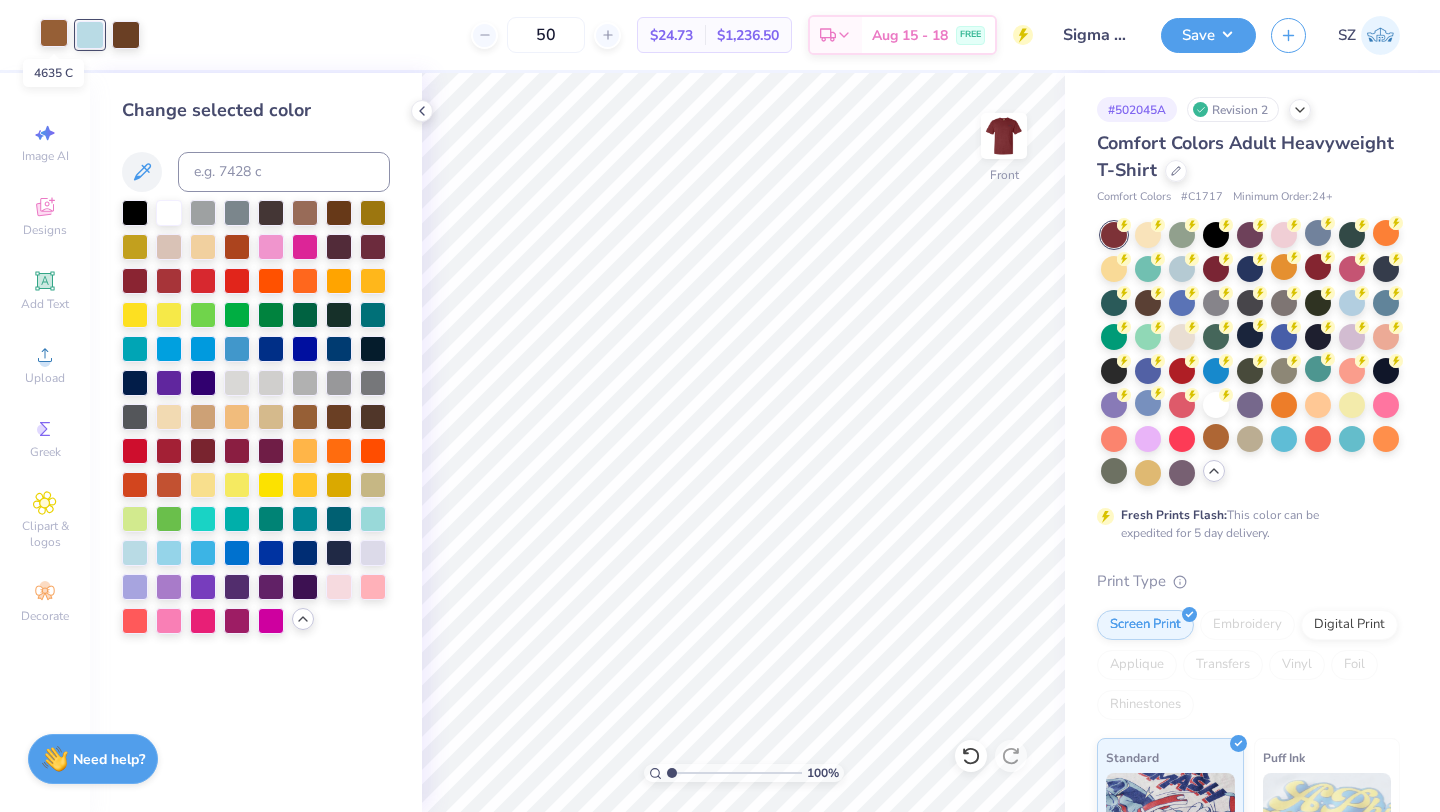 click at bounding box center [54, 33] 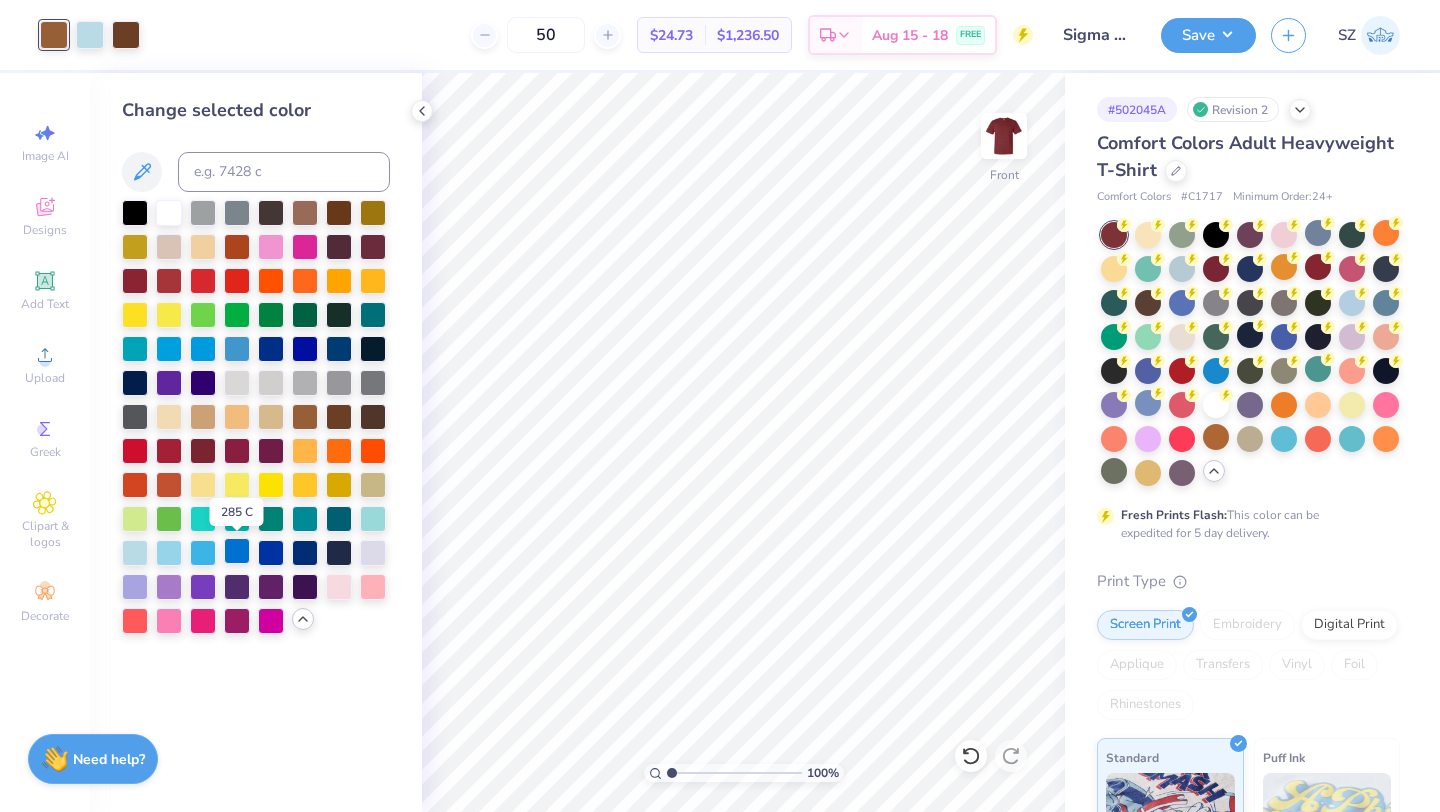 click at bounding box center [237, 551] 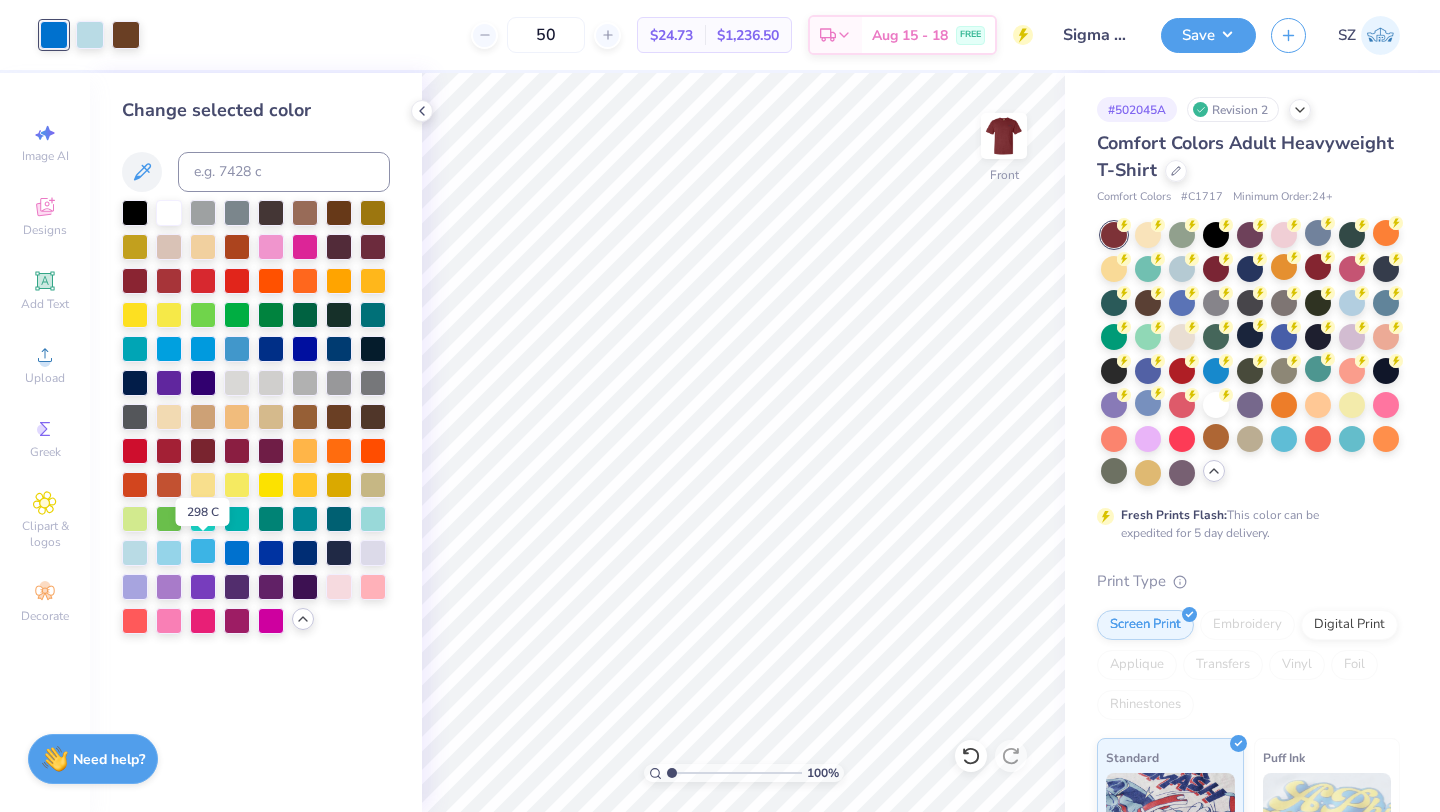 click at bounding box center [203, 551] 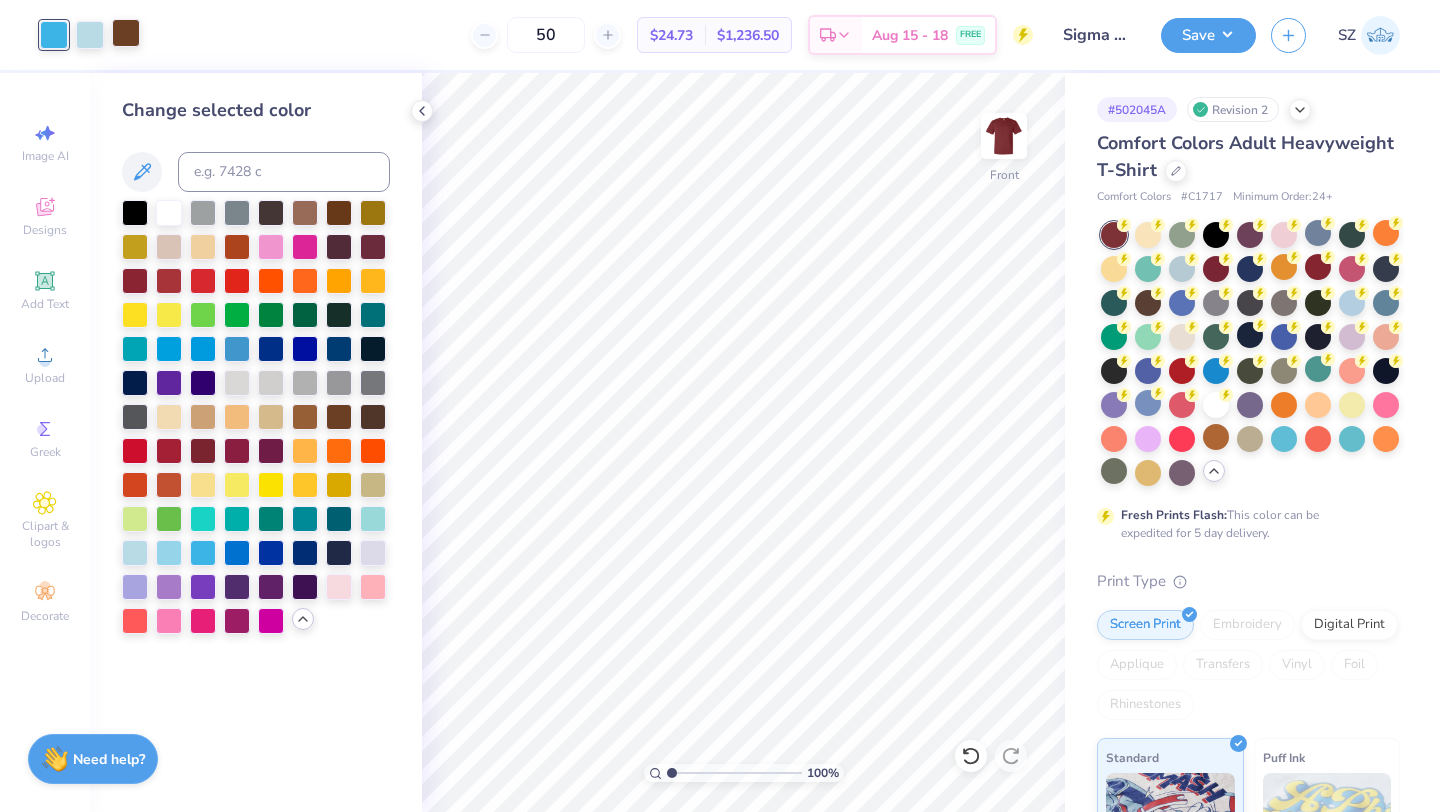click at bounding box center [126, 33] 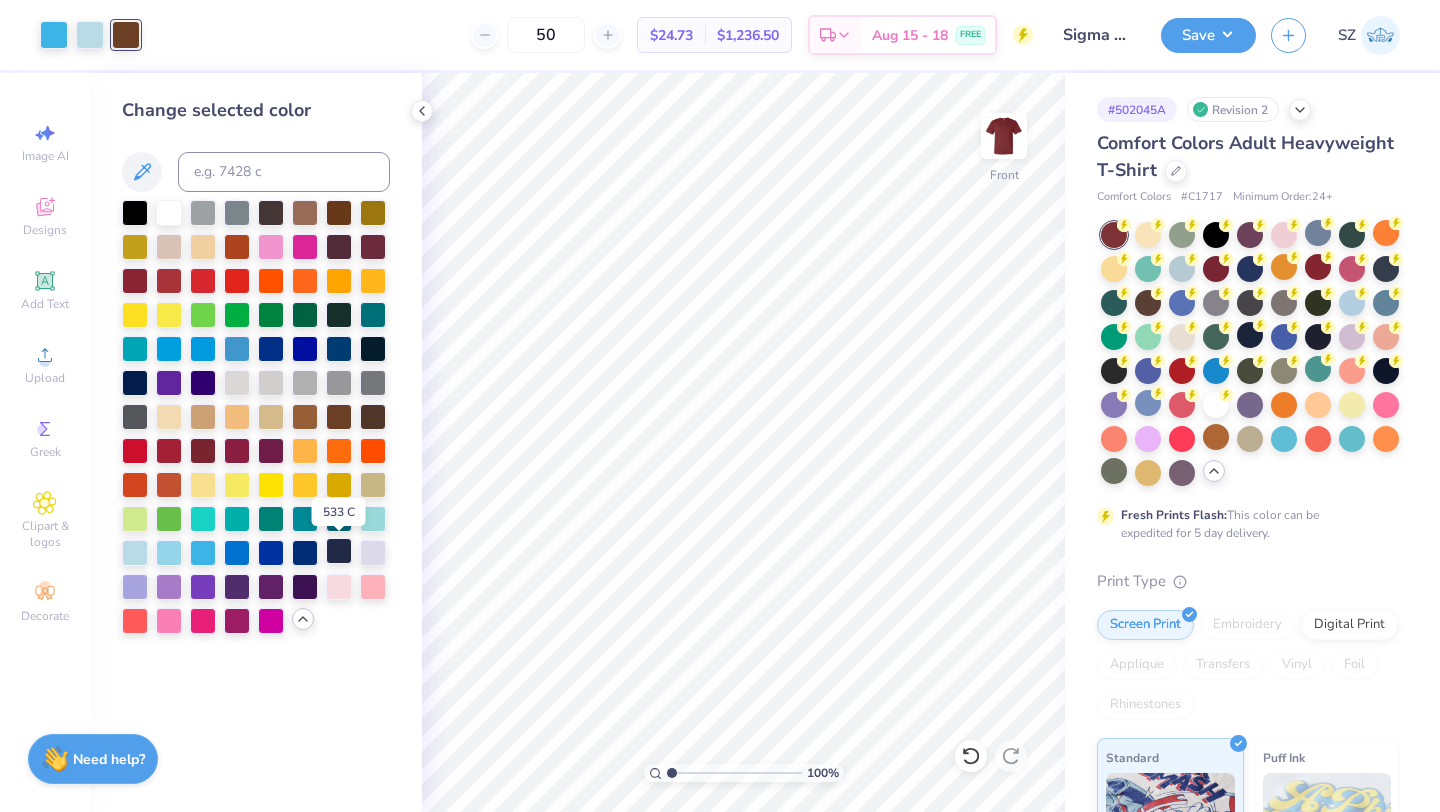 click at bounding box center (339, 551) 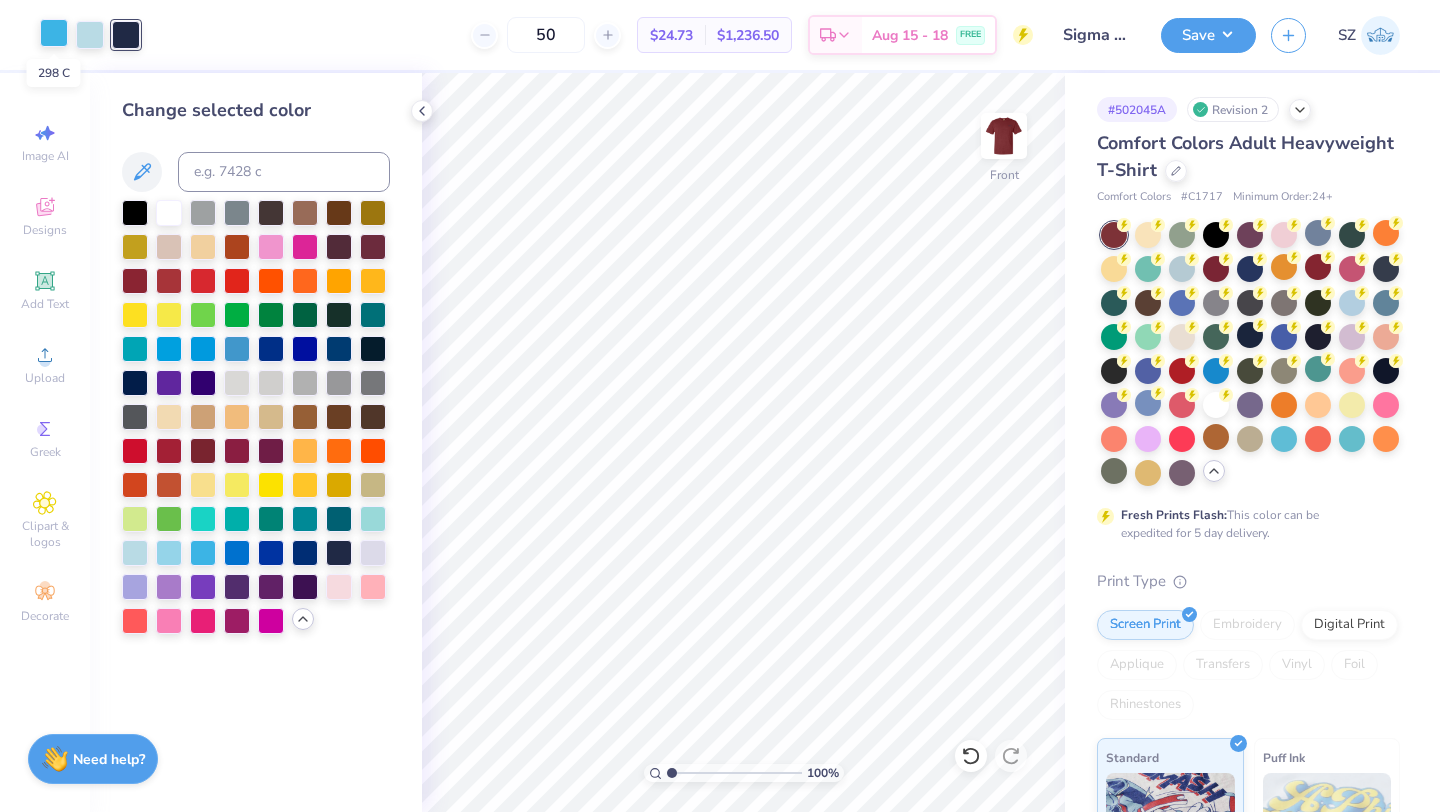 click at bounding box center [54, 33] 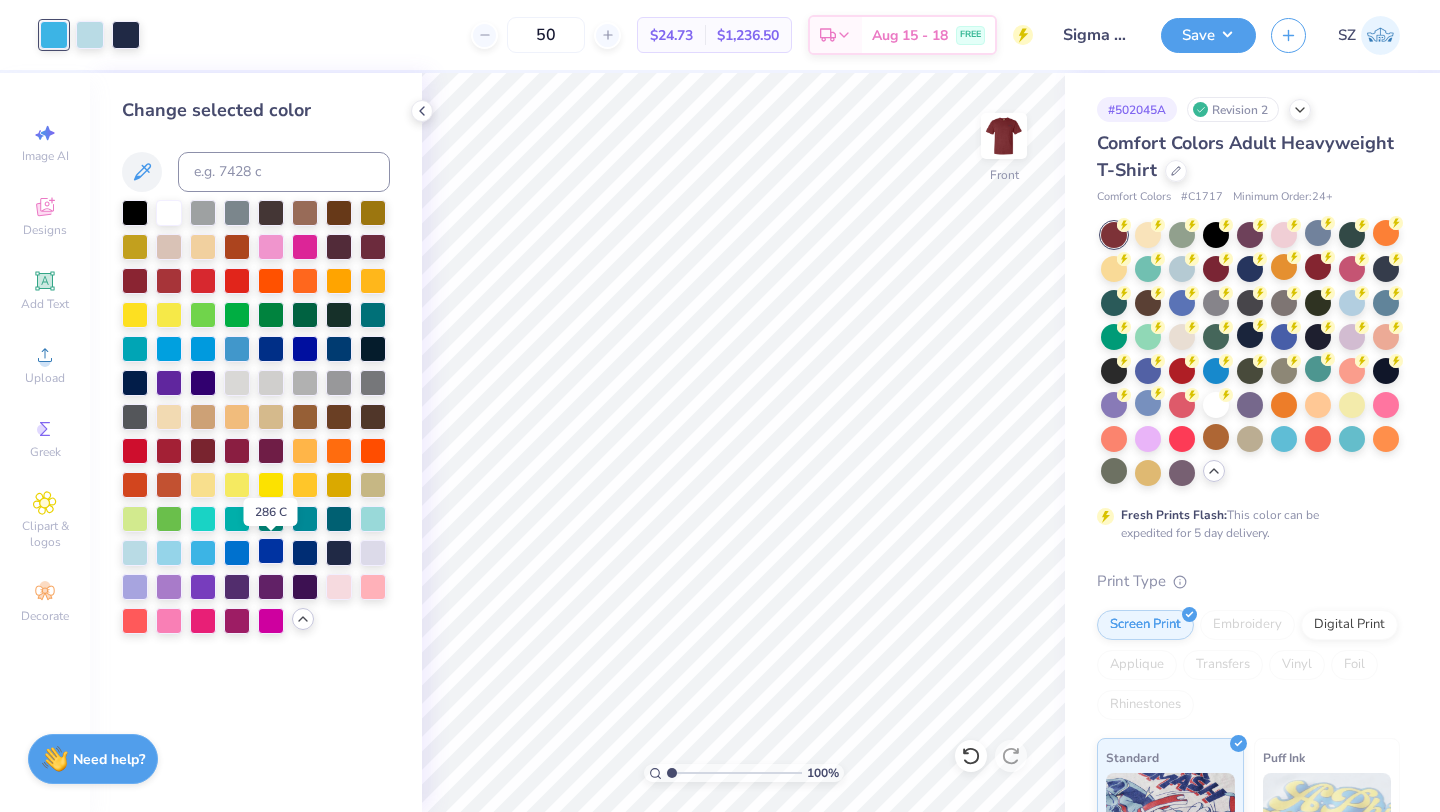 click at bounding box center (271, 551) 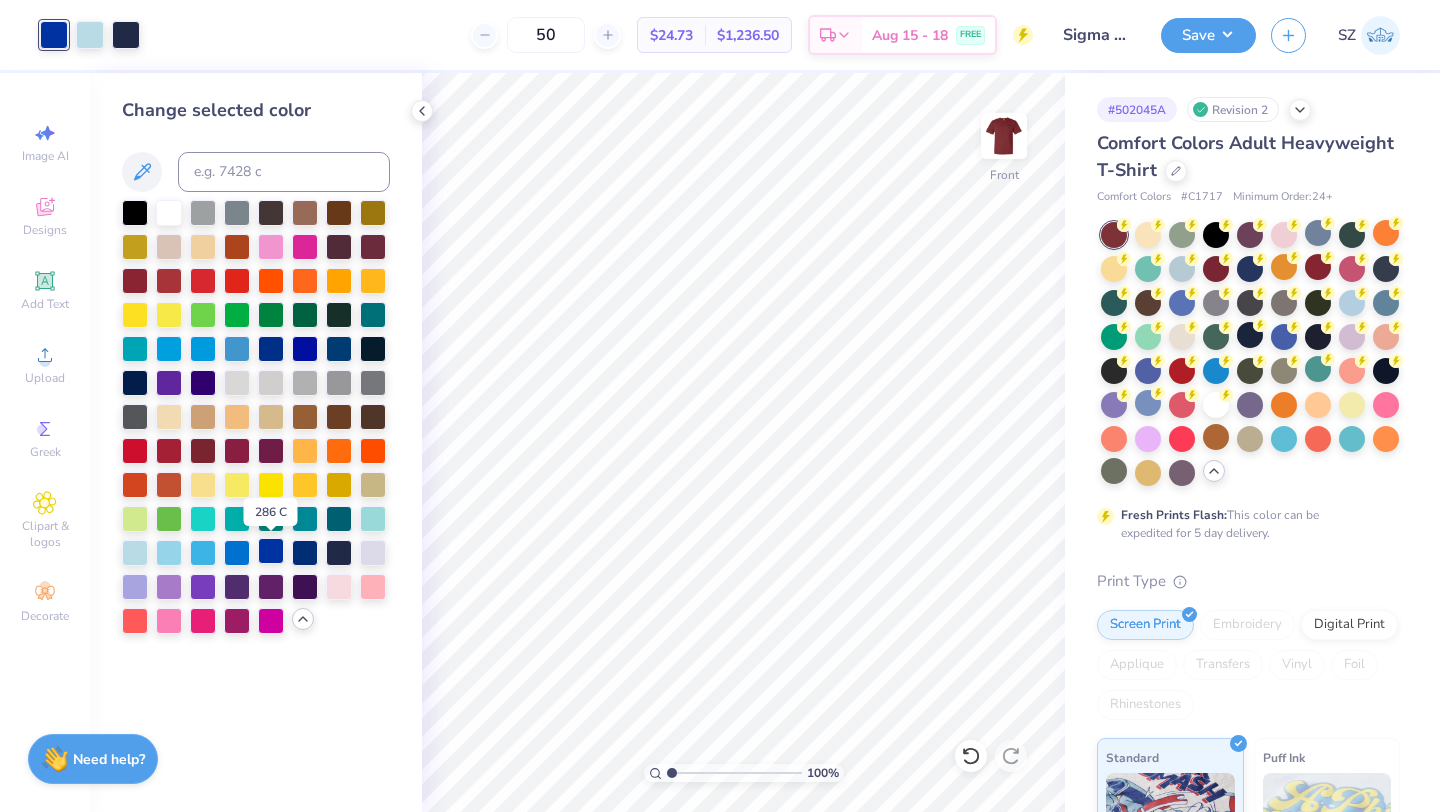 click at bounding box center [271, 551] 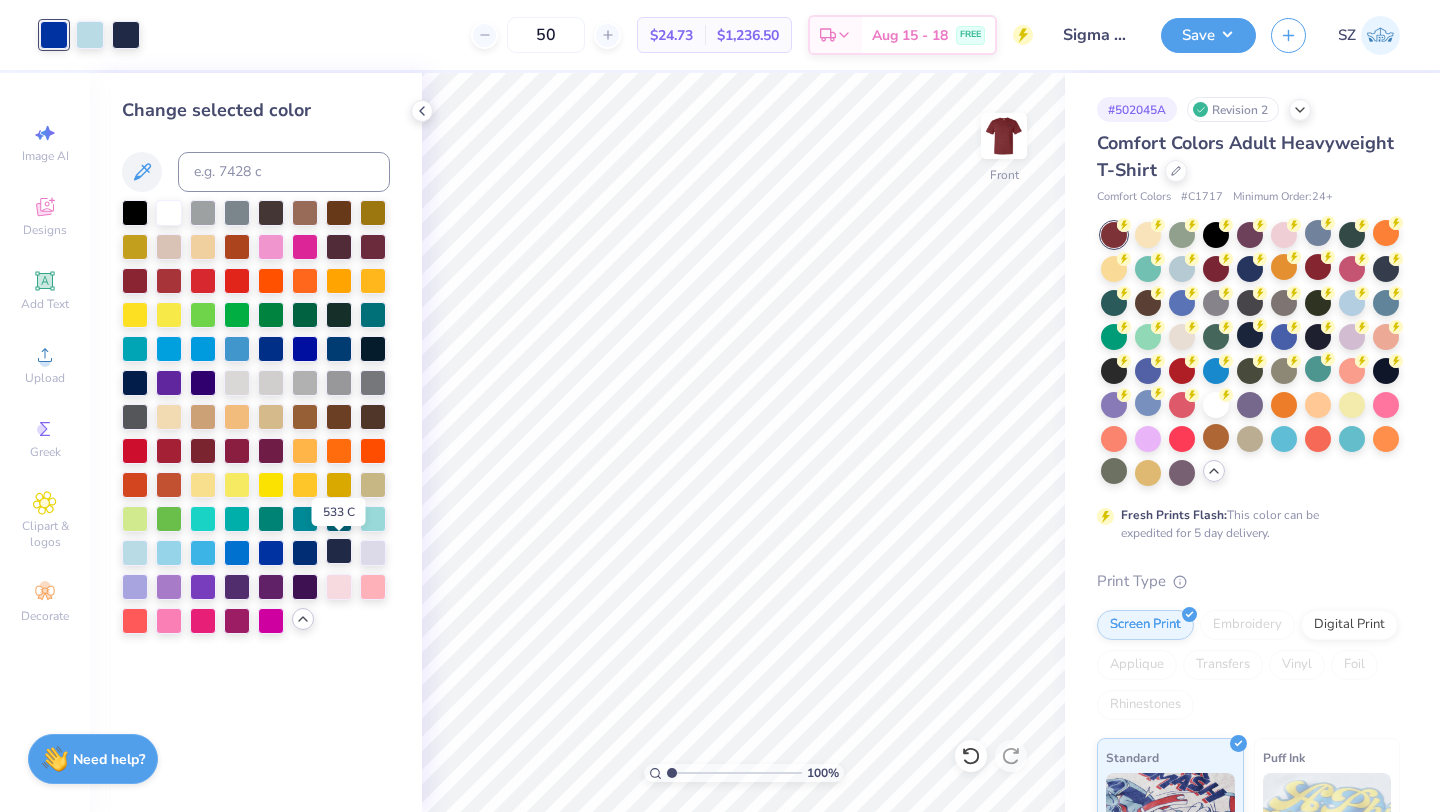 click at bounding box center (339, 551) 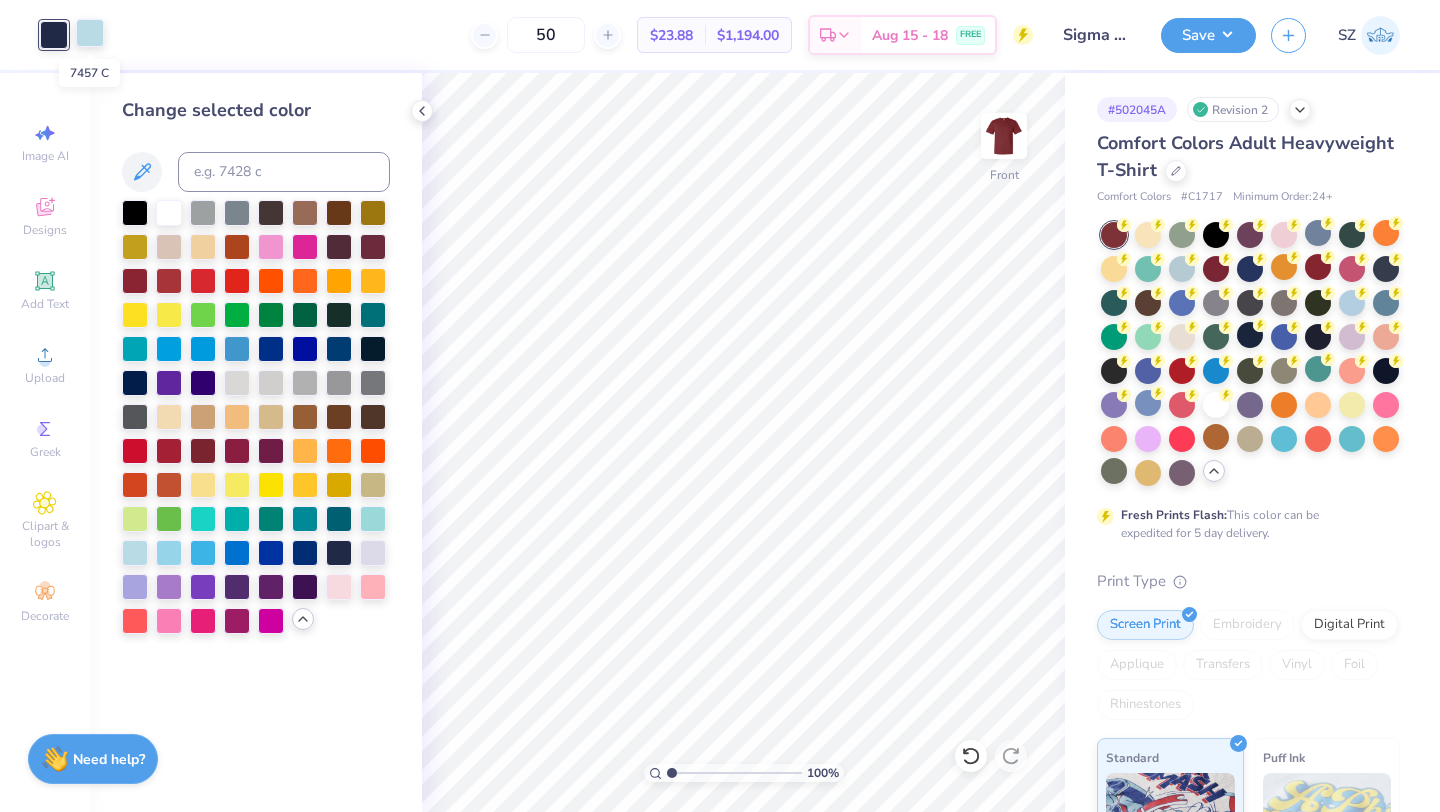 click at bounding box center (90, 33) 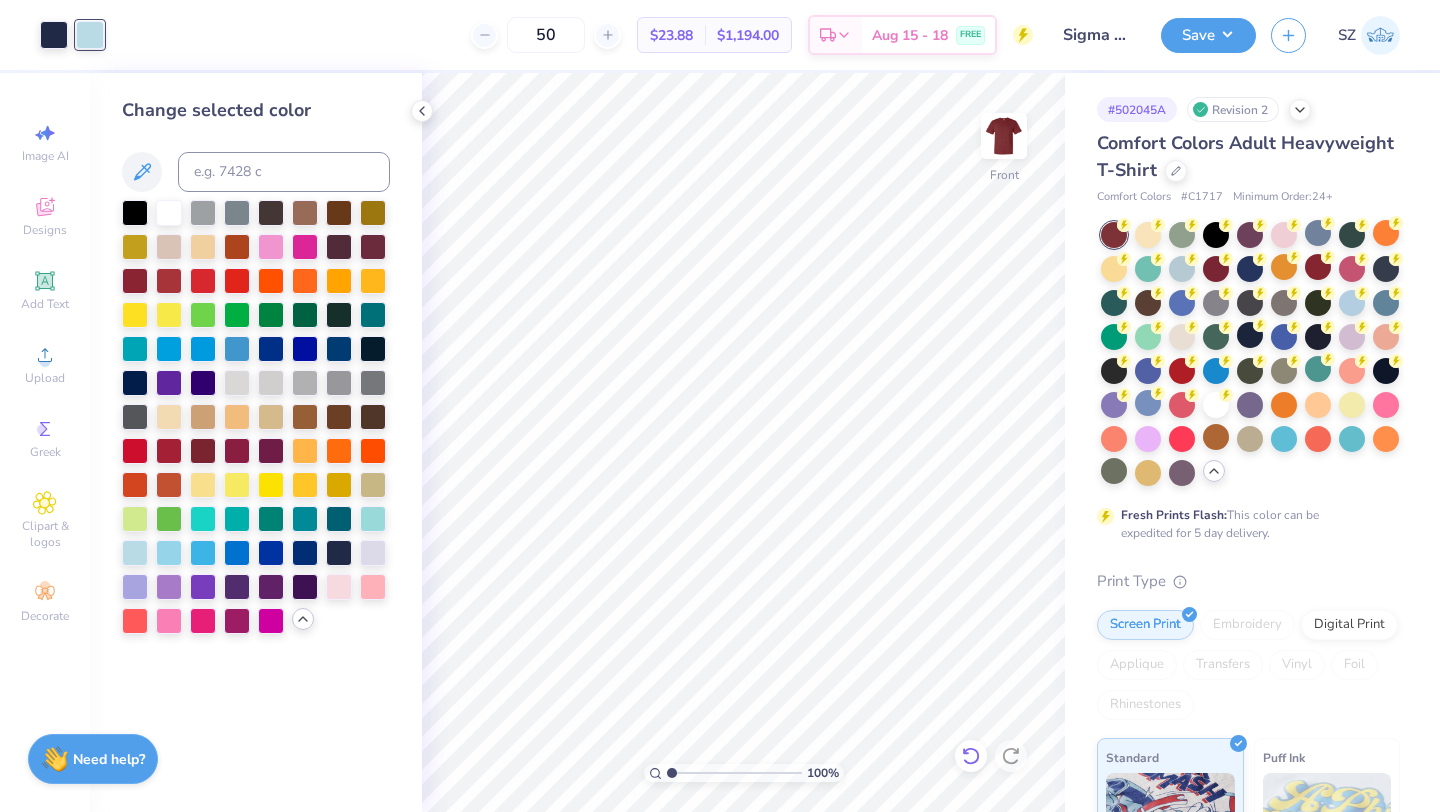 click 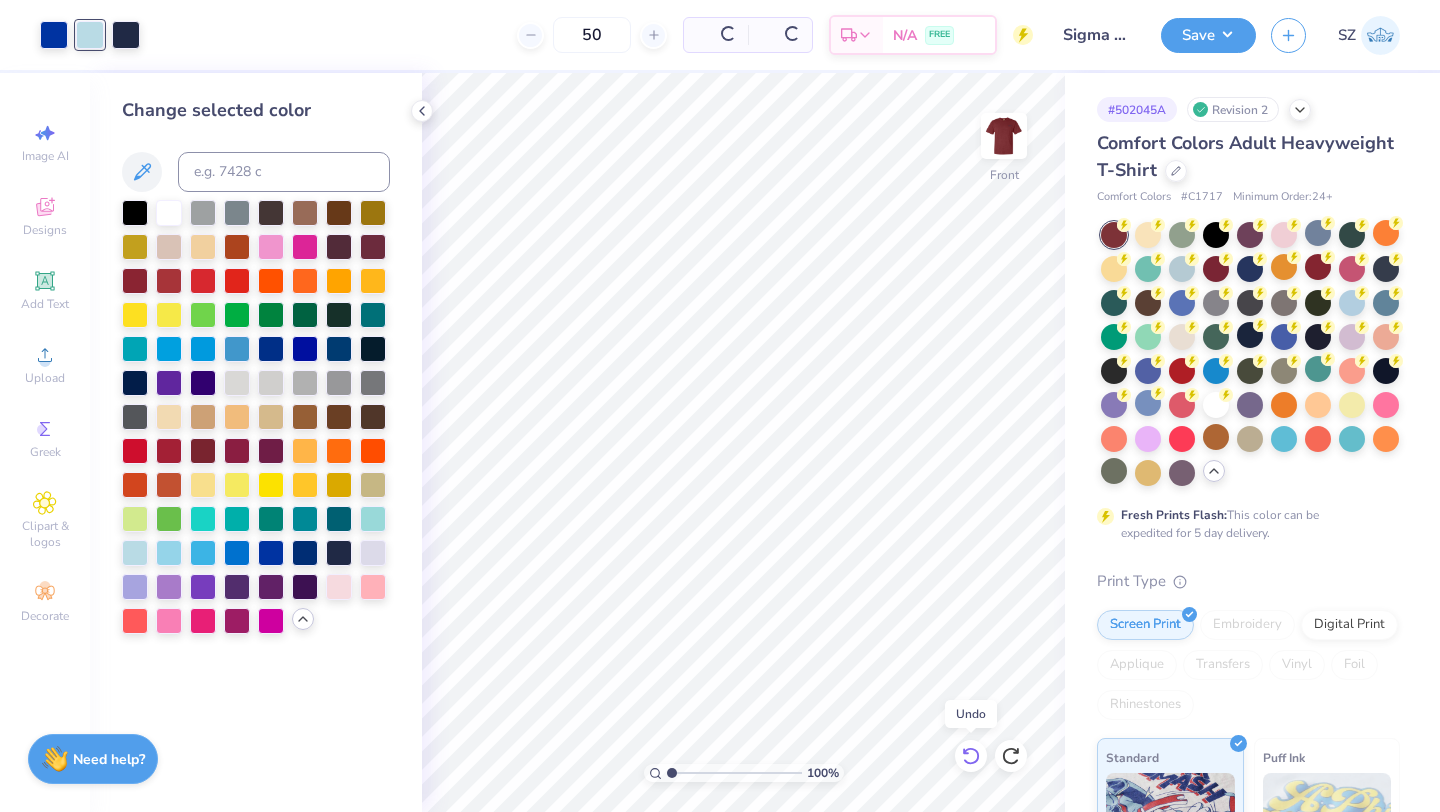 click 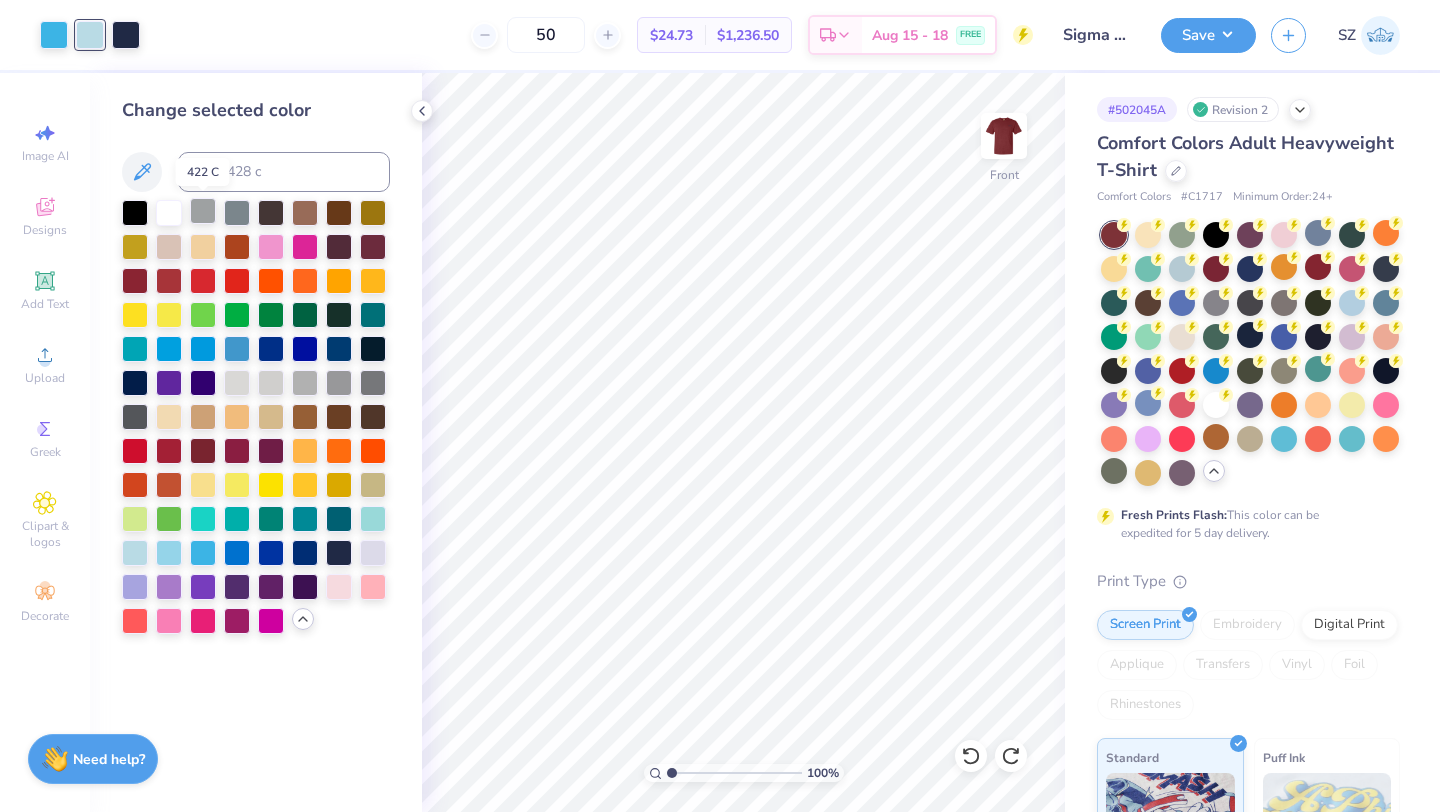 click at bounding box center [203, 211] 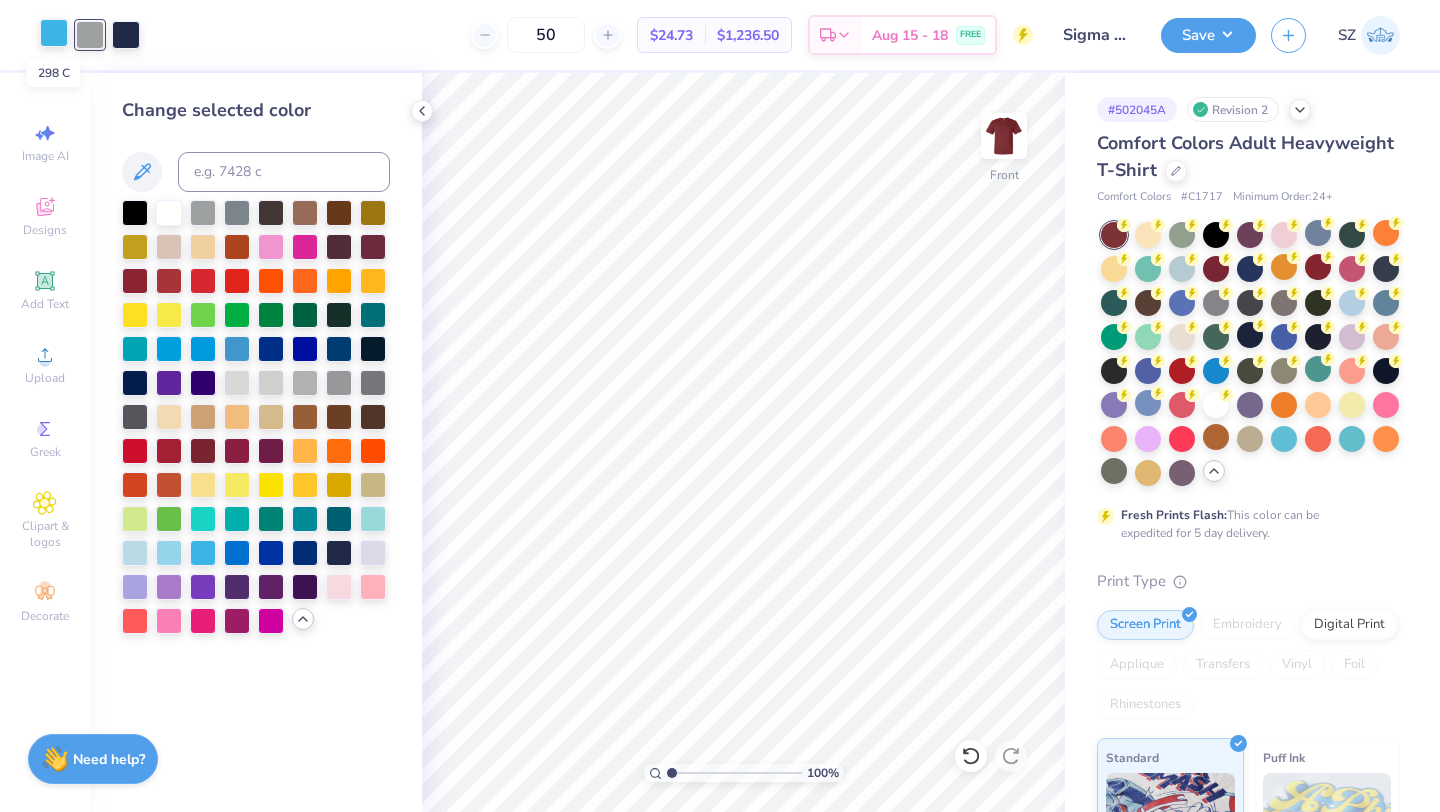 click at bounding box center [54, 33] 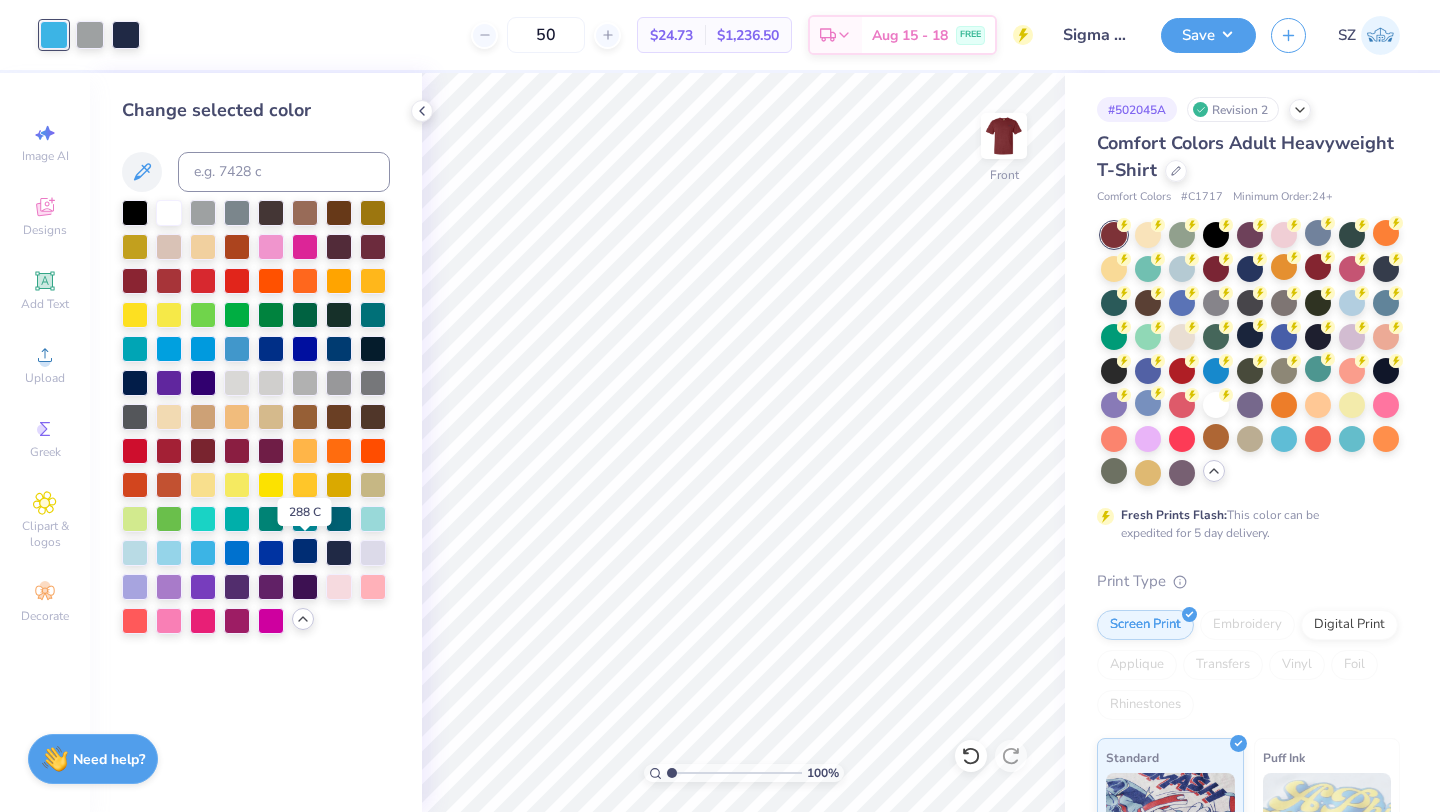 click at bounding box center [305, 551] 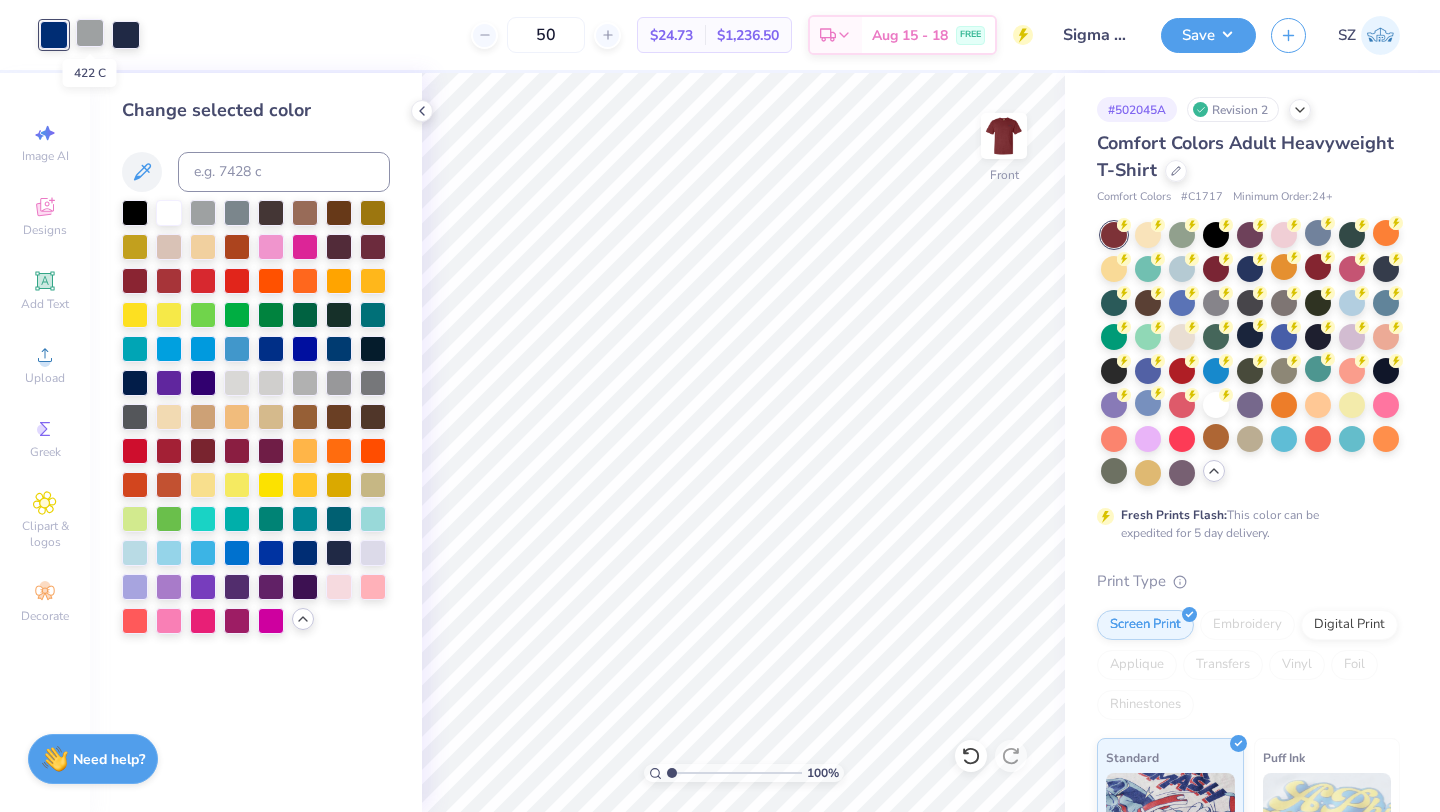 click at bounding box center (90, 33) 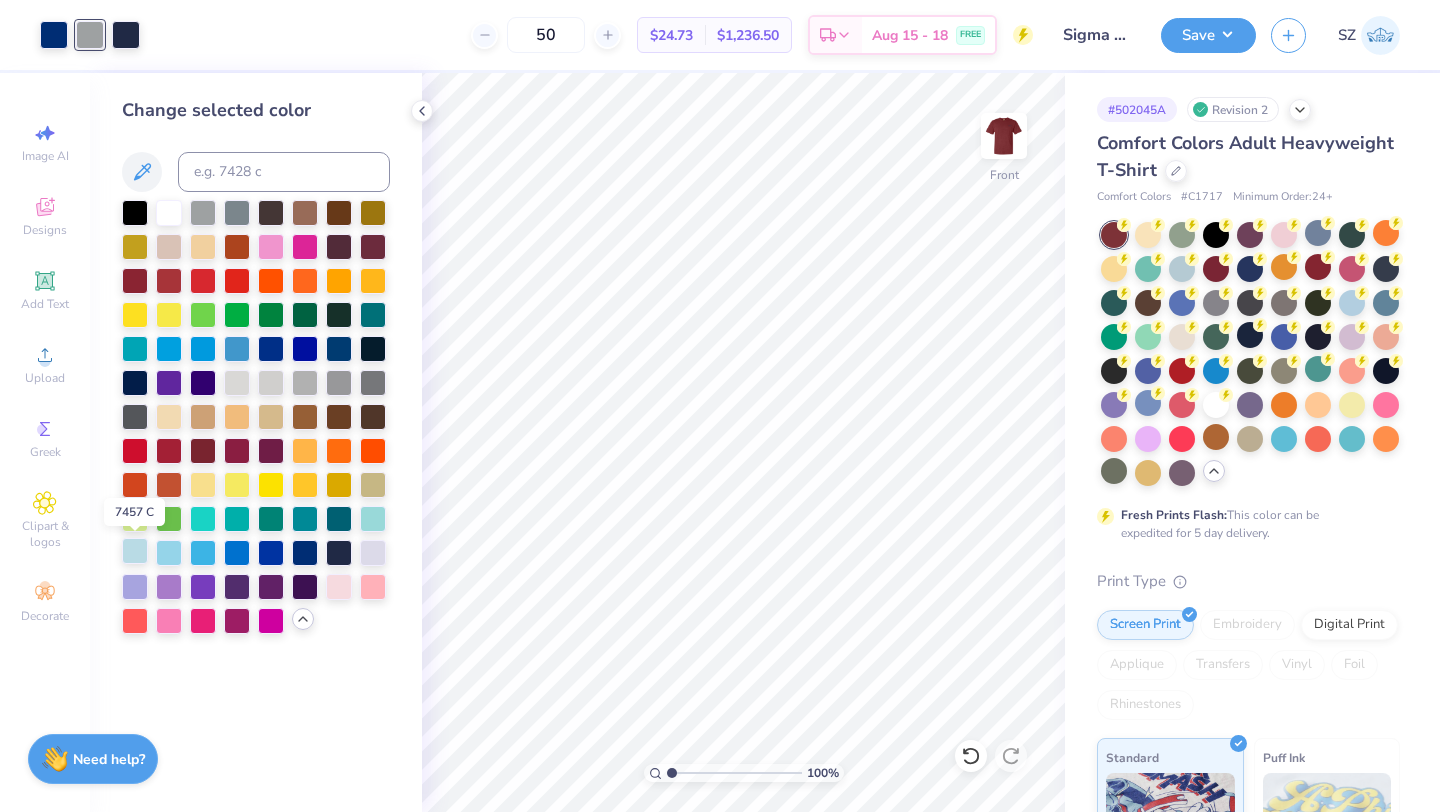 click at bounding box center [135, 551] 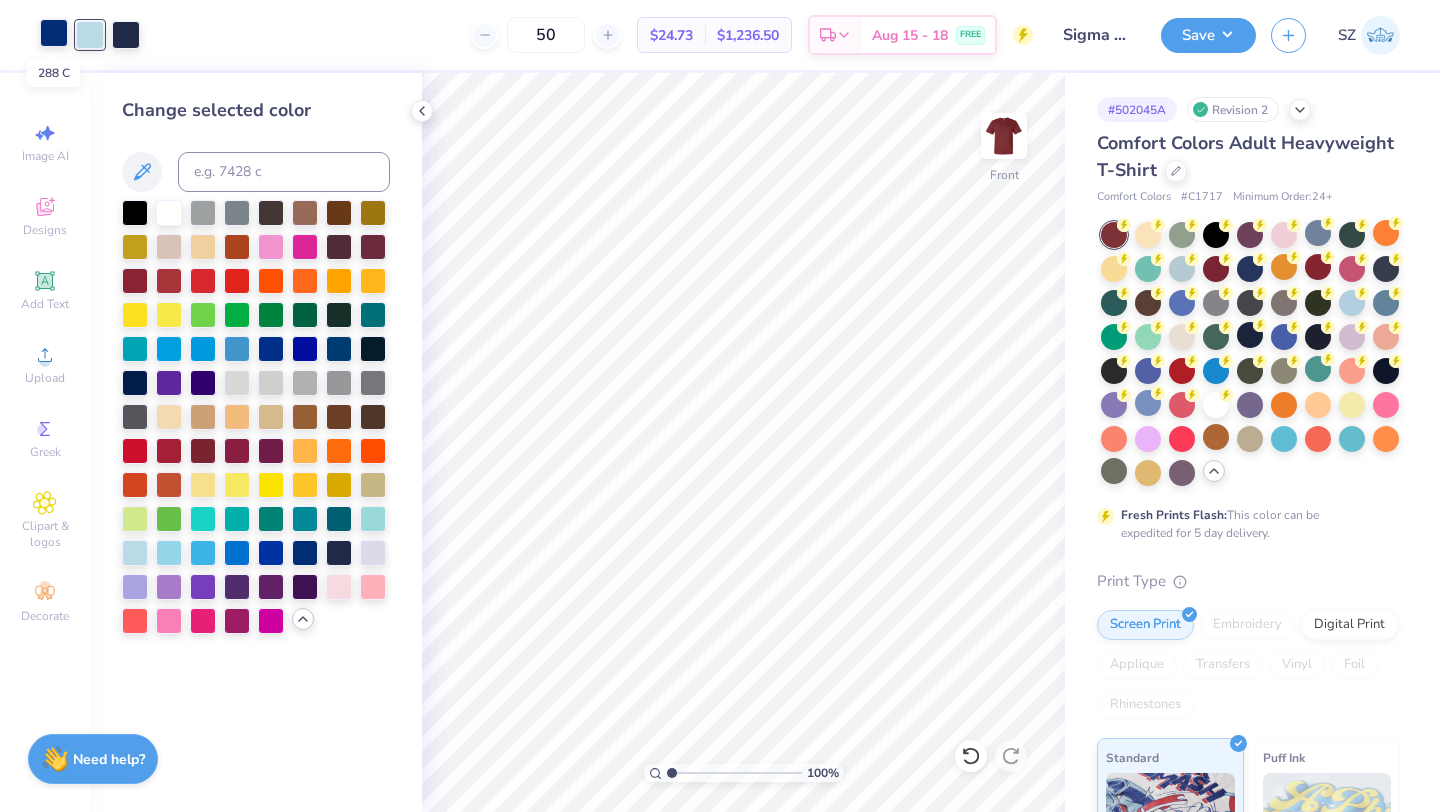 click at bounding box center [54, 33] 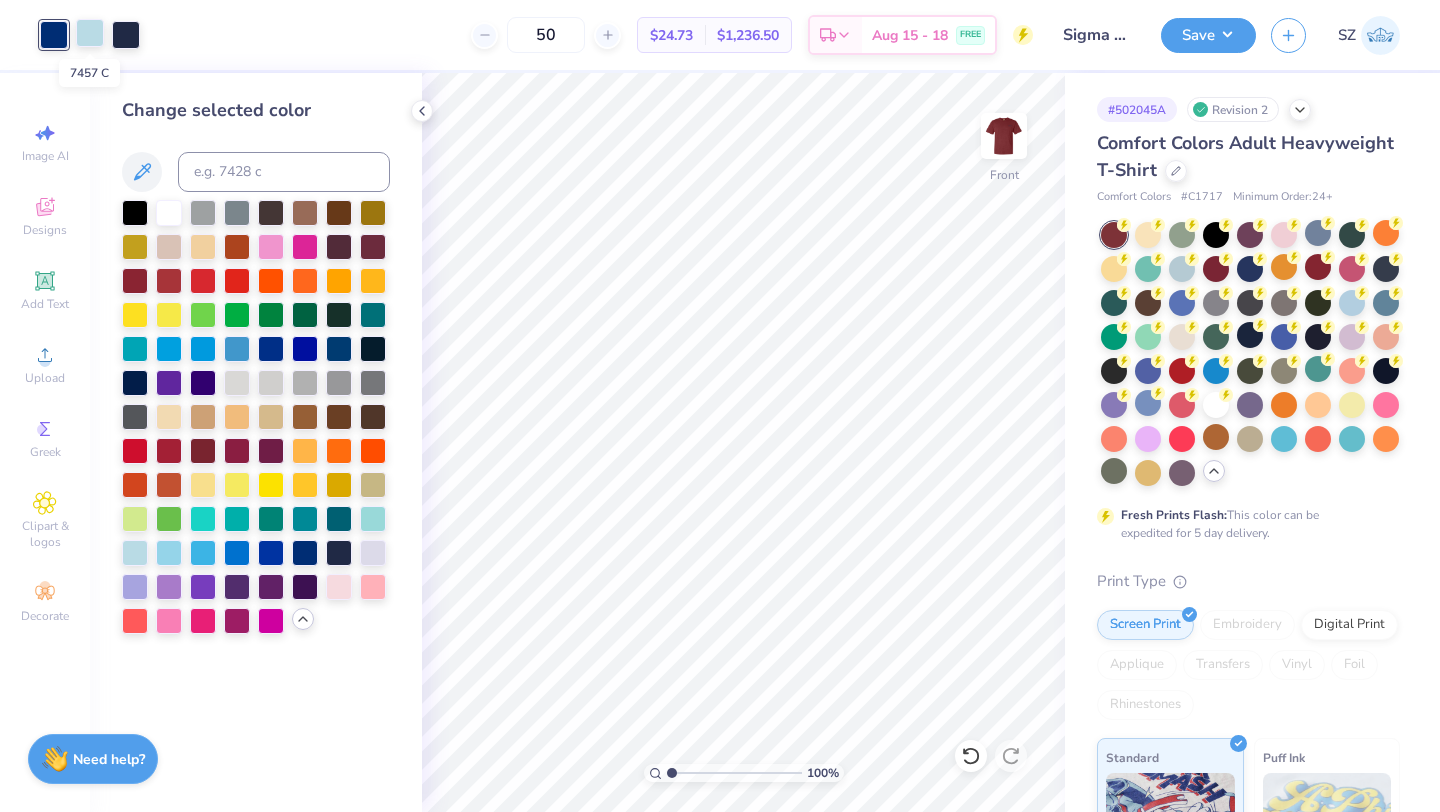 click at bounding box center [90, 33] 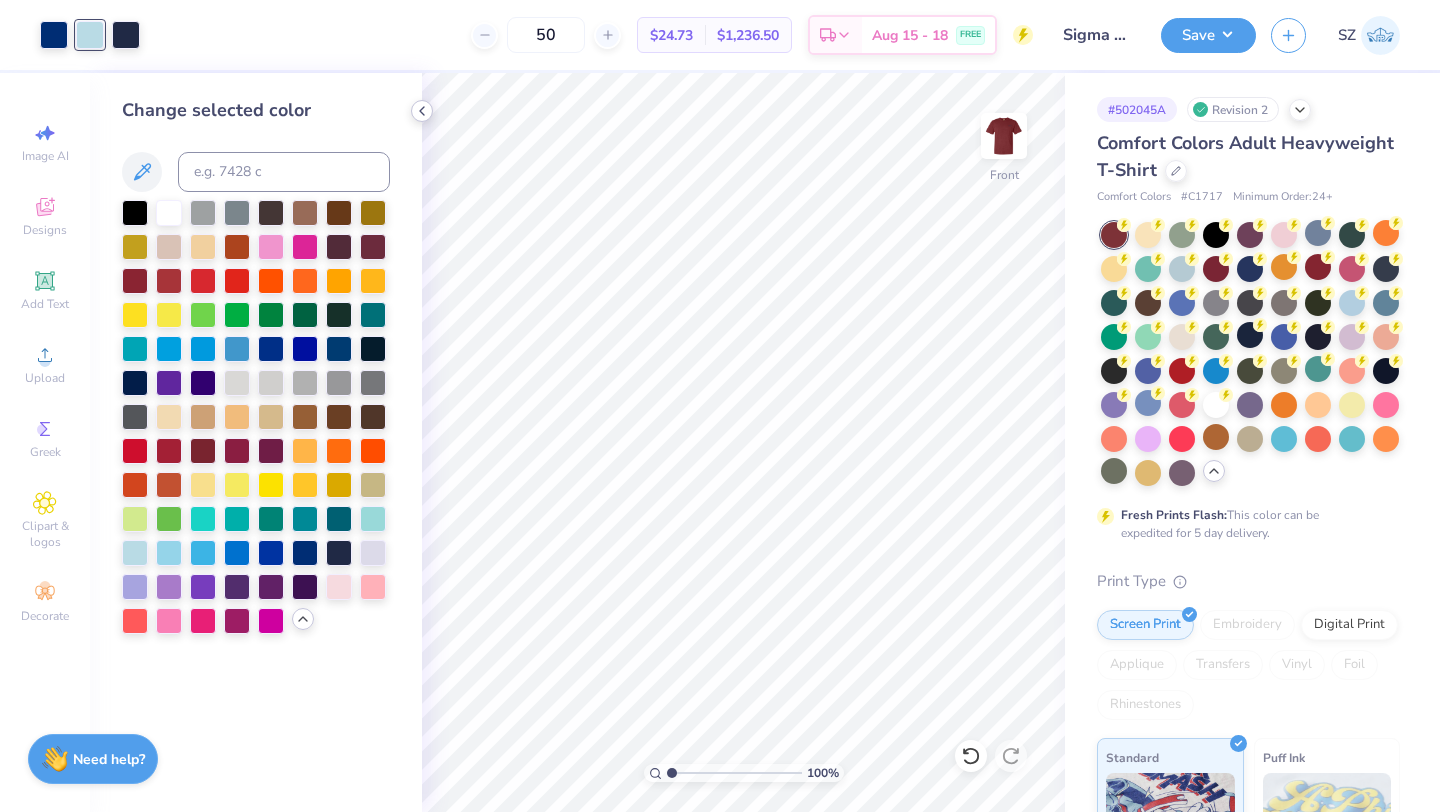 click 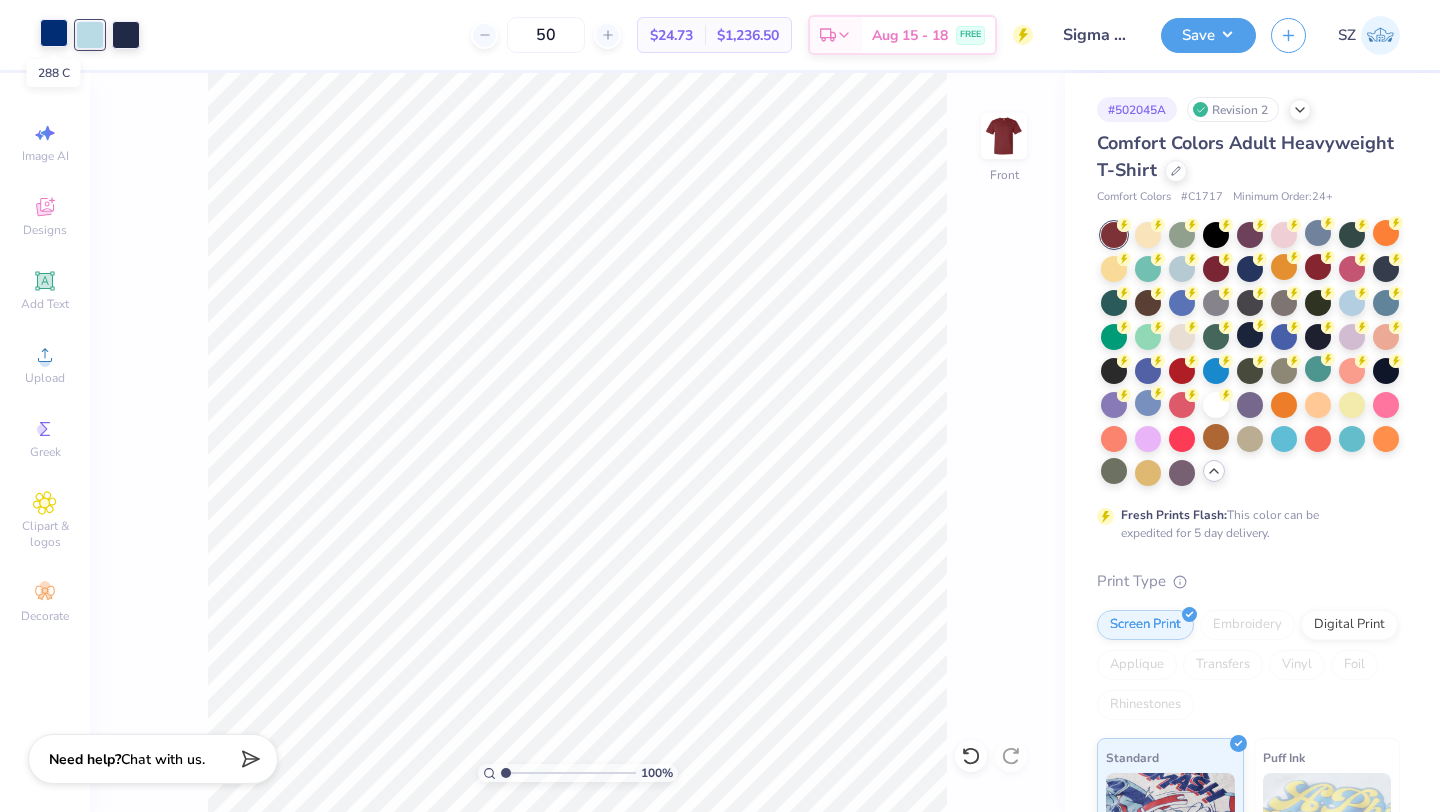 click at bounding box center [54, 33] 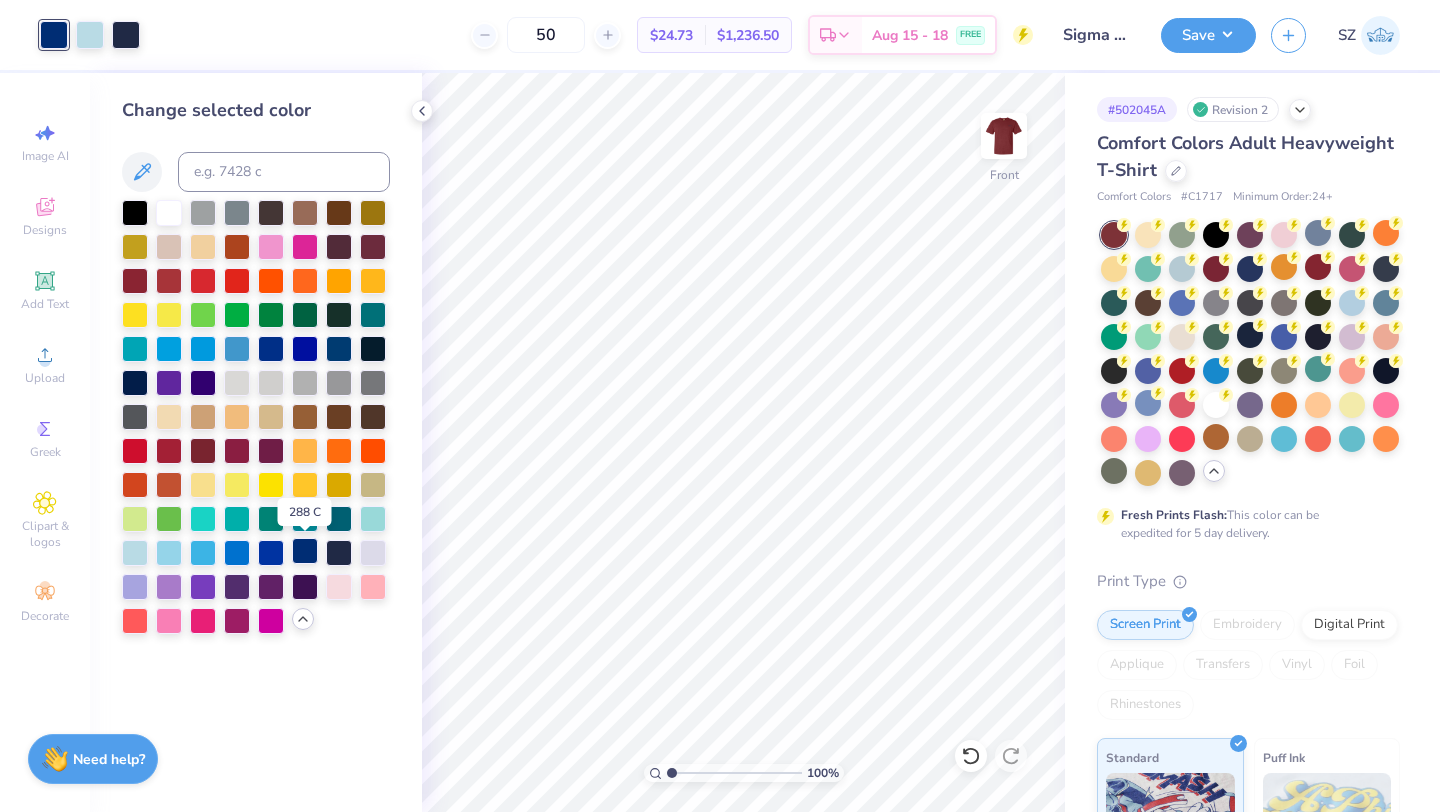 click at bounding box center [305, 551] 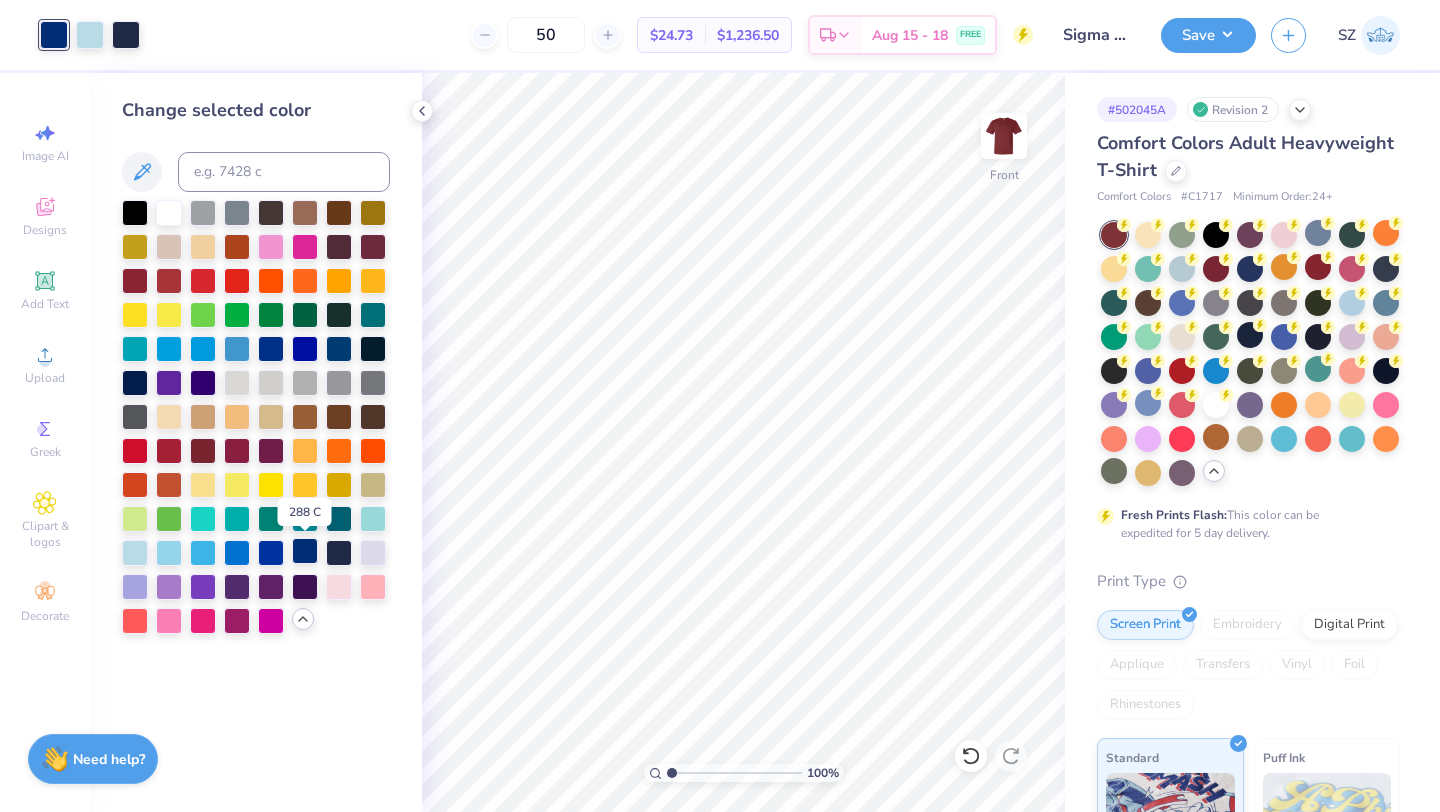 click at bounding box center (305, 551) 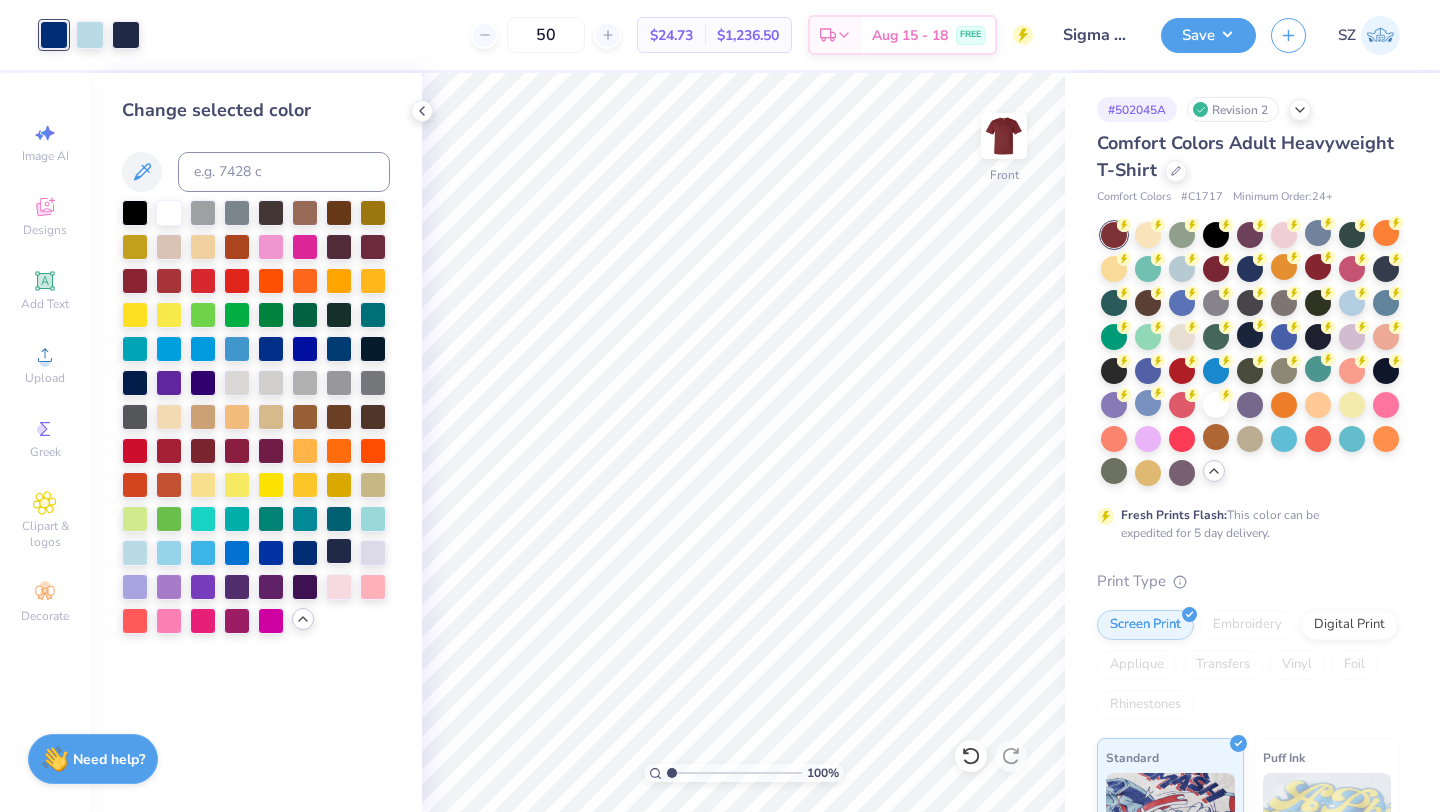 click at bounding box center [339, 551] 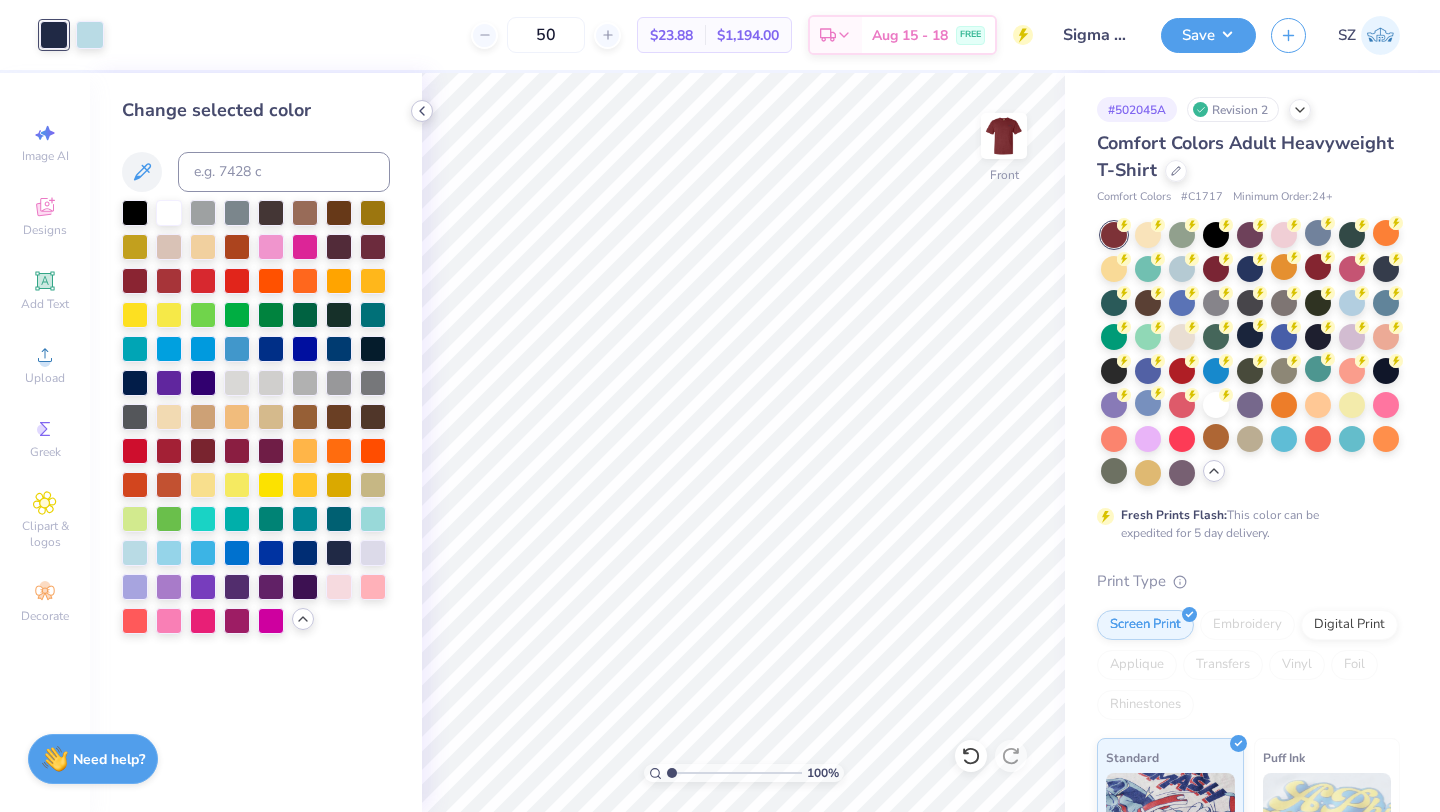 click 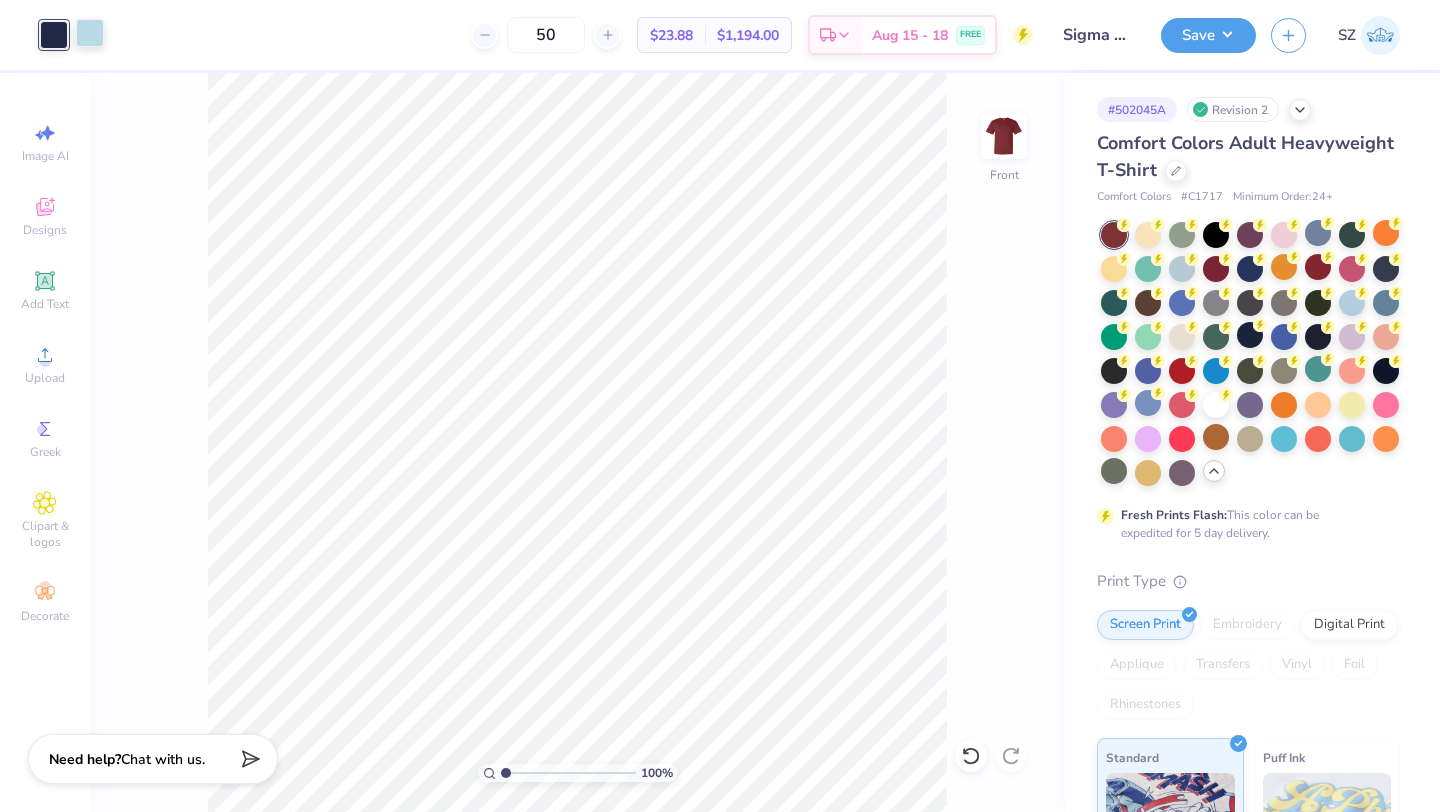 click at bounding box center (90, 33) 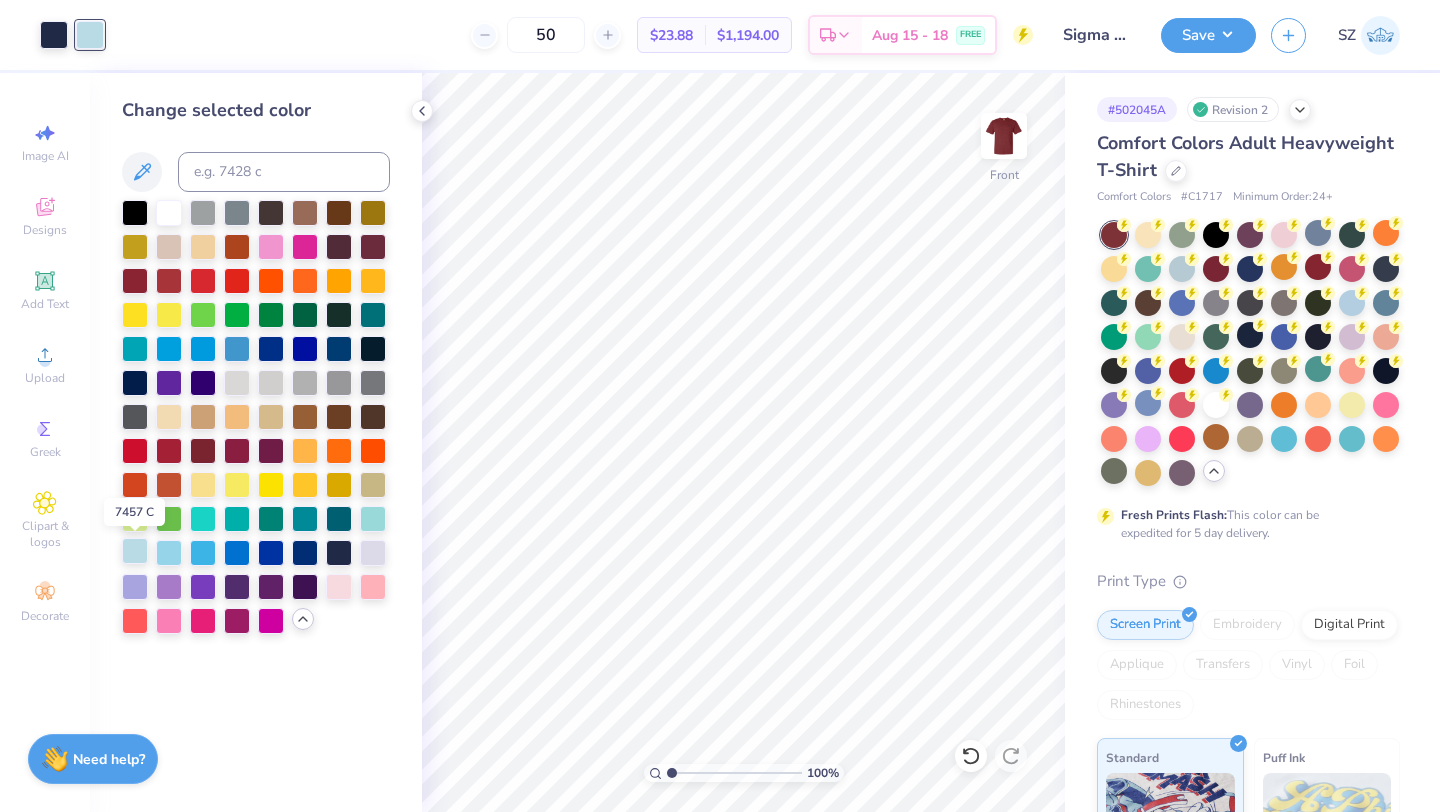 click at bounding box center (135, 551) 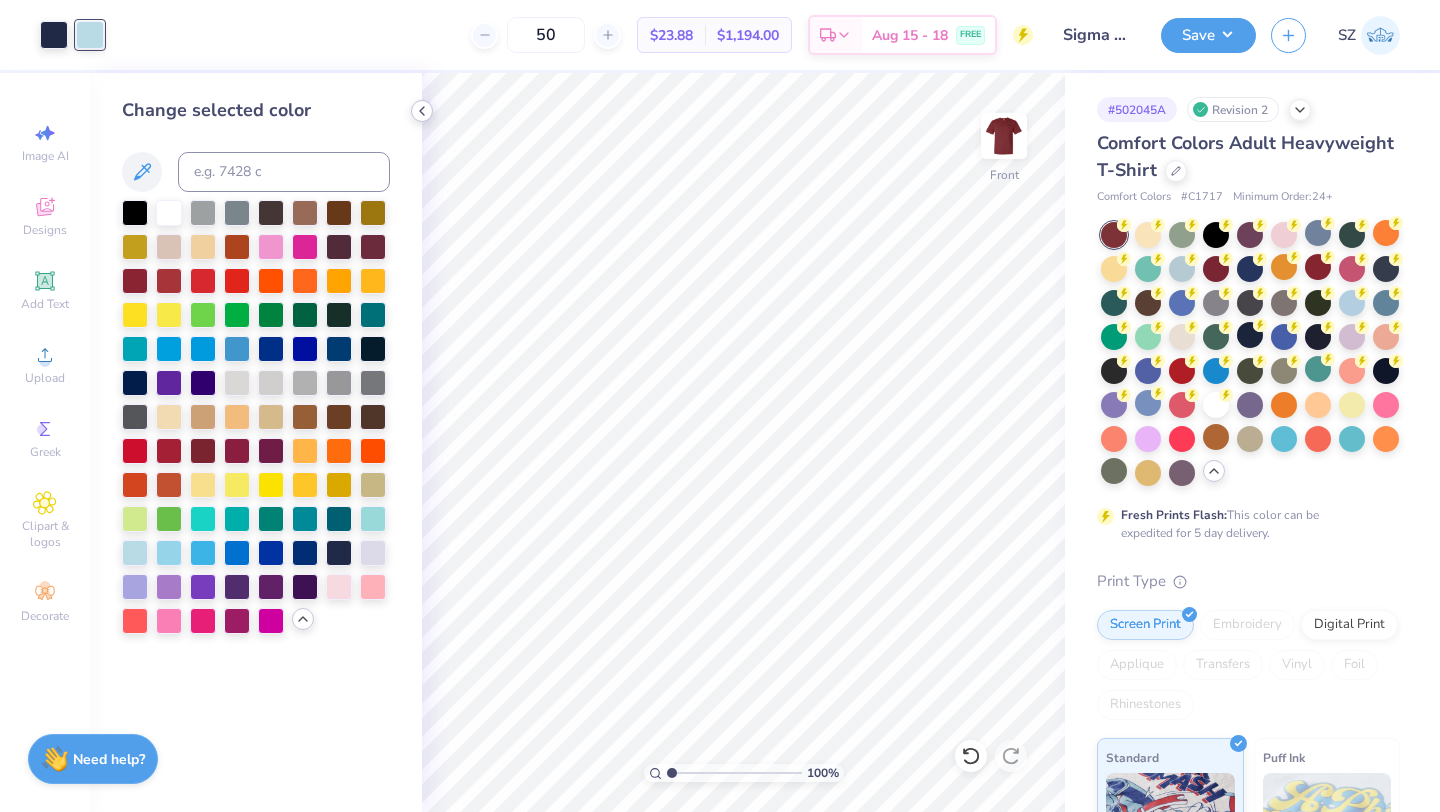 click 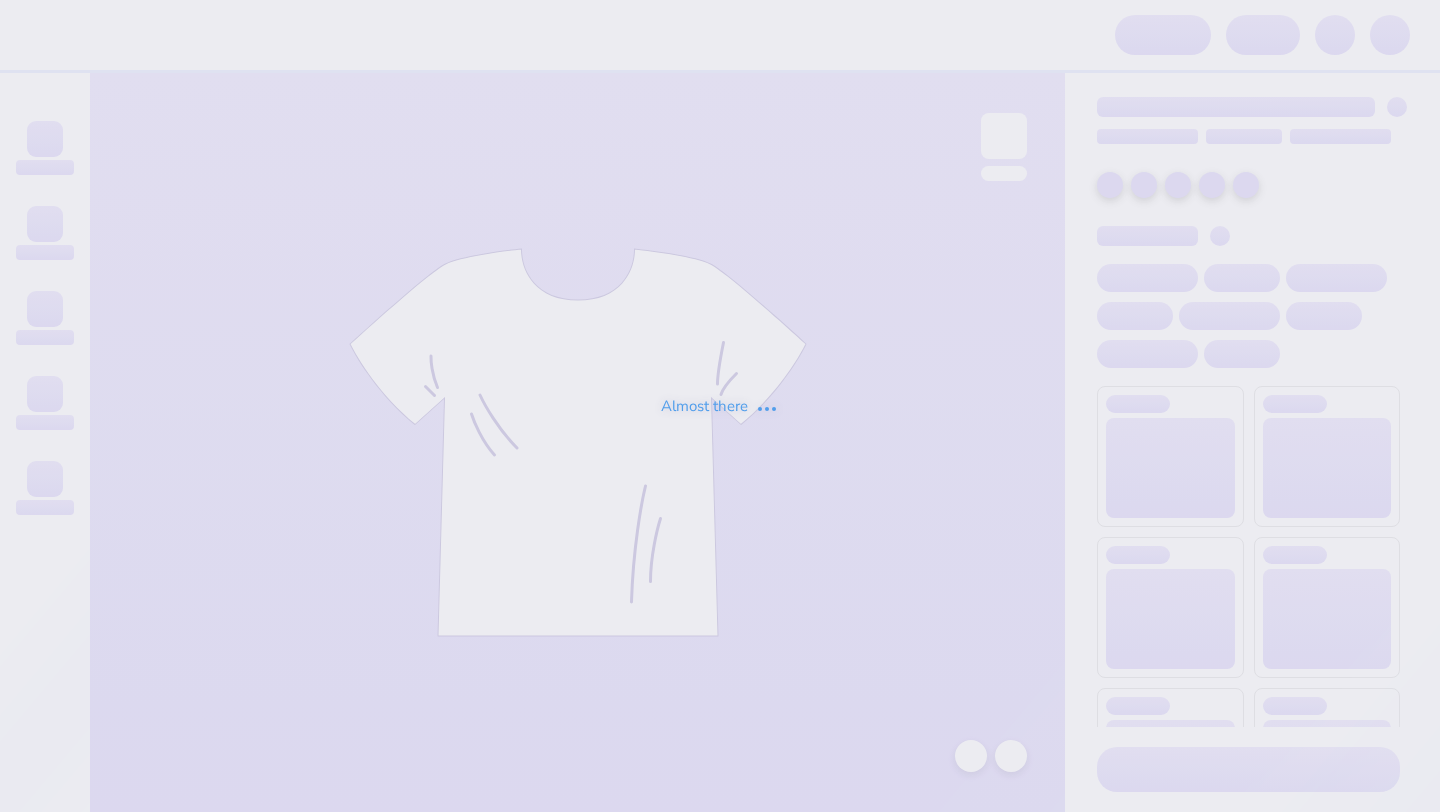 scroll, scrollTop: 0, scrollLeft: 0, axis: both 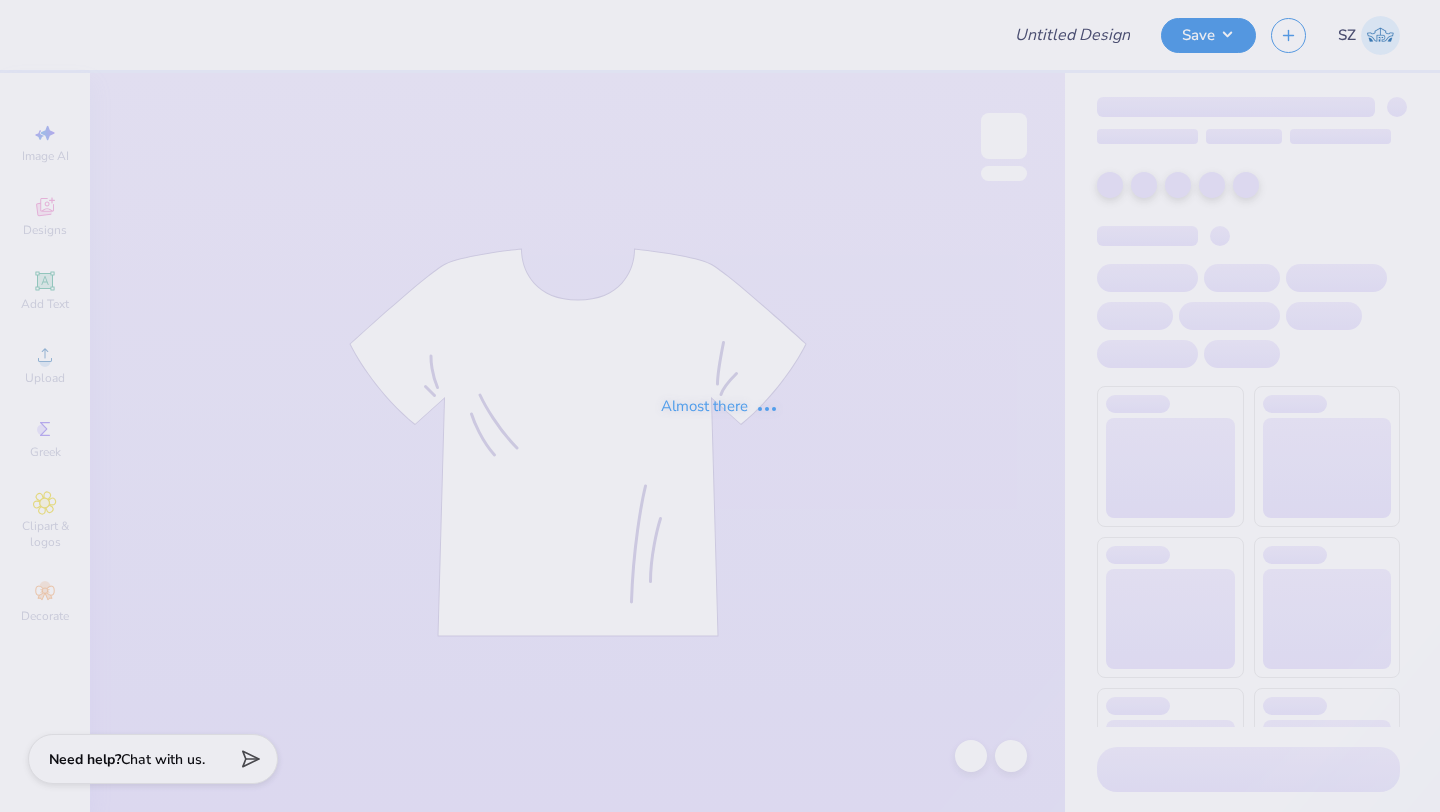 type on "Sigma Phi Delta PR Merch" 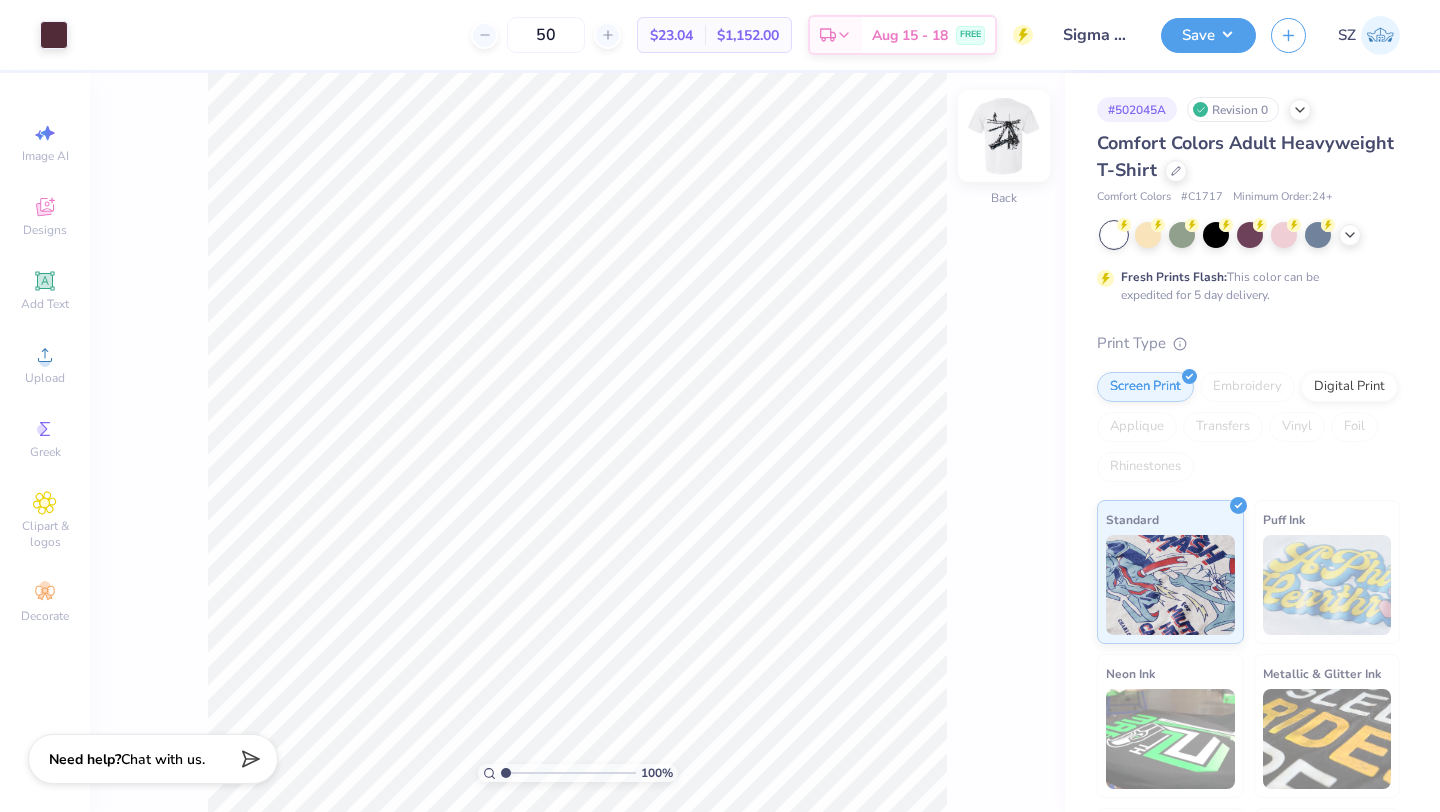 click at bounding box center (1004, 136) 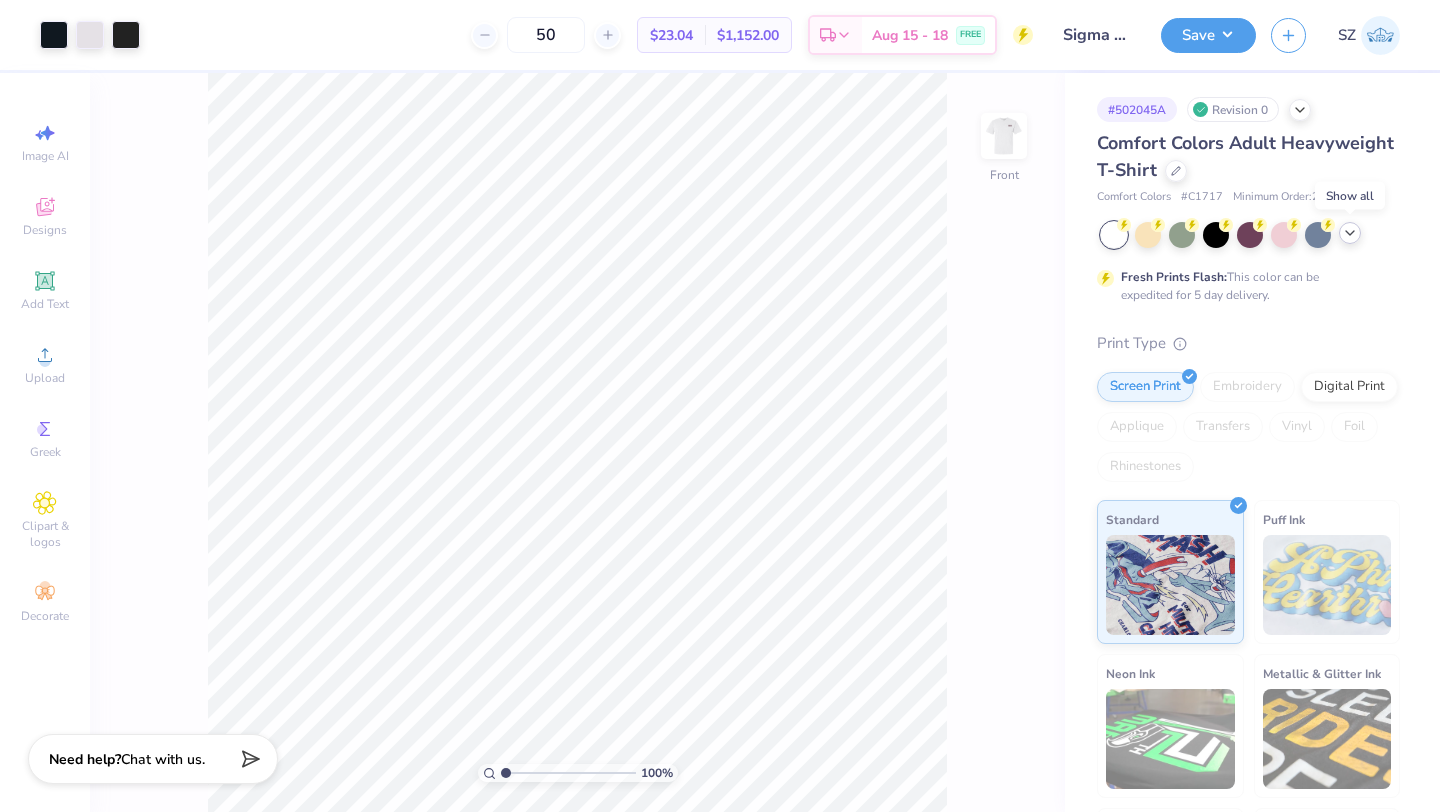 click 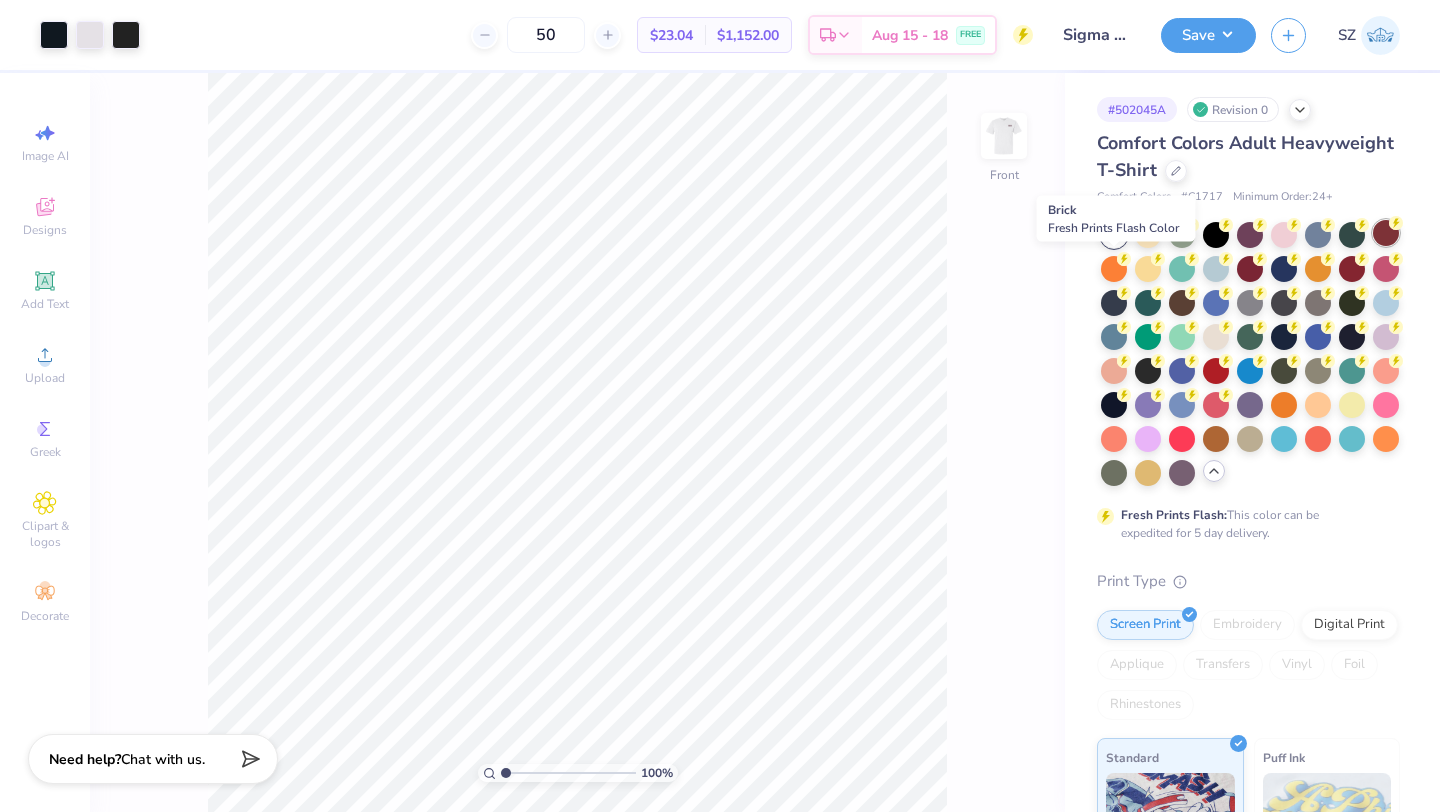 click at bounding box center [1386, 233] 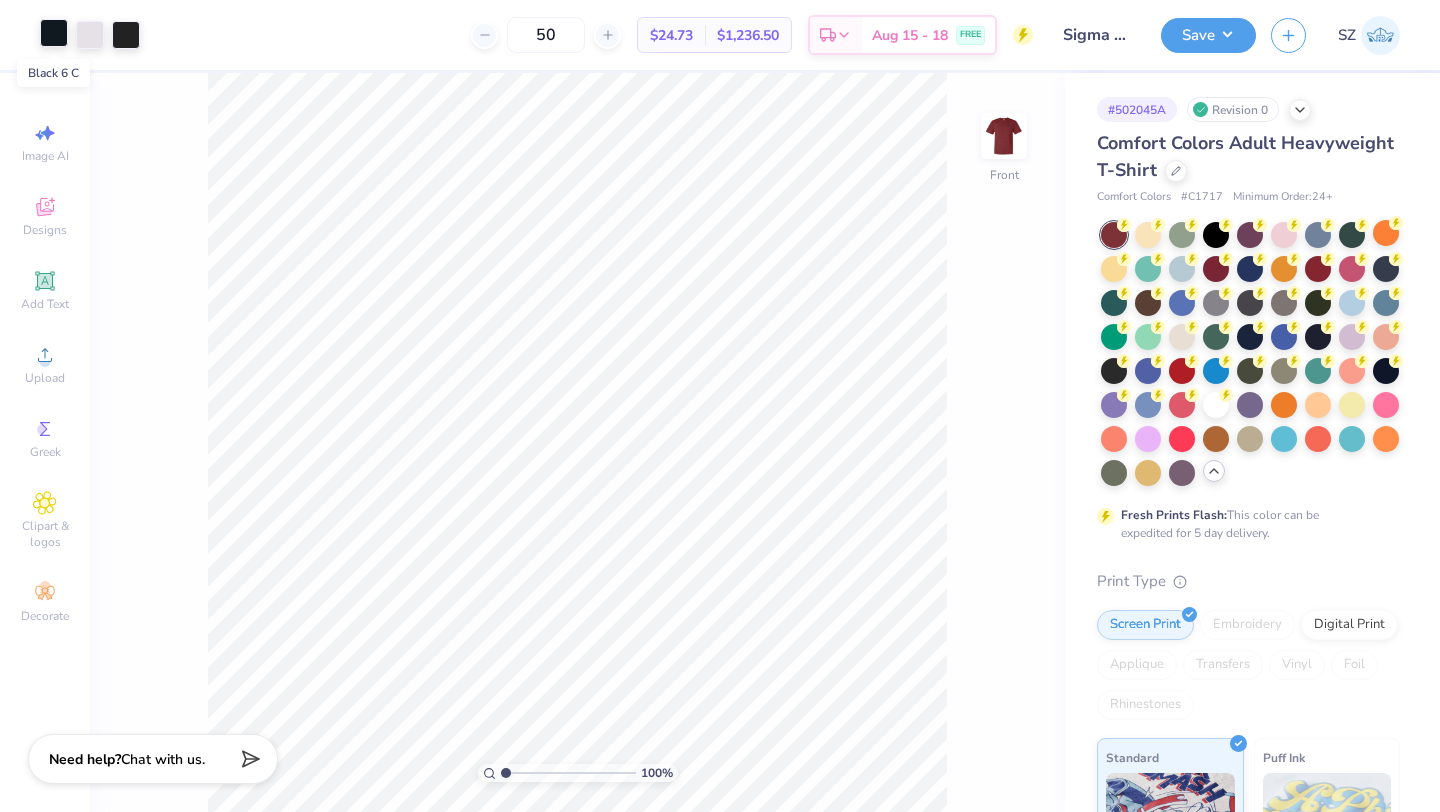 click at bounding box center [54, 33] 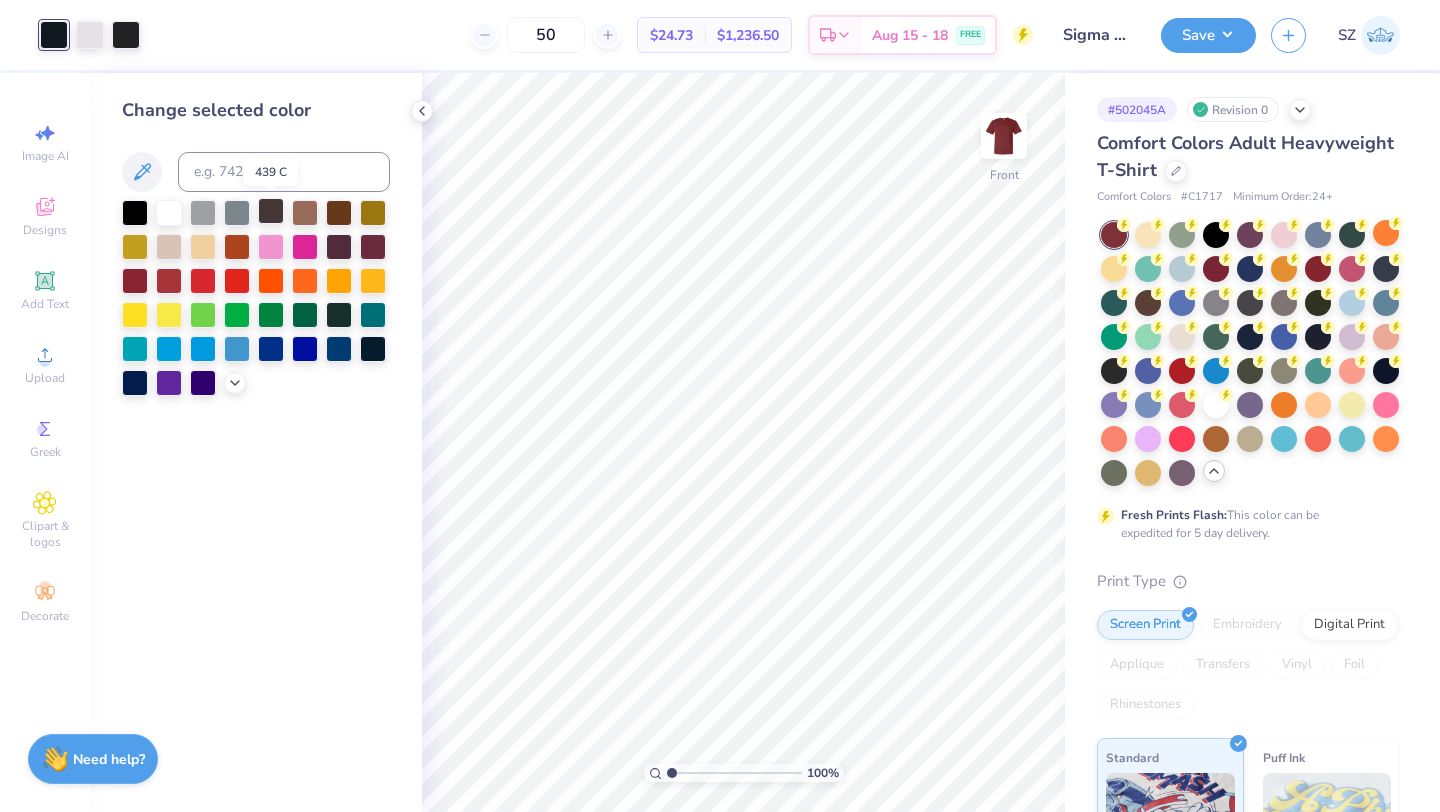 click at bounding box center [271, 211] 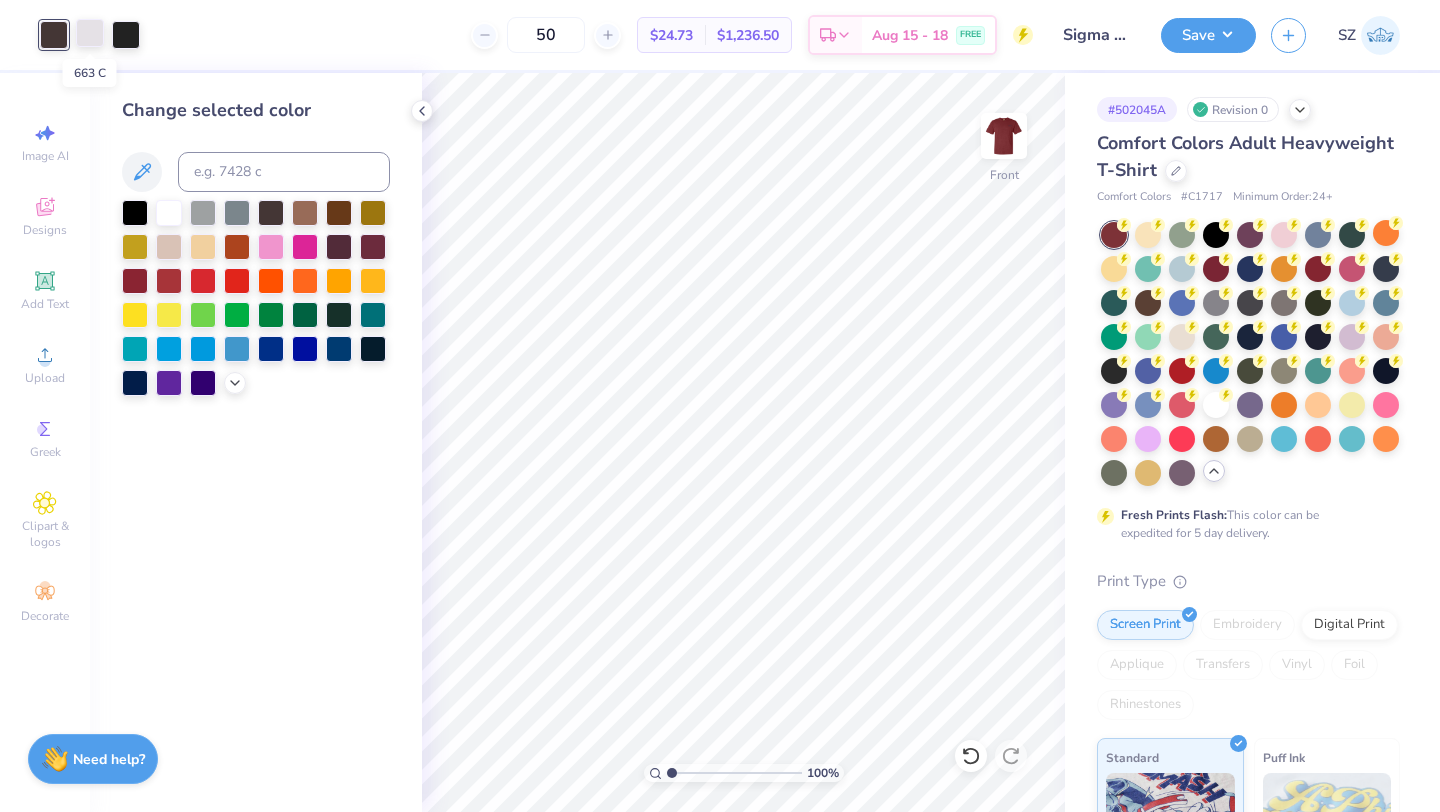 click at bounding box center (90, 33) 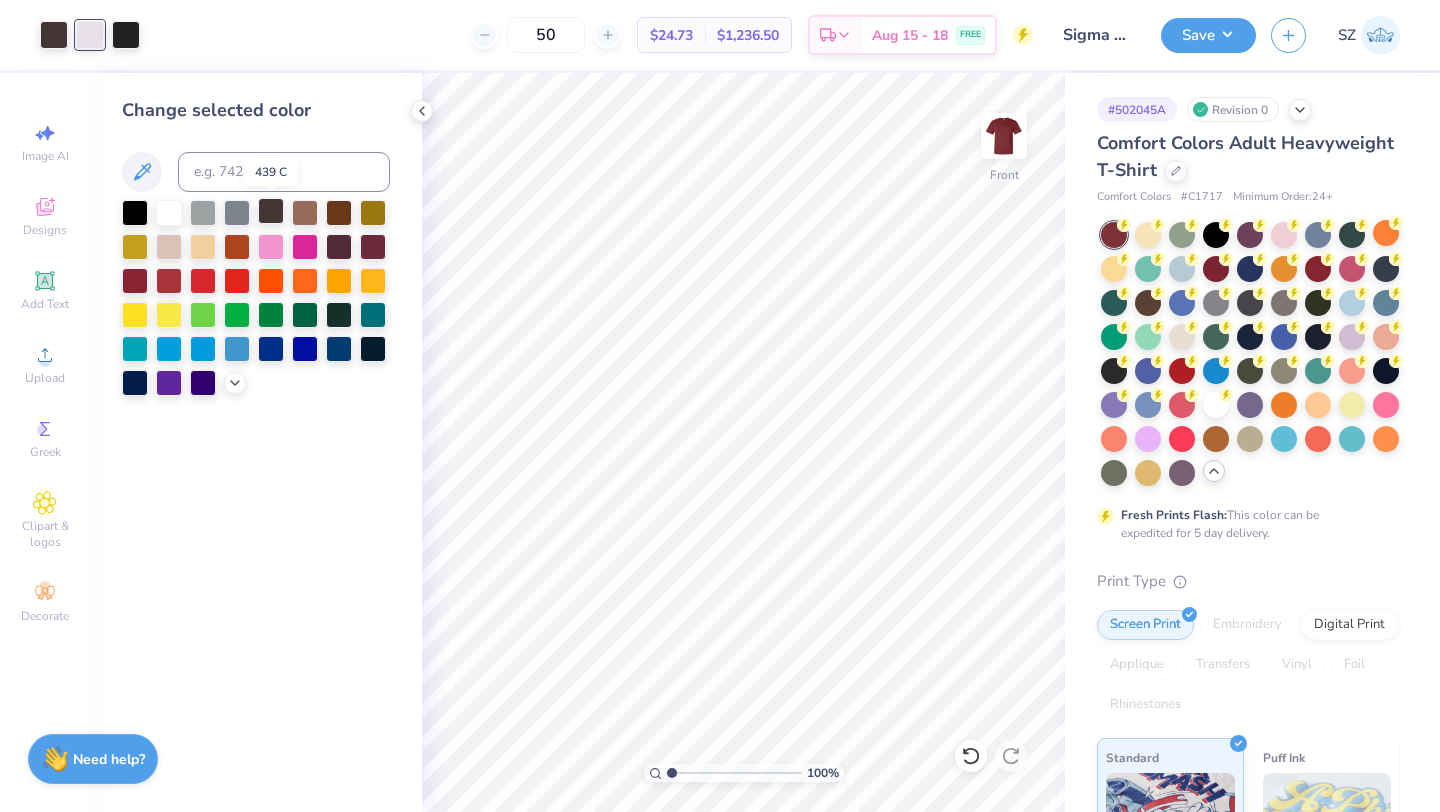click at bounding box center (271, 211) 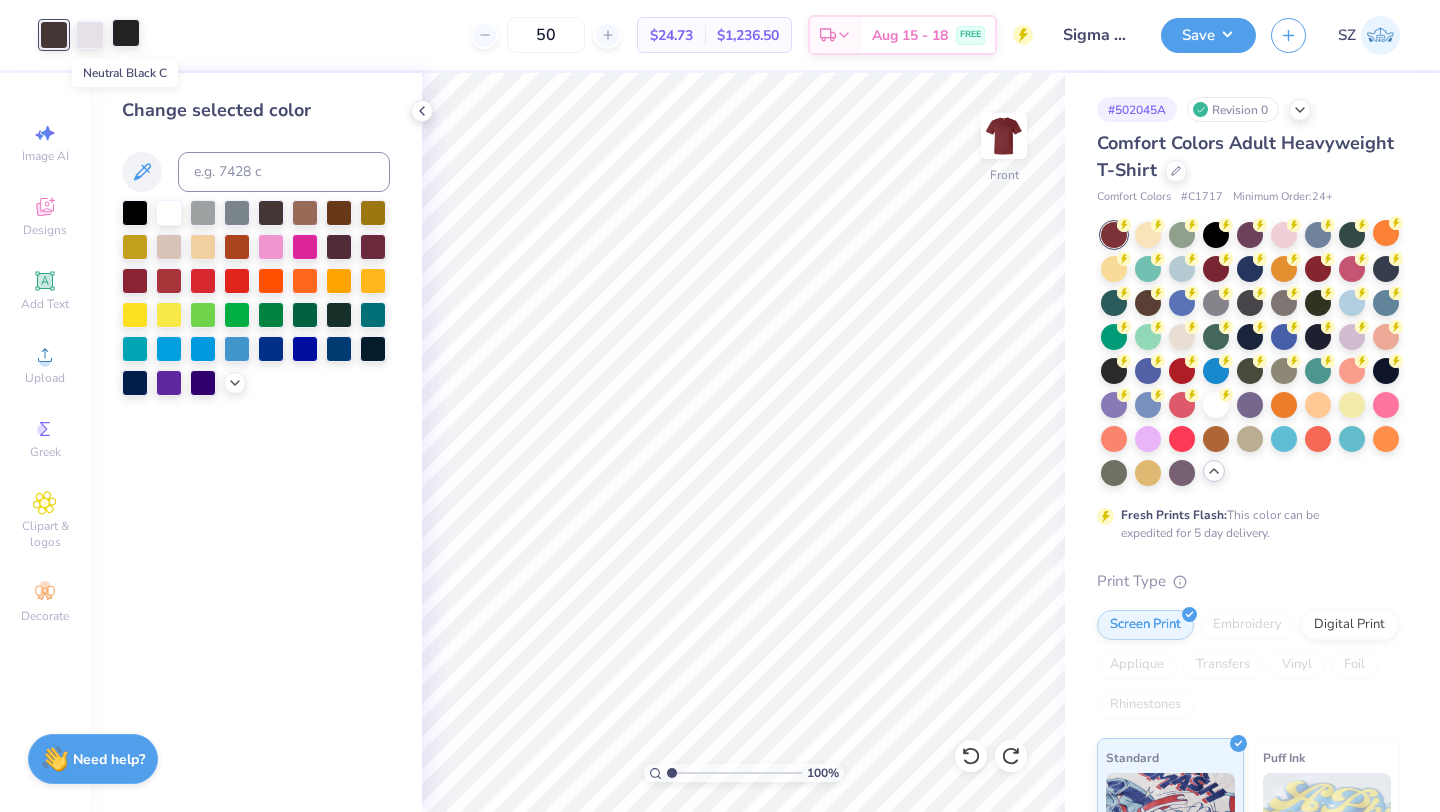 click at bounding box center [126, 33] 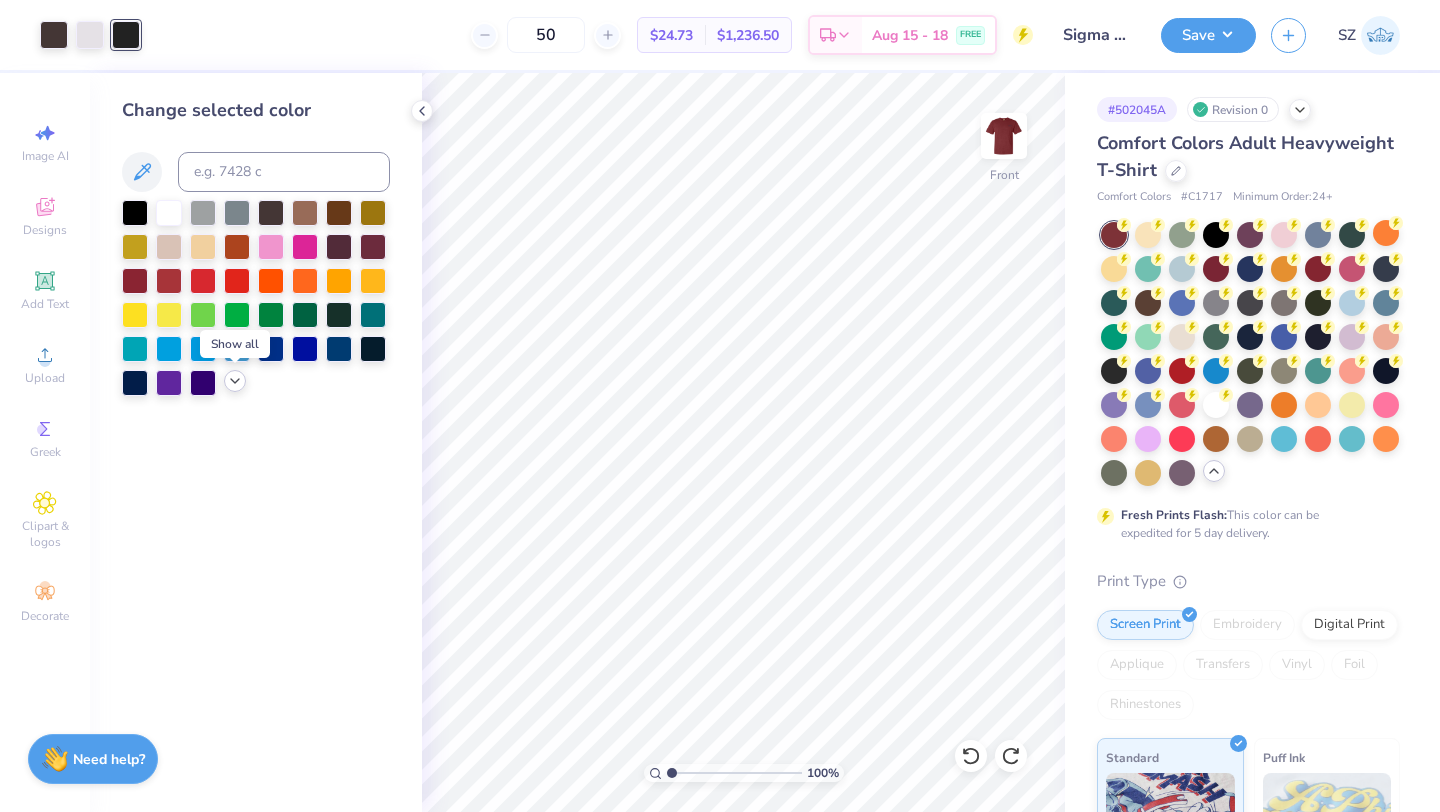 click 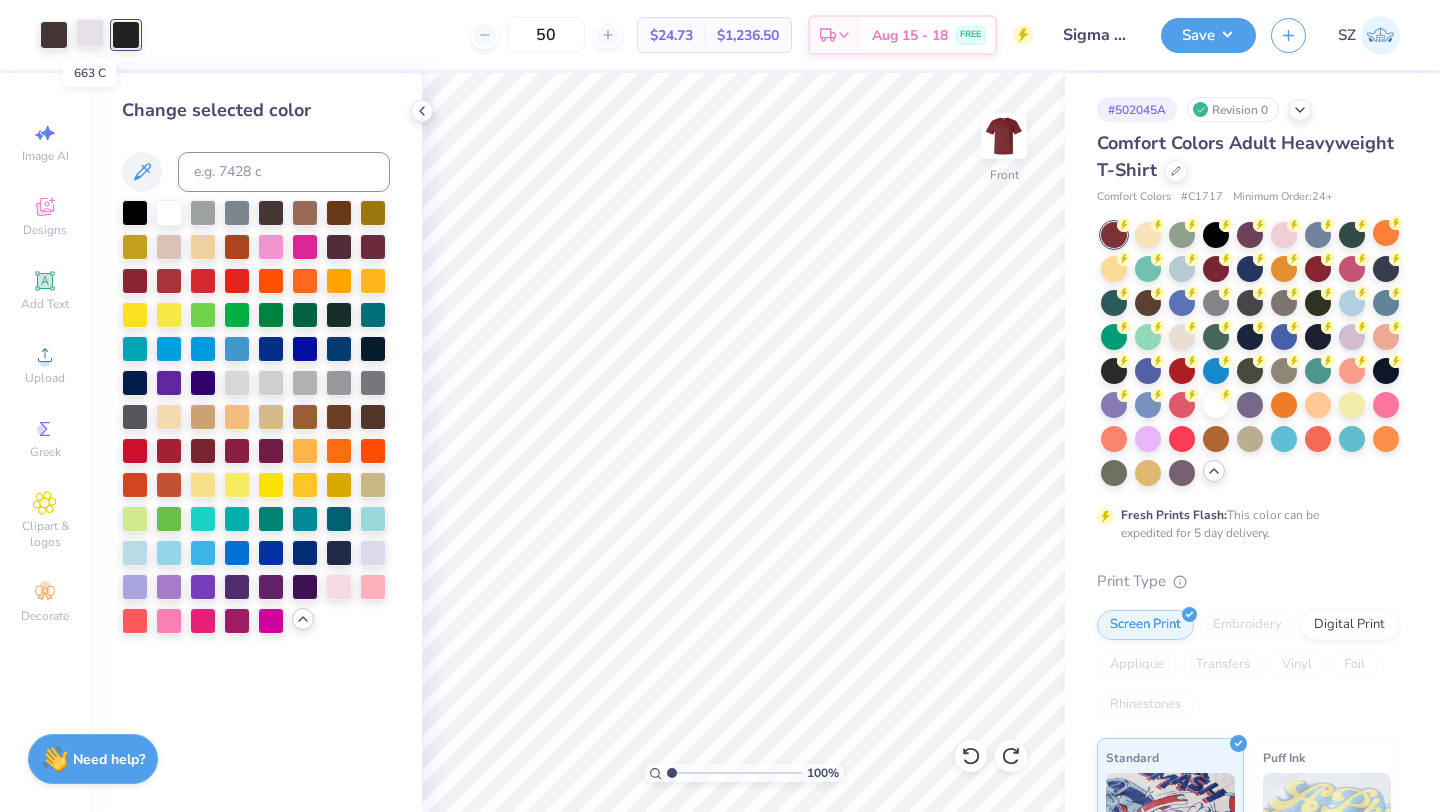 click at bounding box center [90, 33] 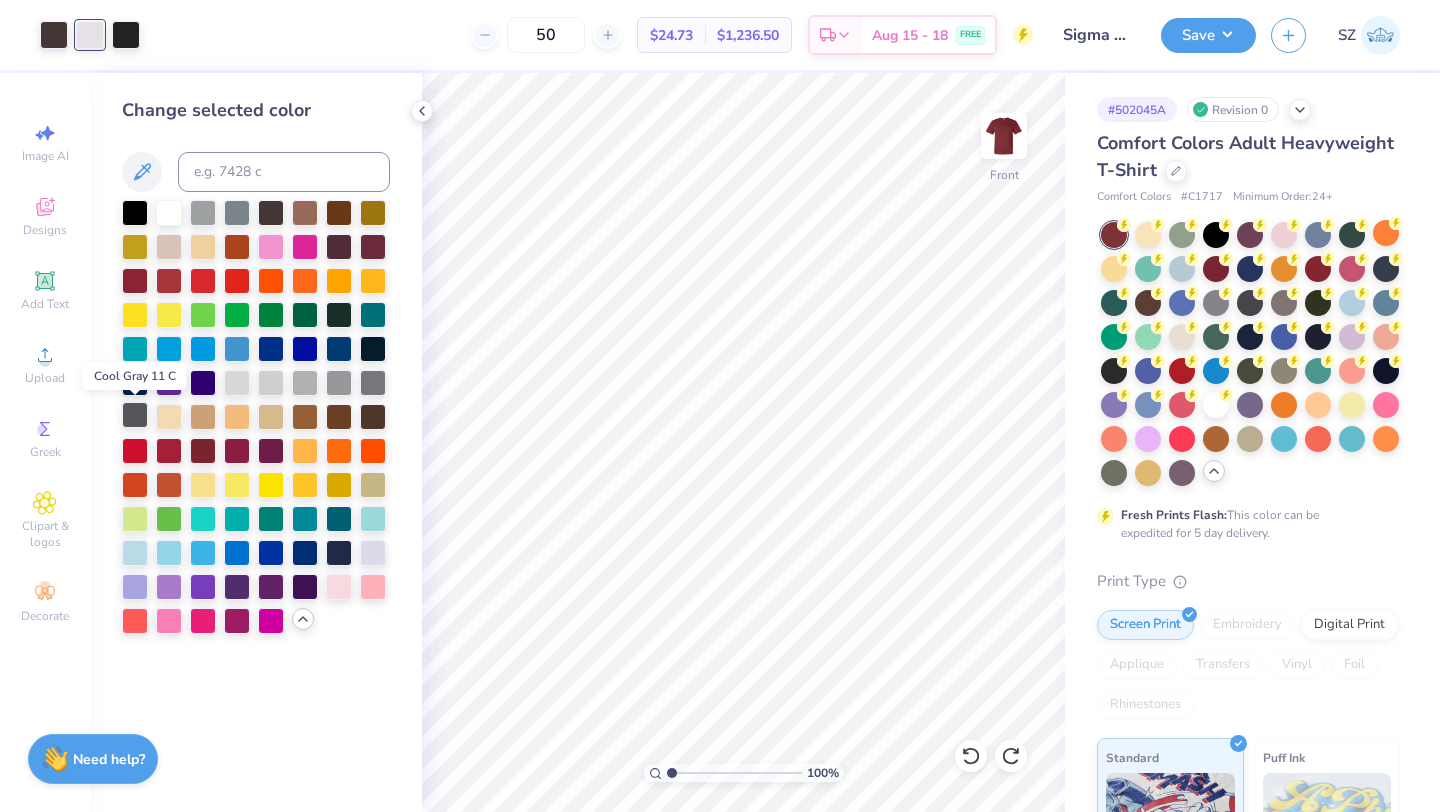 click at bounding box center (135, 415) 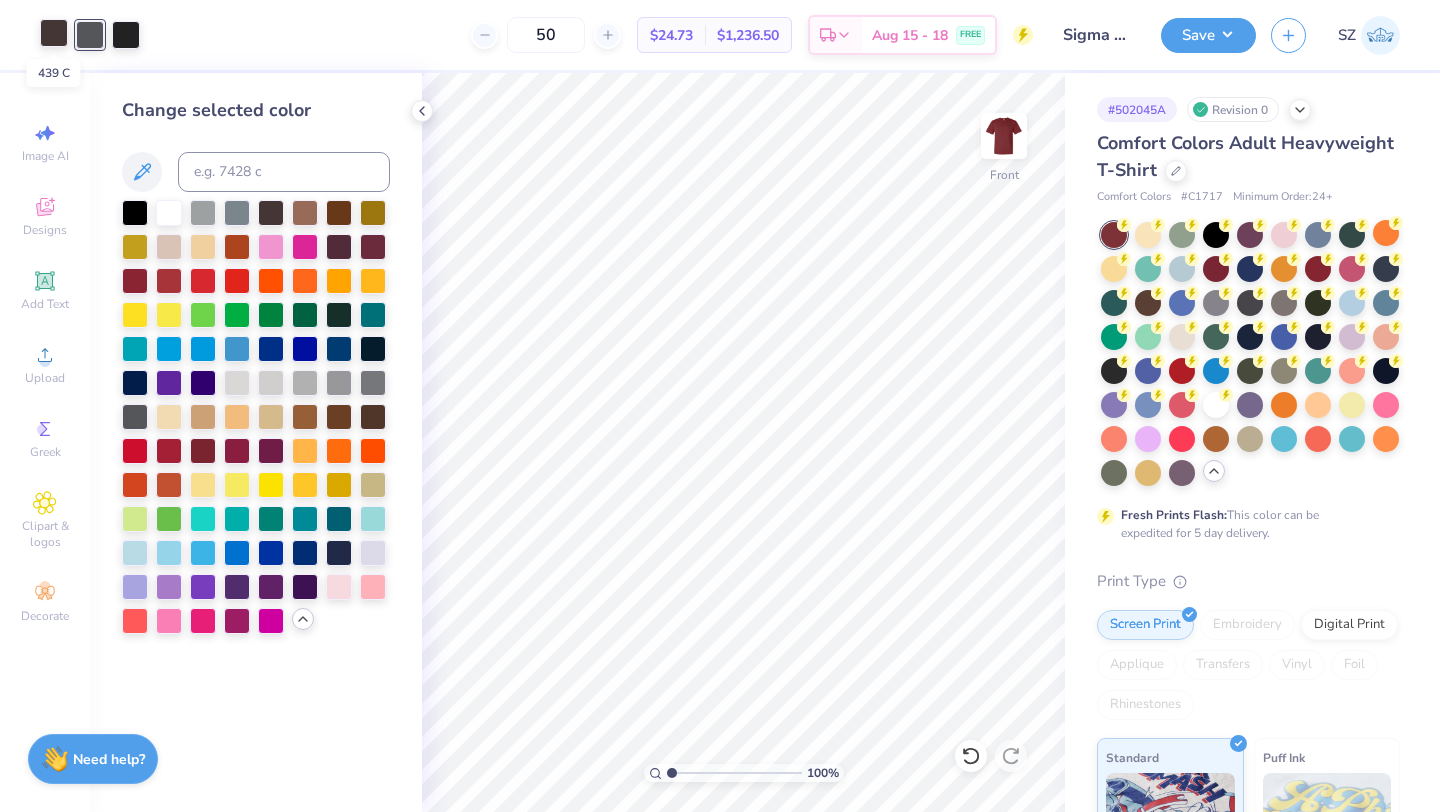 click at bounding box center [54, 33] 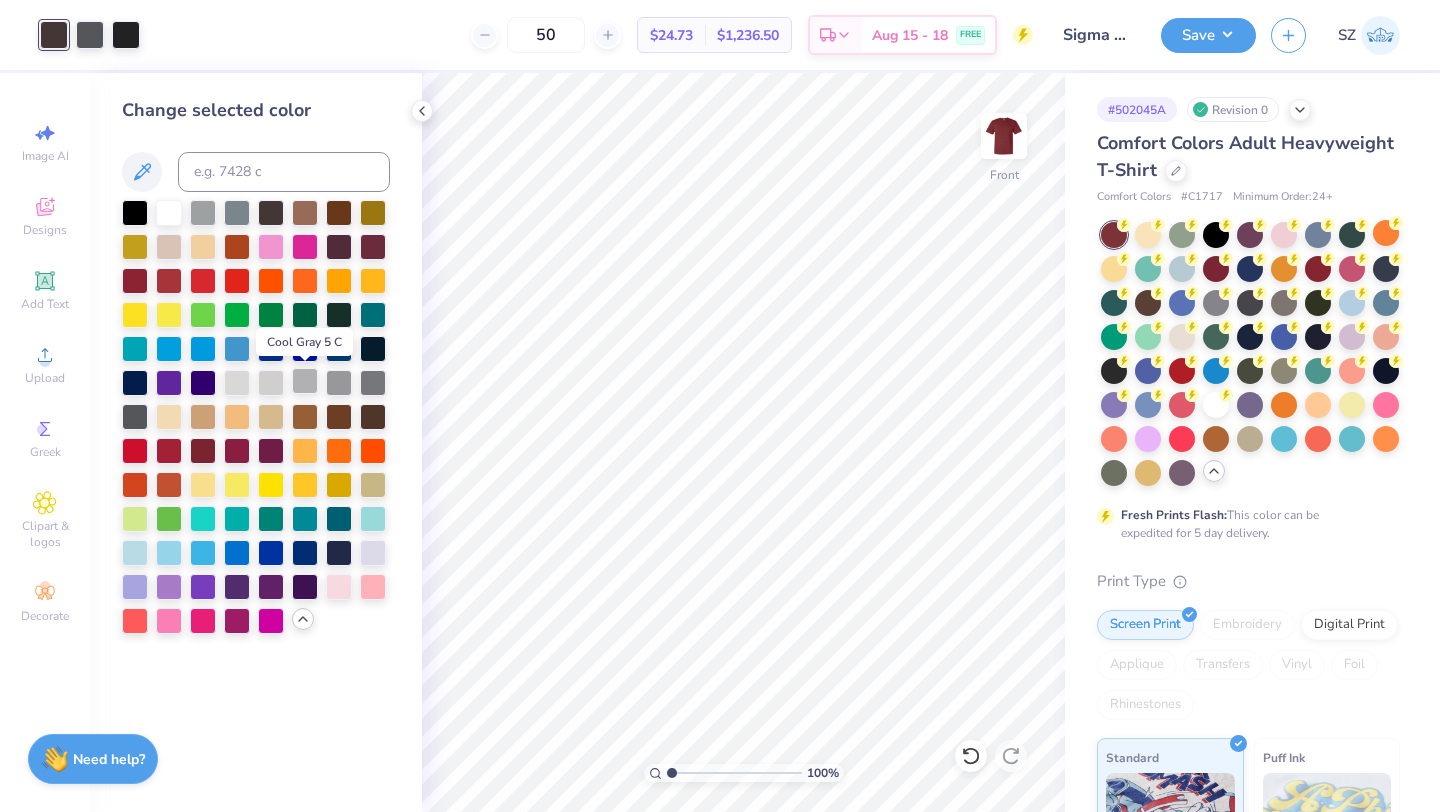 click at bounding box center [305, 381] 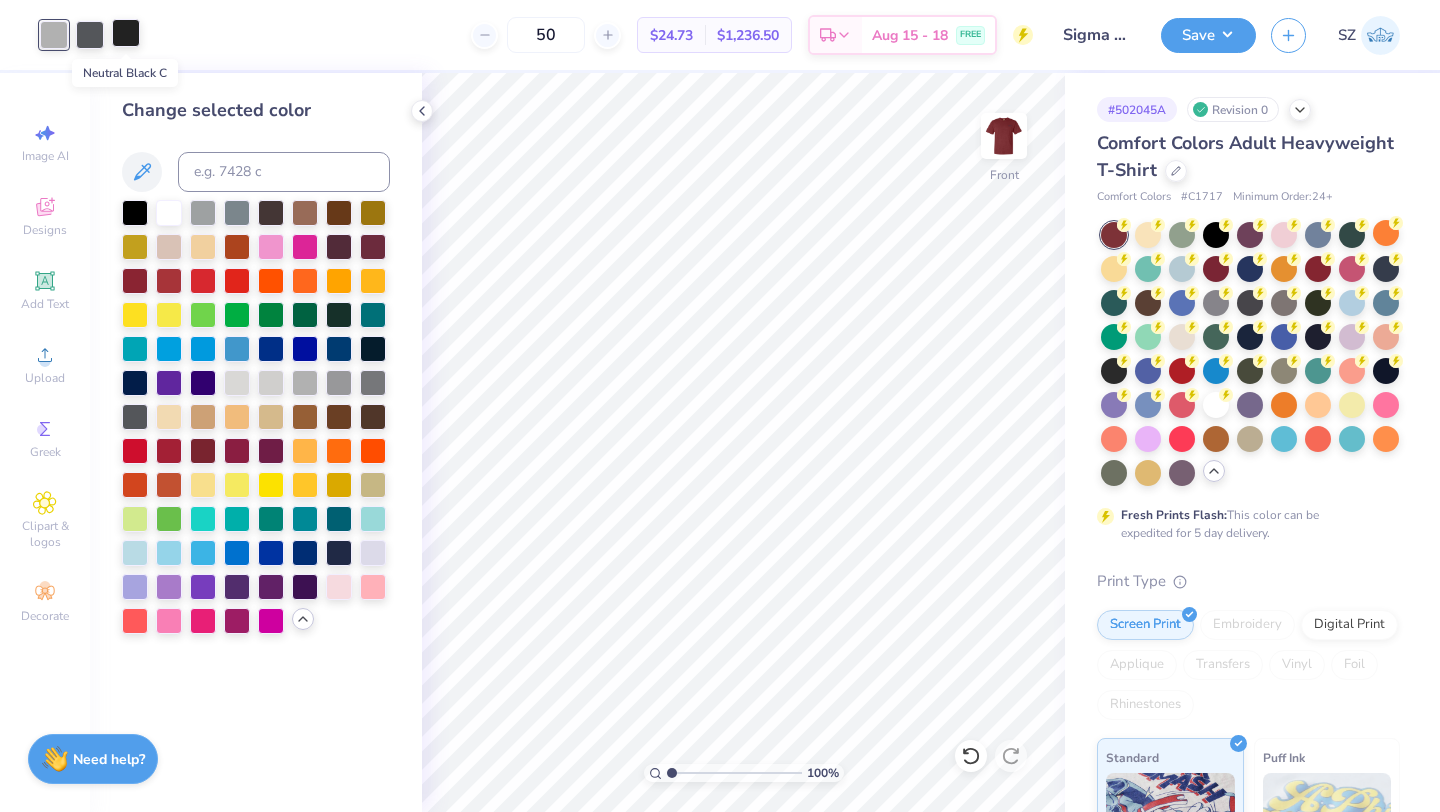 click at bounding box center (126, 33) 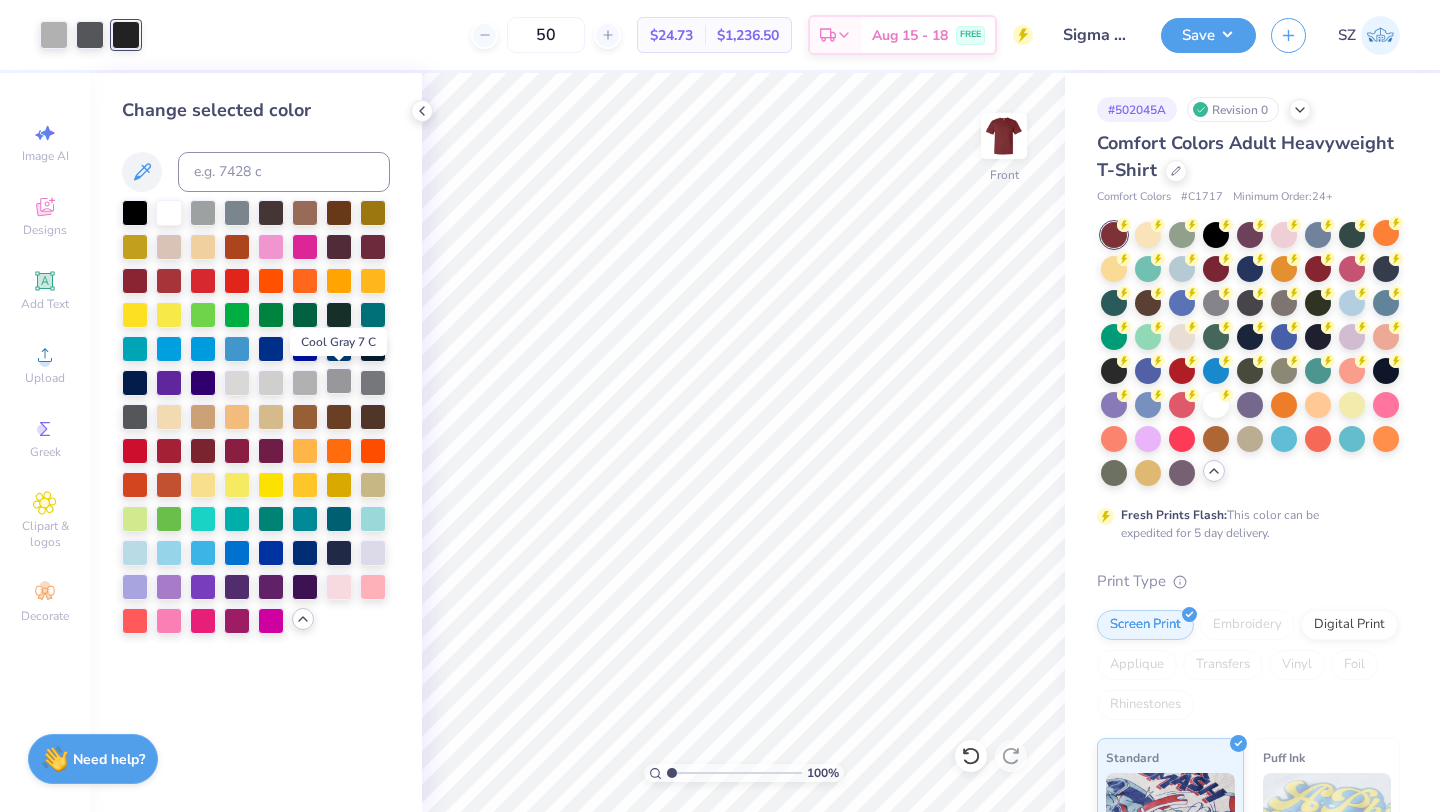 click at bounding box center (339, 381) 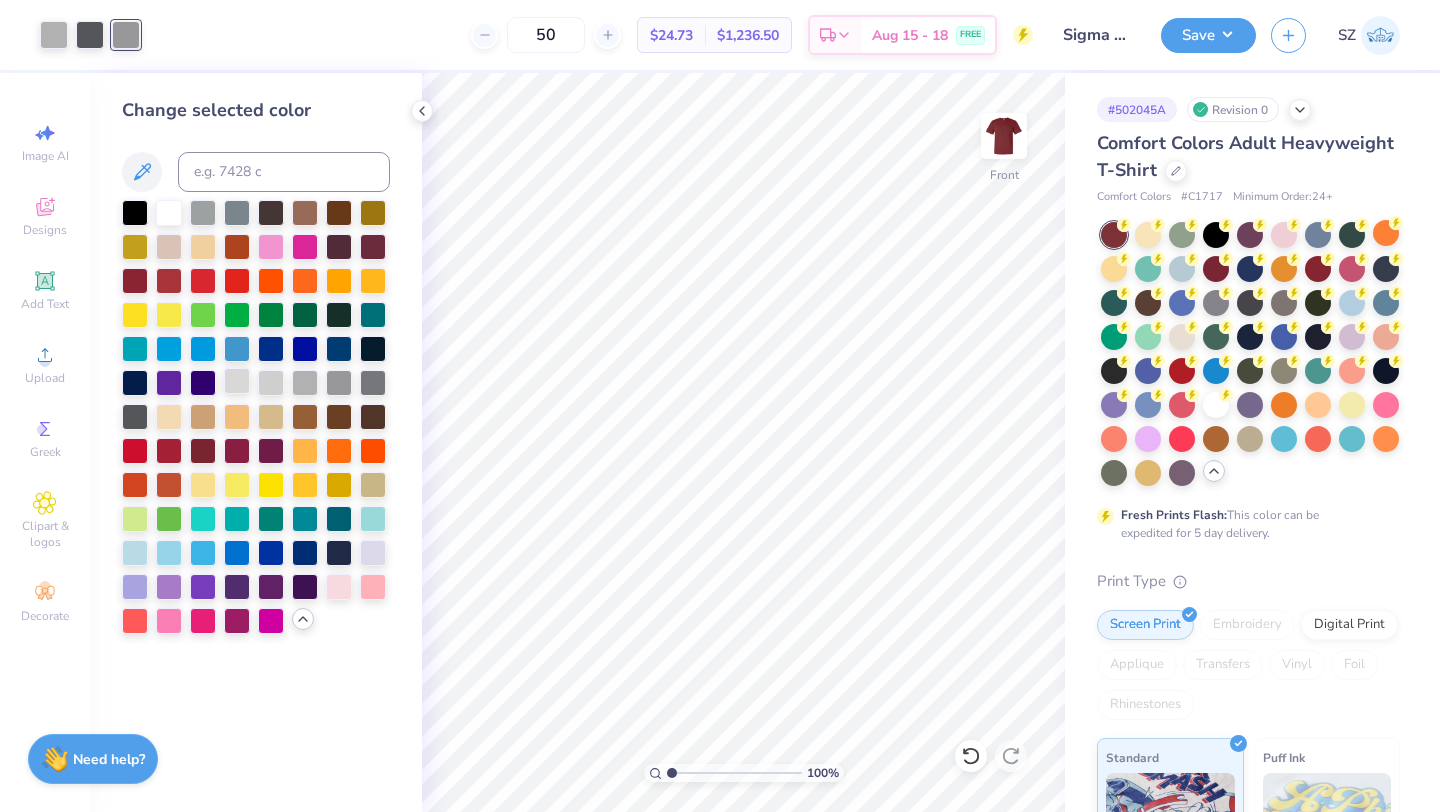 click at bounding box center (237, 381) 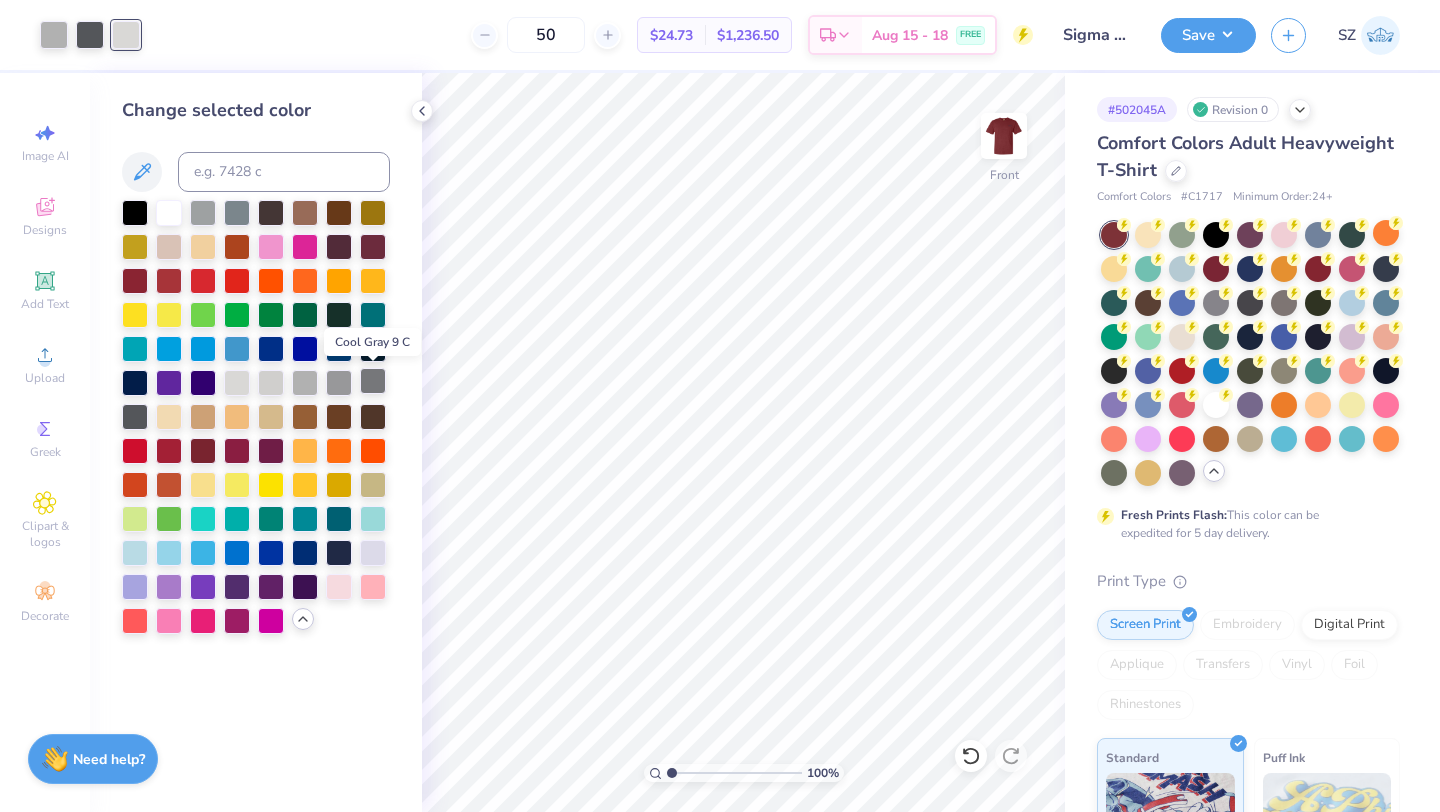 click at bounding box center (373, 381) 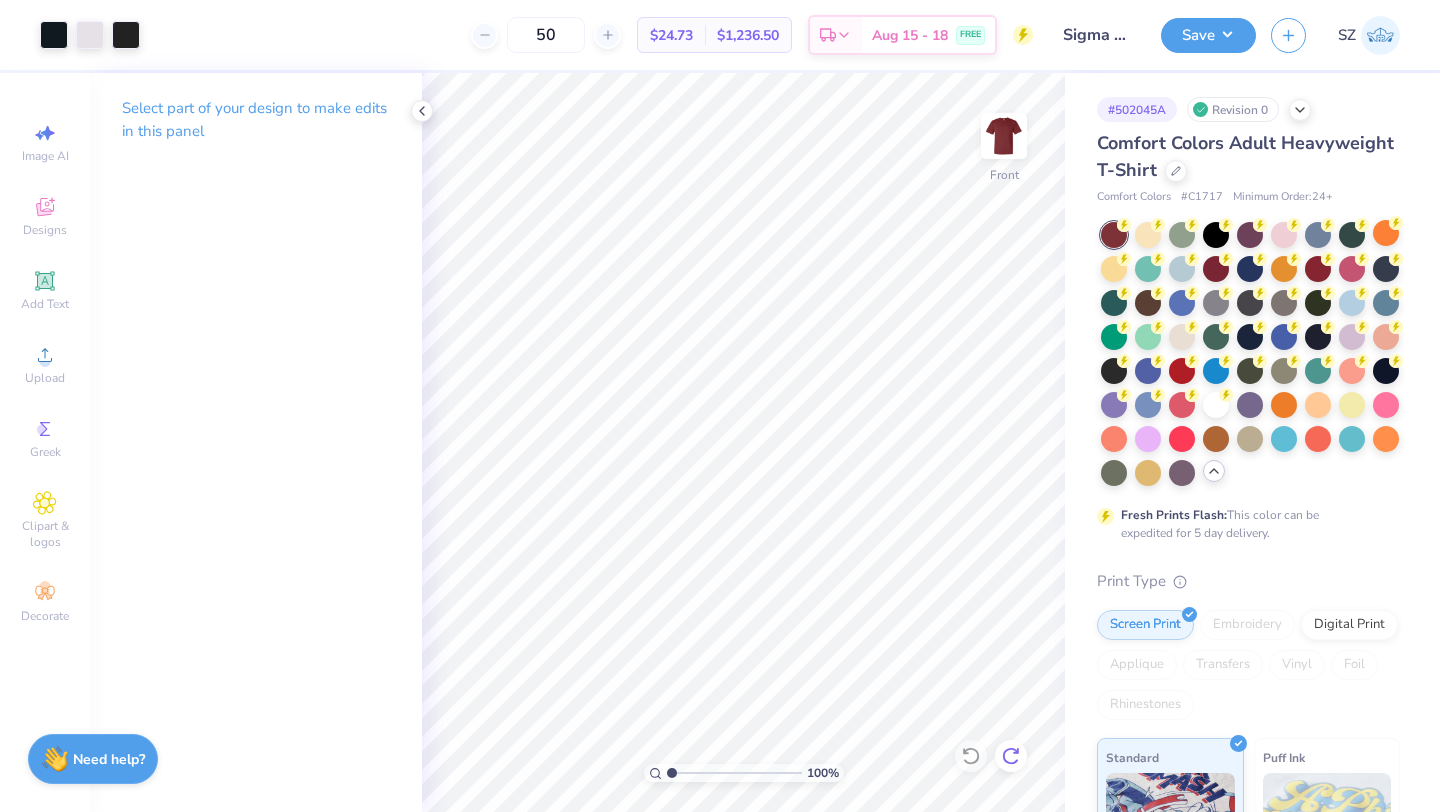 click at bounding box center (1011, 756) 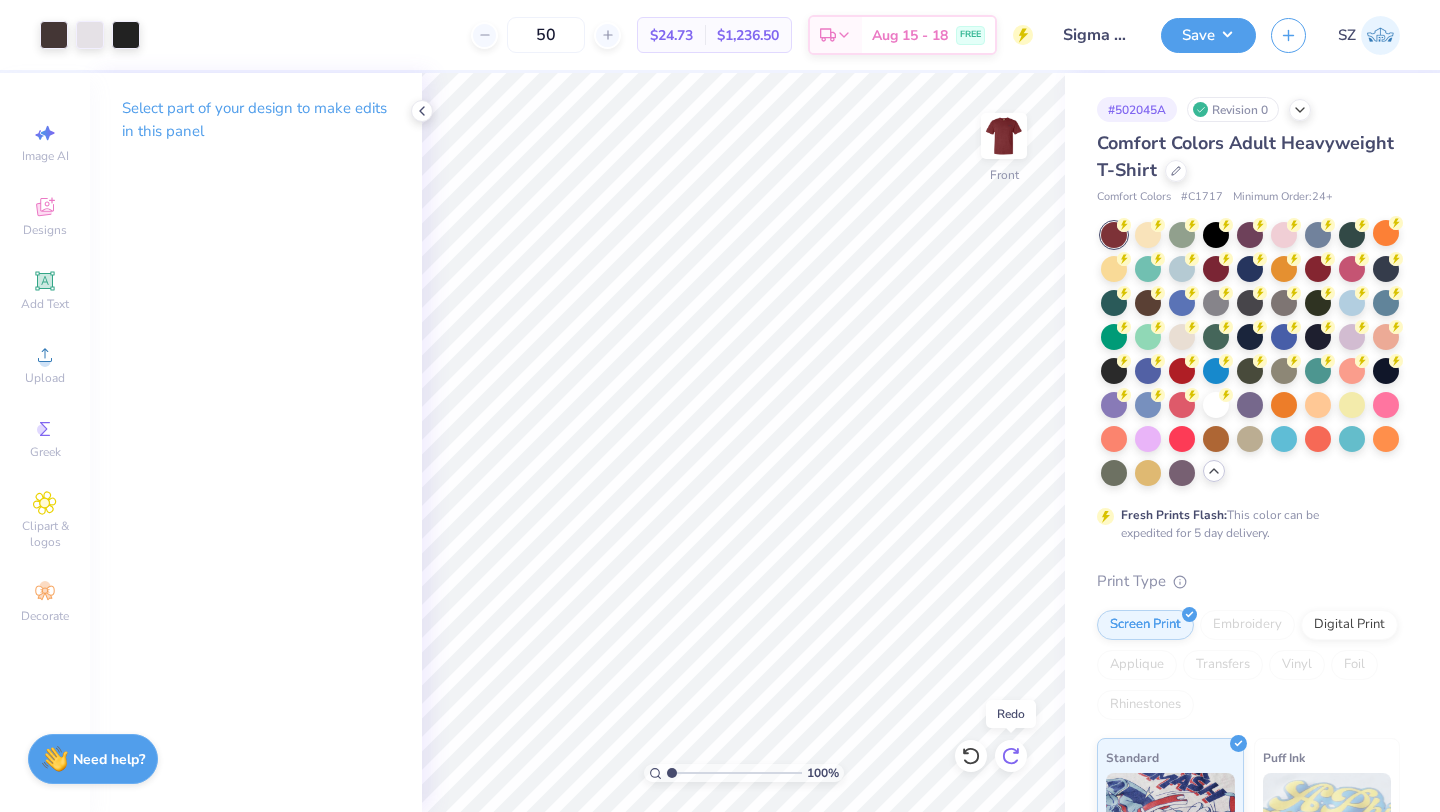 click 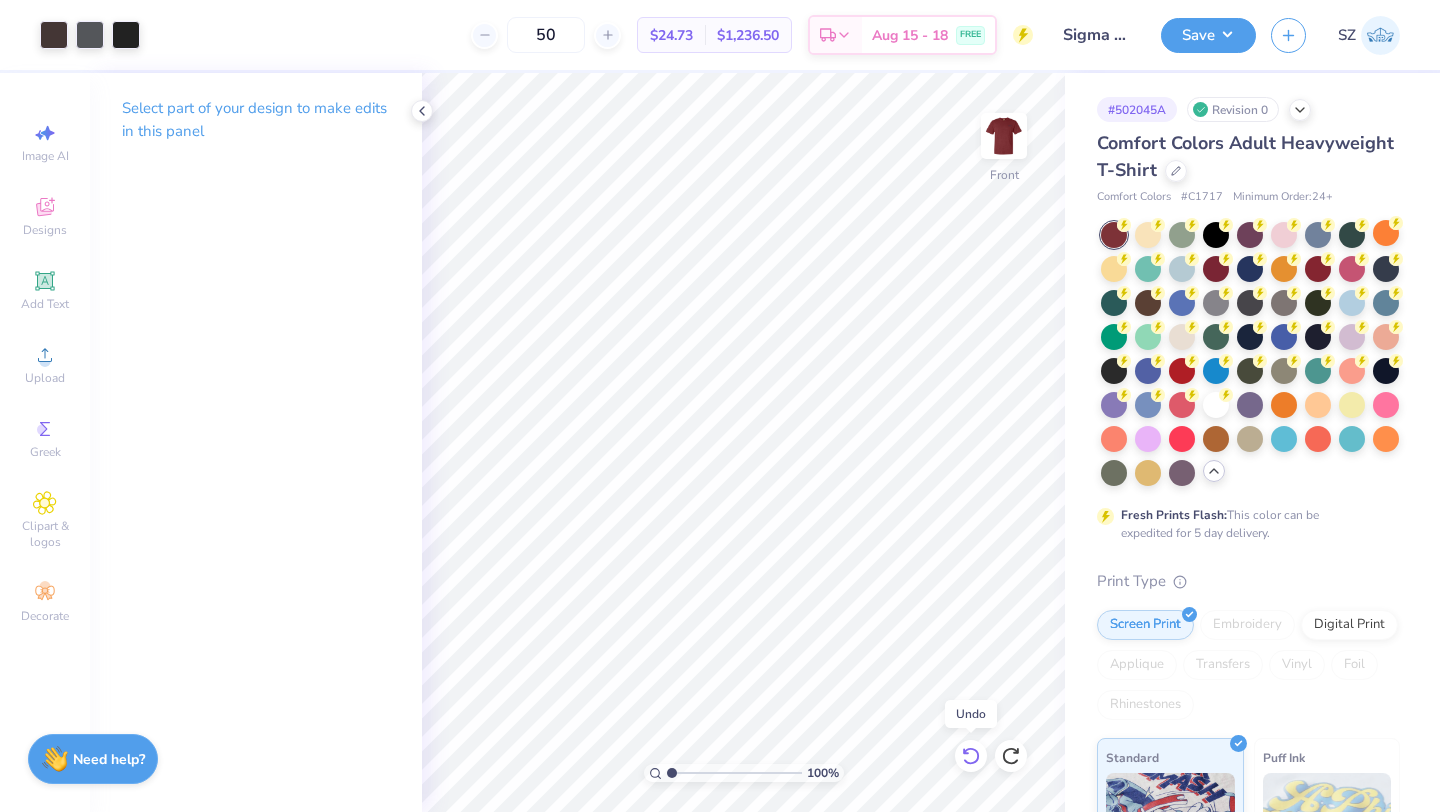 click 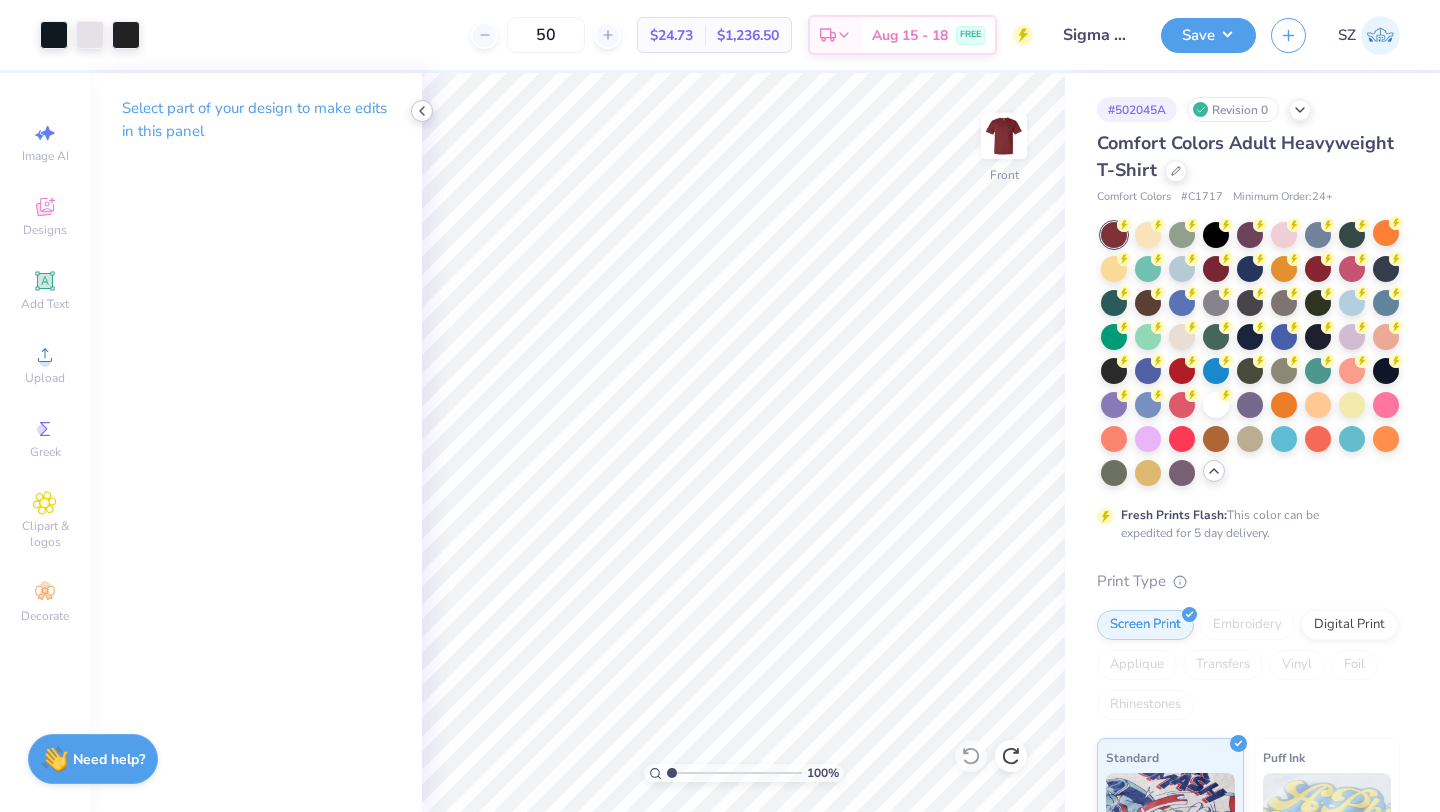 click 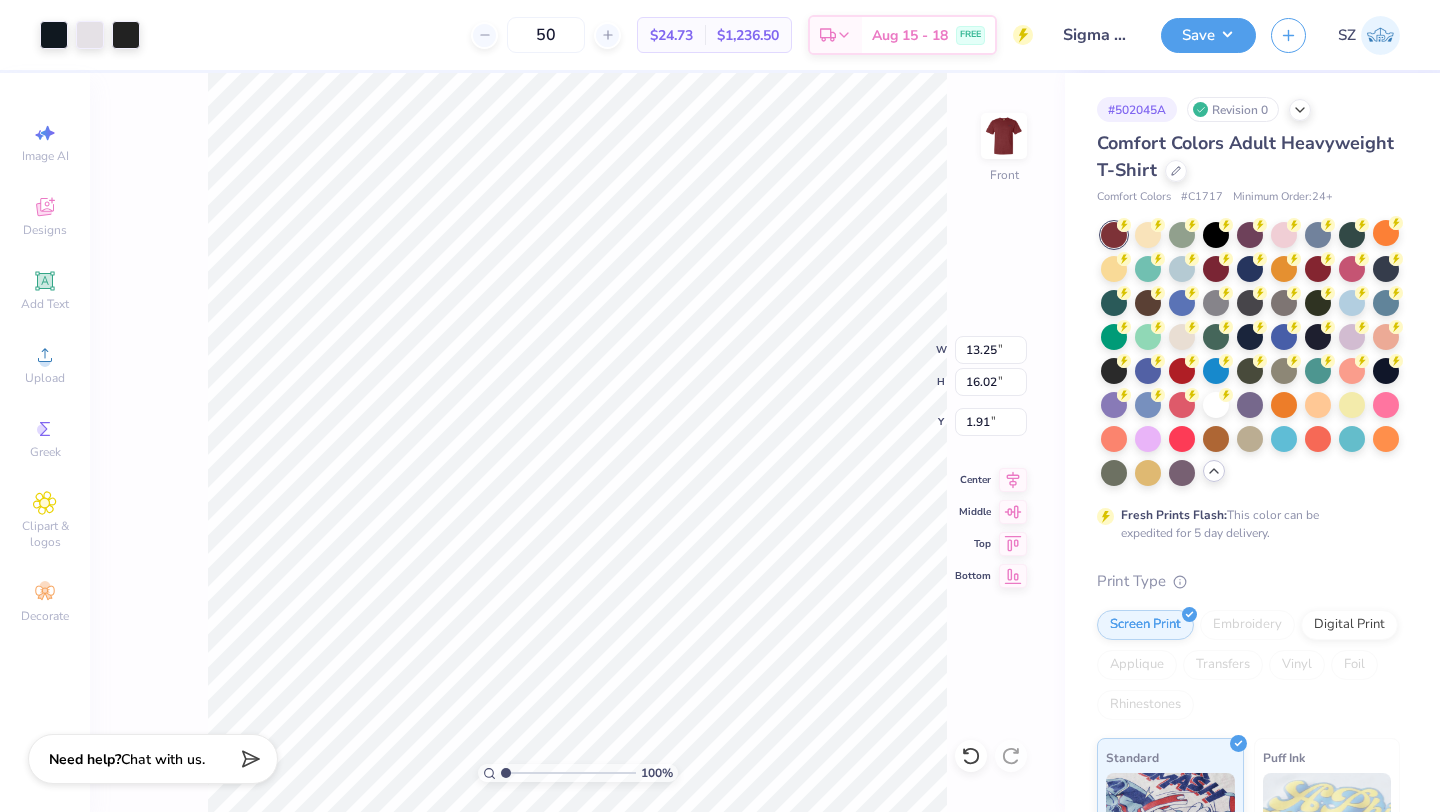 type on "3.00" 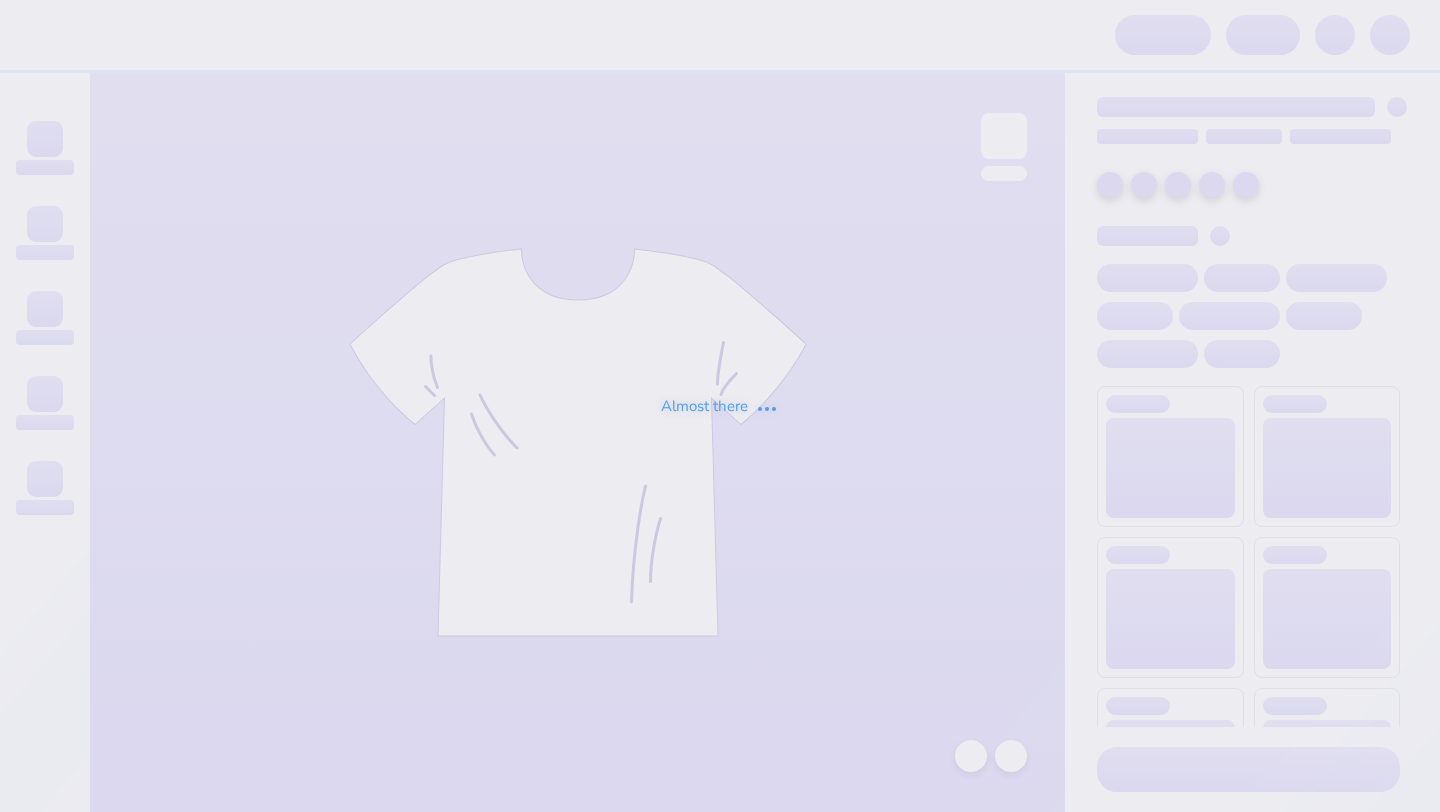 scroll, scrollTop: 0, scrollLeft: 0, axis: both 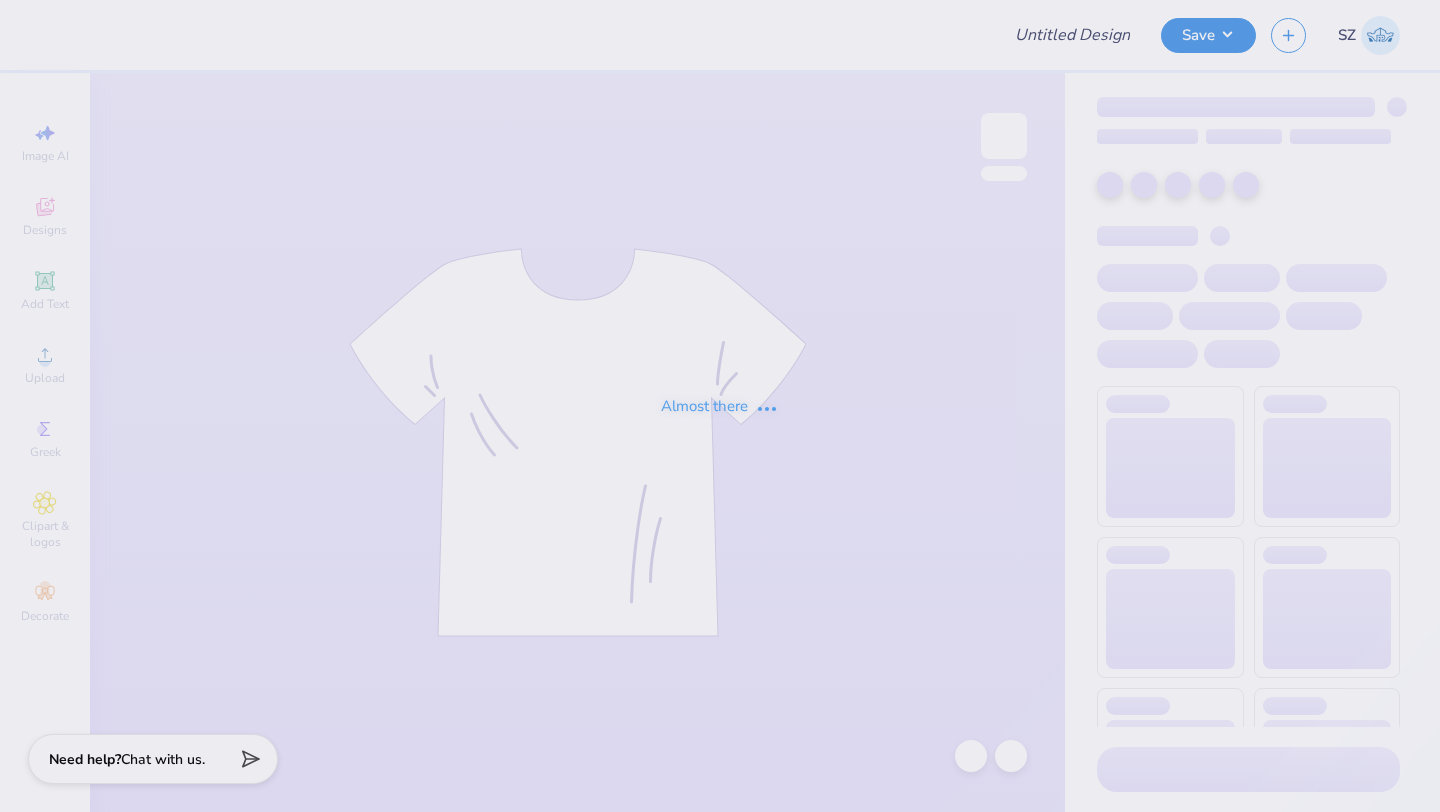 type on "Sigma Phi Delta PR Merch" 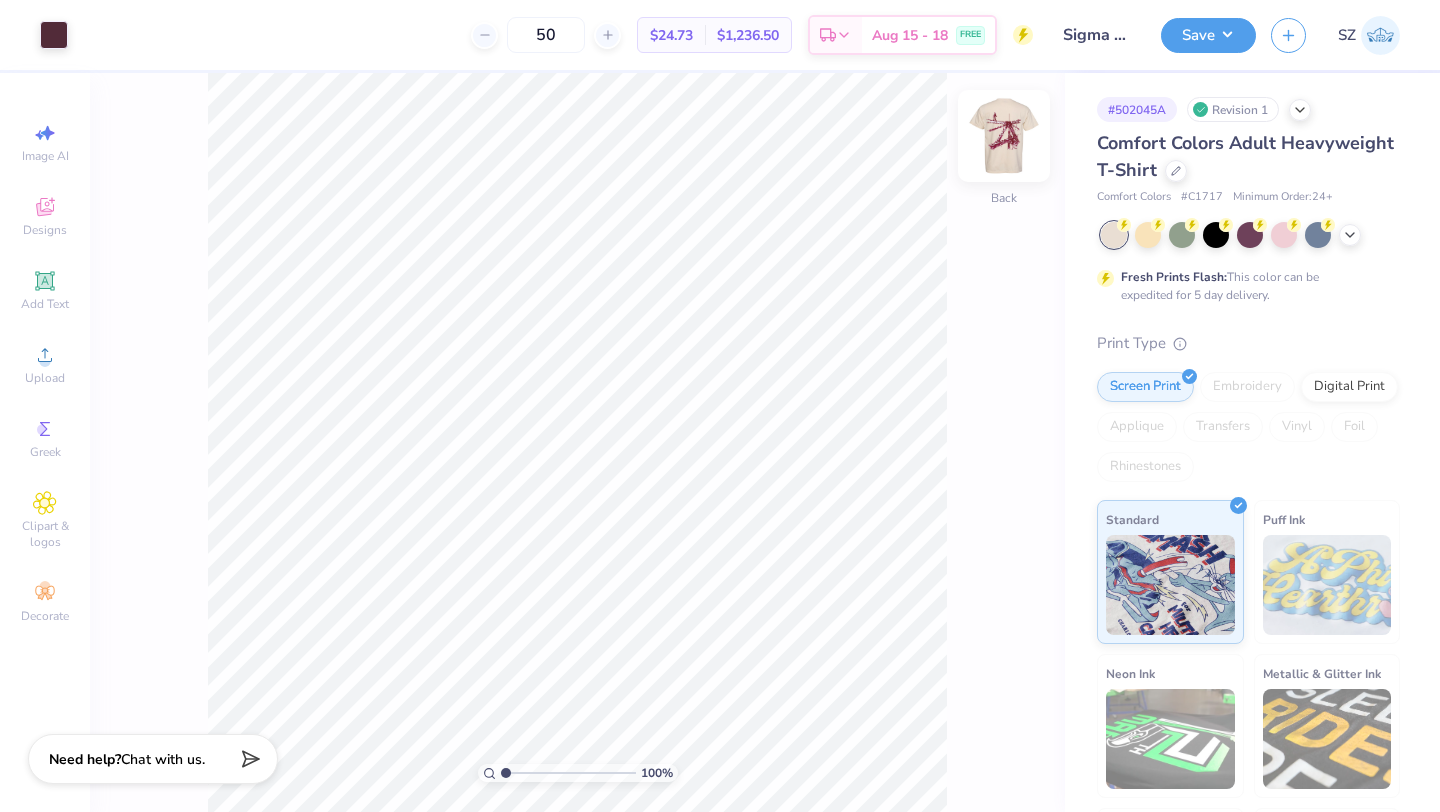click at bounding box center (1004, 136) 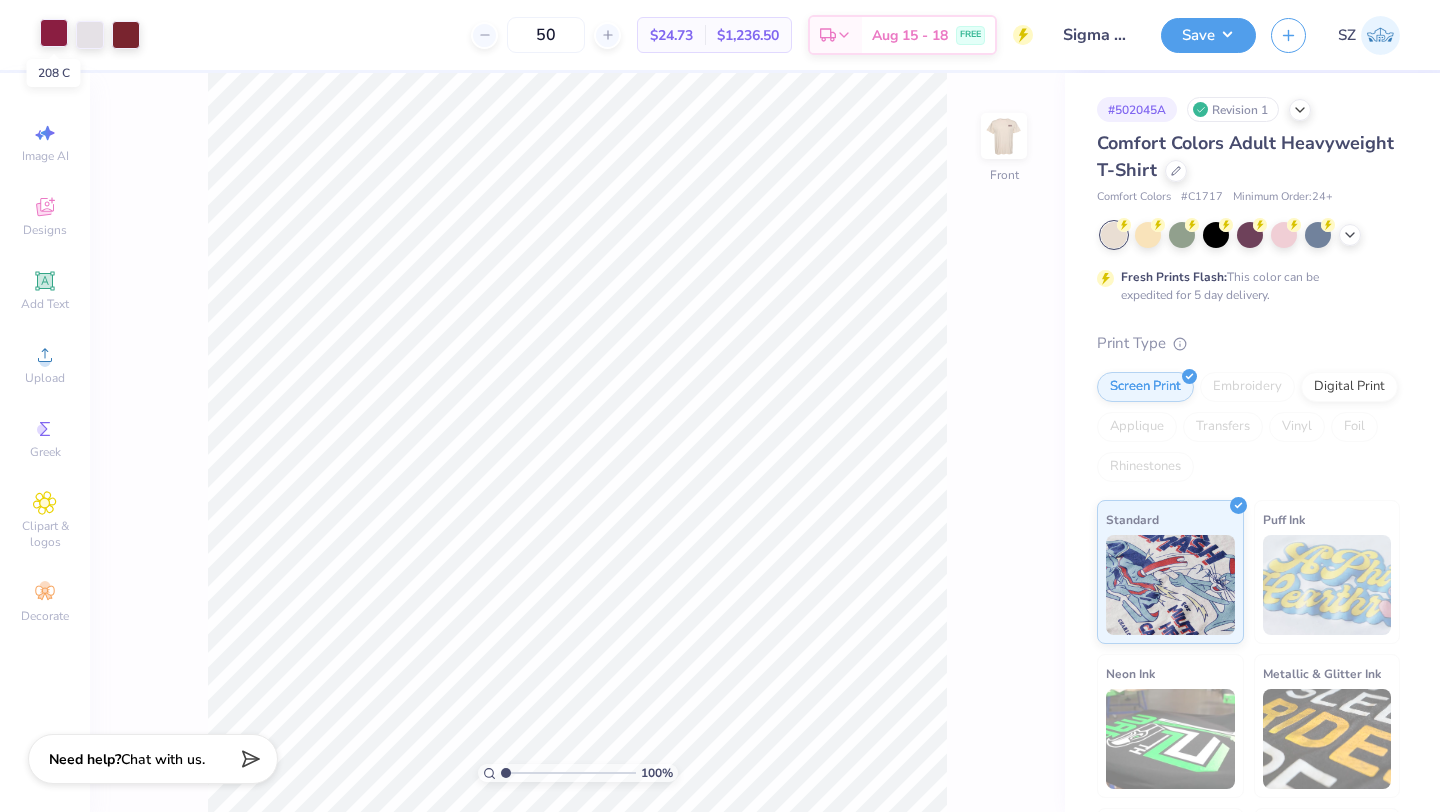 click at bounding box center (54, 33) 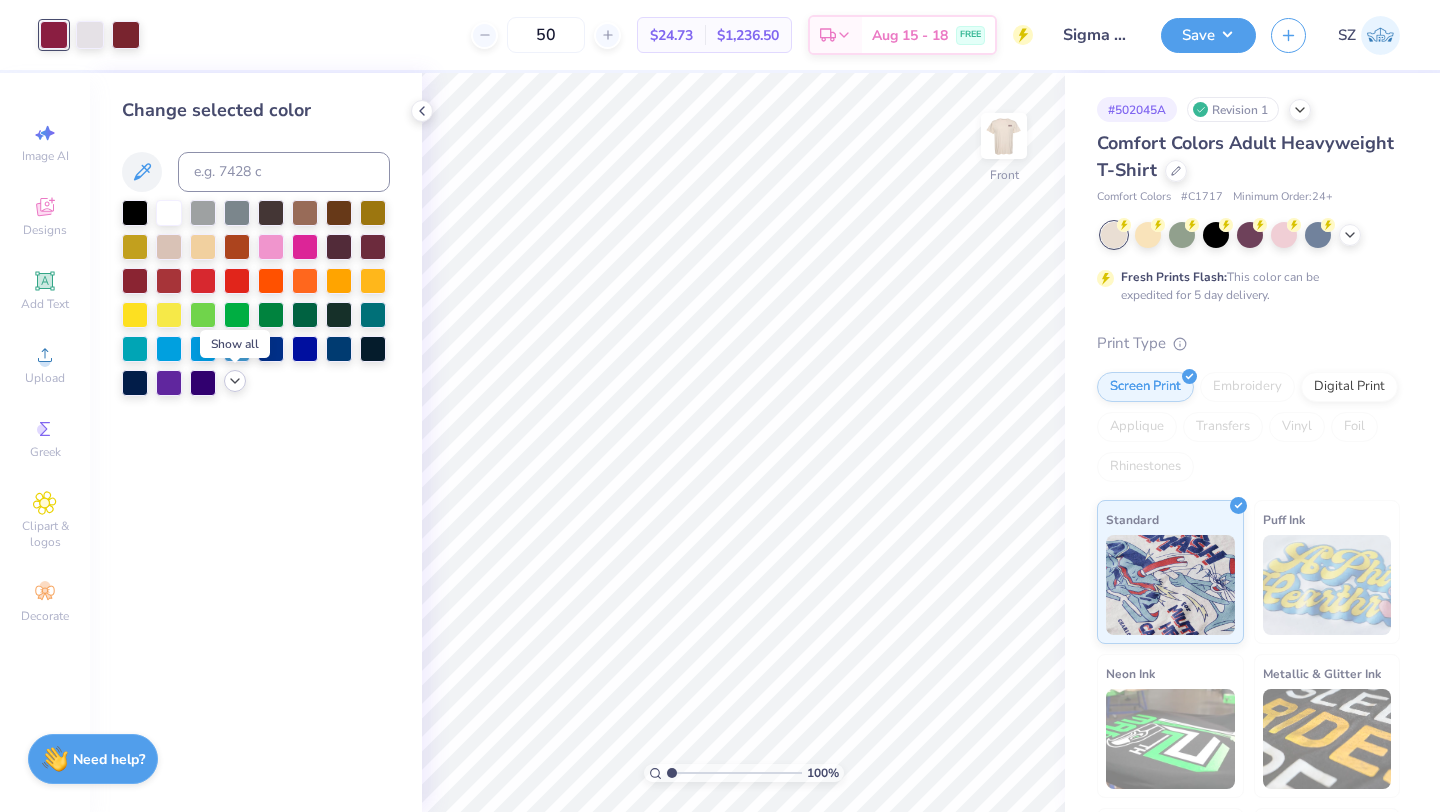 click 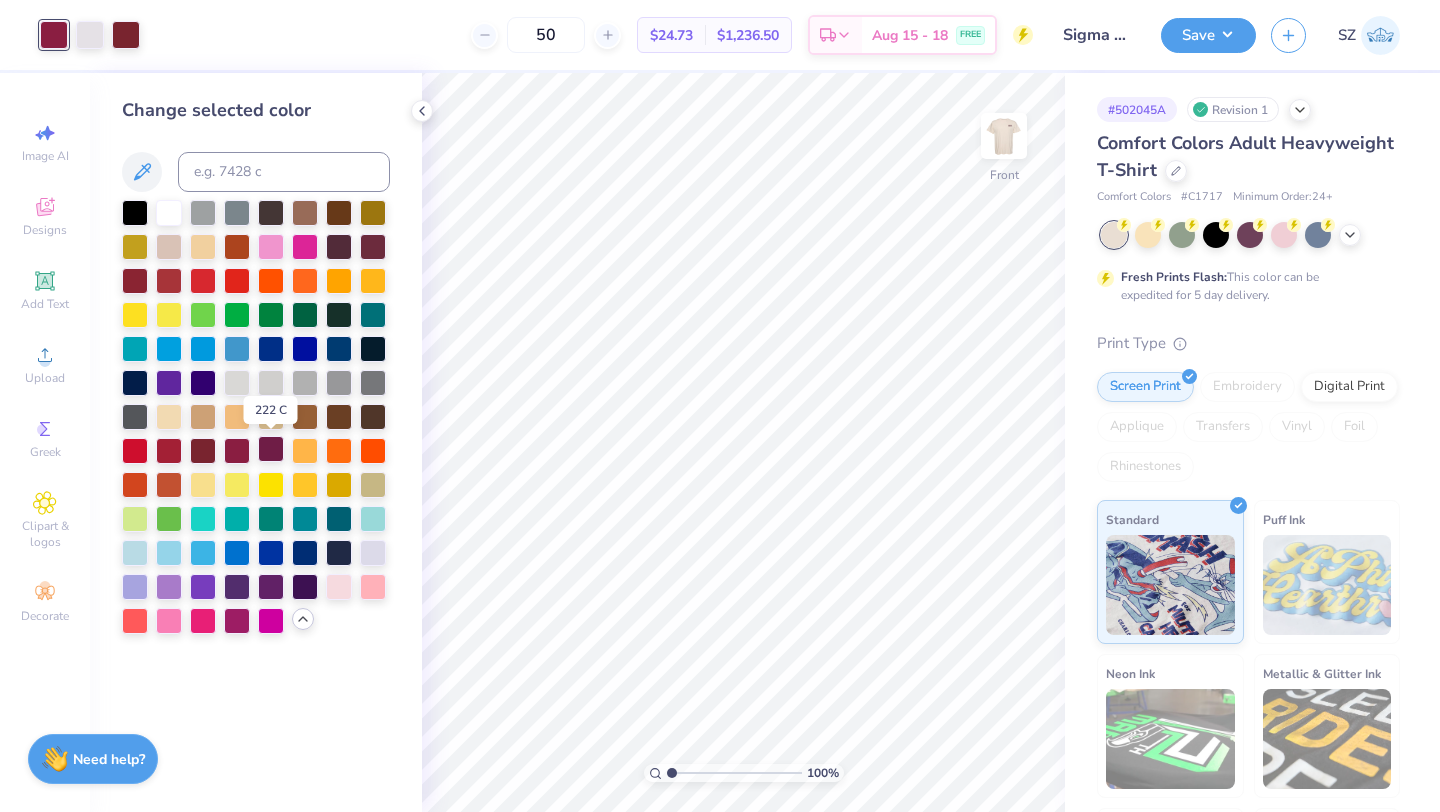 click at bounding box center [271, 449] 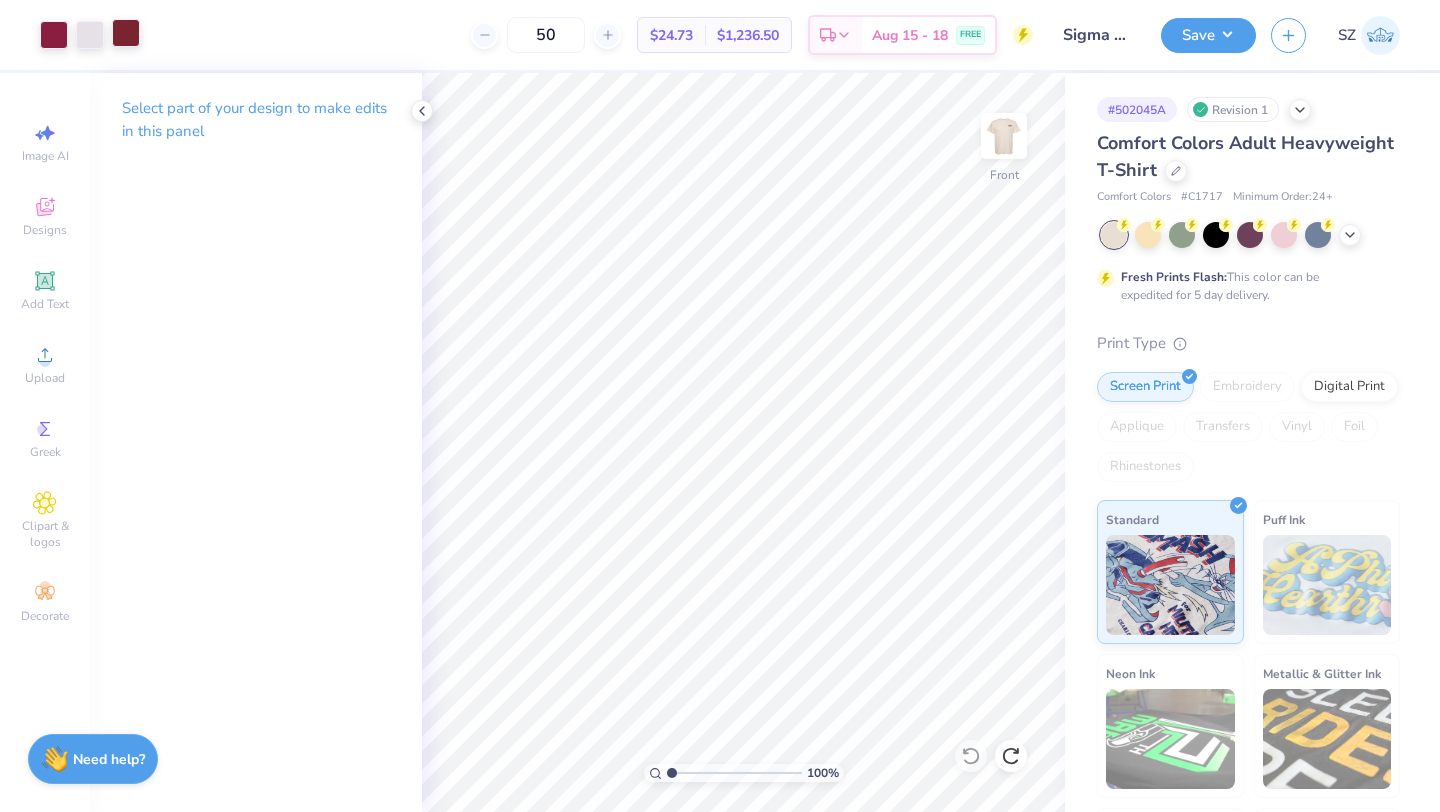 click at bounding box center [126, 33] 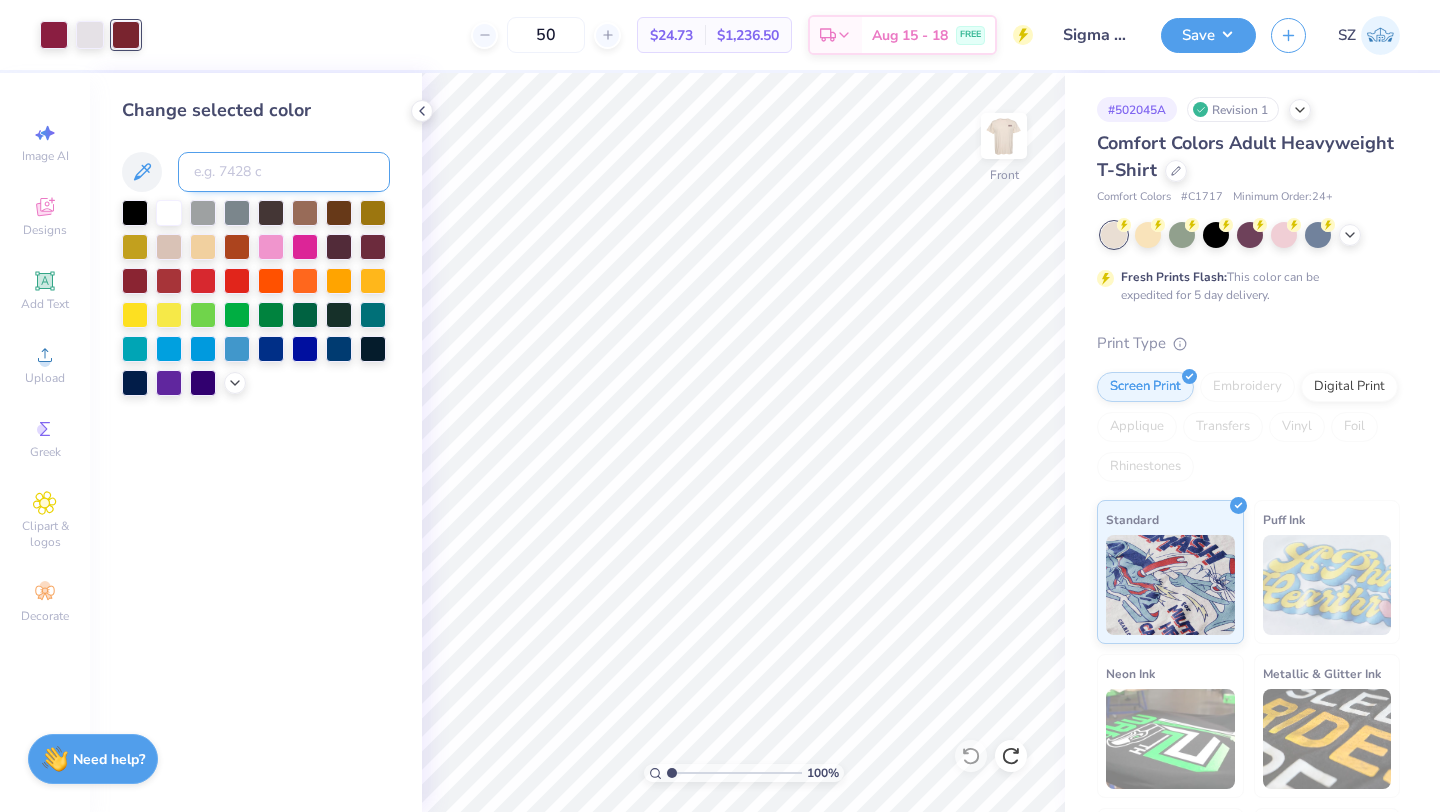 click at bounding box center [284, 172] 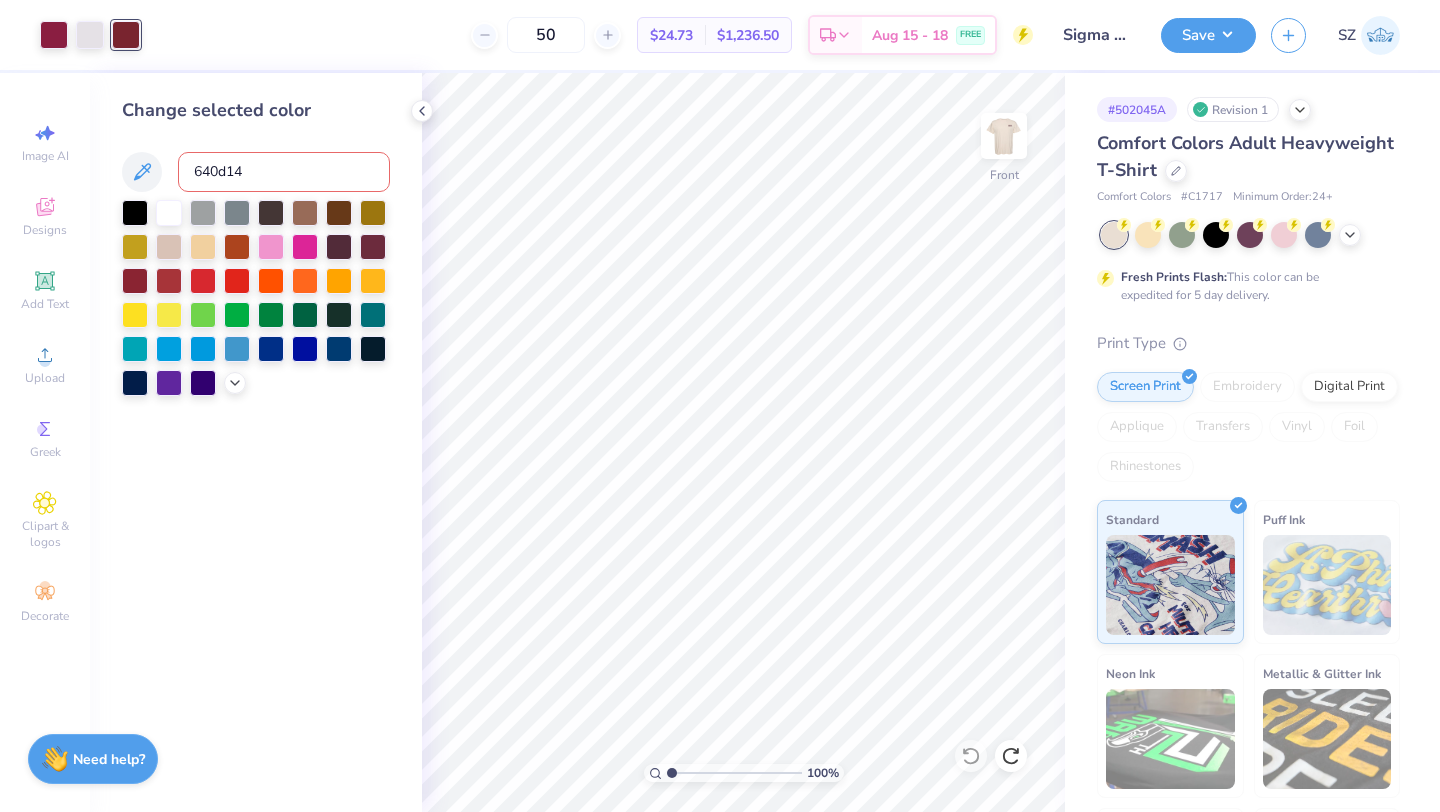 type 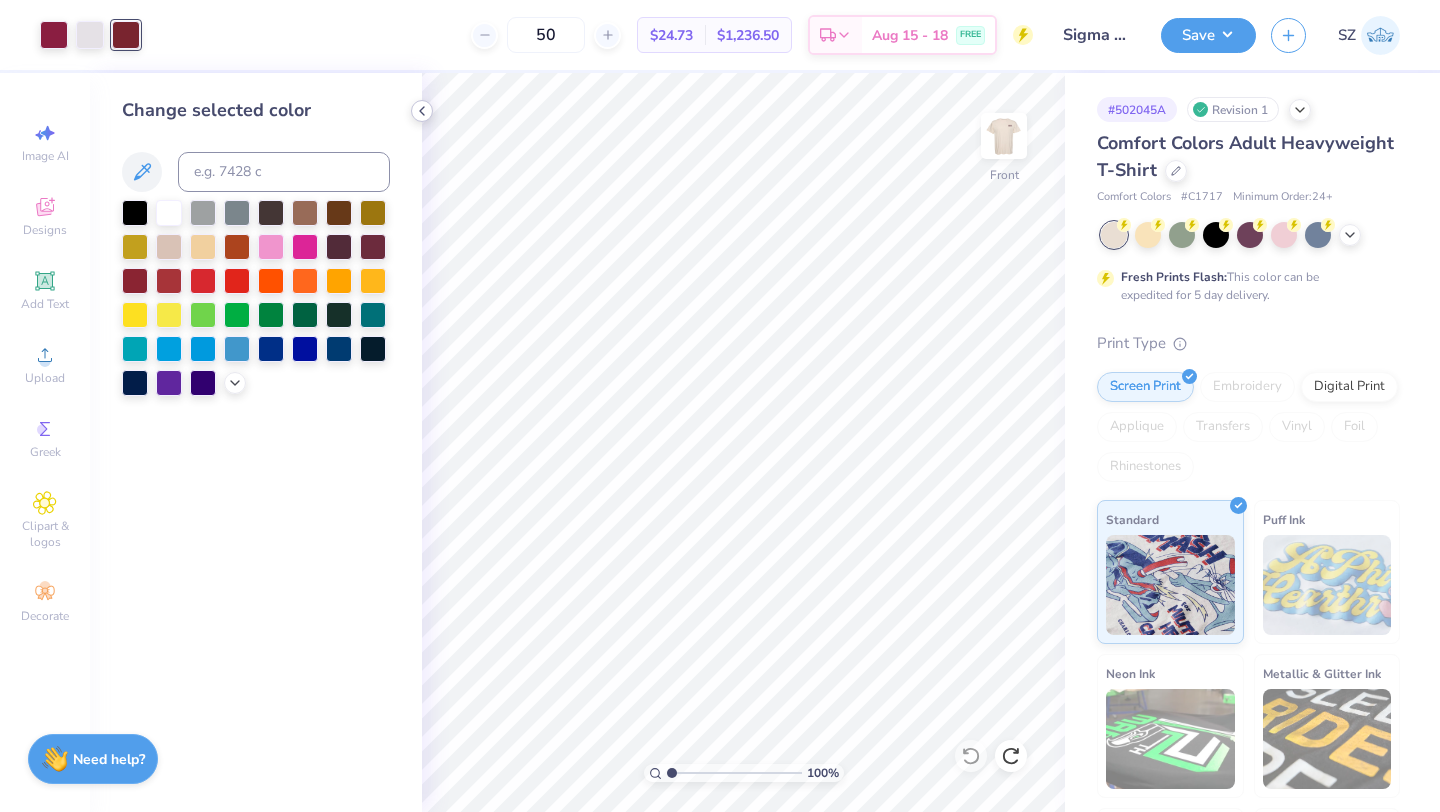 click at bounding box center [422, 111] 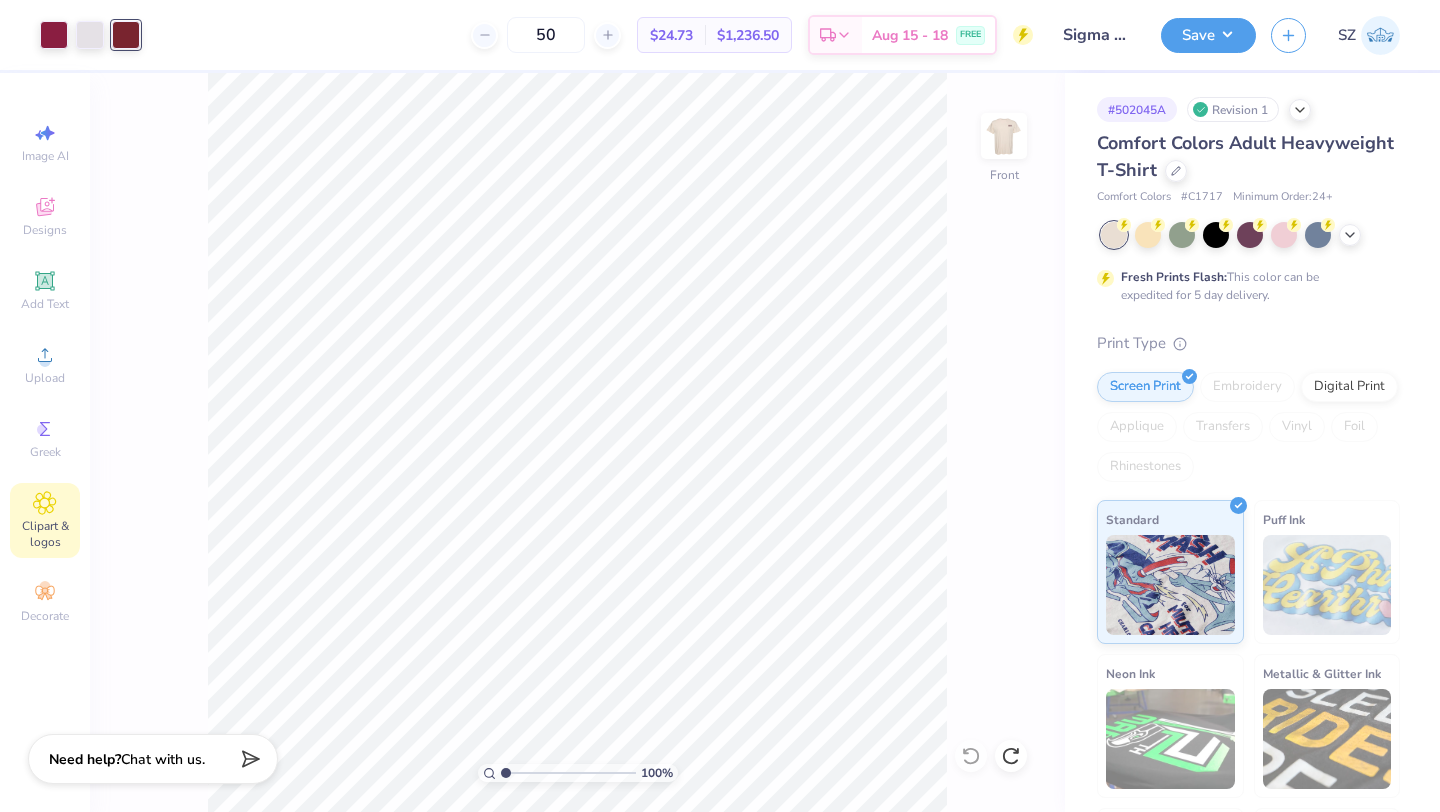 click on "Clipart & logos" at bounding box center (45, 534) 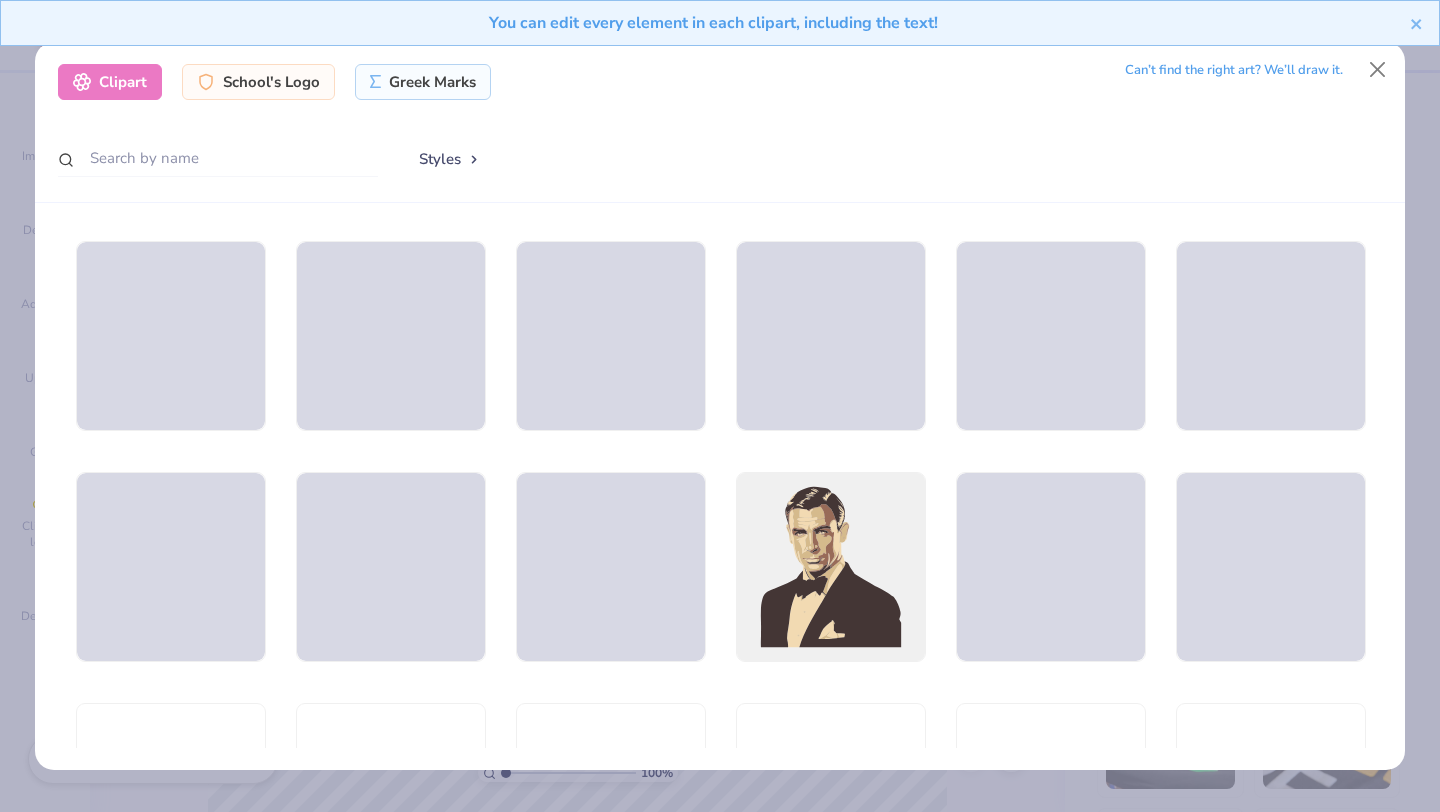 scroll, scrollTop: 1150, scrollLeft: 0, axis: vertical 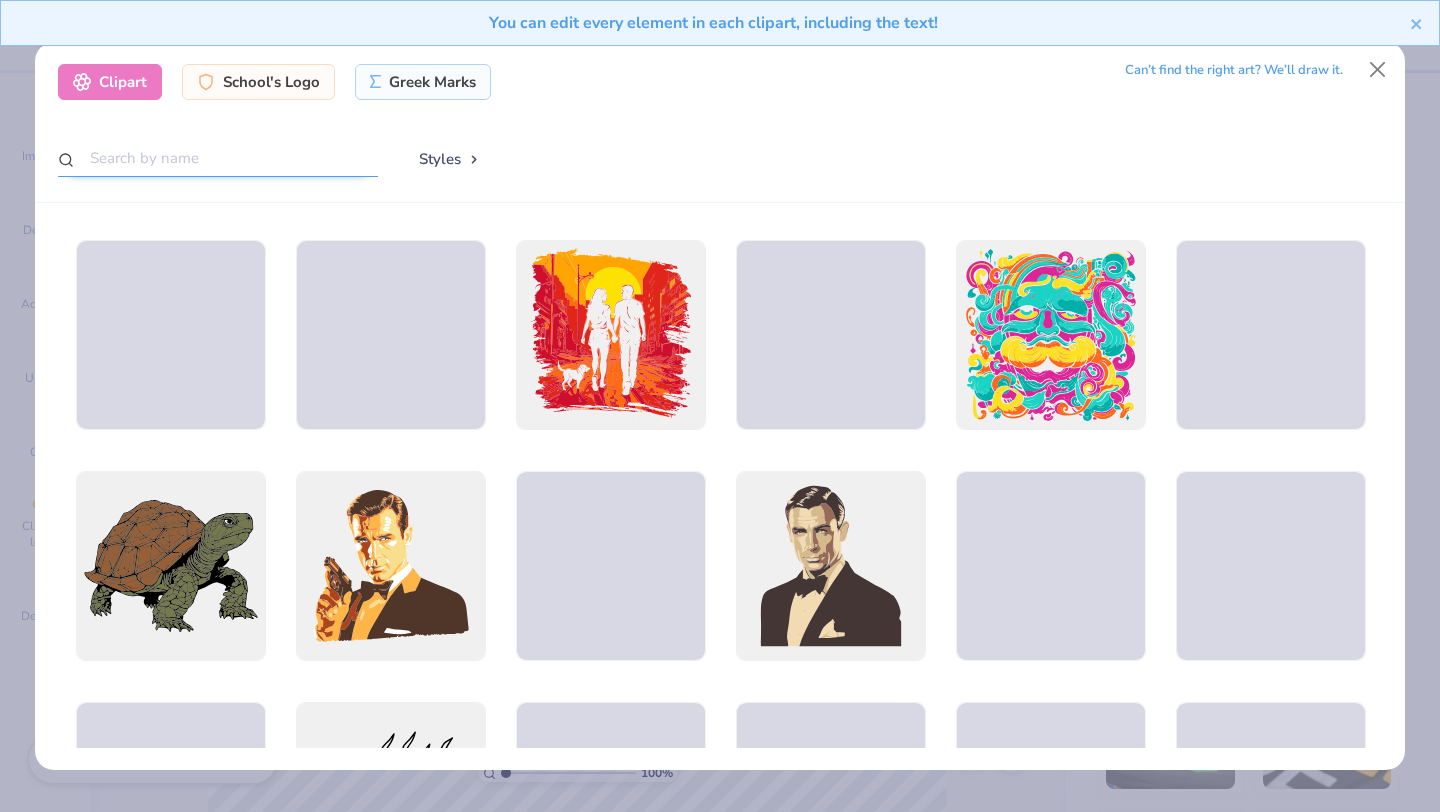 click at bounding box center (218, 158) 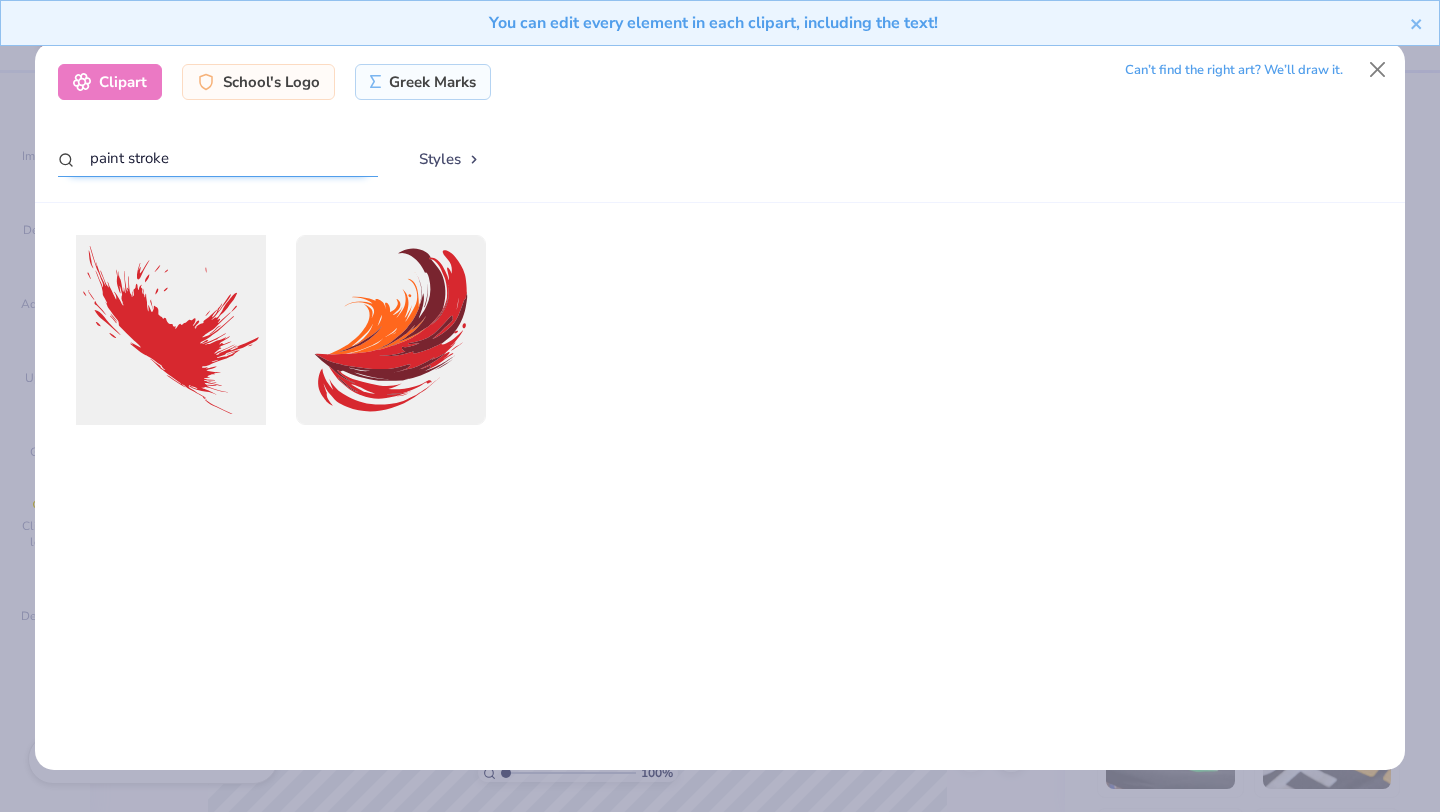 type on "paint stroke" 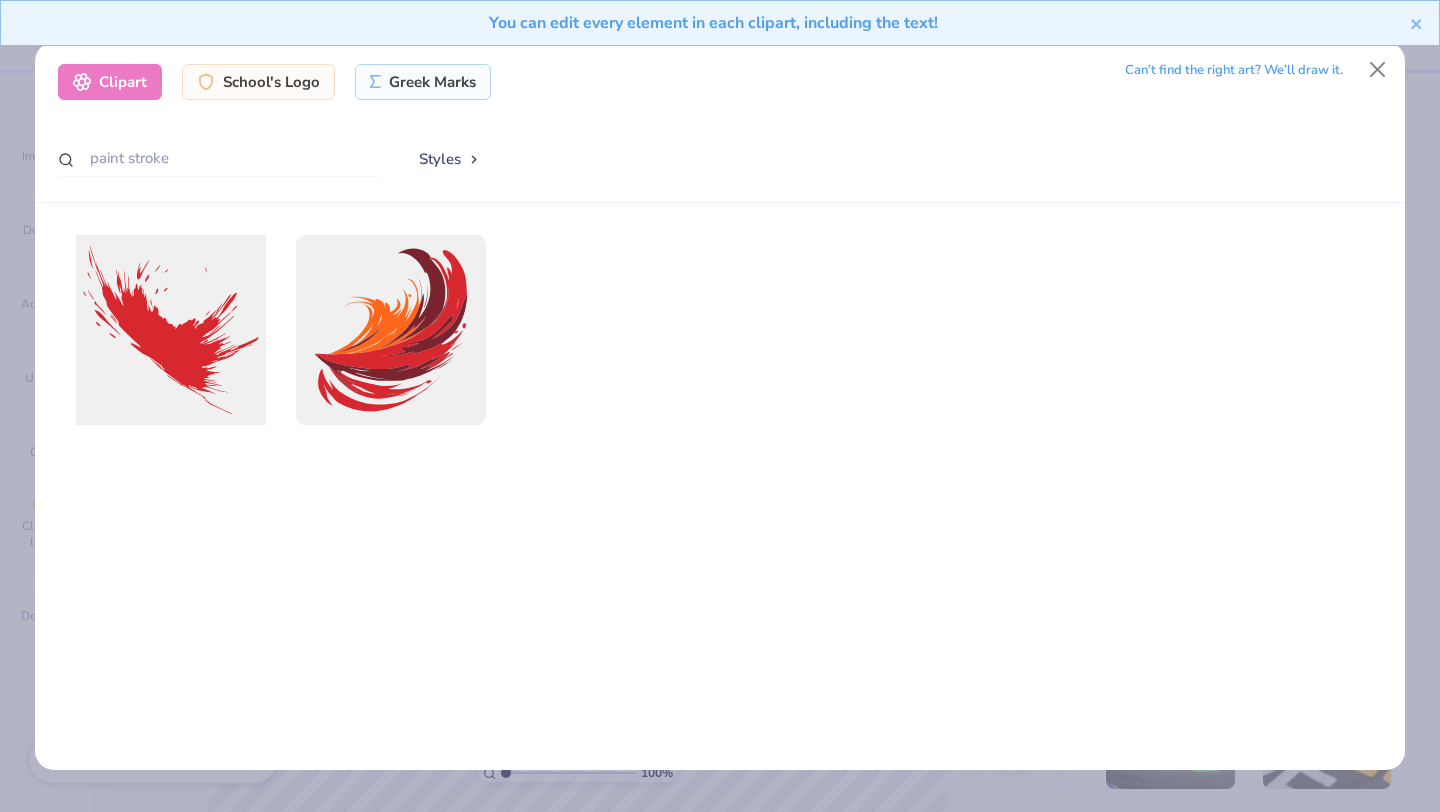 click at bounding box center [170, 330] 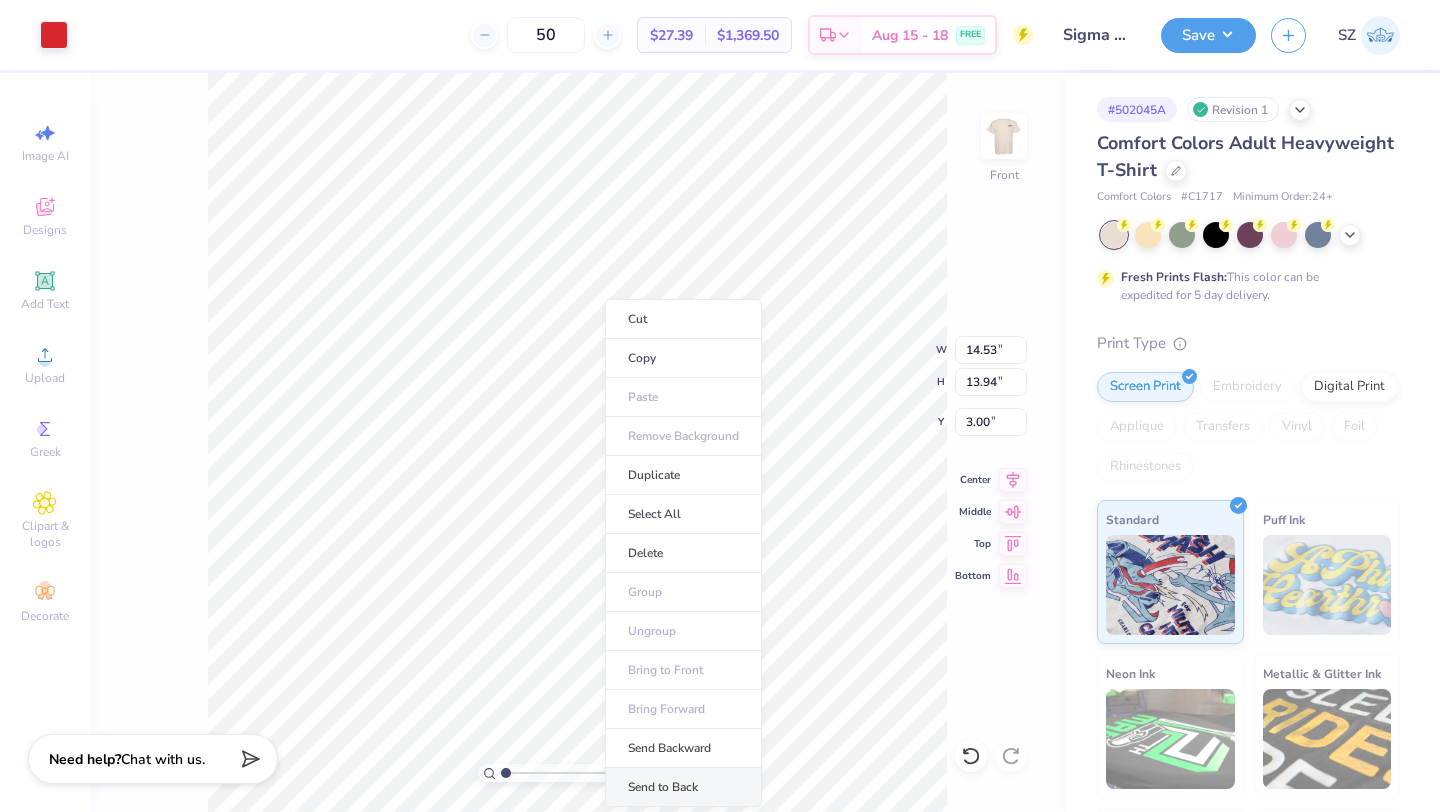 click on "Send to Back" at bounding box center (683, 787) 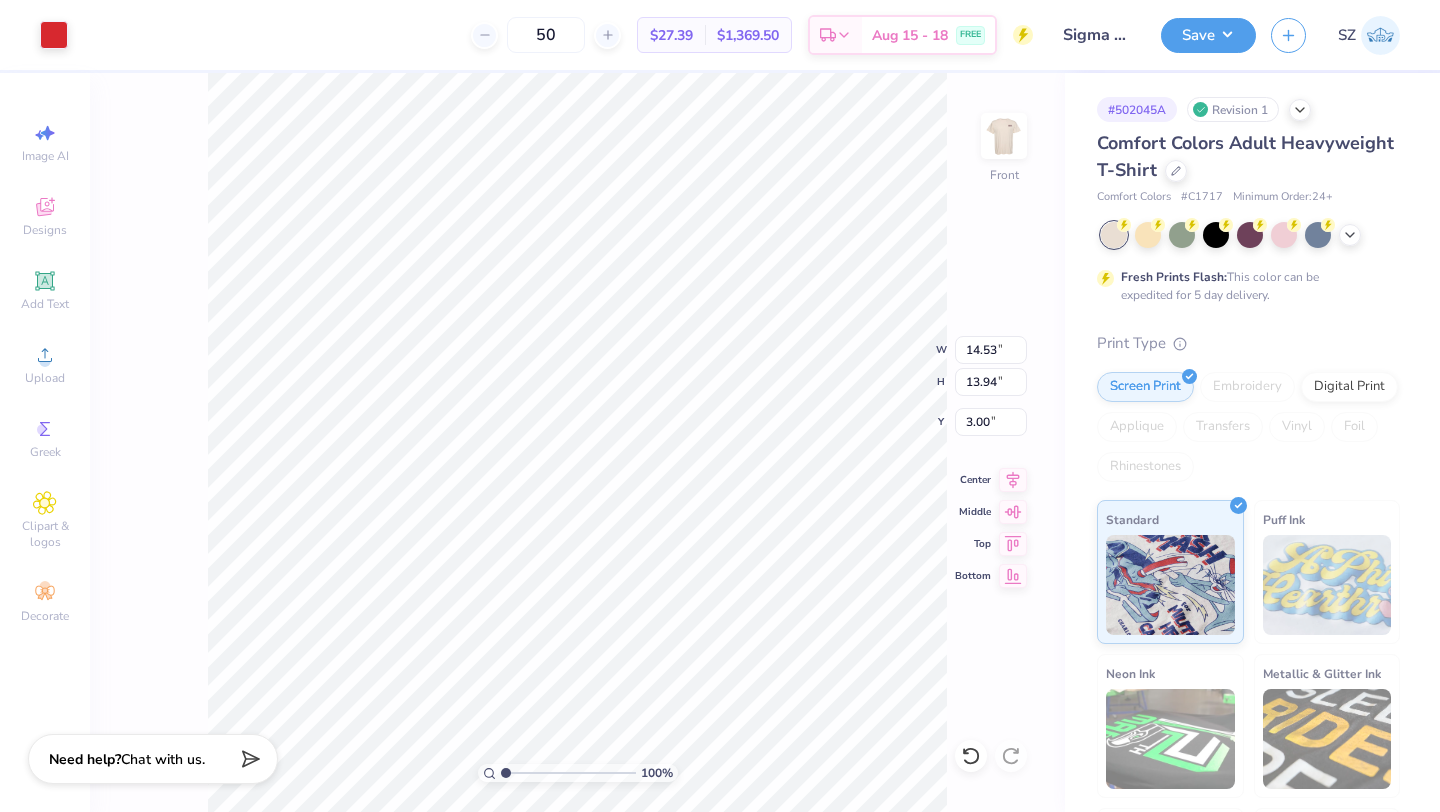 type on "4.10" 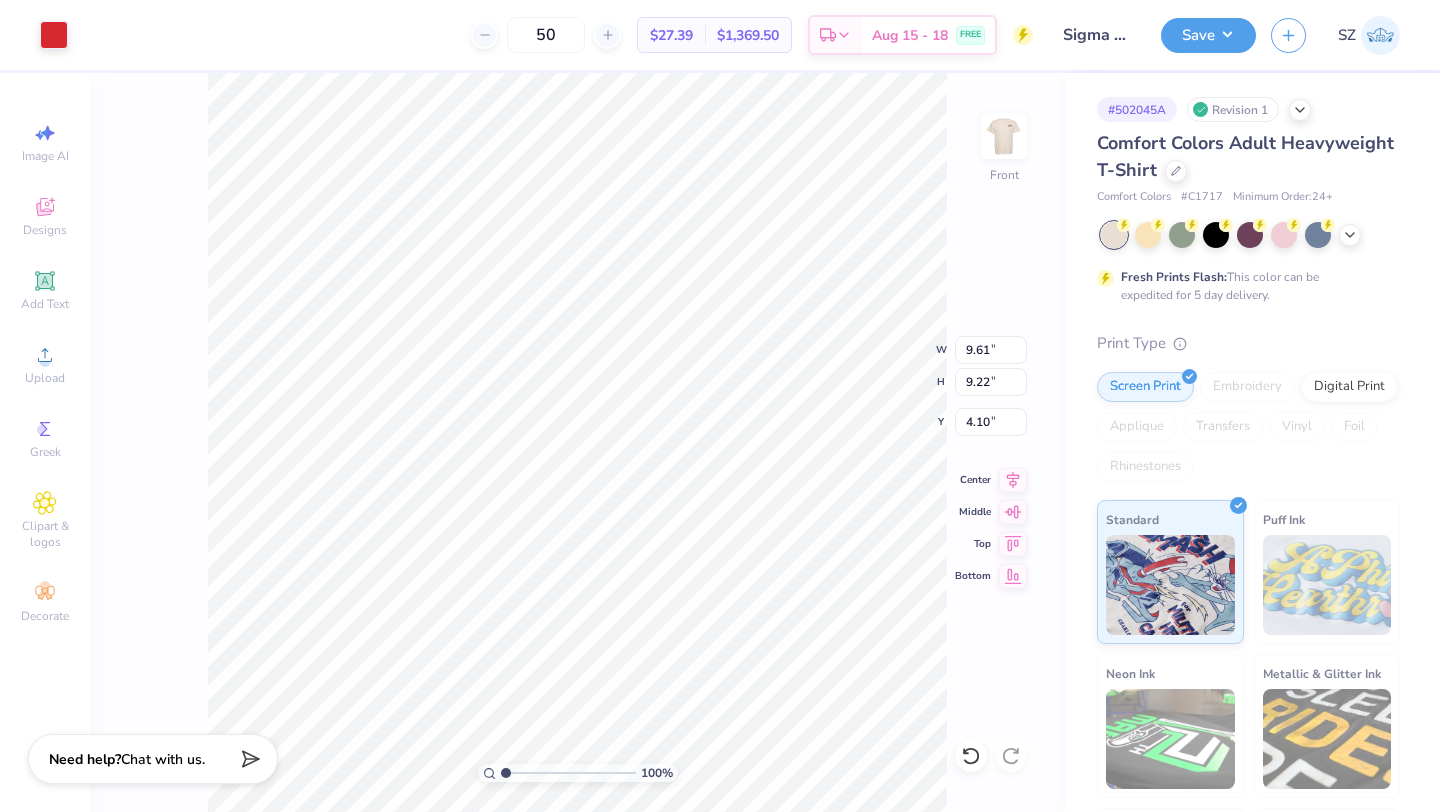 type on "9.61" 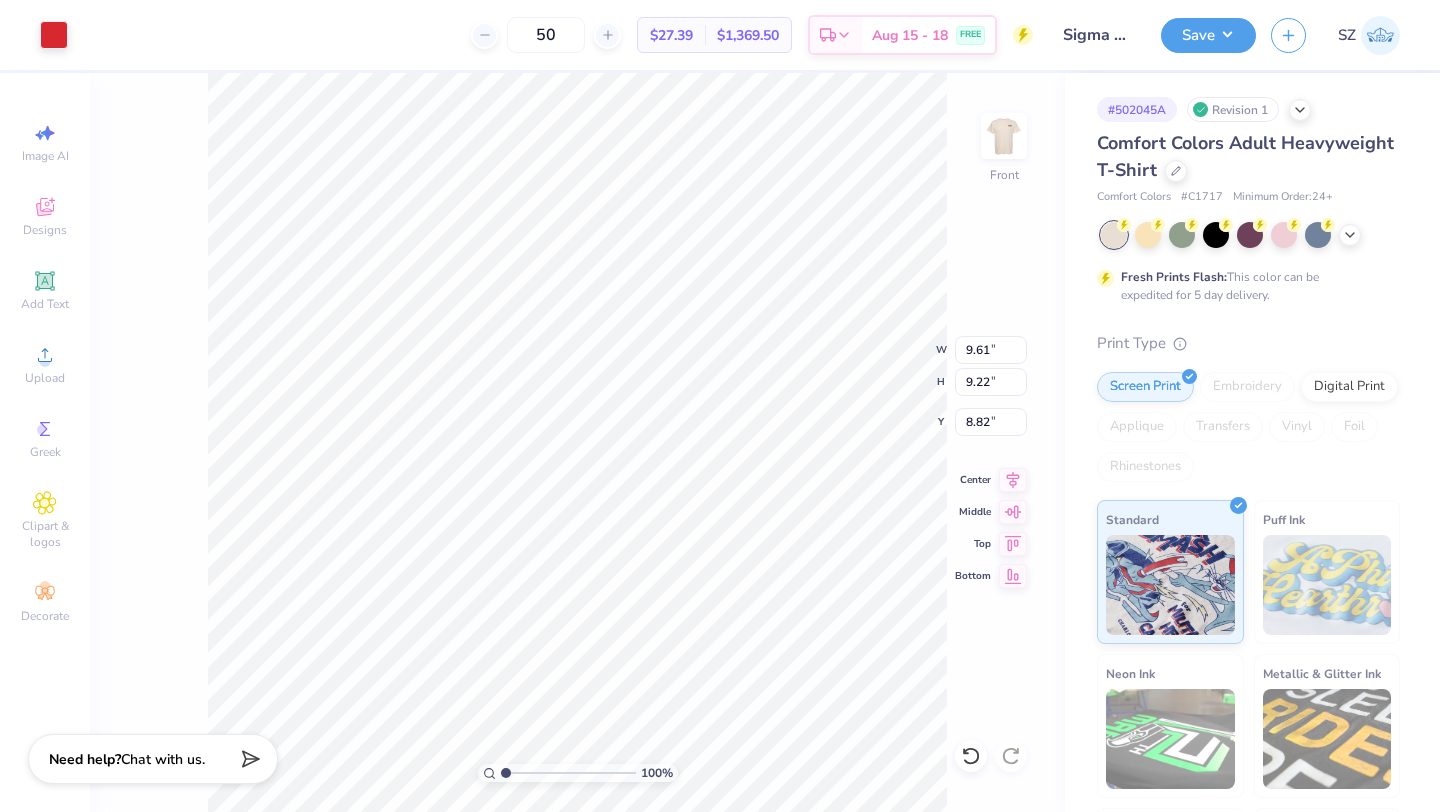 type on "9.79" 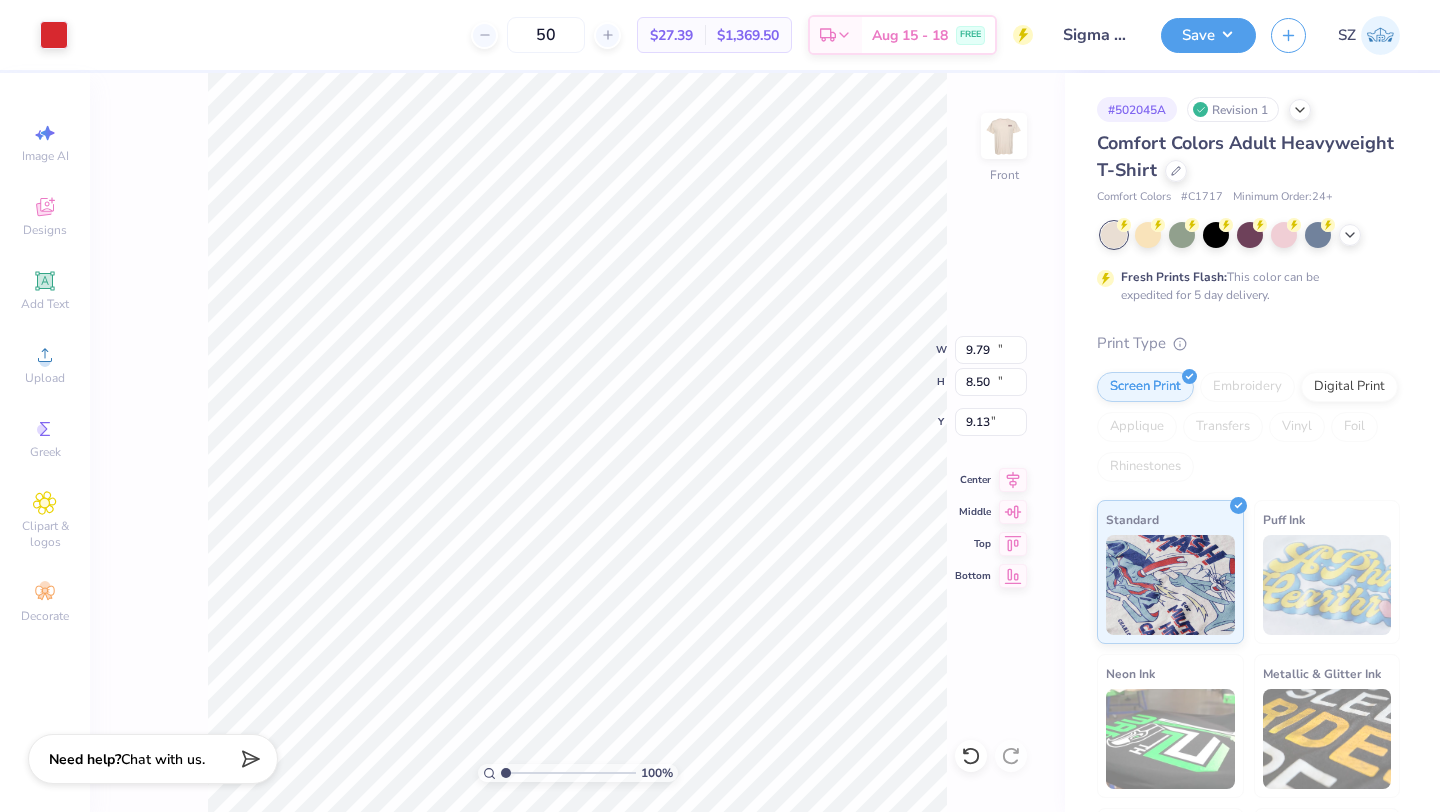 type on "13.85" 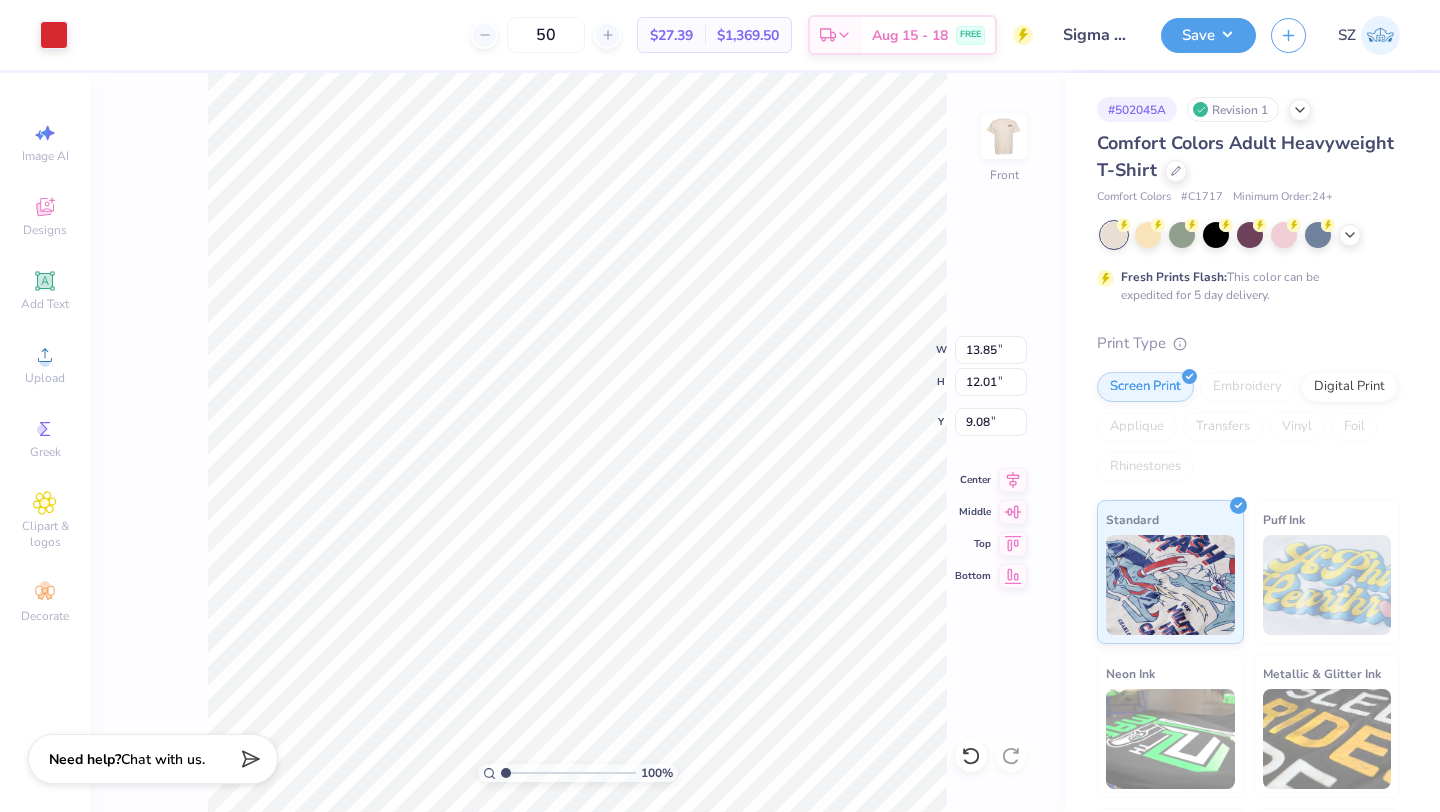 type on "13.25" 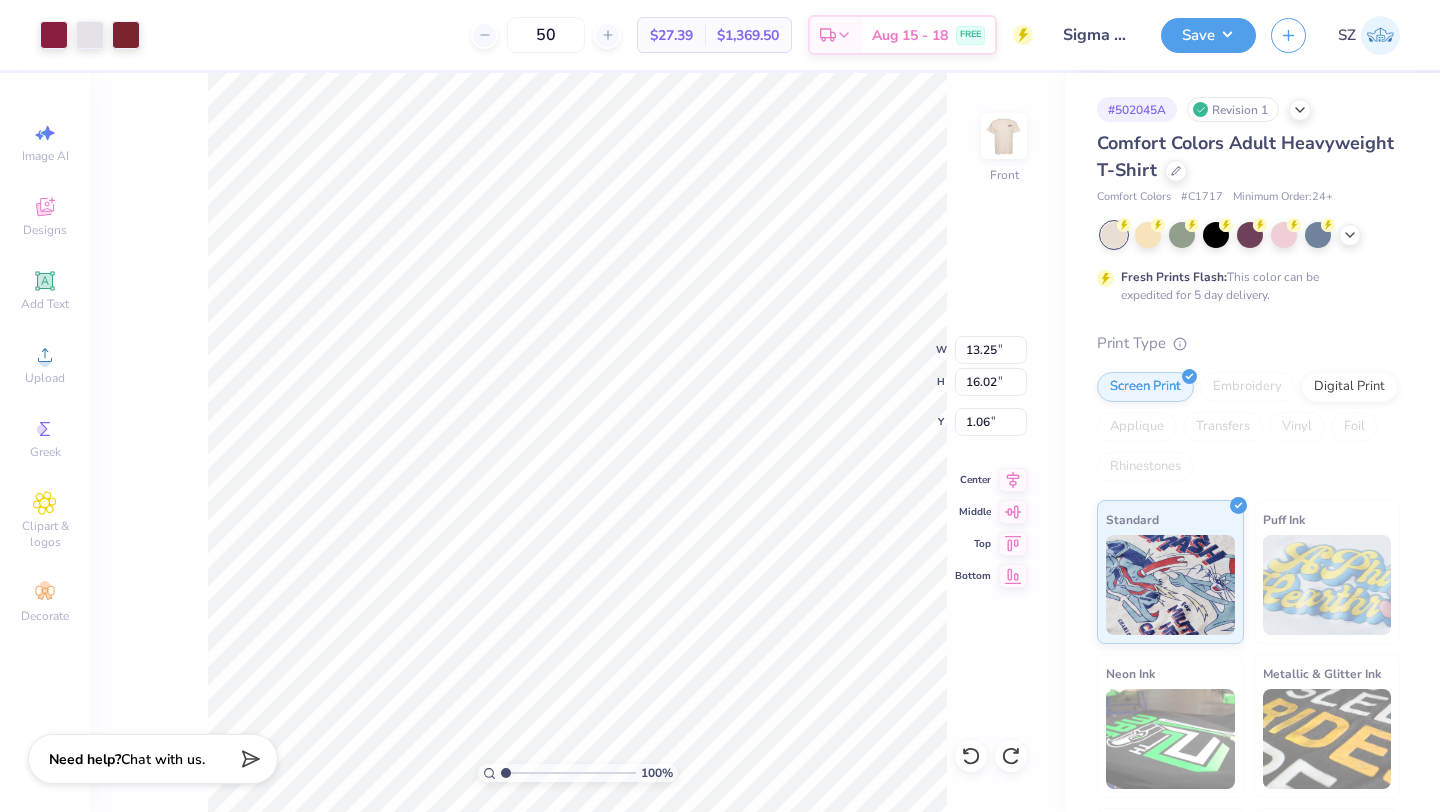 type on "3.41" 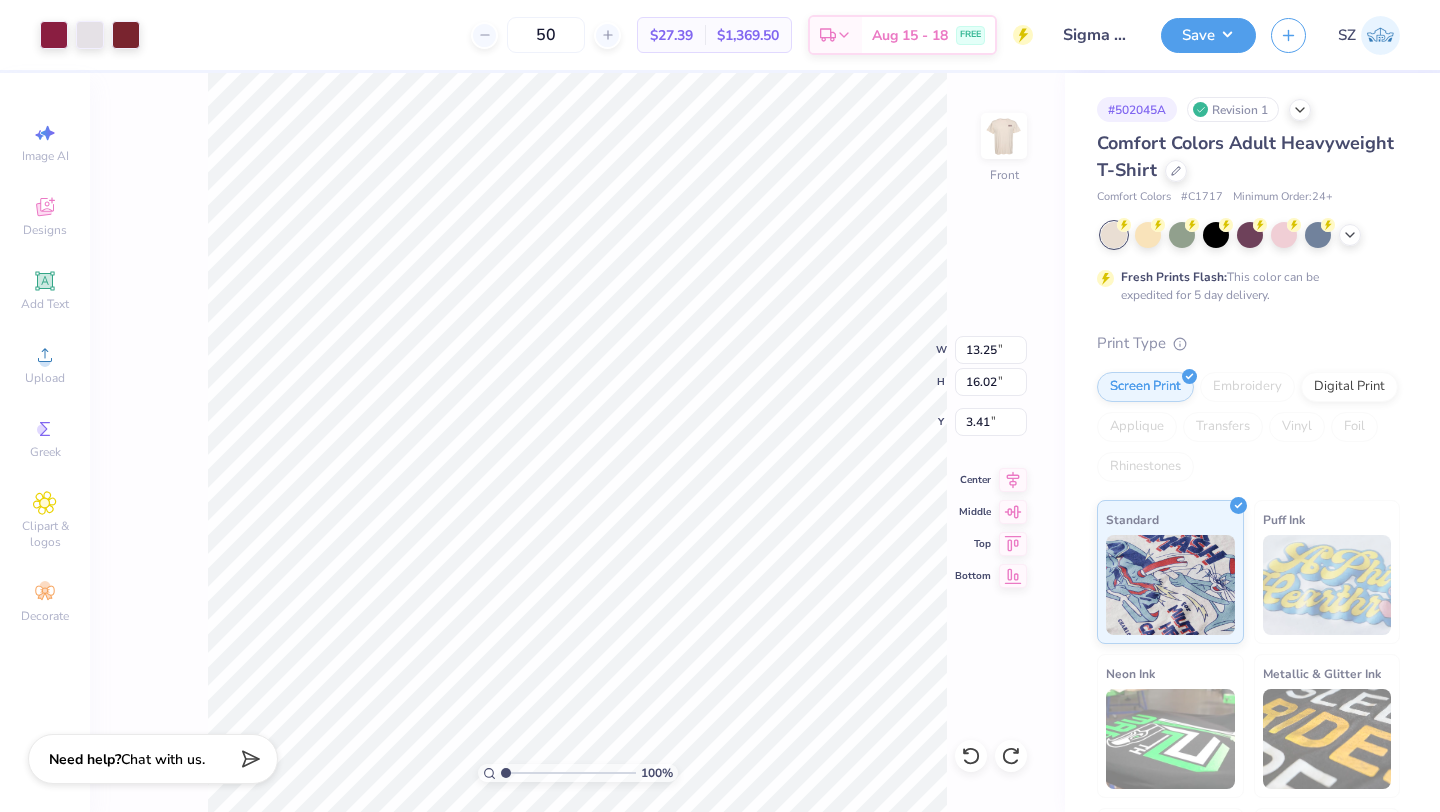type on "1.07" 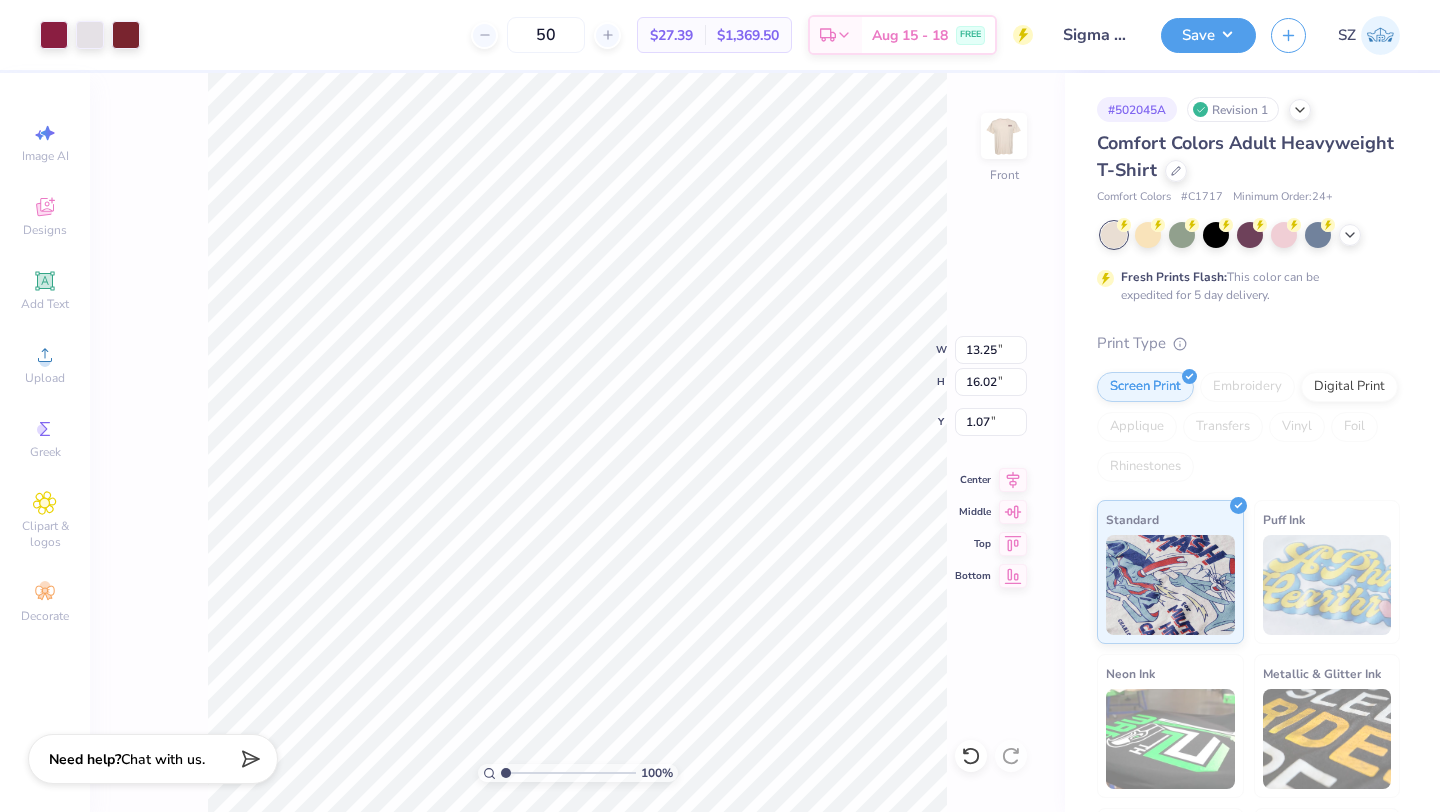 type on "9.61" 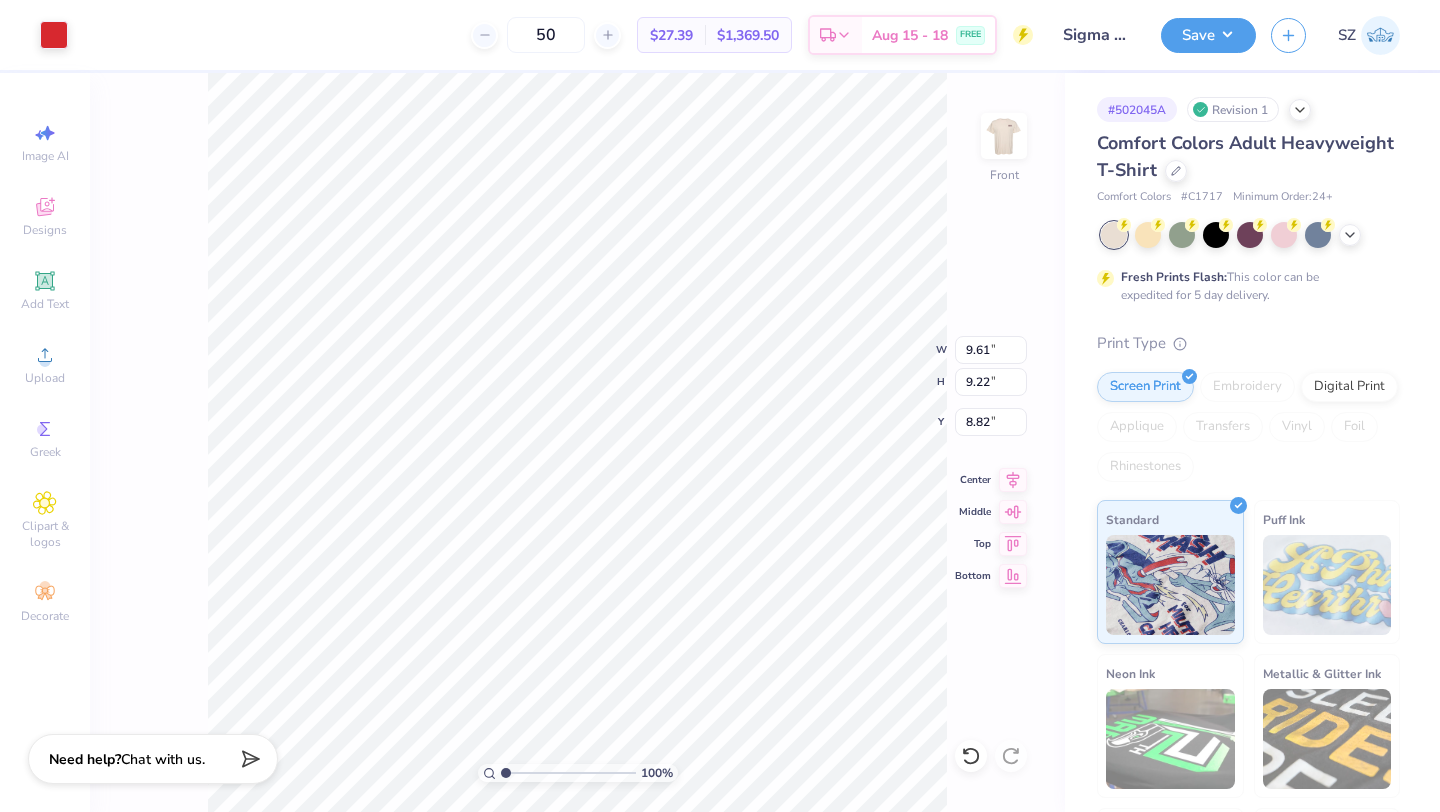 type on "7.07" 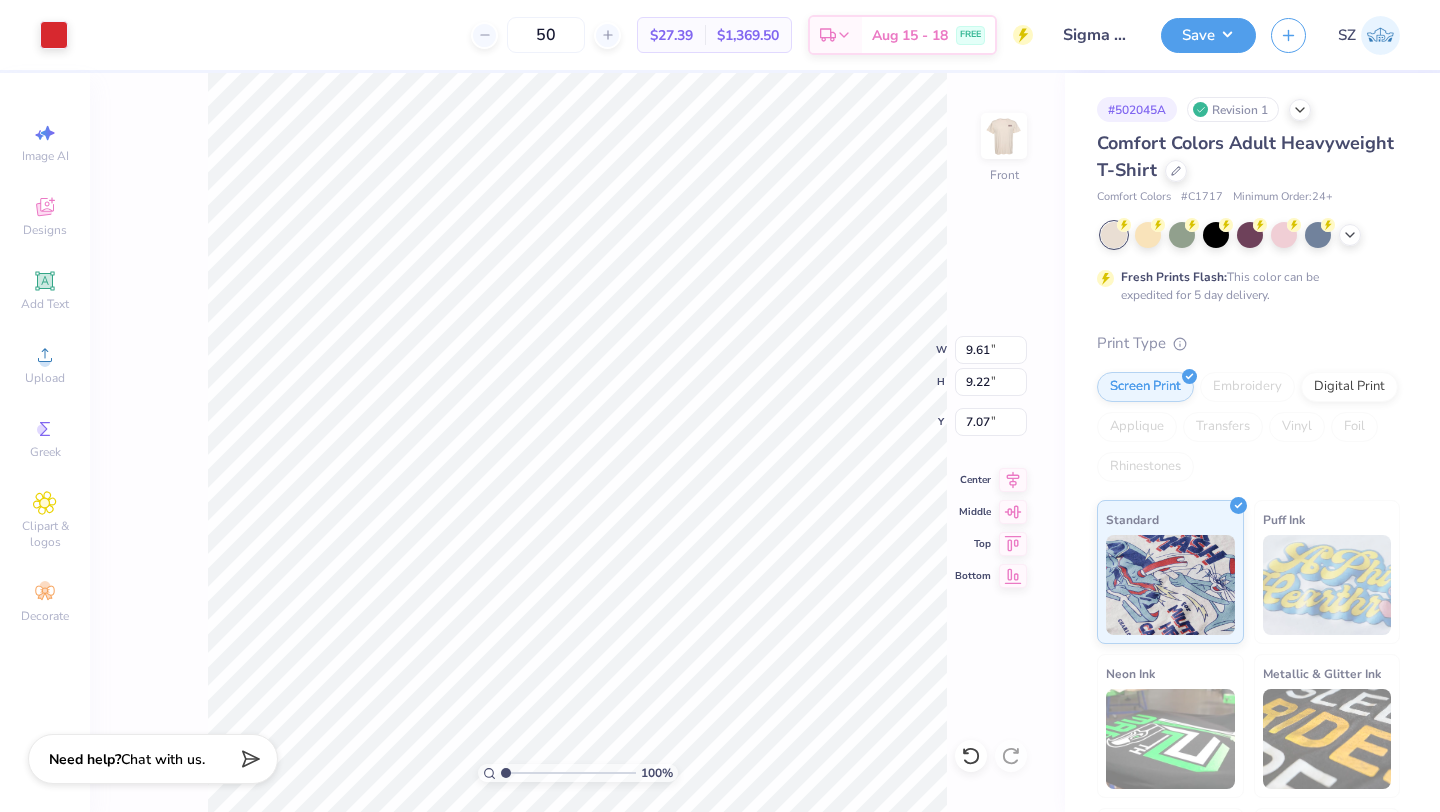 type on "11.93" 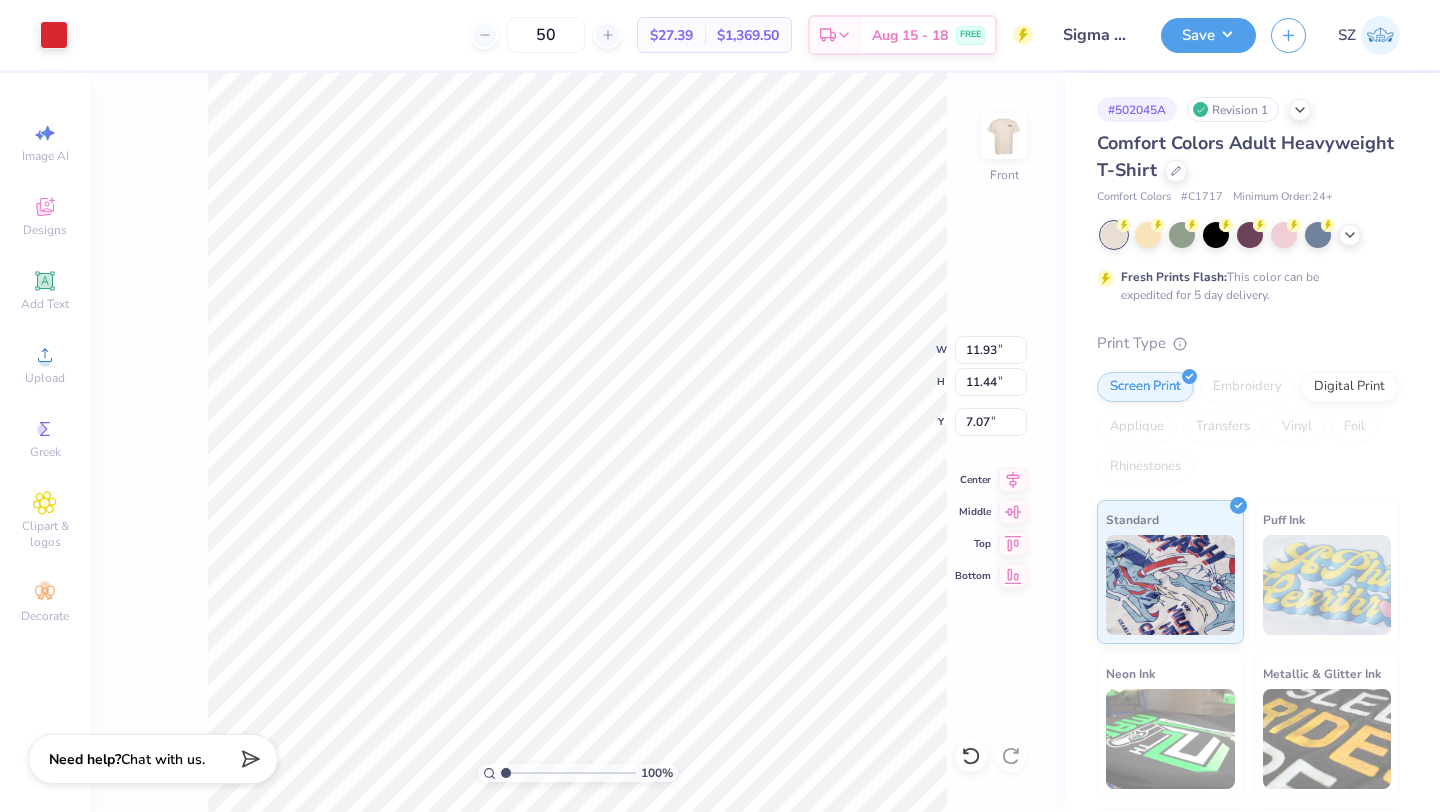 type on "14.24" 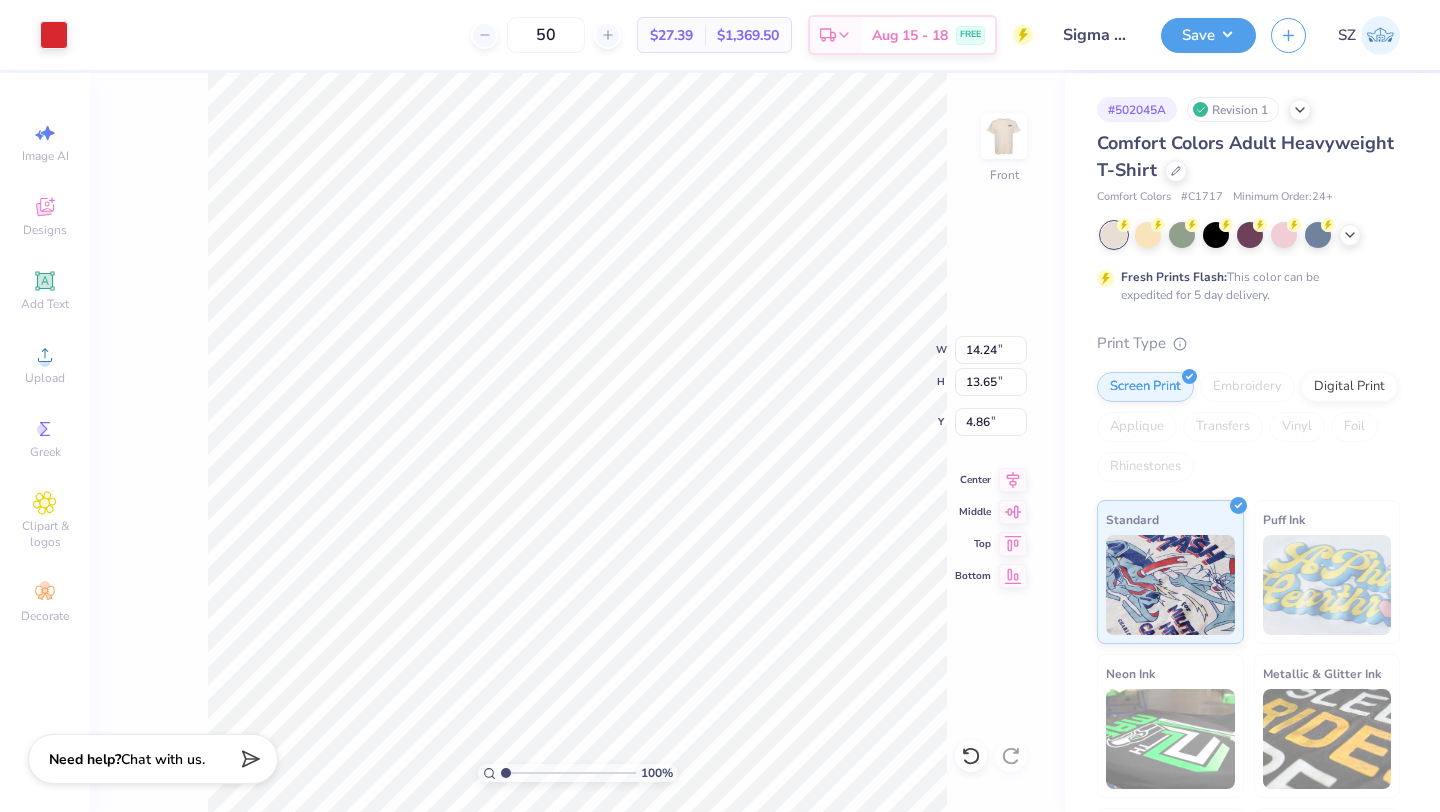 type on "13.25" 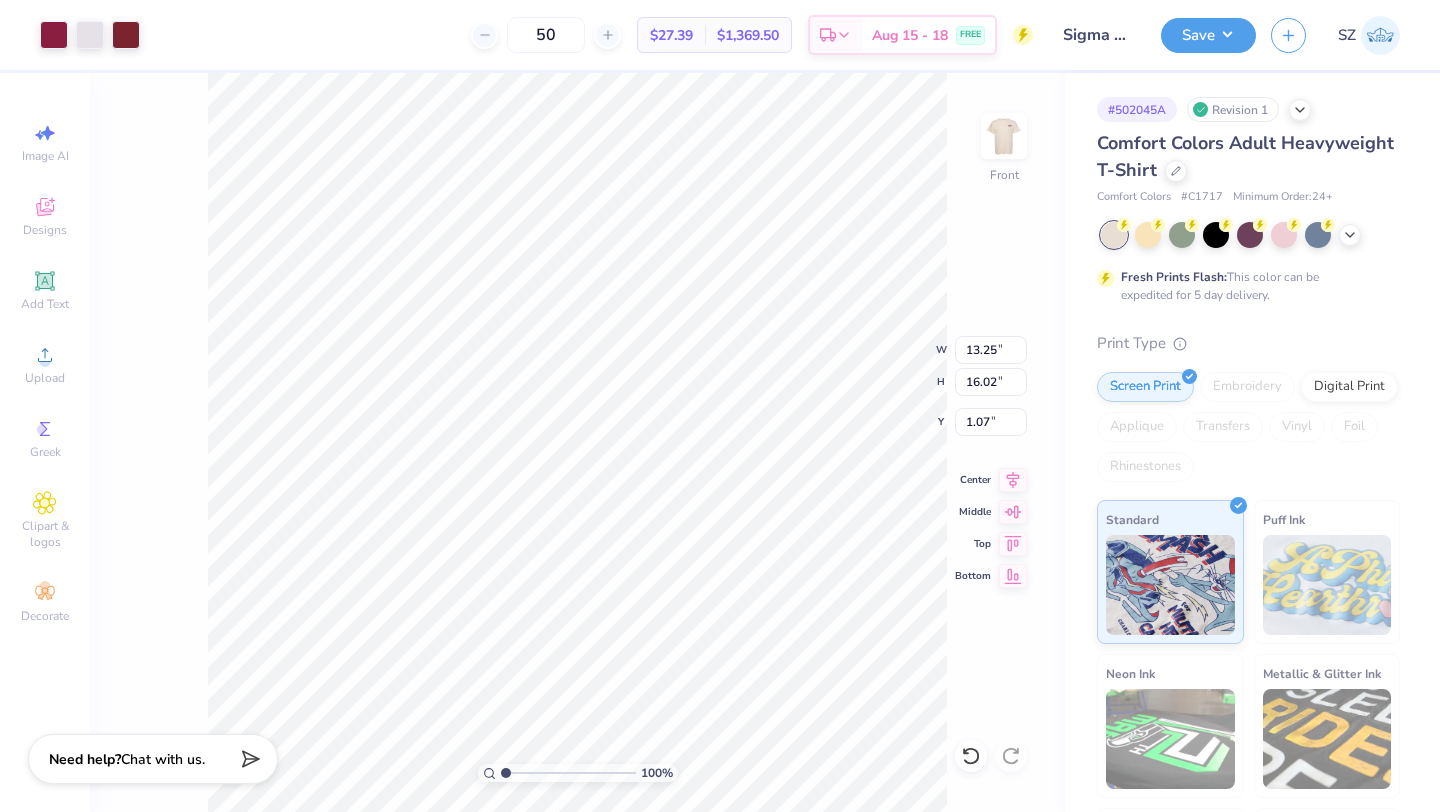 type on "3.00" 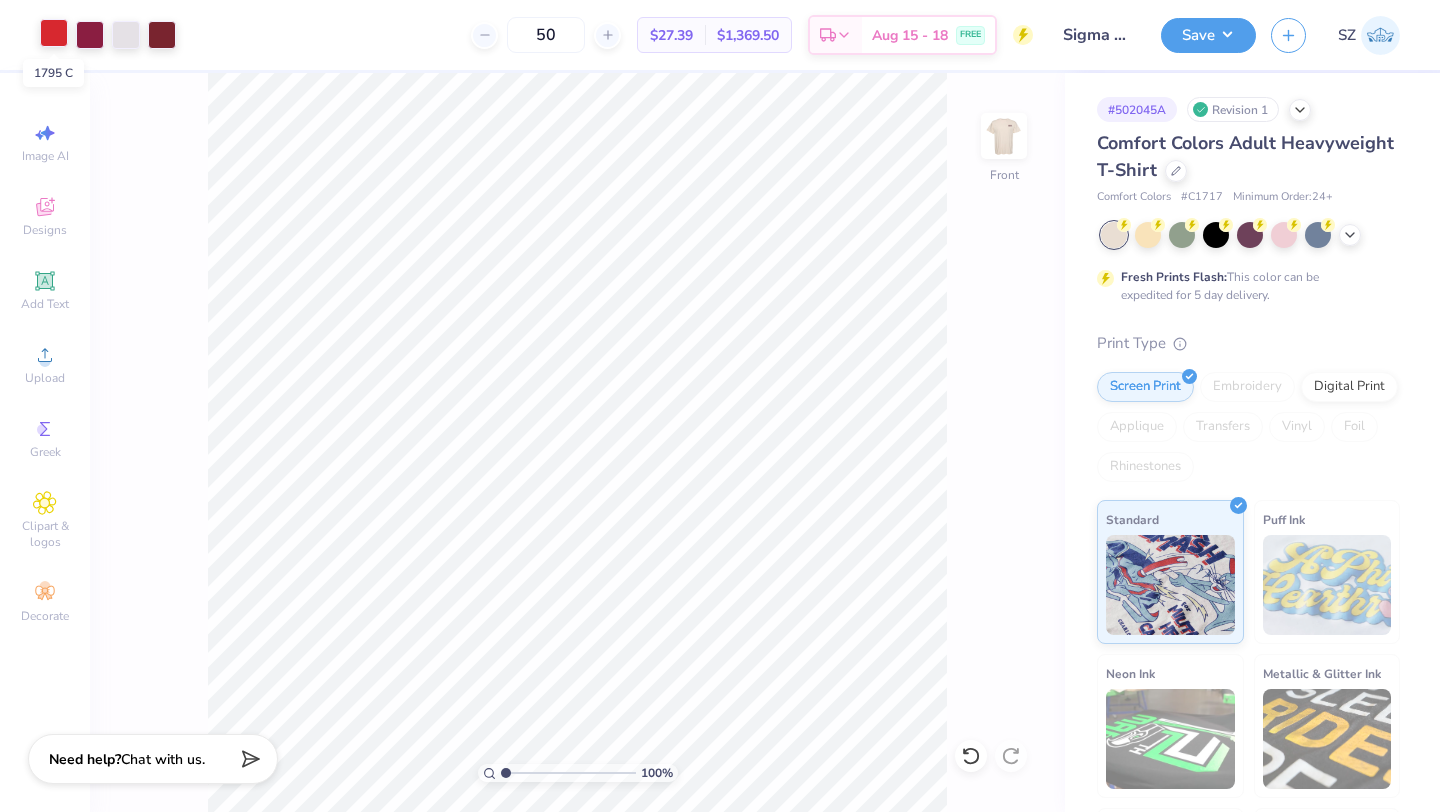 click at bounding box center [54, 33] 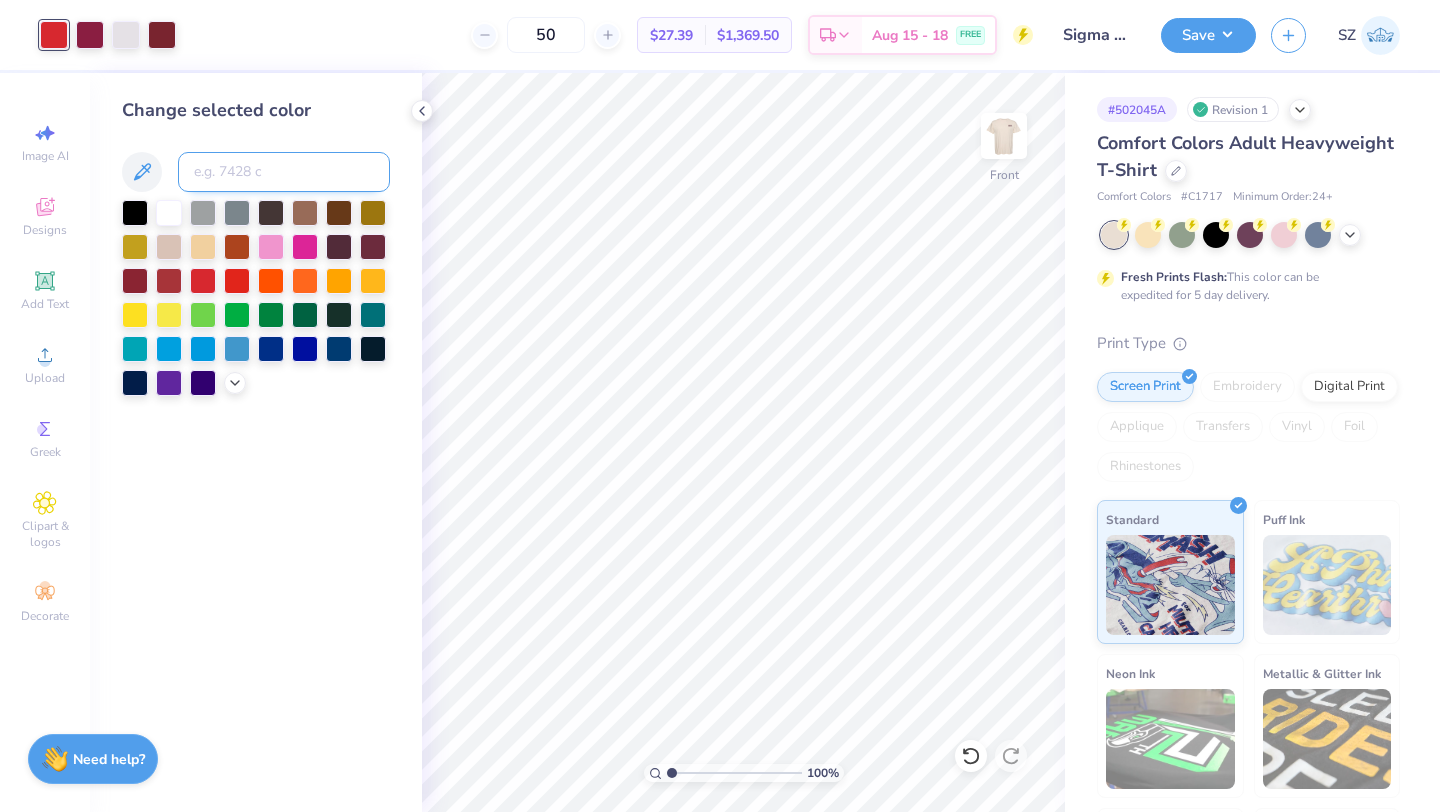 click at bounding box center (284, 172) 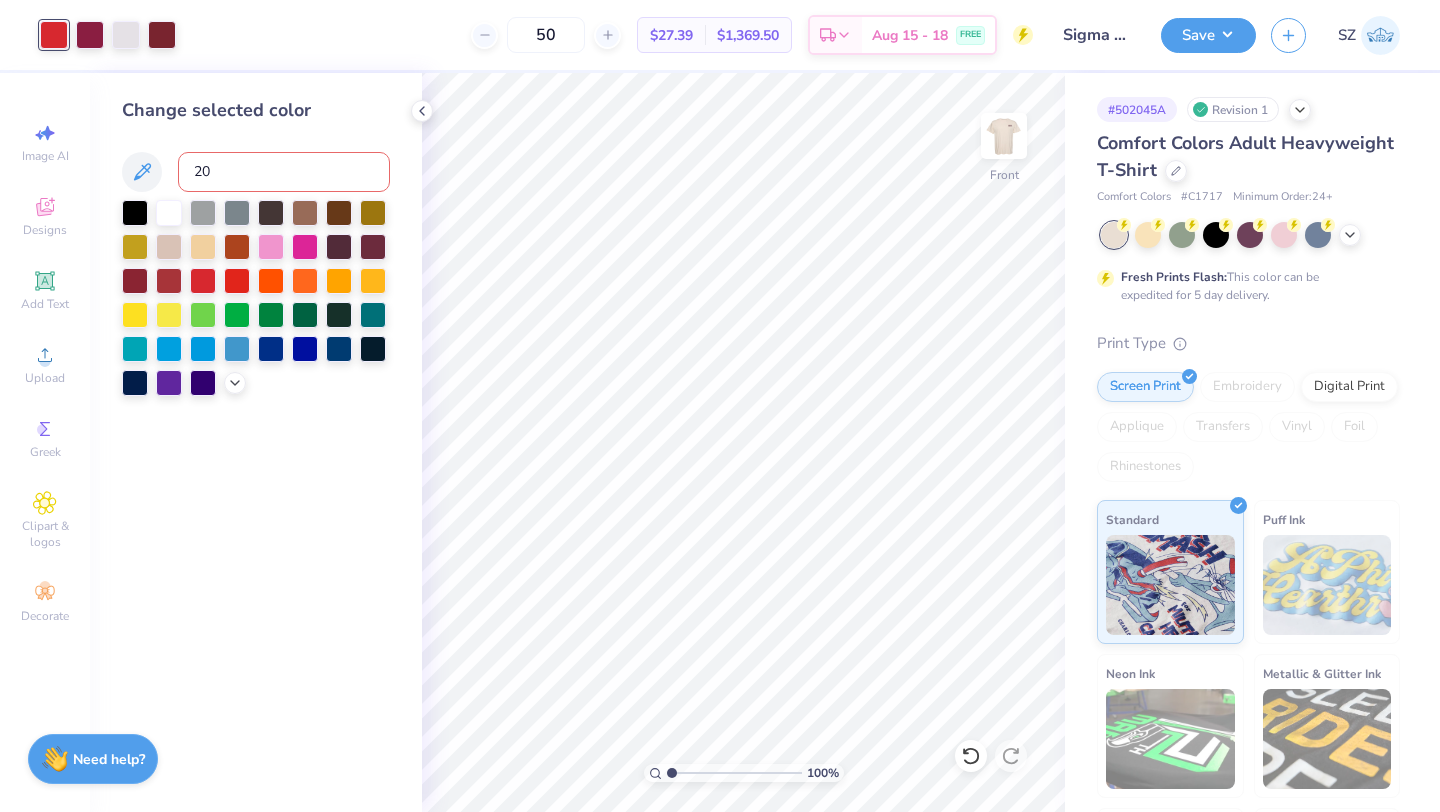 type on "208" 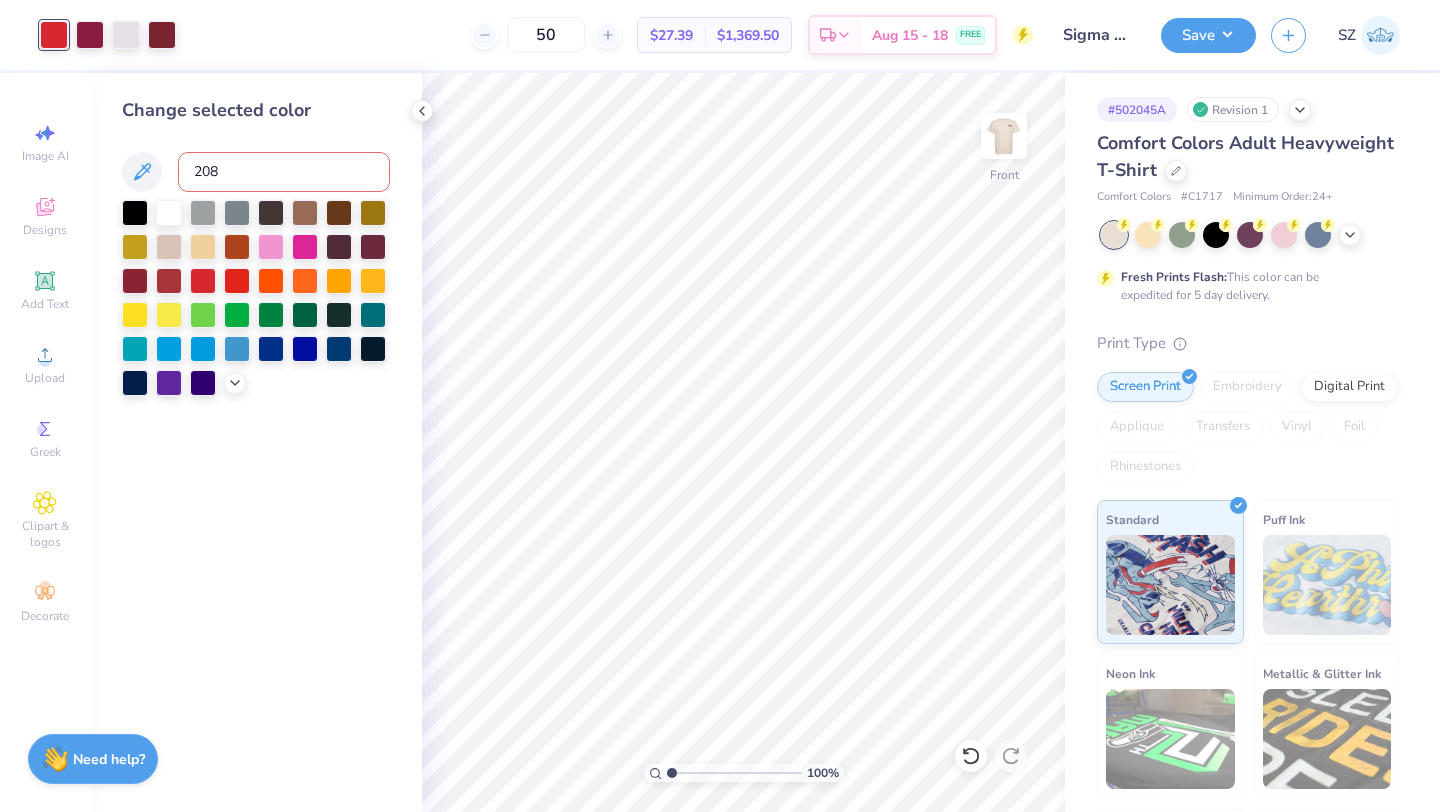 type 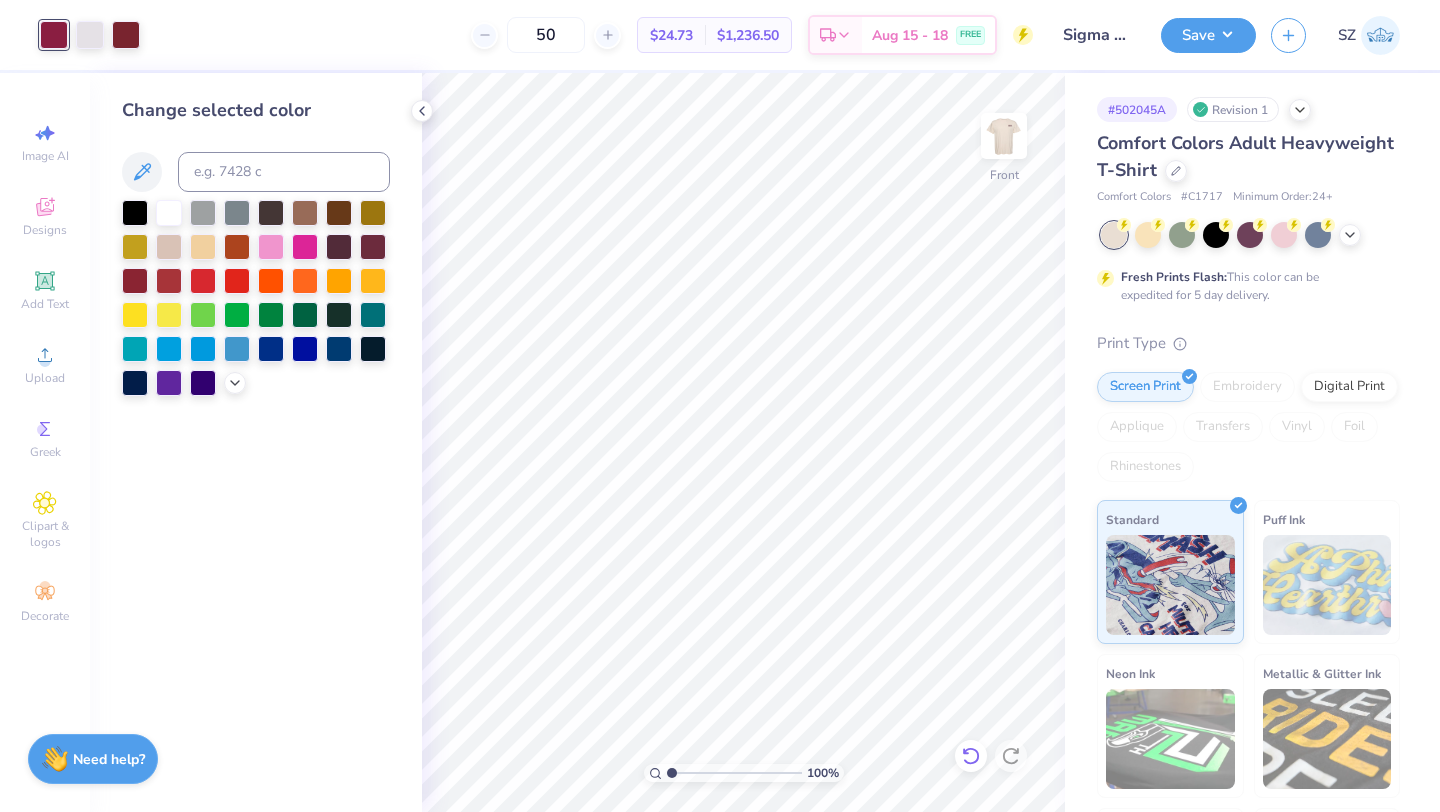 click 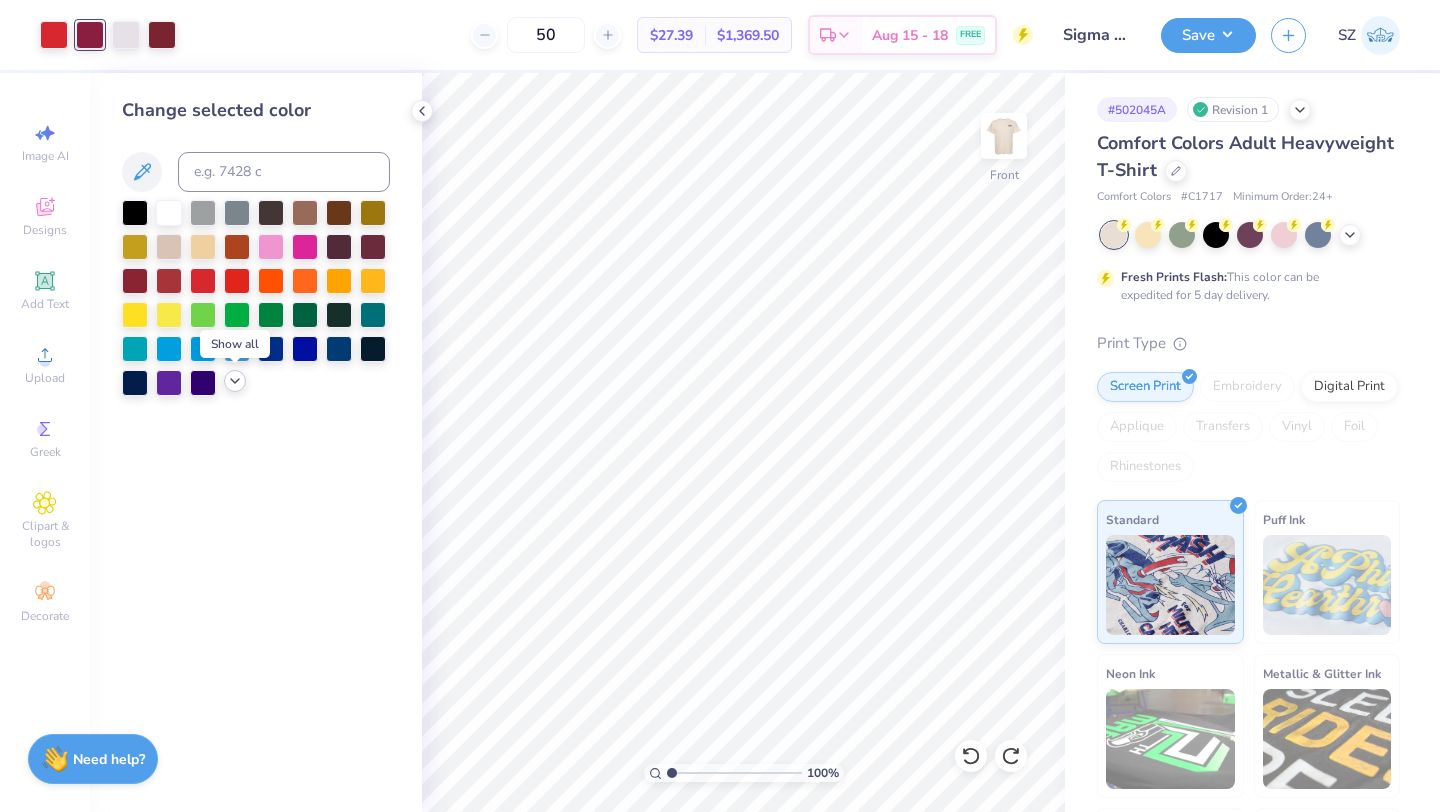 click 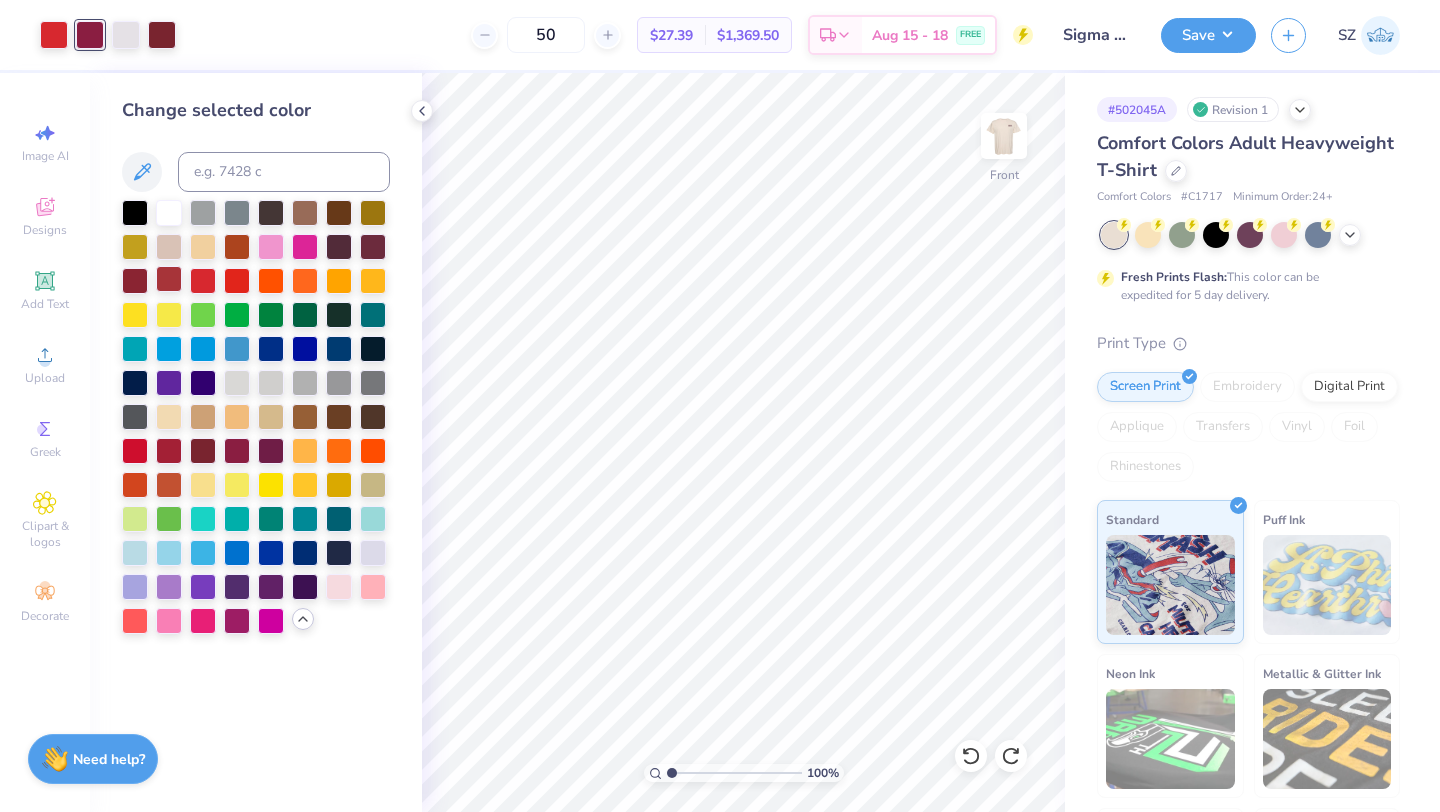 click at bounding box center [169, 279] 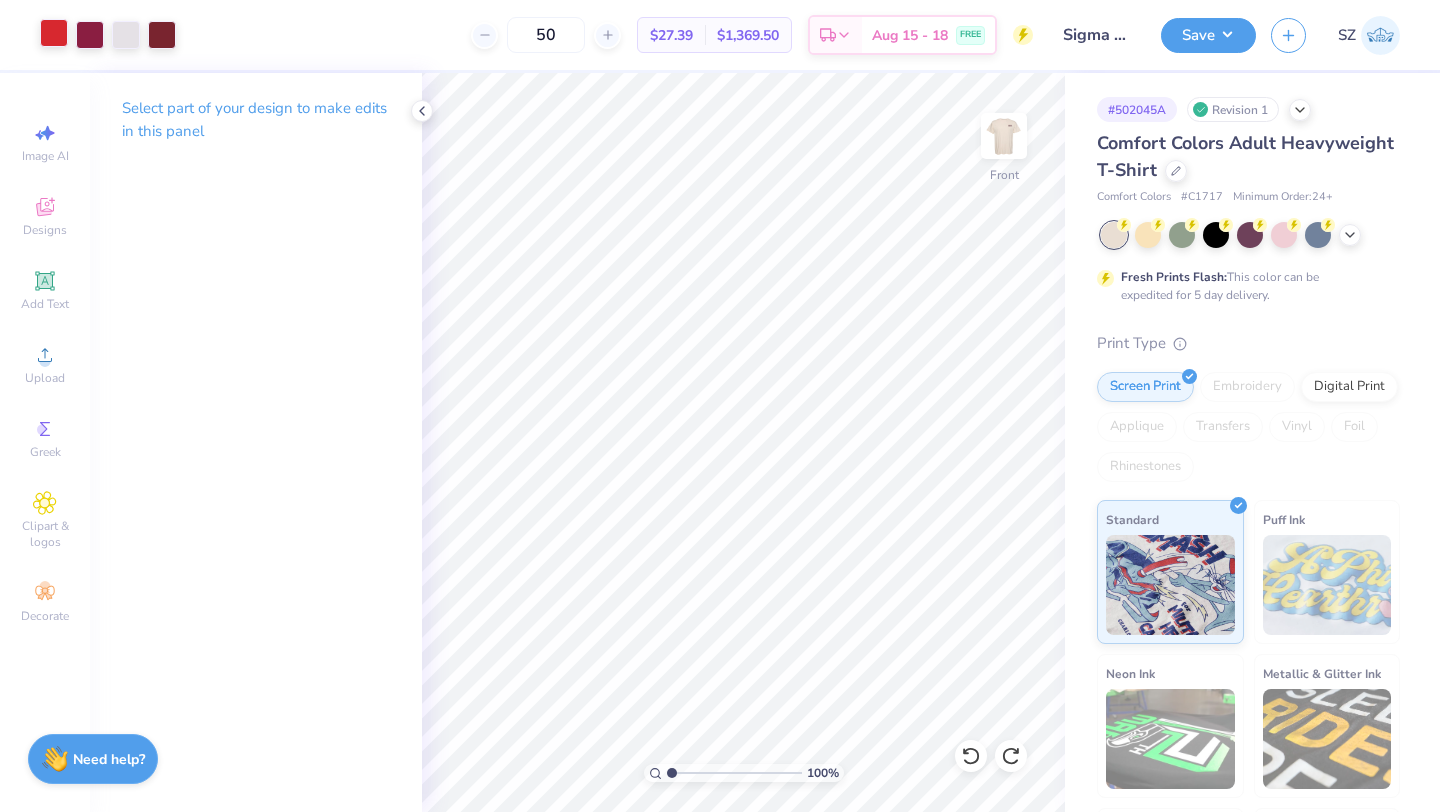 click at bounding box center (54, 33) 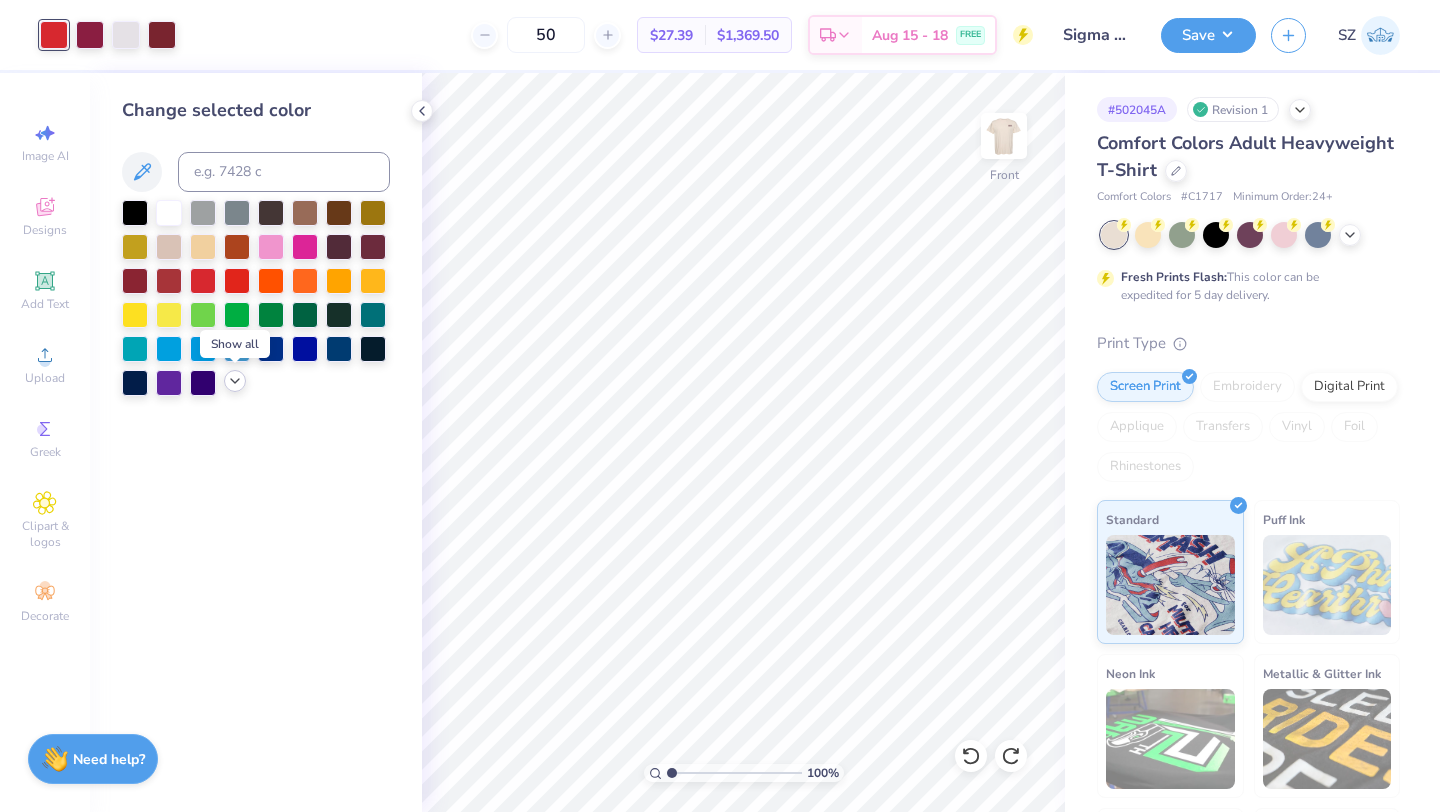 click 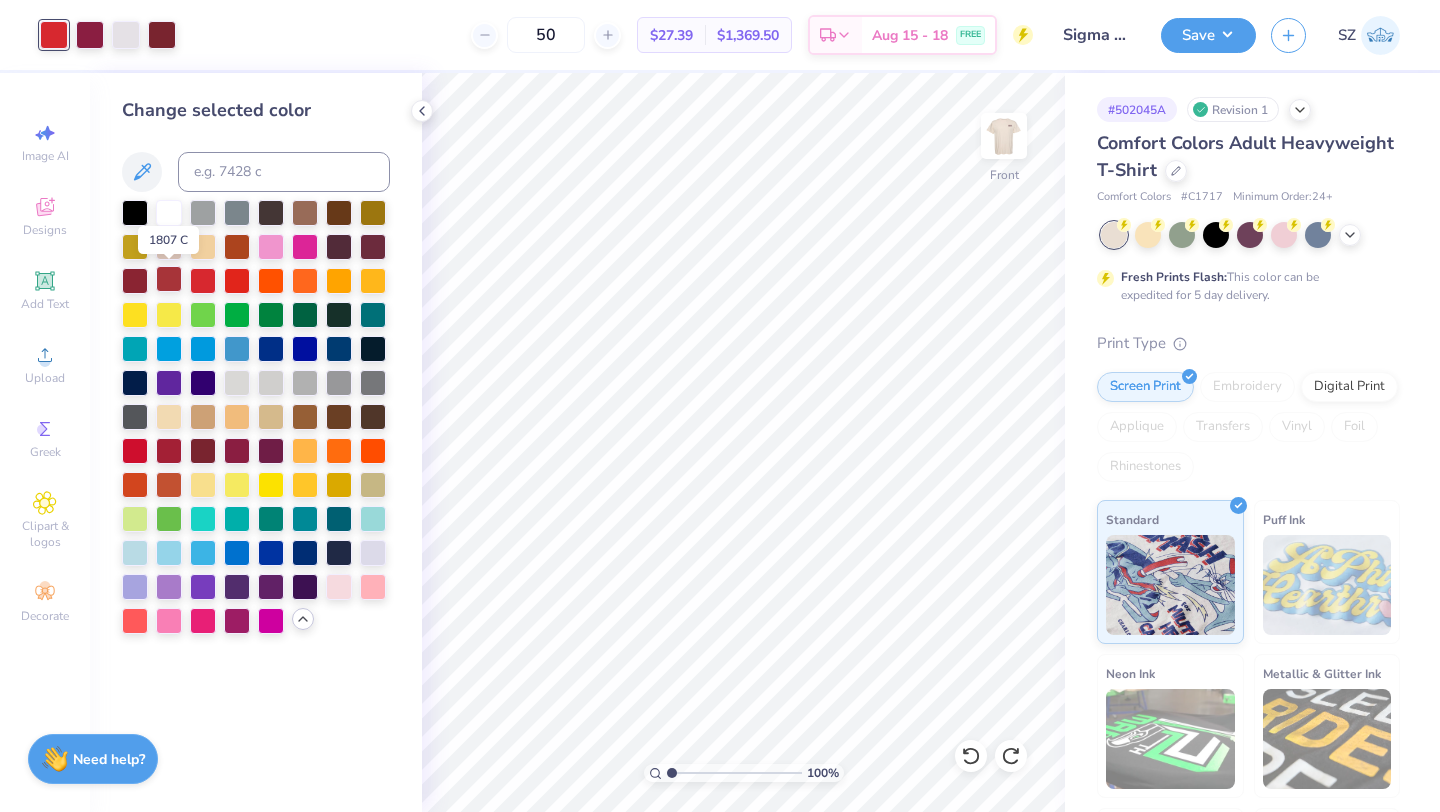 click at bounding box center (169, 279) 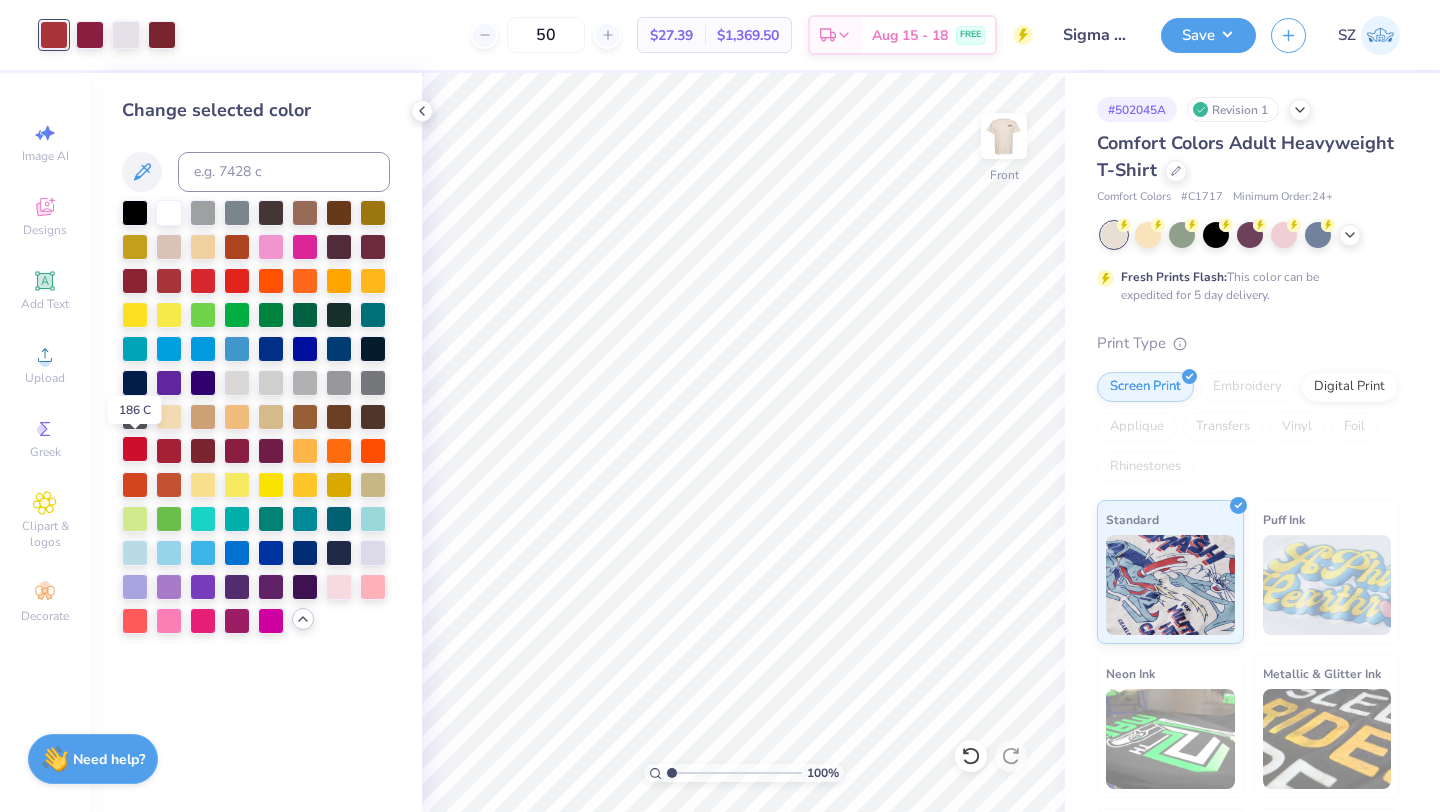 click at bounding box center [135, 449] 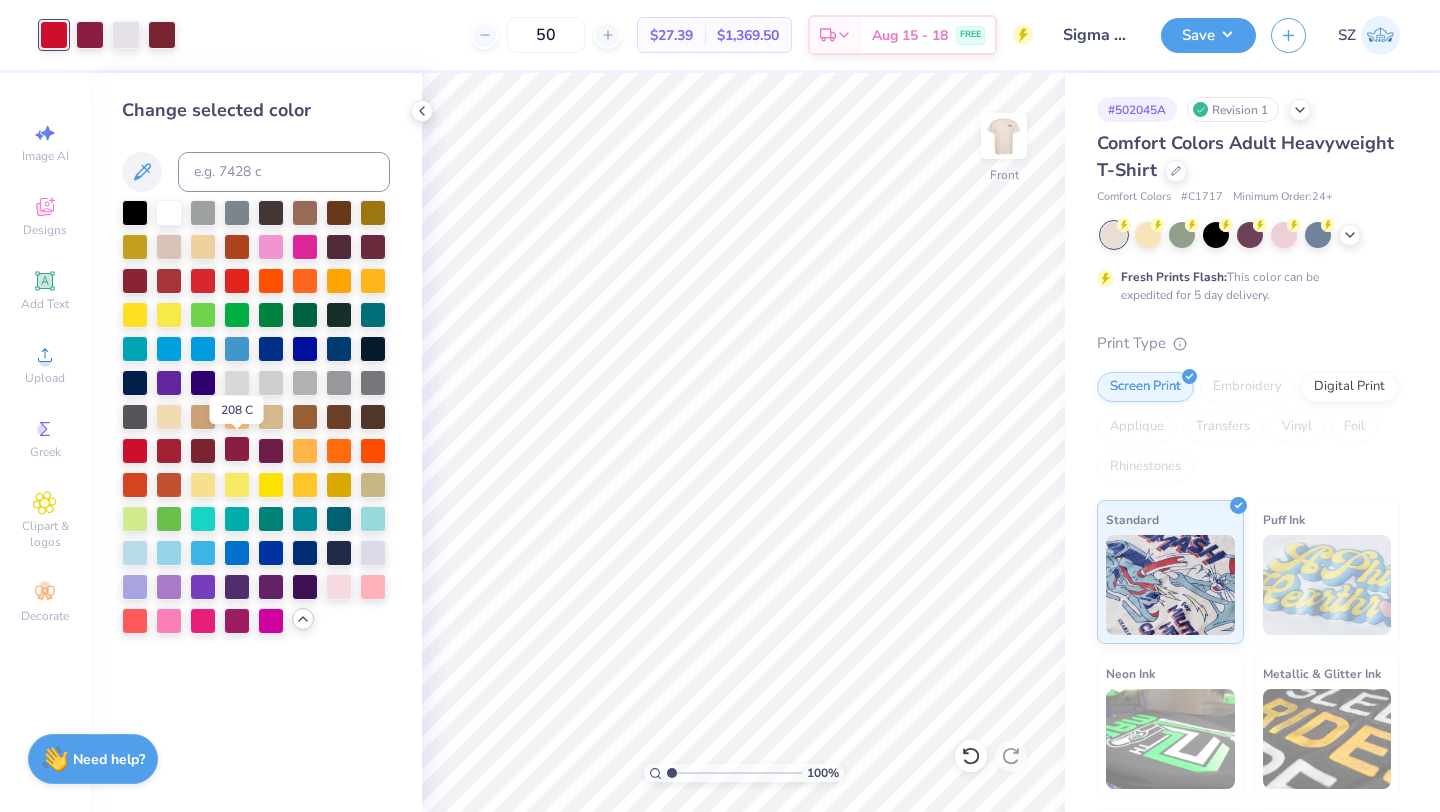 click at bounding box center [237, 449] 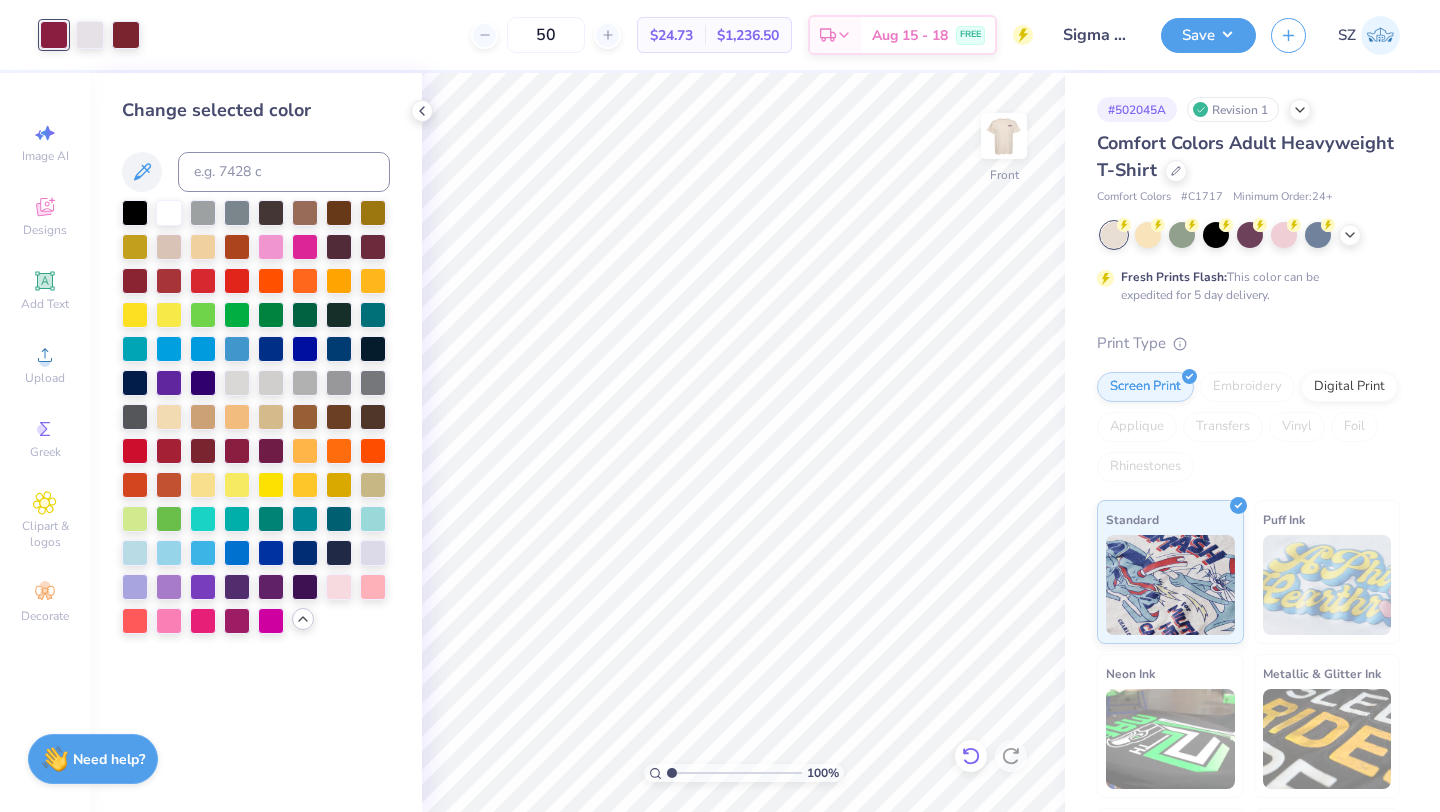 click 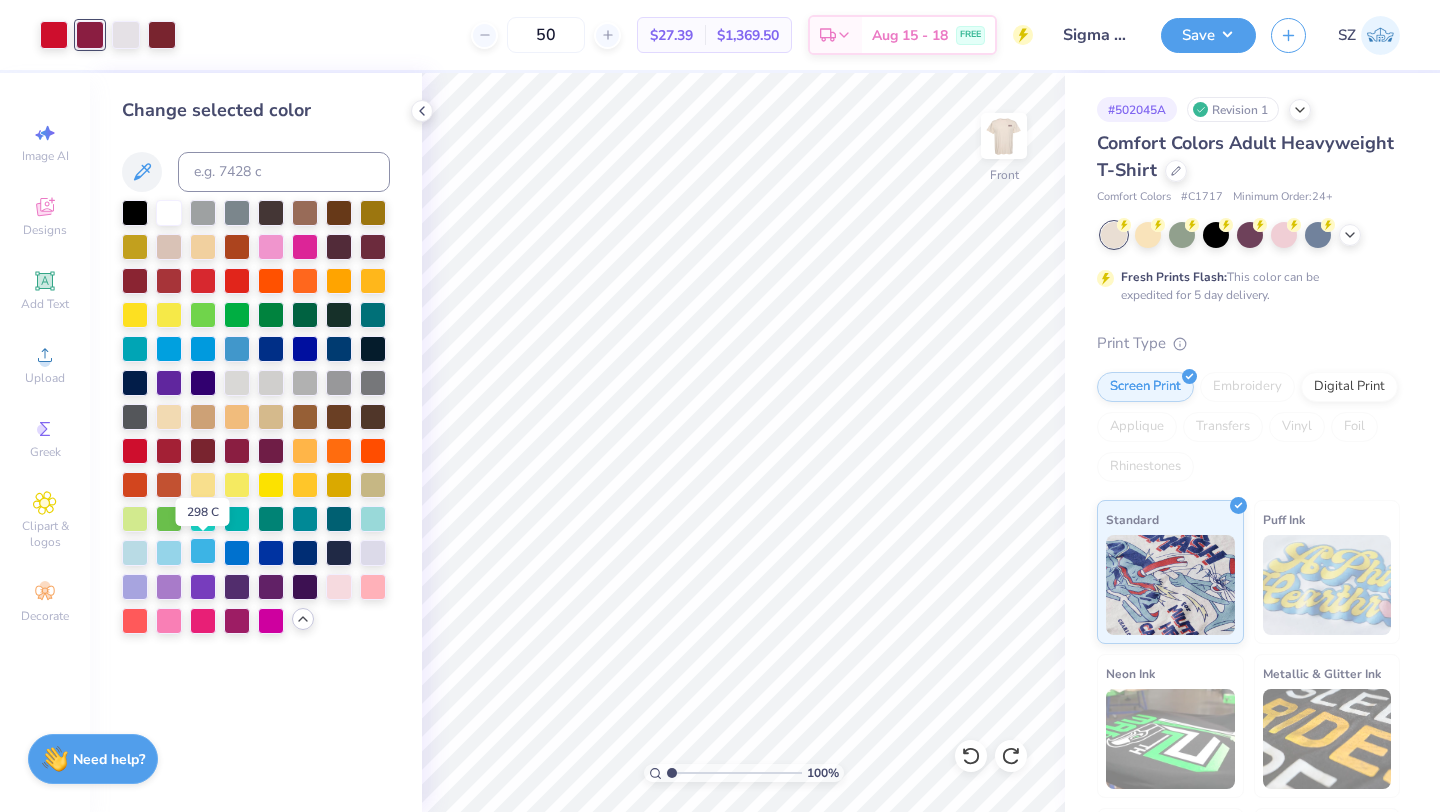click at bounding box center (203, 551) 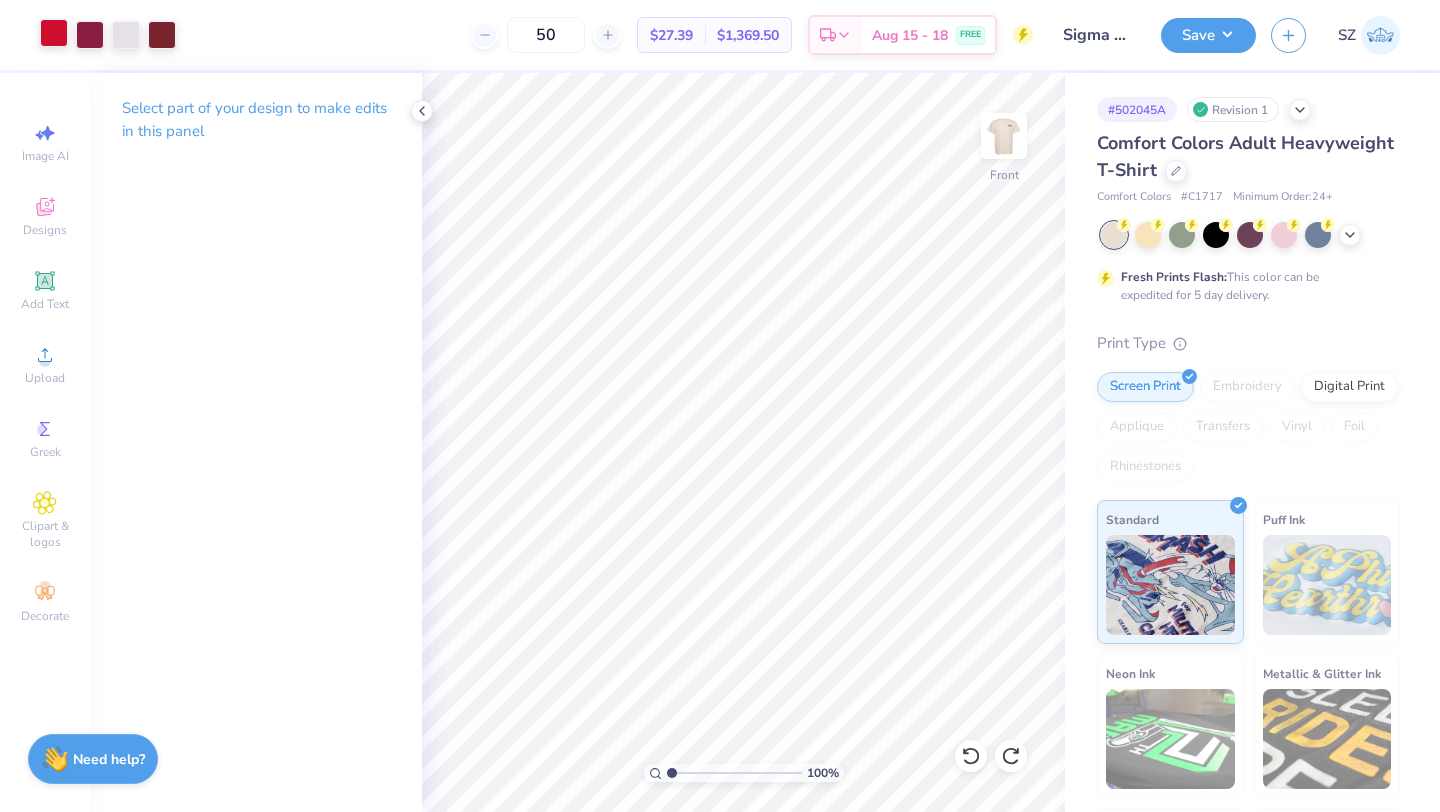 click at bounding box center (54, 33) 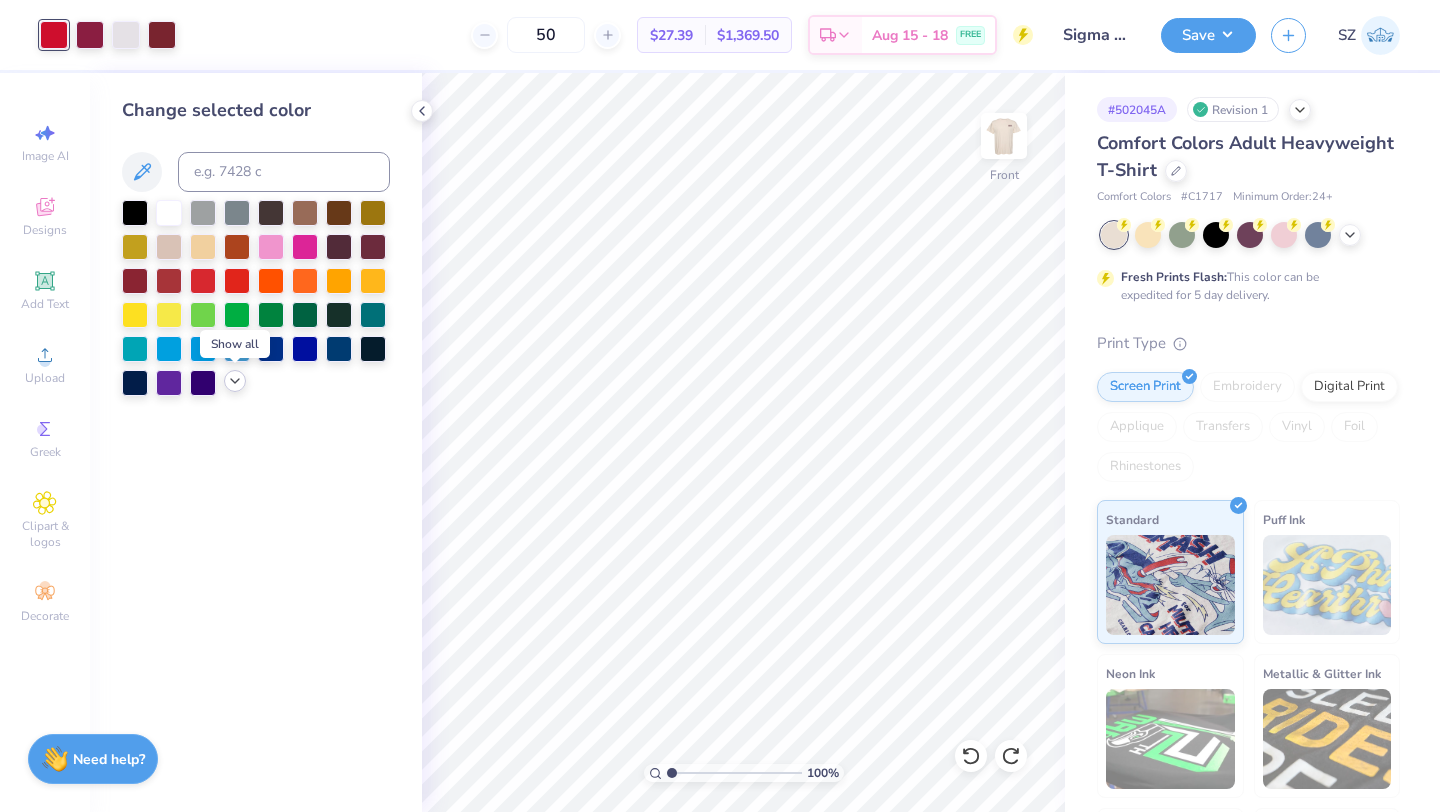 click 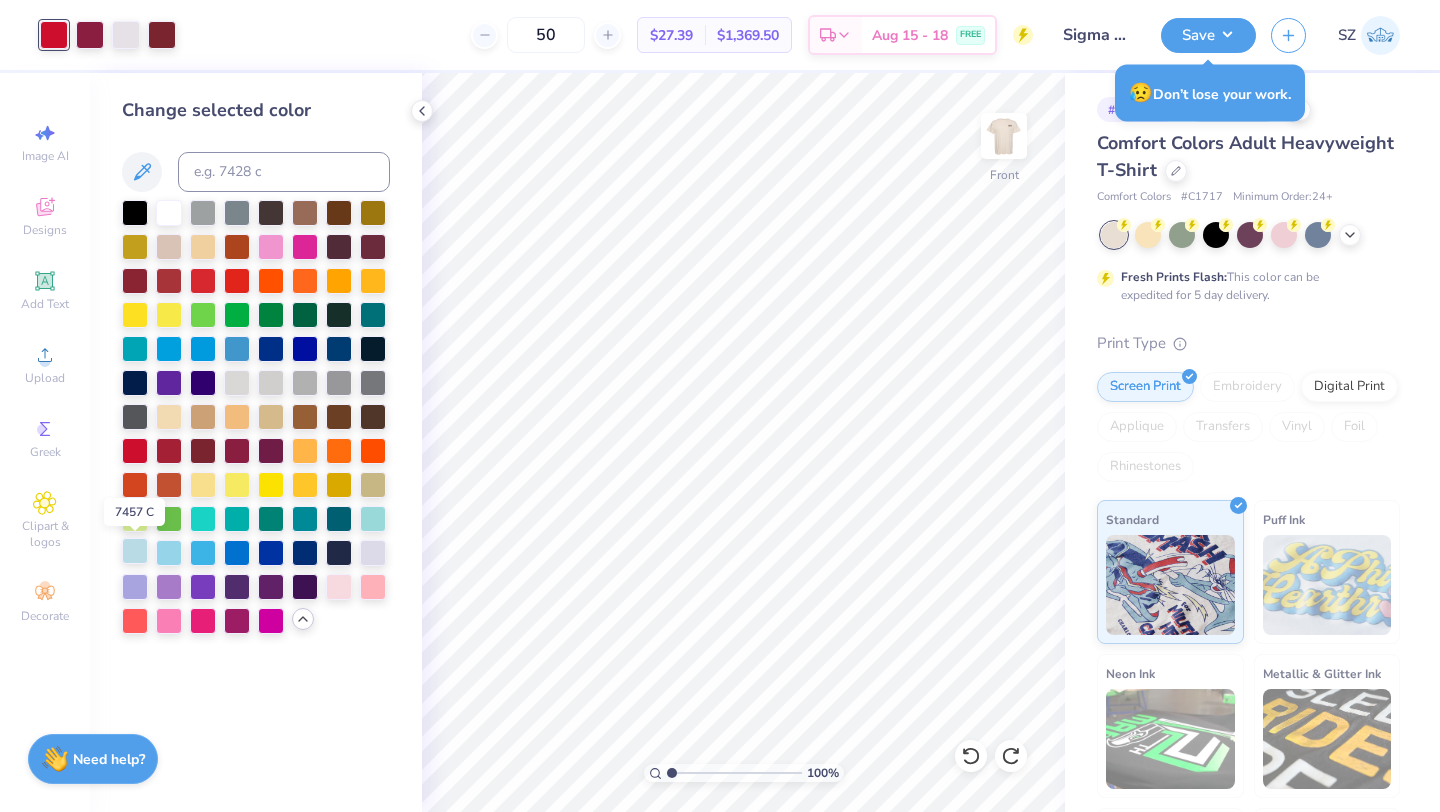 click at bounding box center (135, 551) 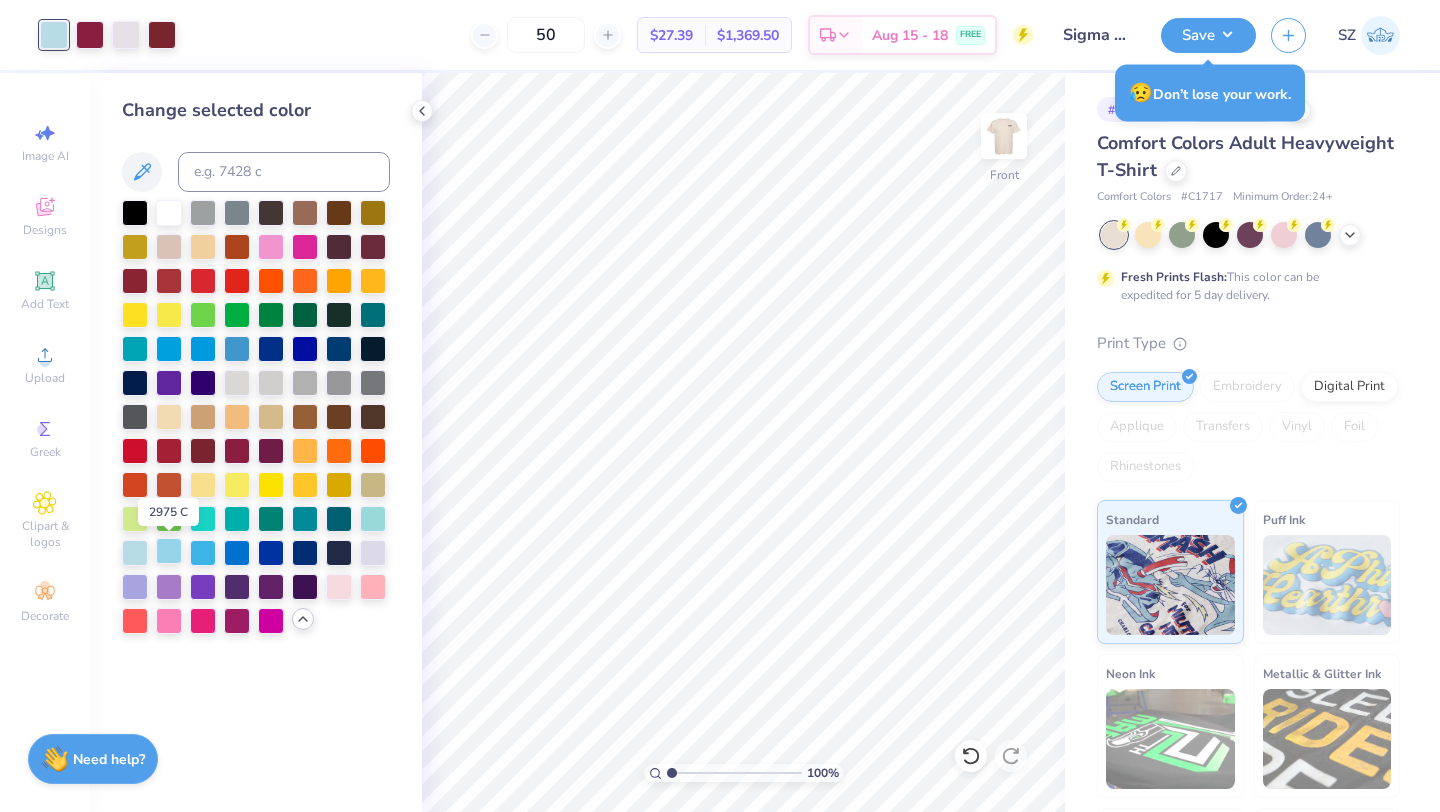 click at bounding box center [169, 551] 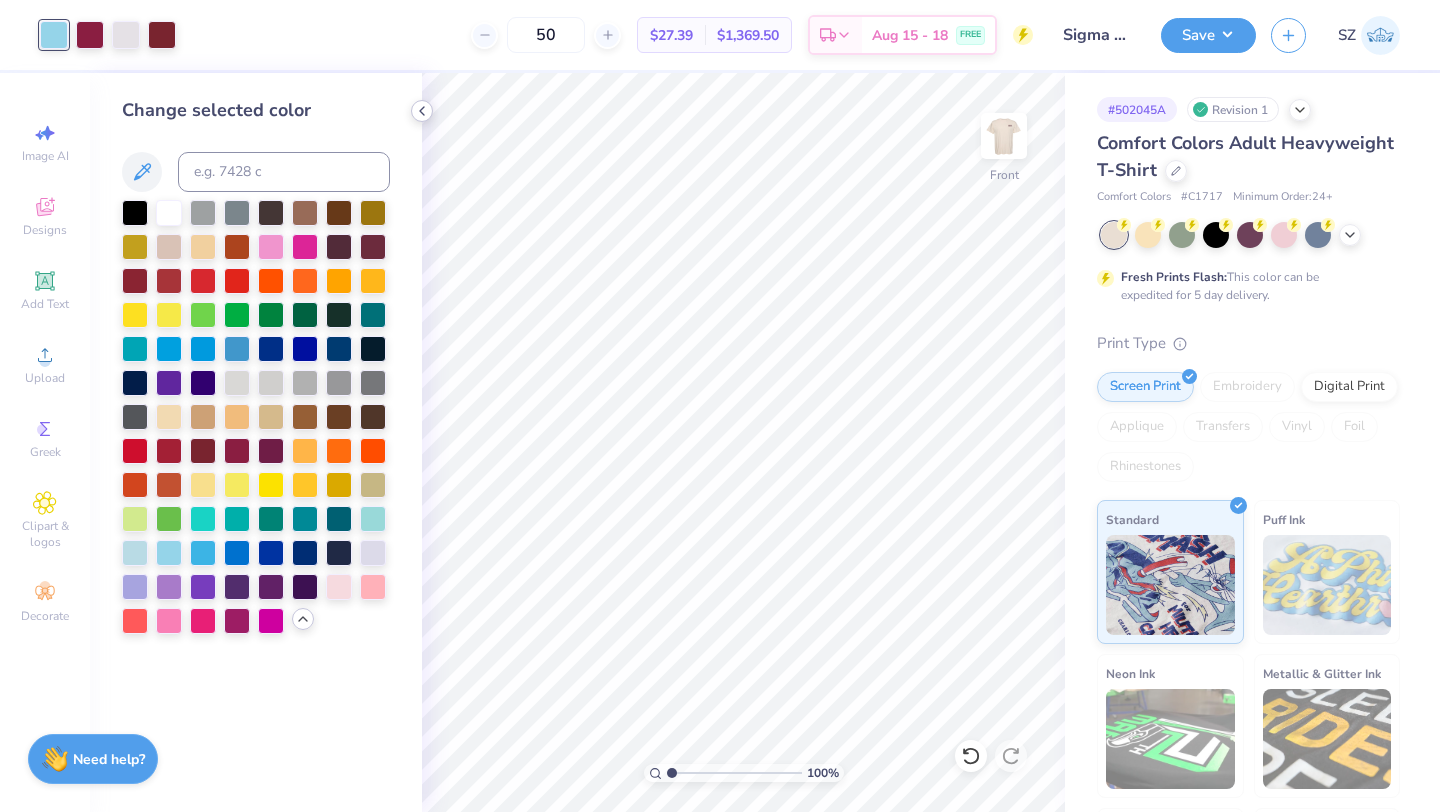 click at bounding box center (422, 111) 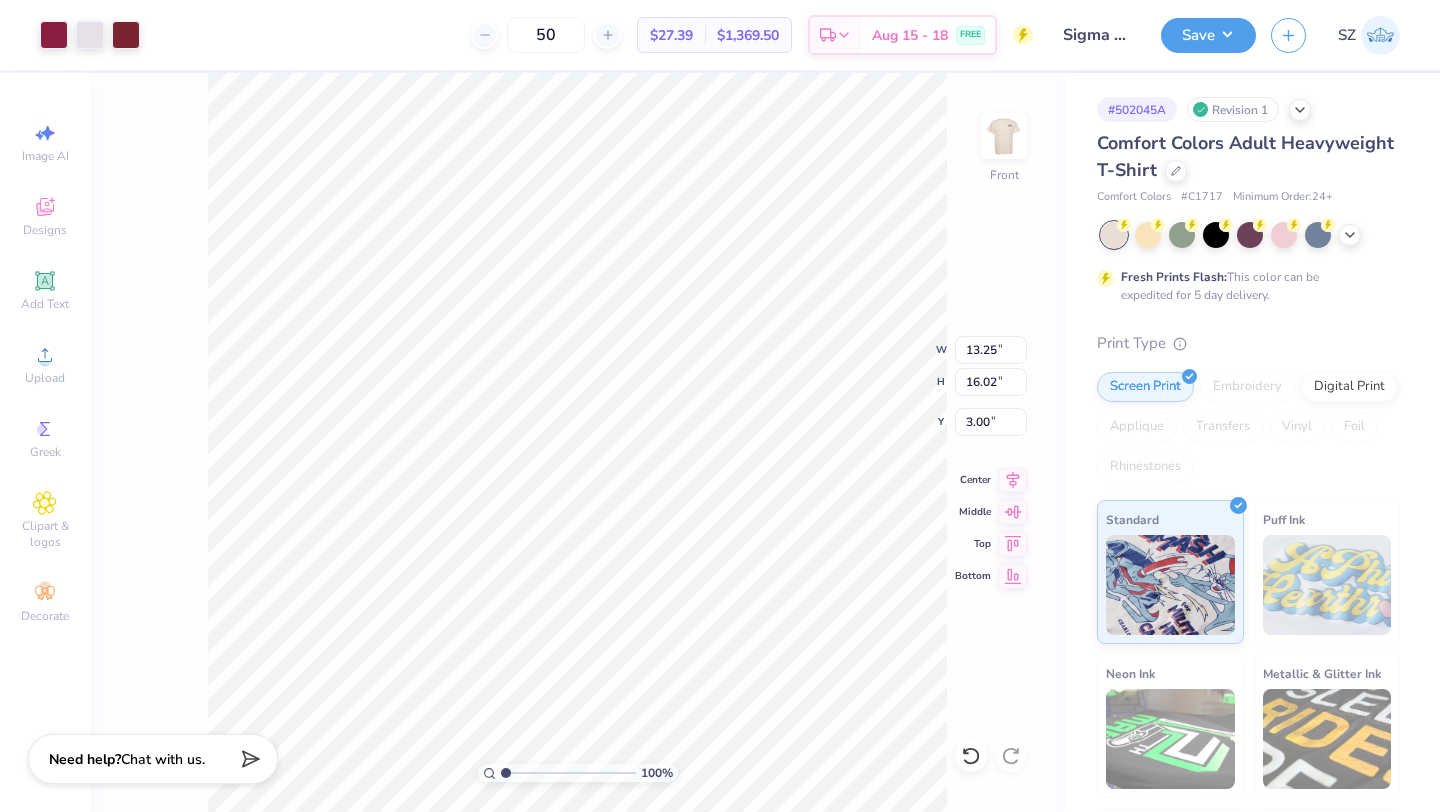 type on "7.72" 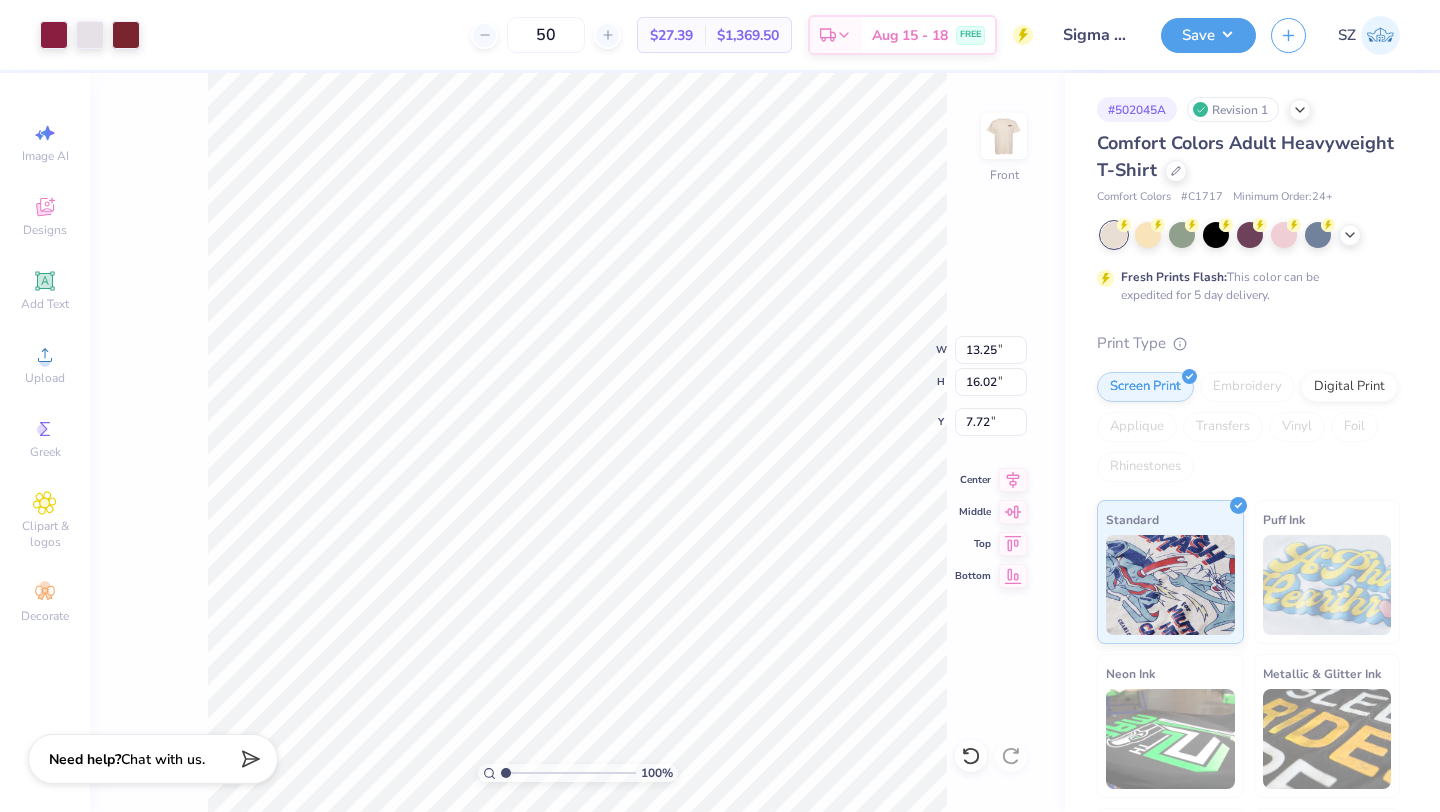 type on "14.24" 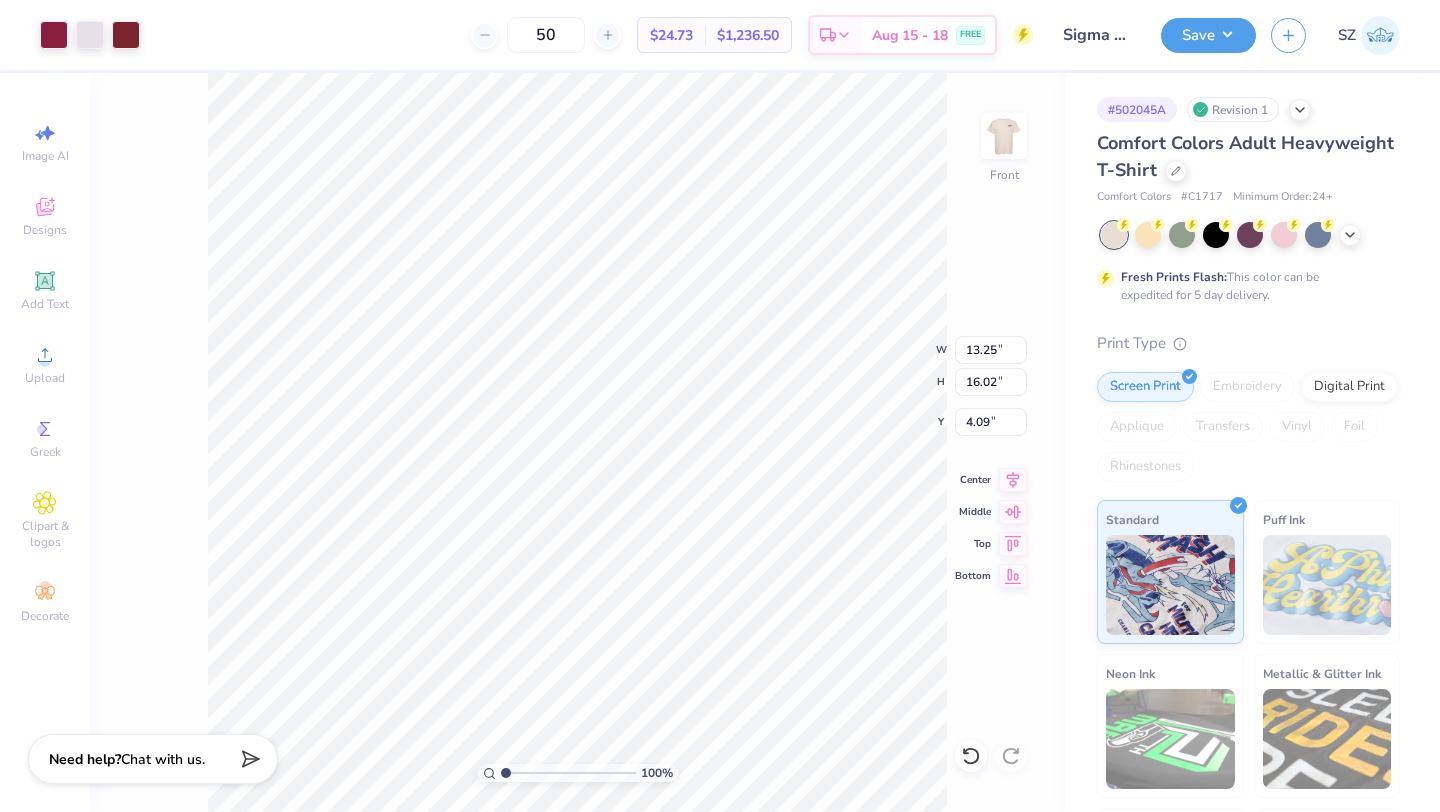 type on "4.09" 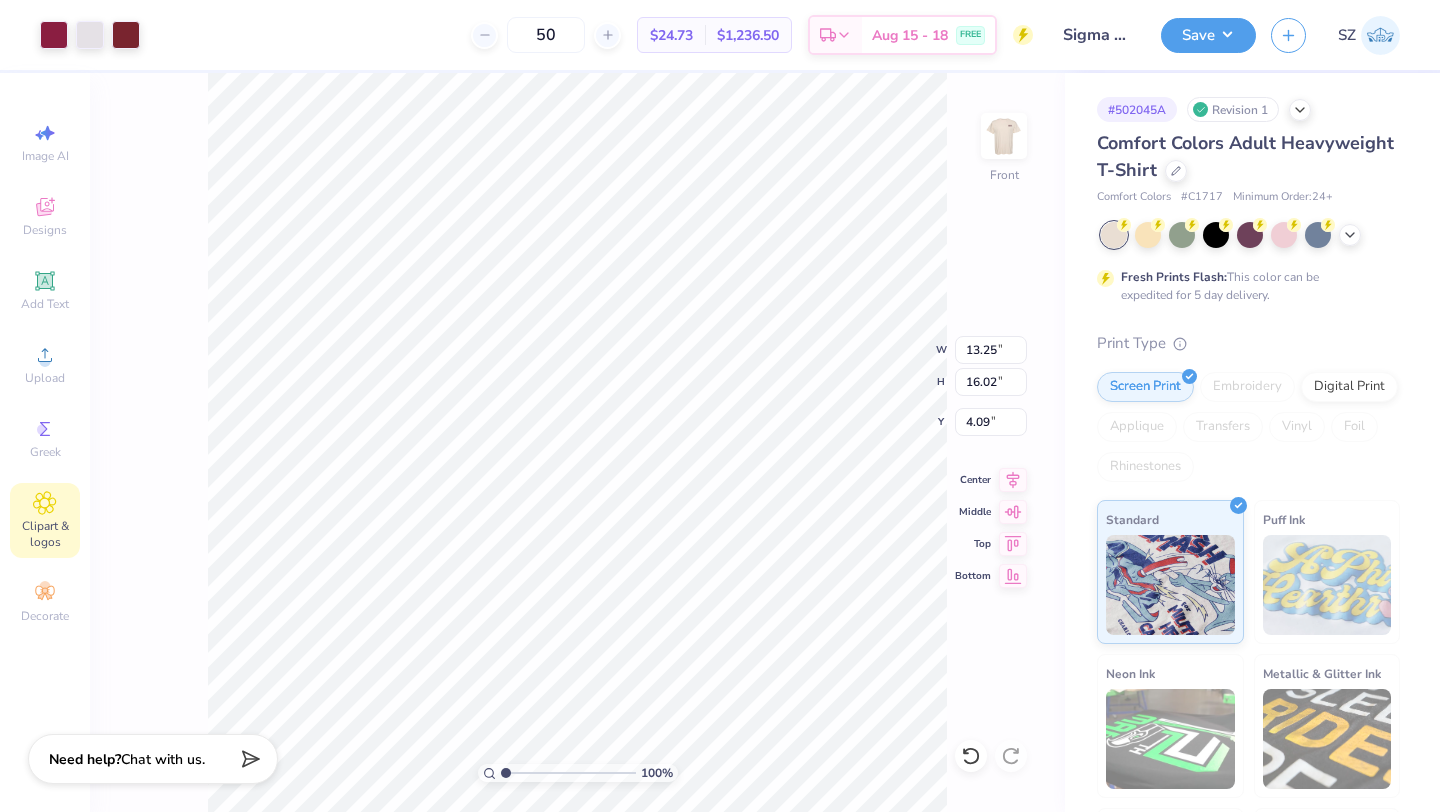 click 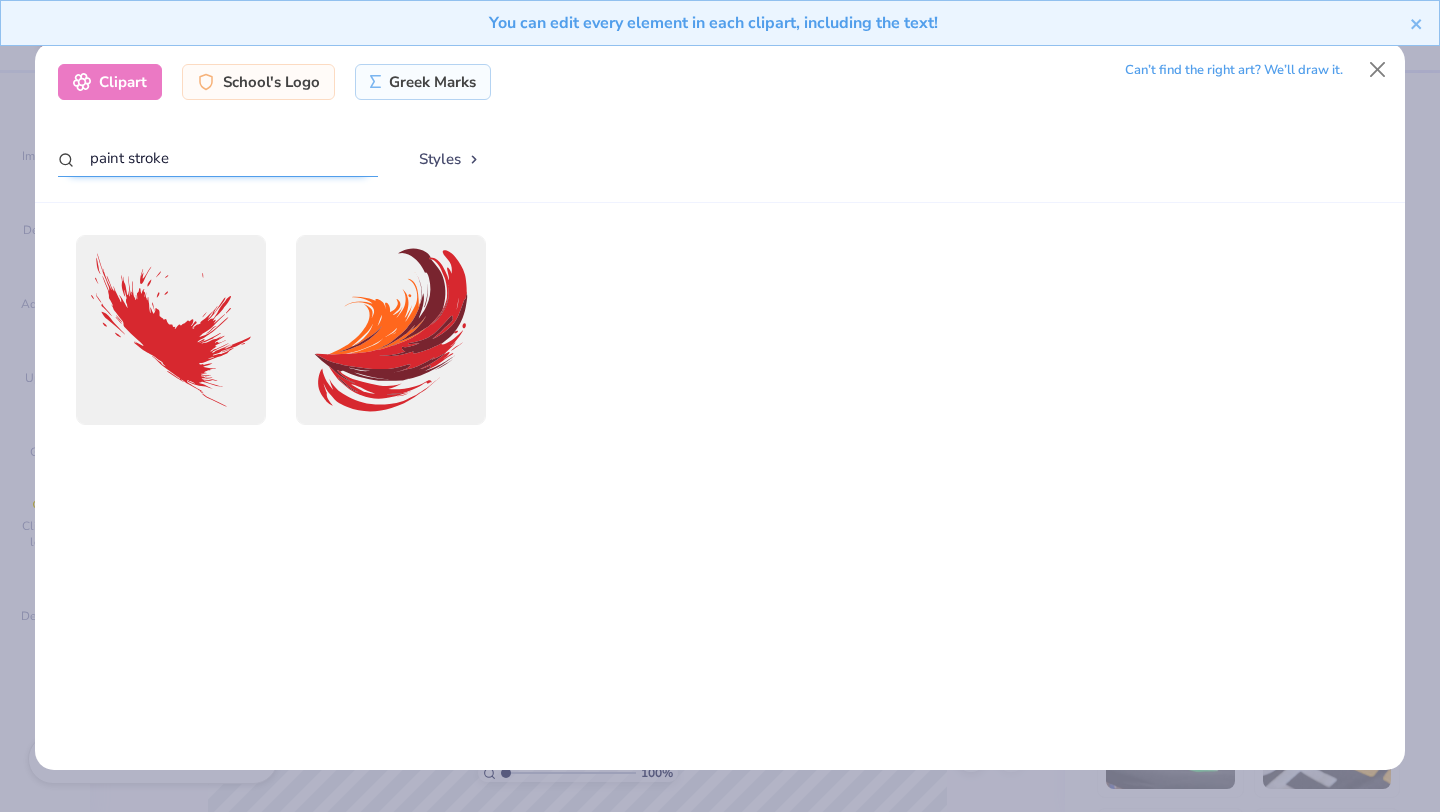 drag, startPoint x: 298, startPoint y: 156, endPoint x: 38, endPoint y: 165, distance: 260.15573 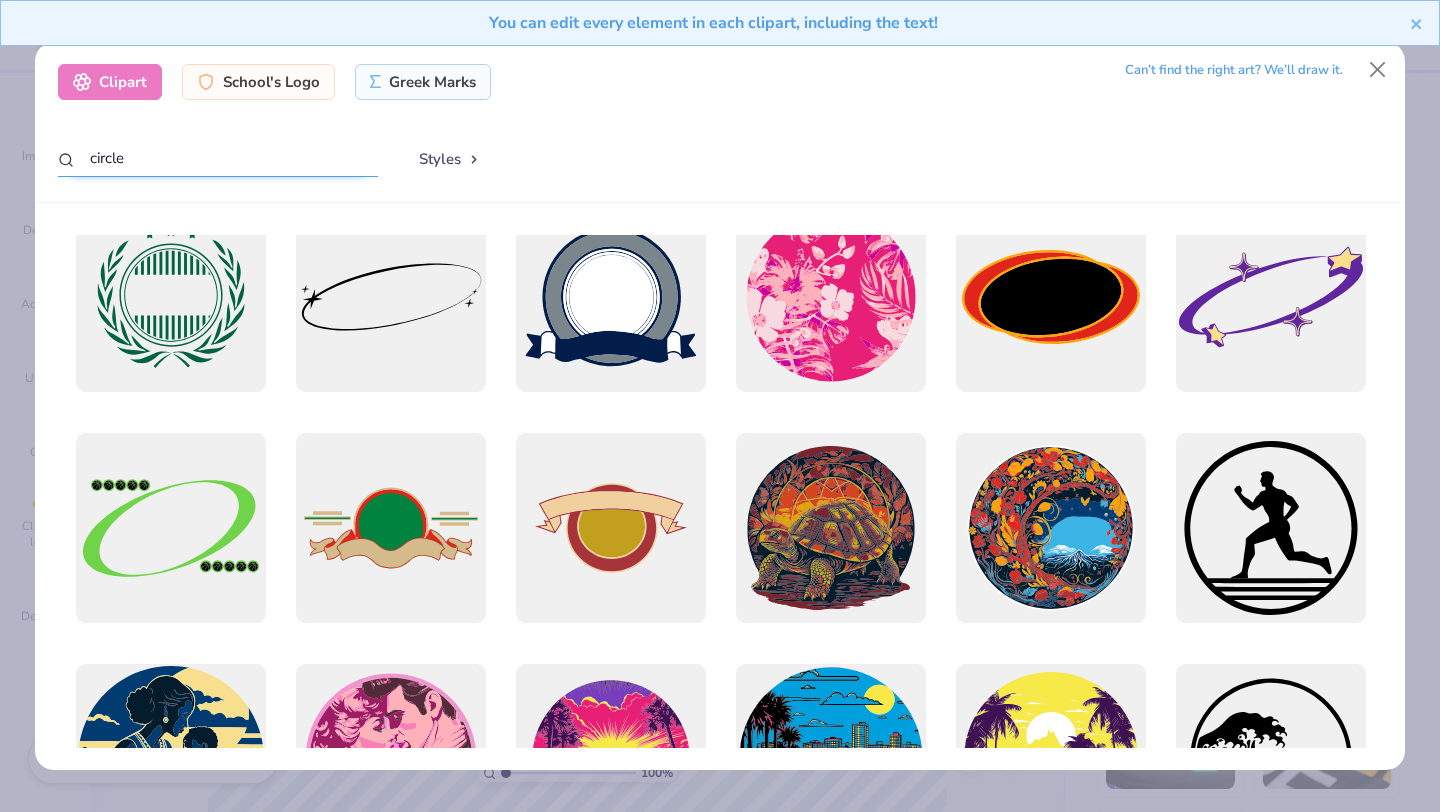 scroll, scrollTop: 38, scrollLeft: 0, axis: vertical 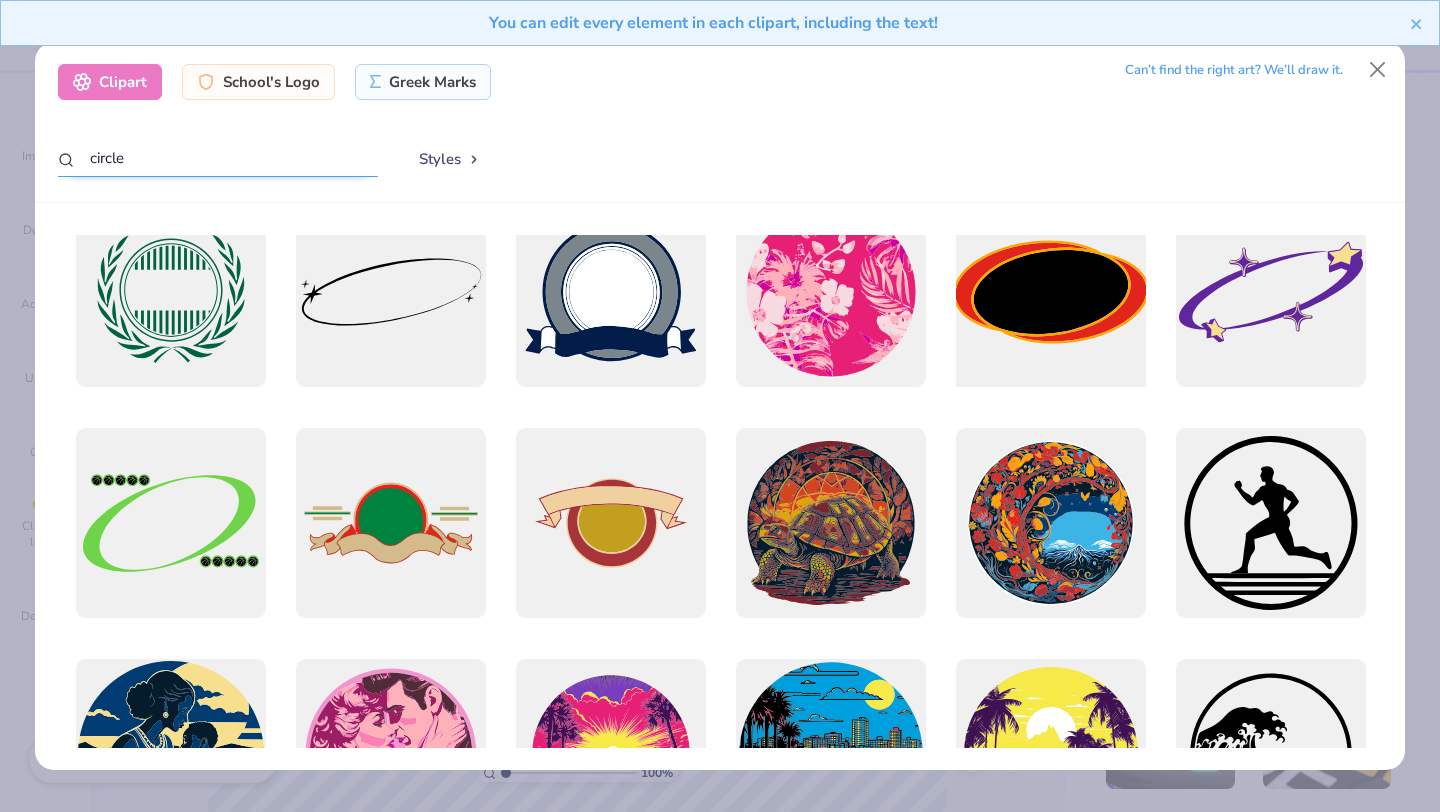 type on "circle" 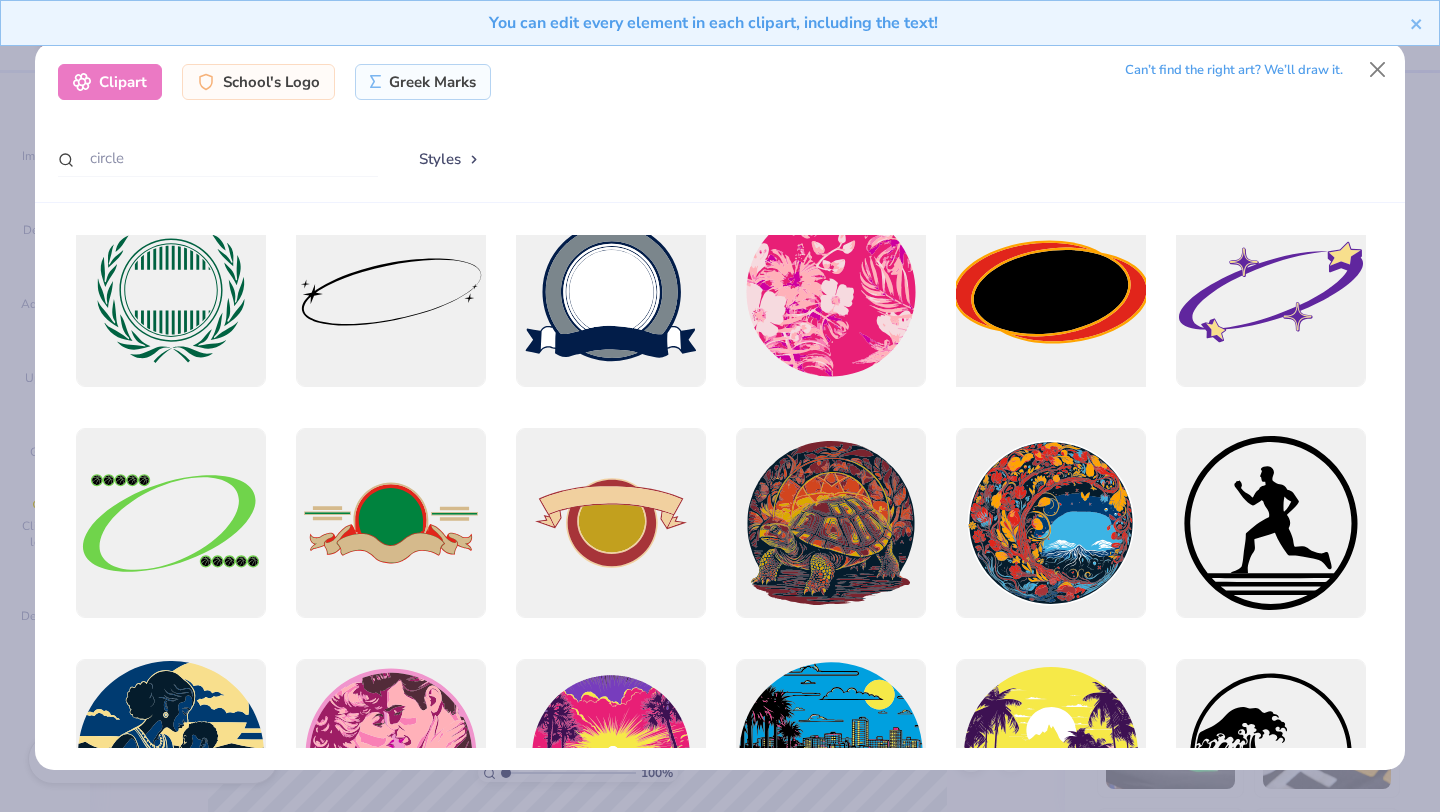 click at bounding box center [1050, 292] 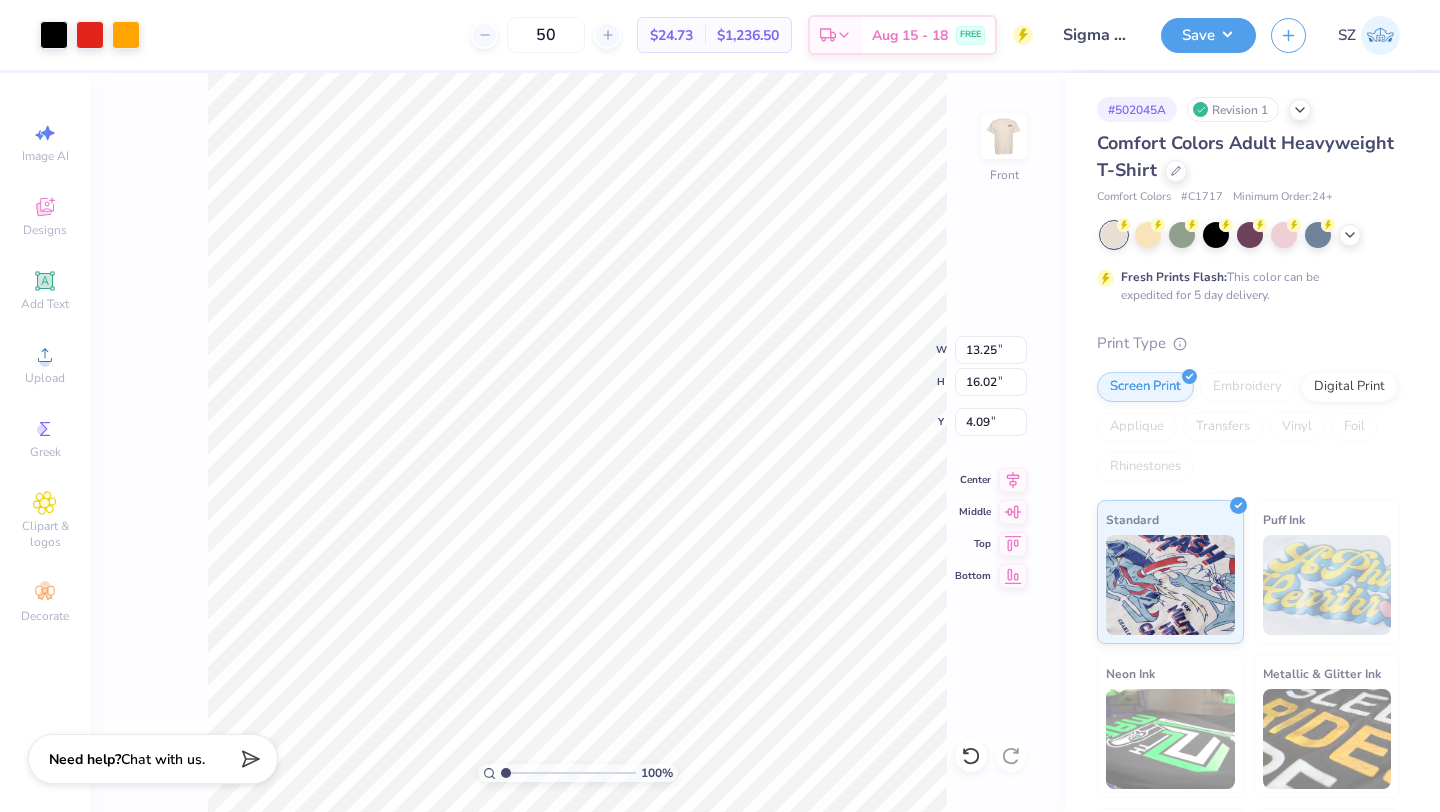 type on "14.53" 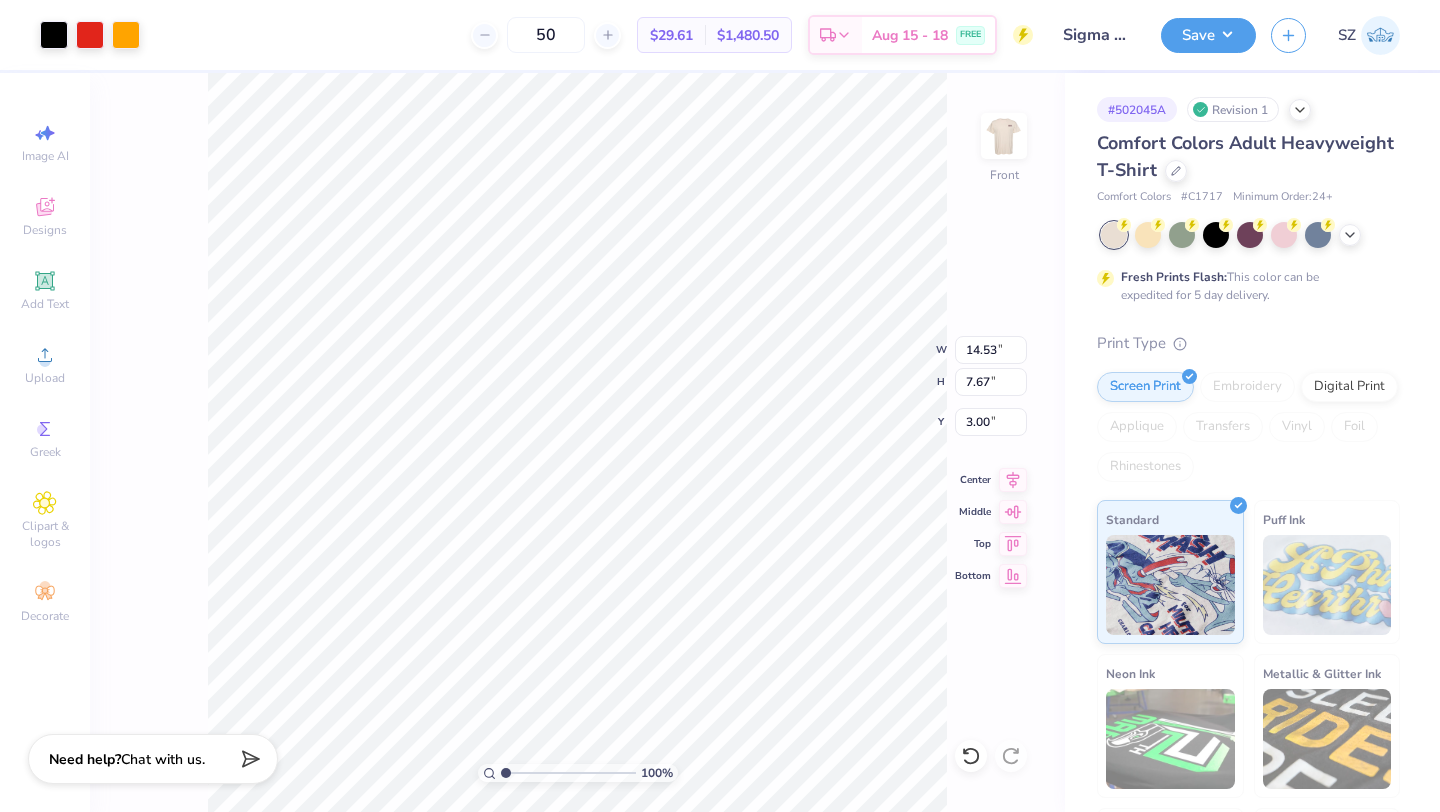 type on "8.27" 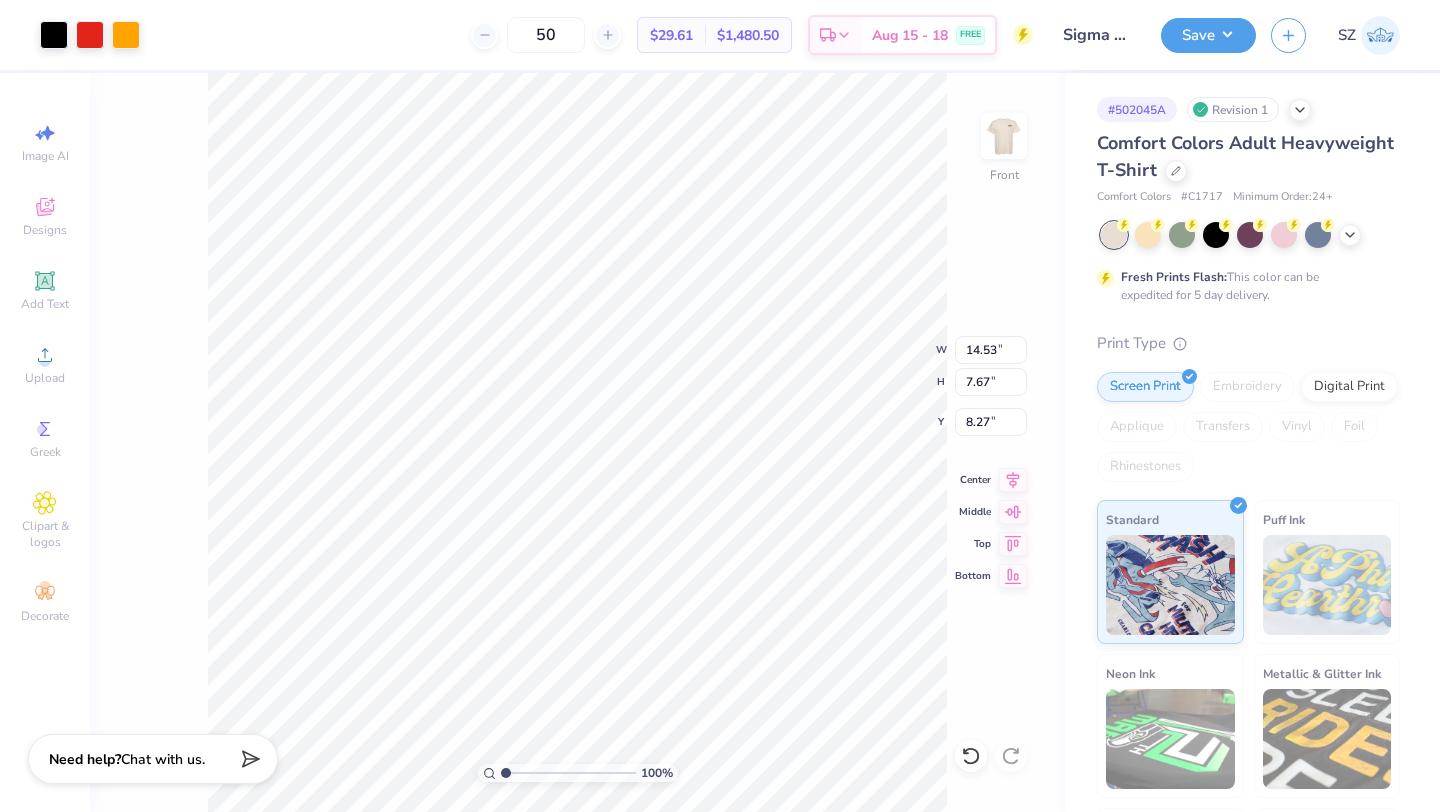 type on "13.81" 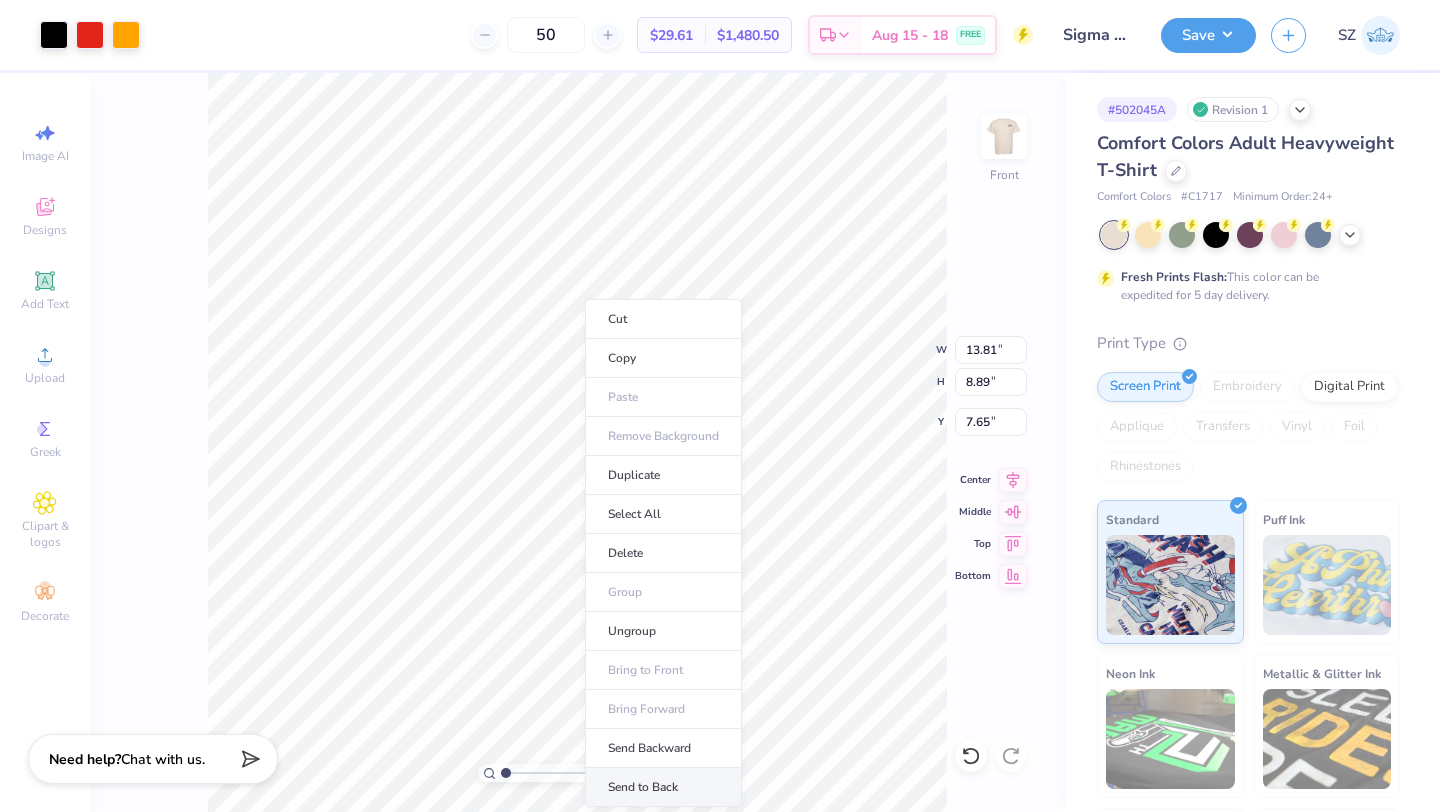 click on "Send to Back" at bounding box center (663, 787) 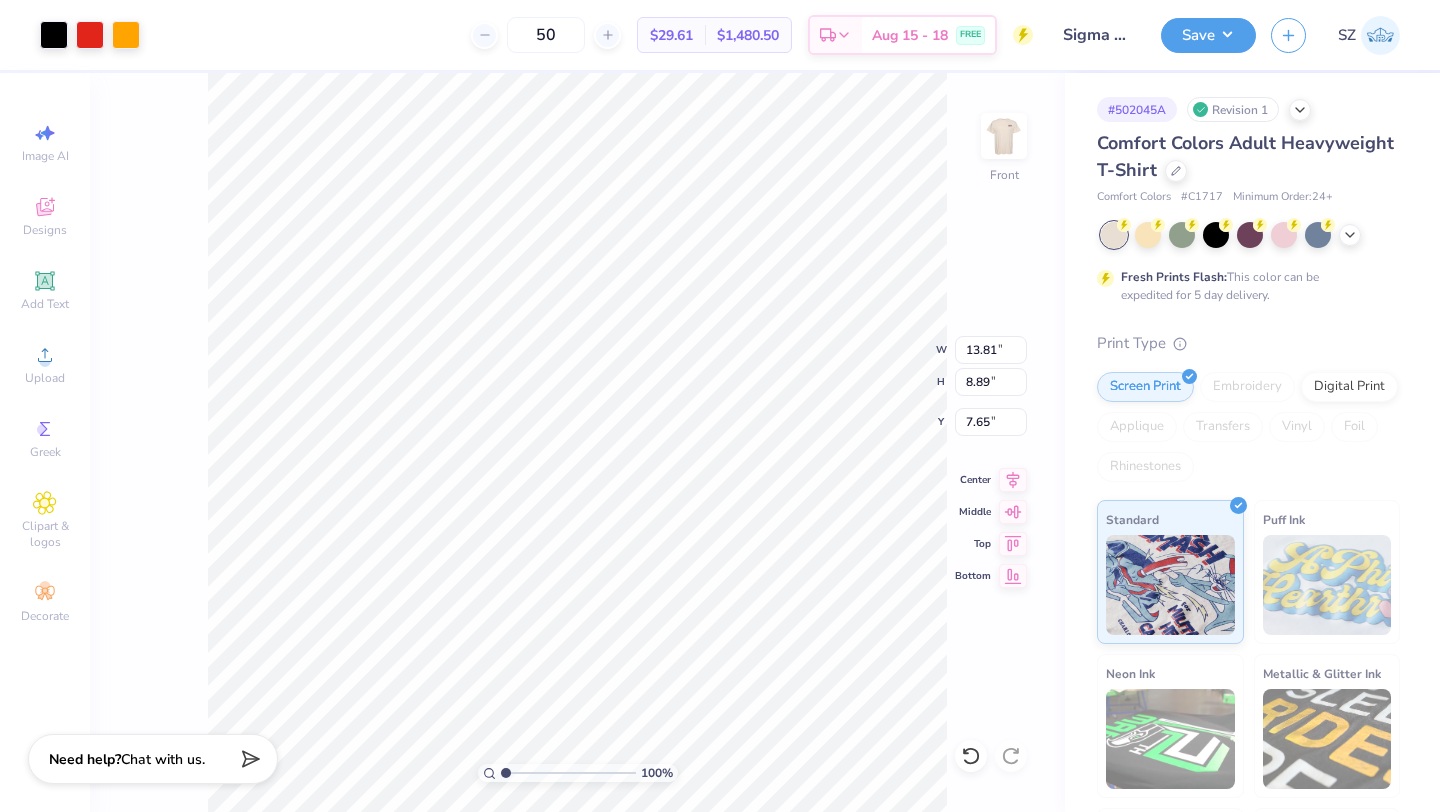 type on "13.61" 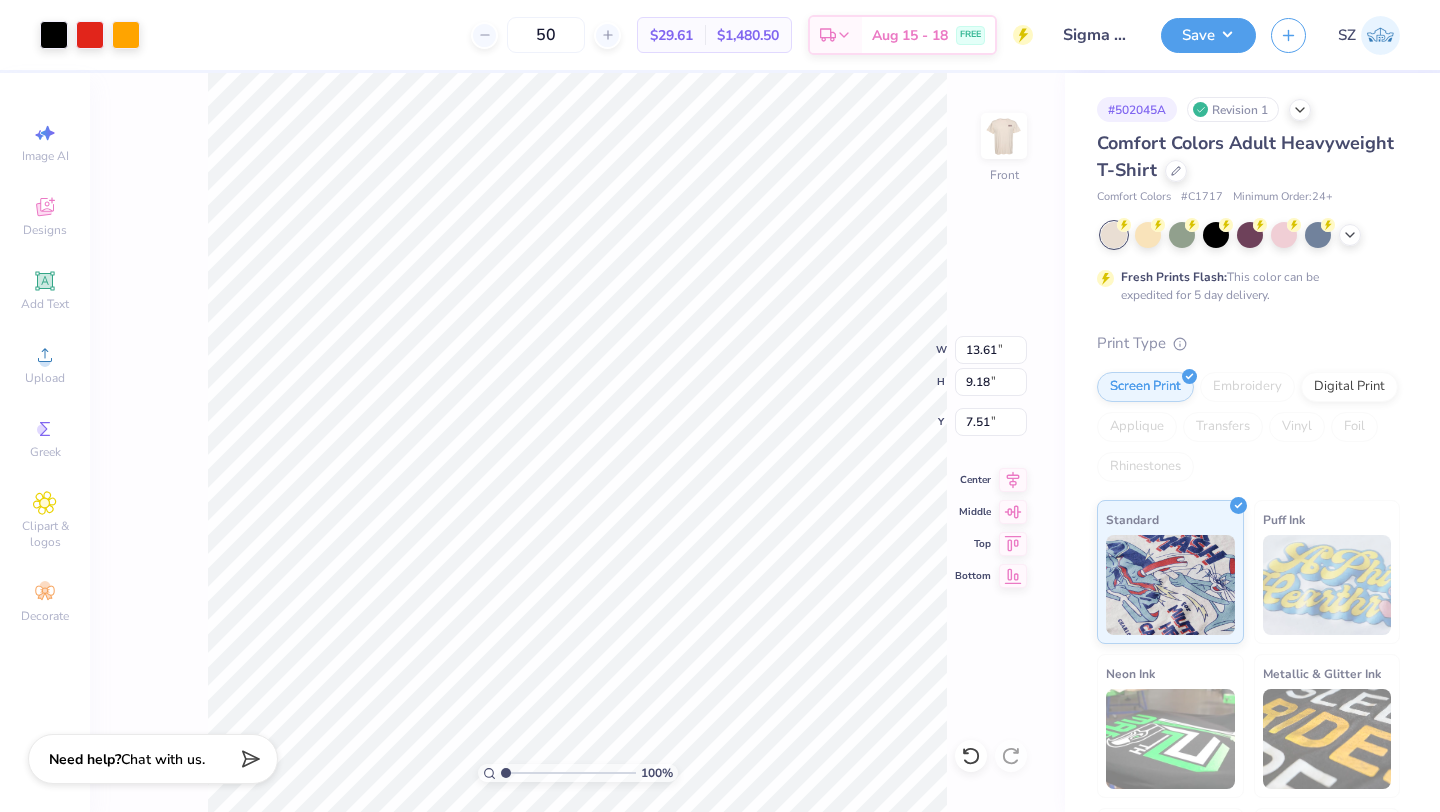 type on "12.90" 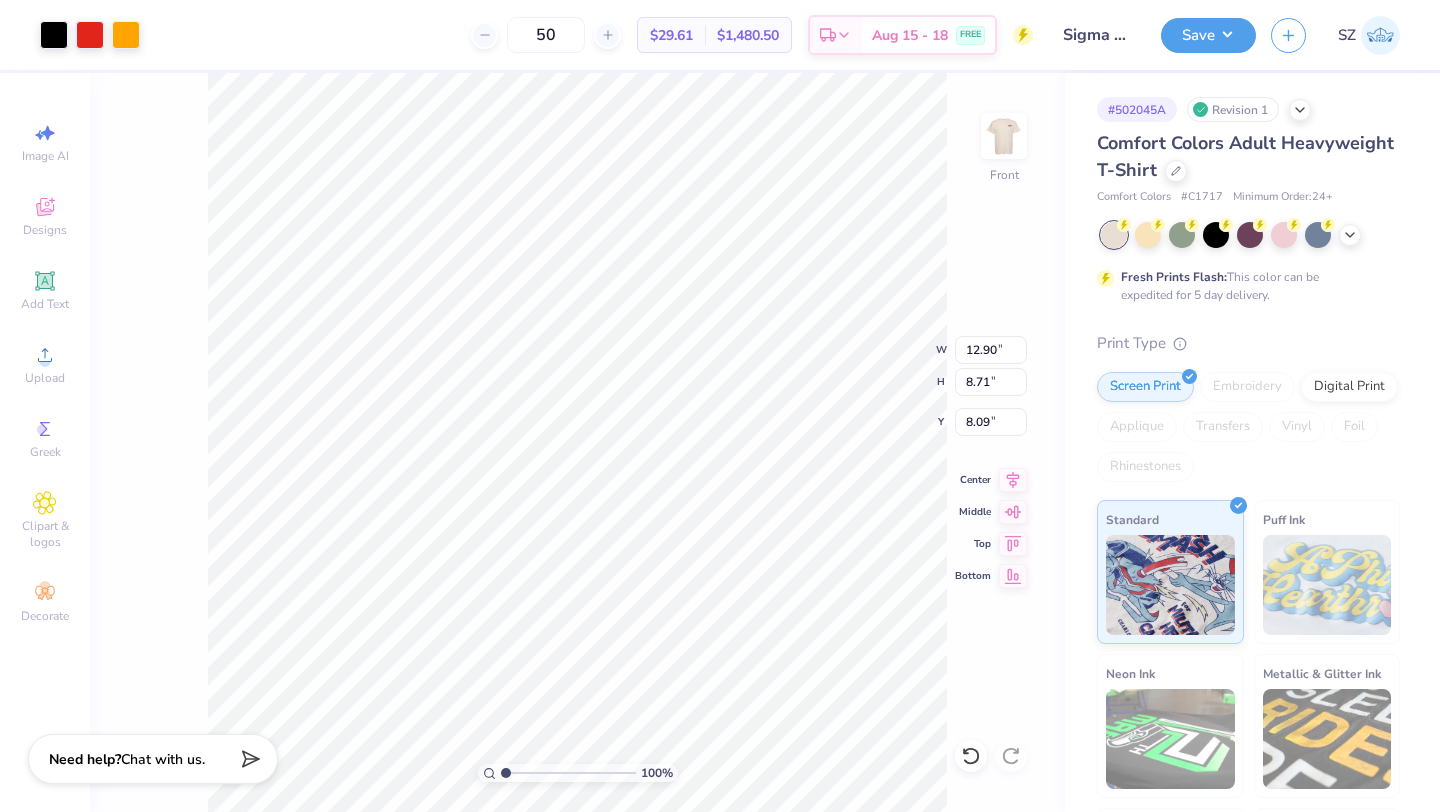 type on "13.19" 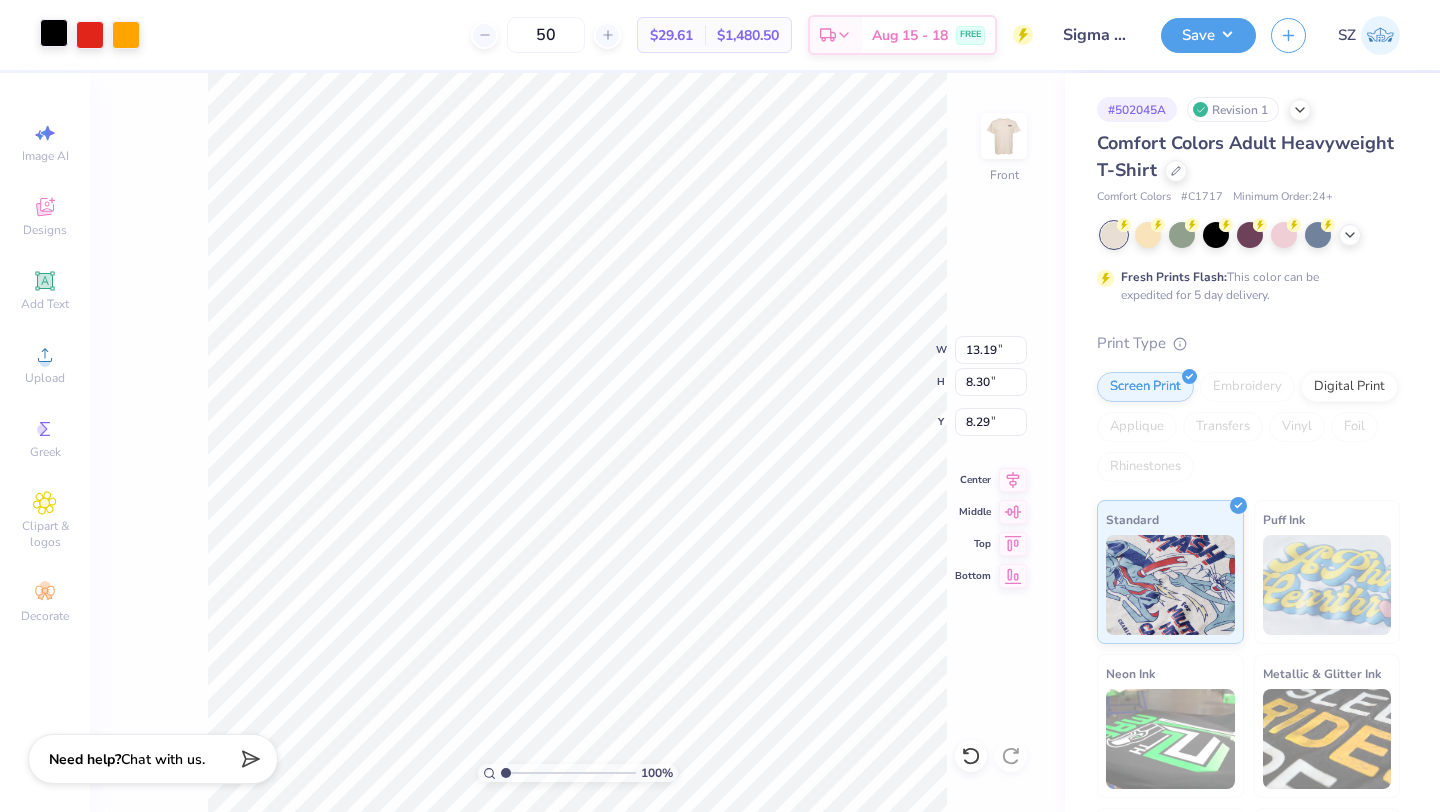 click at bounding box center (54, 33) 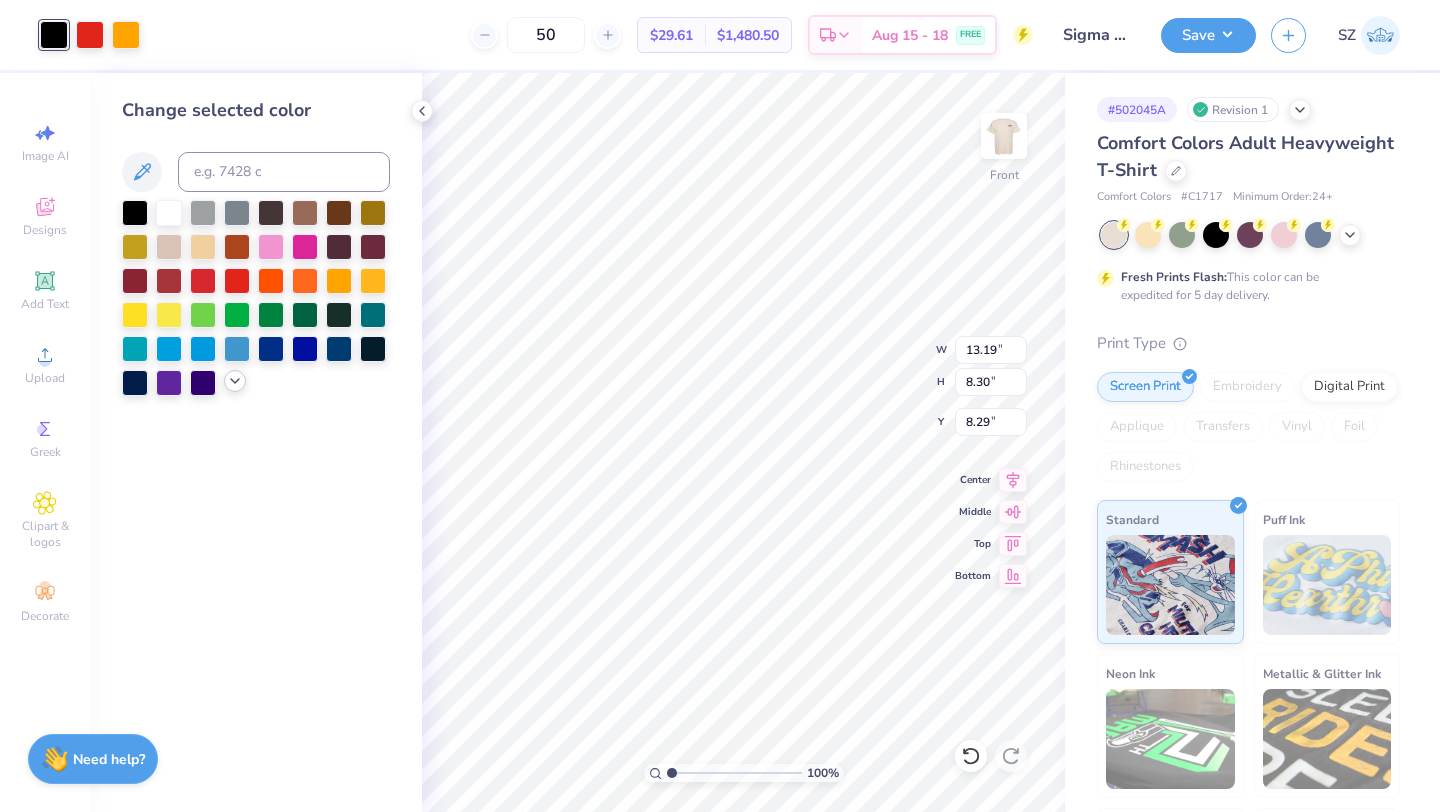 click 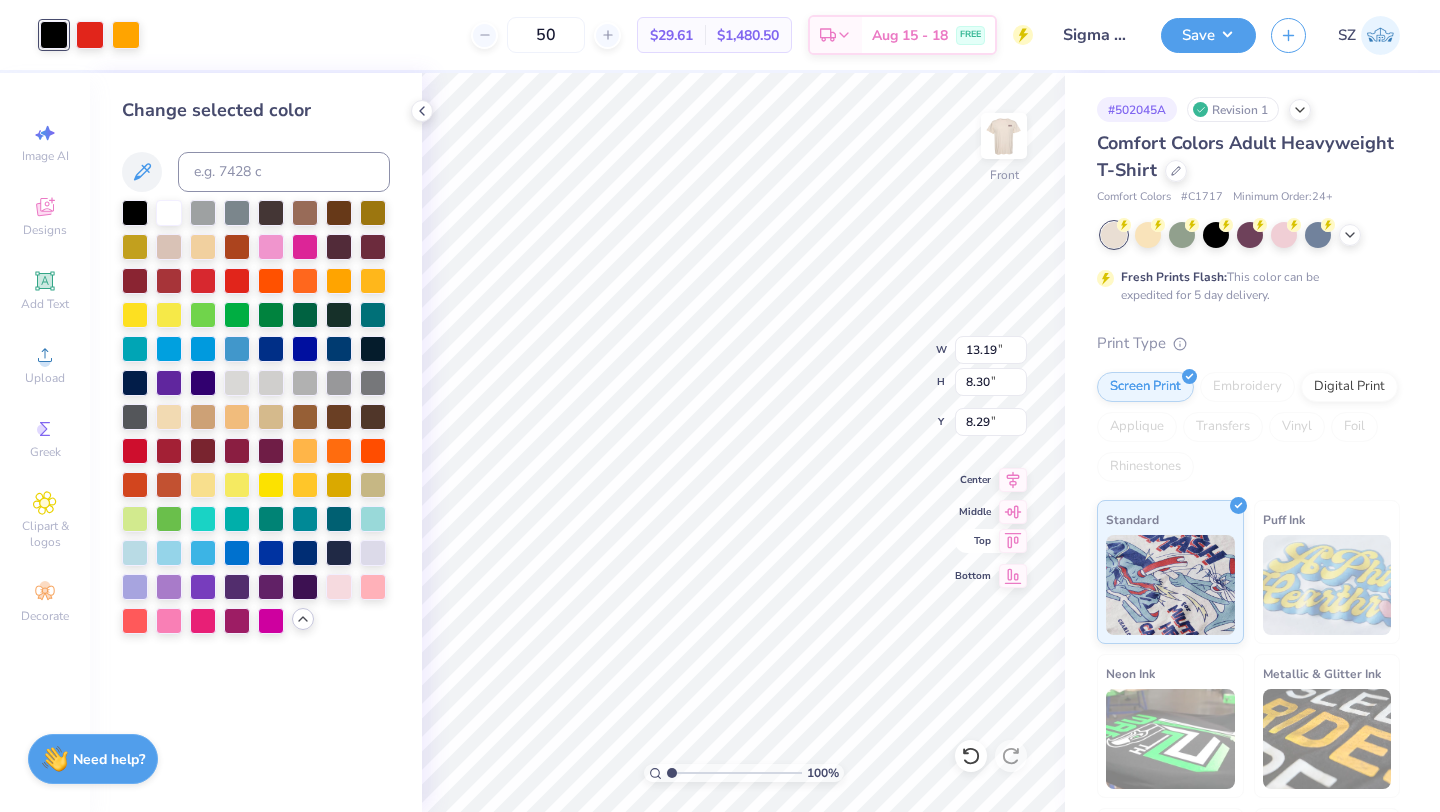 type on "13.25" 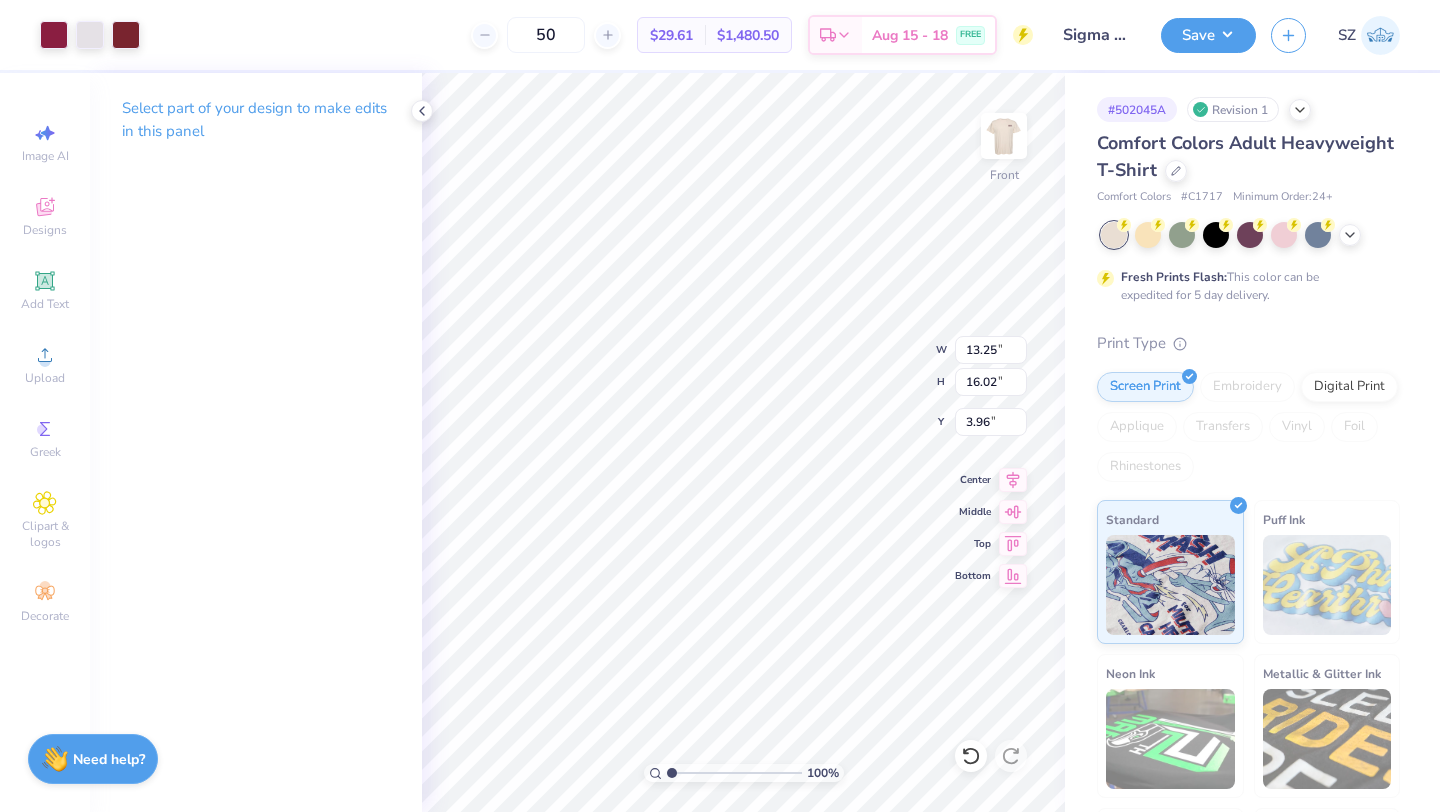 type on "8.58" 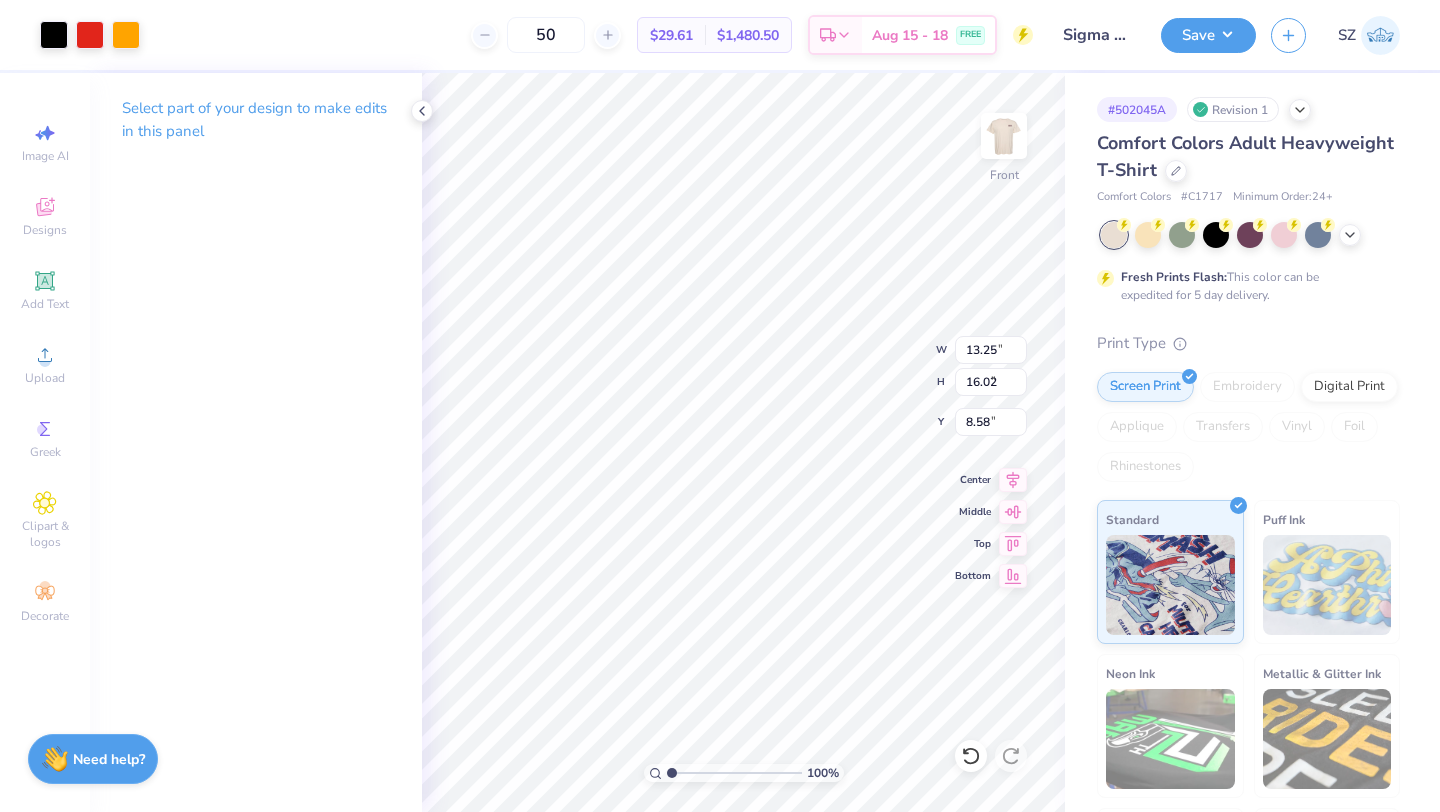 type on "13.19" 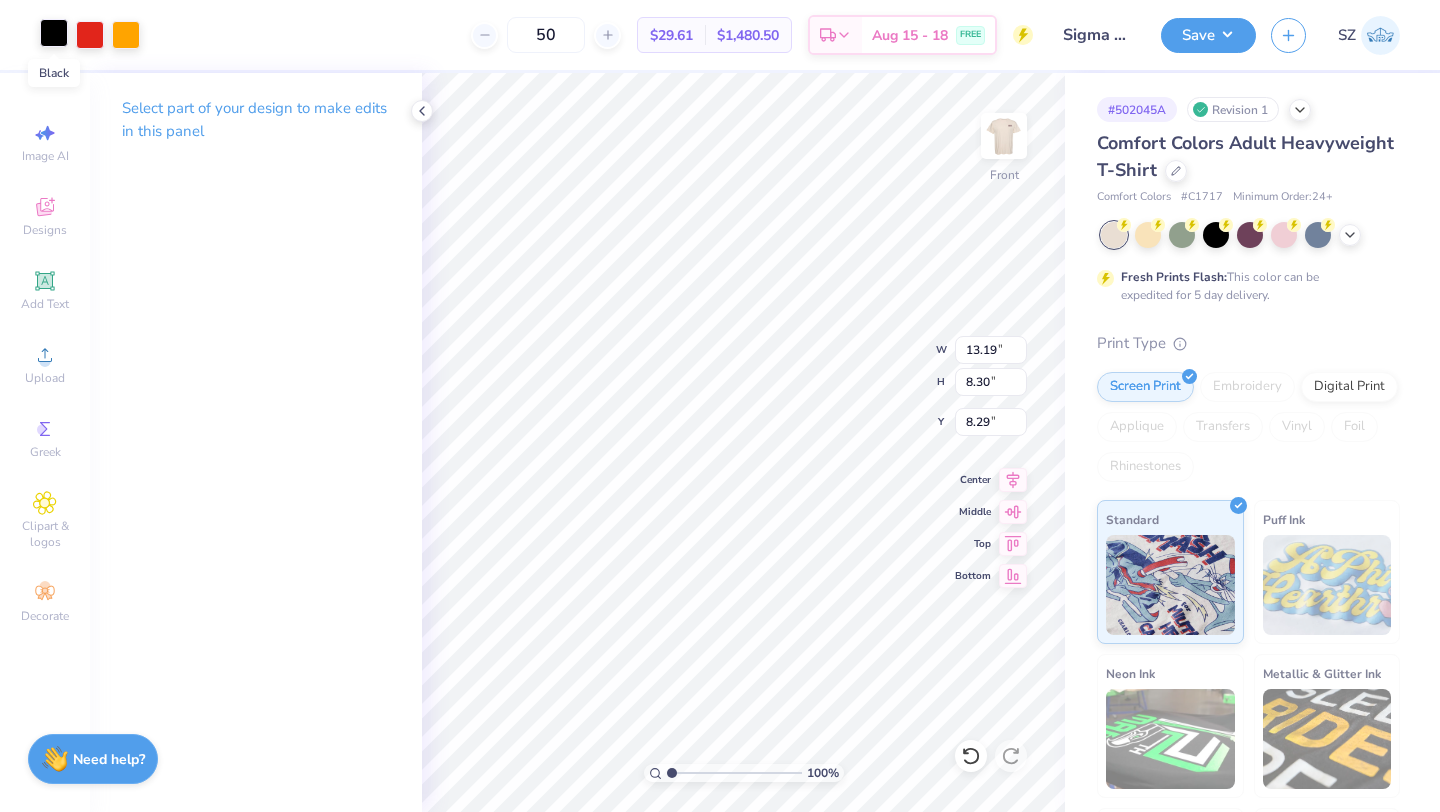 click at bounding box center [54, 33] 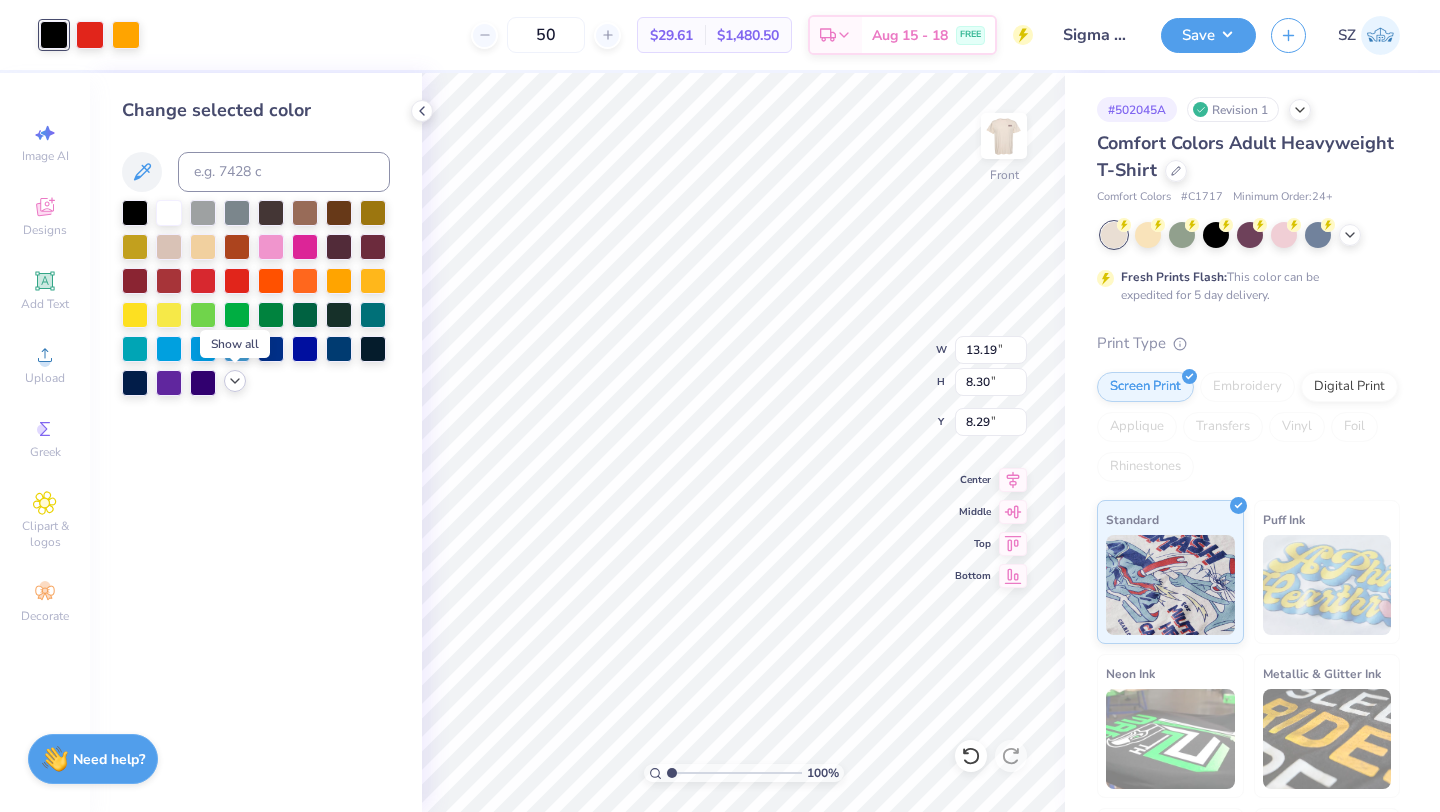 click 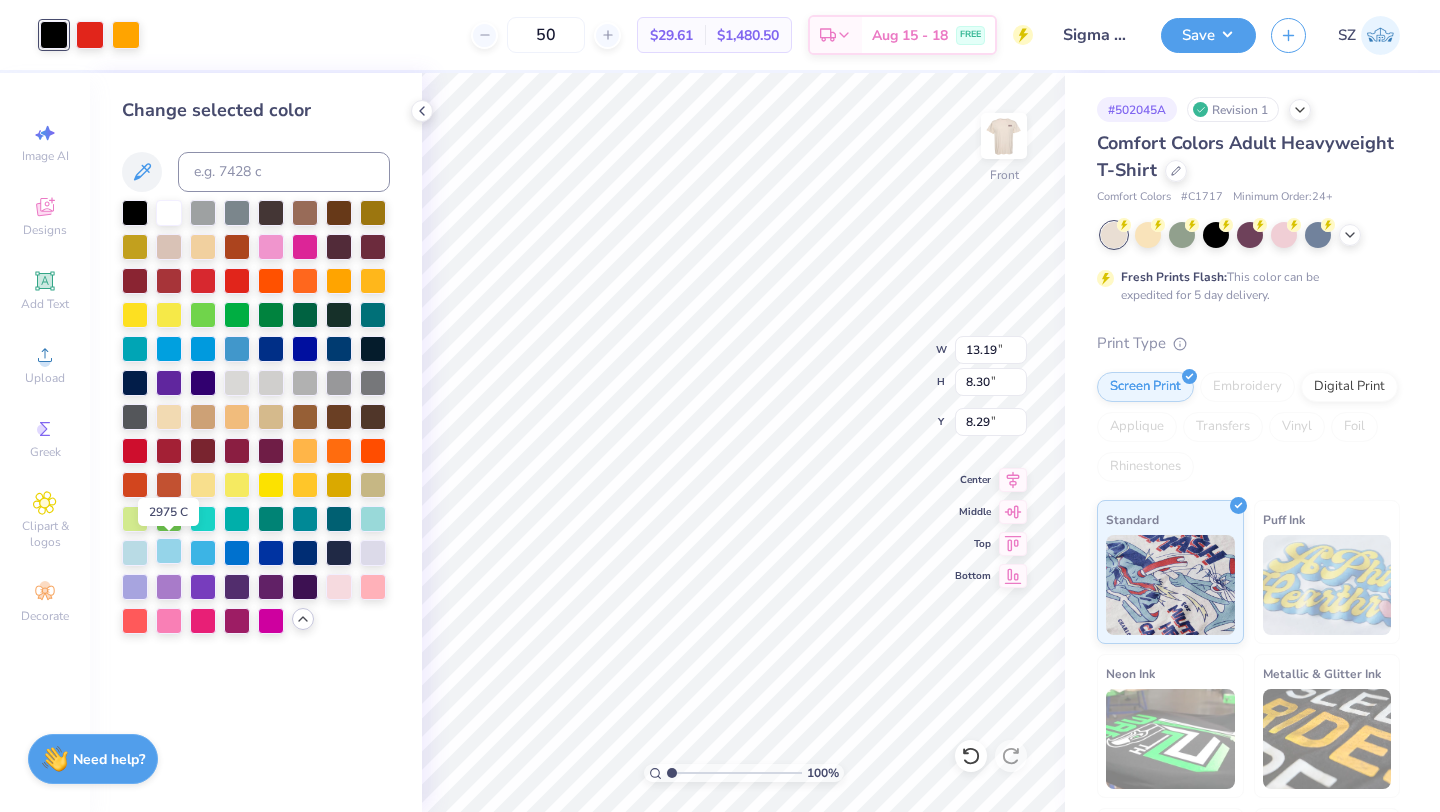 click at bounding box center (169, 551) 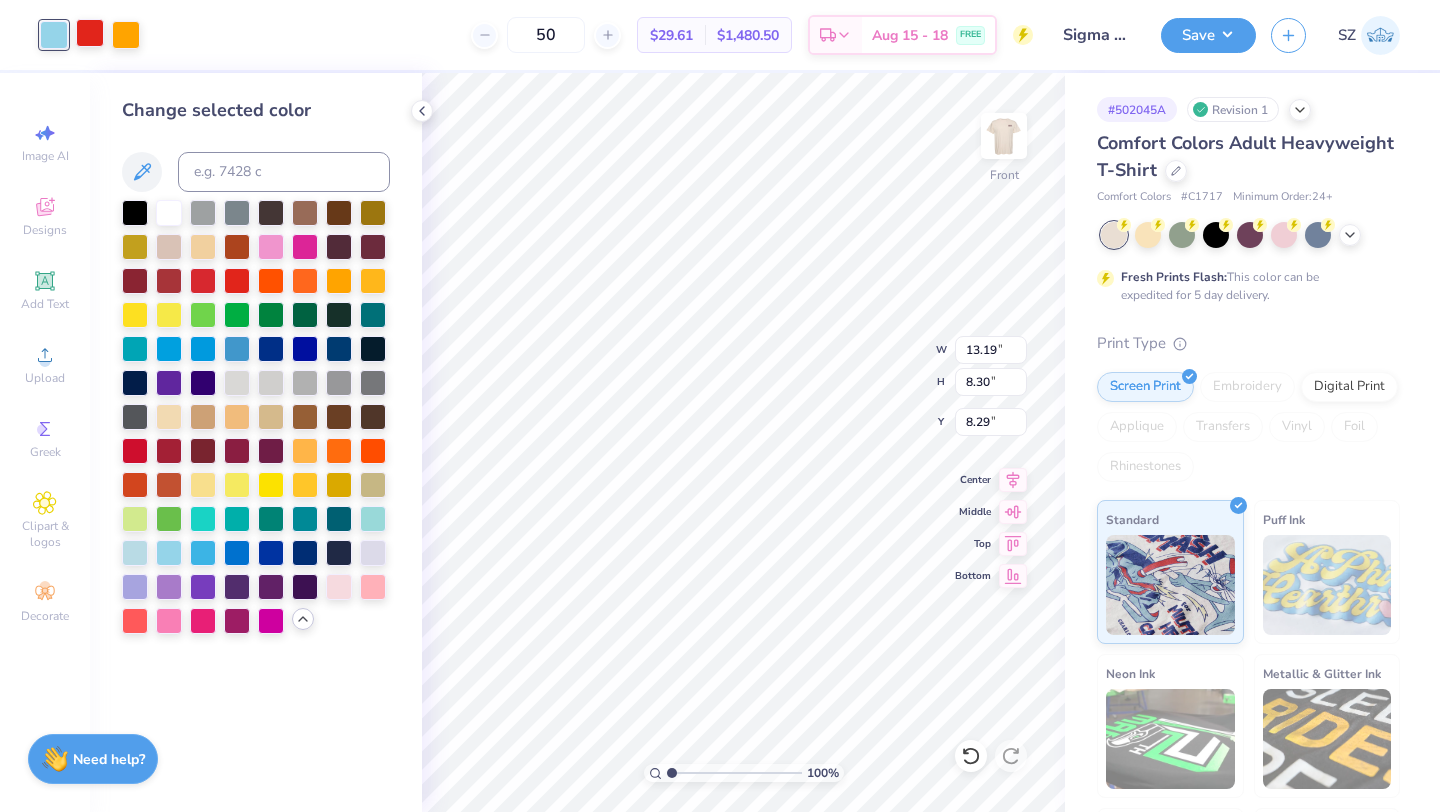 click at bounding box center (90, 33) 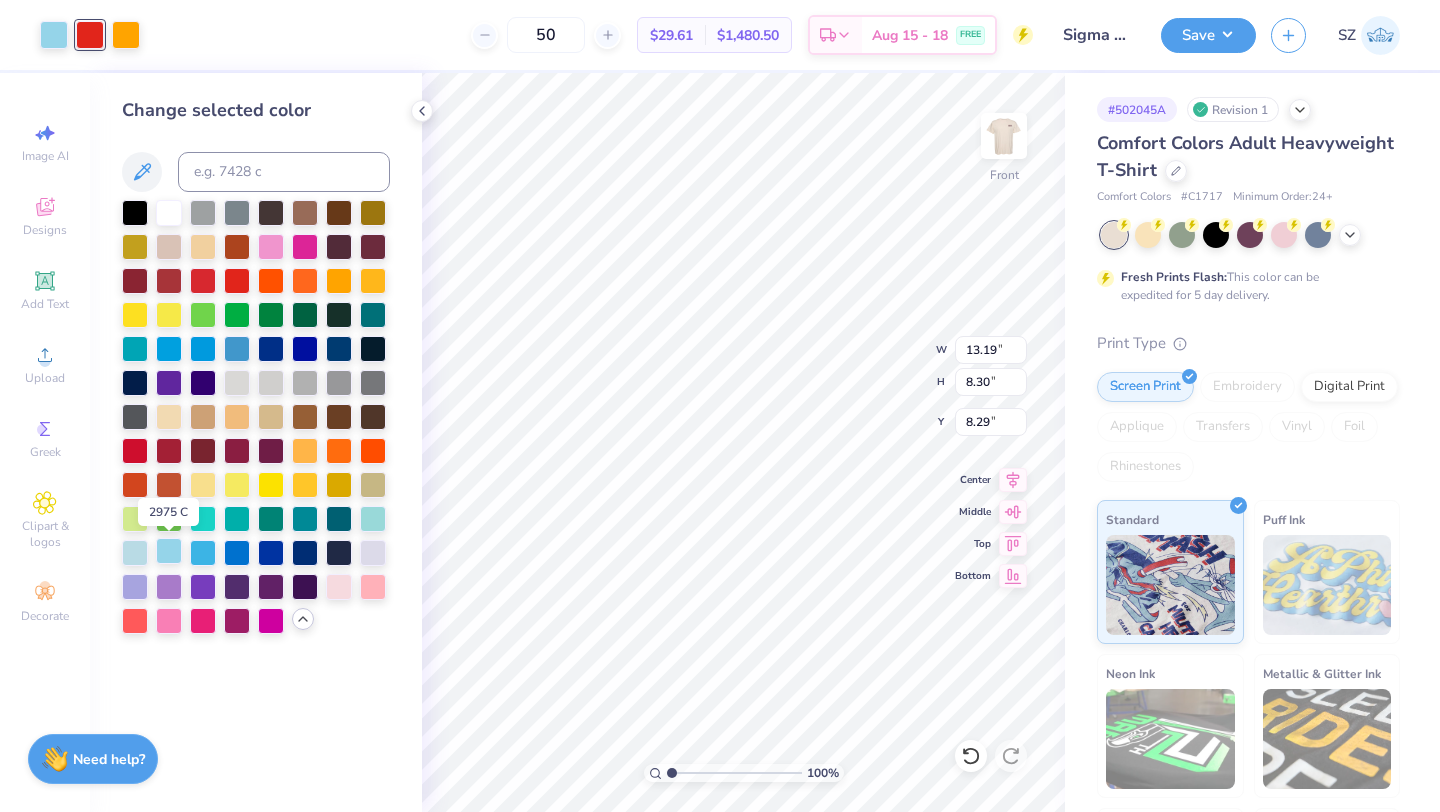click at bounding box center [169, 551] 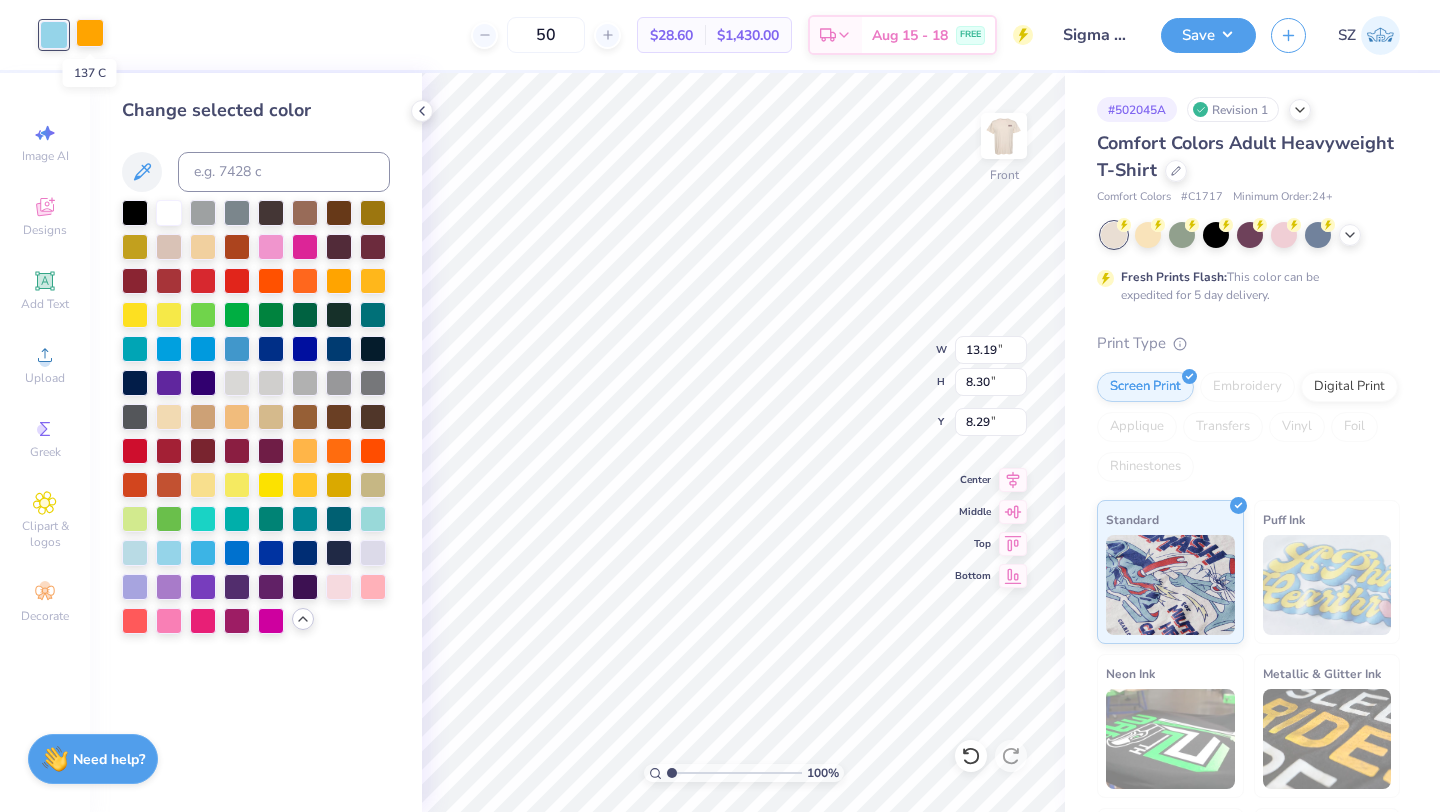 click at bounding box center (90, 33) 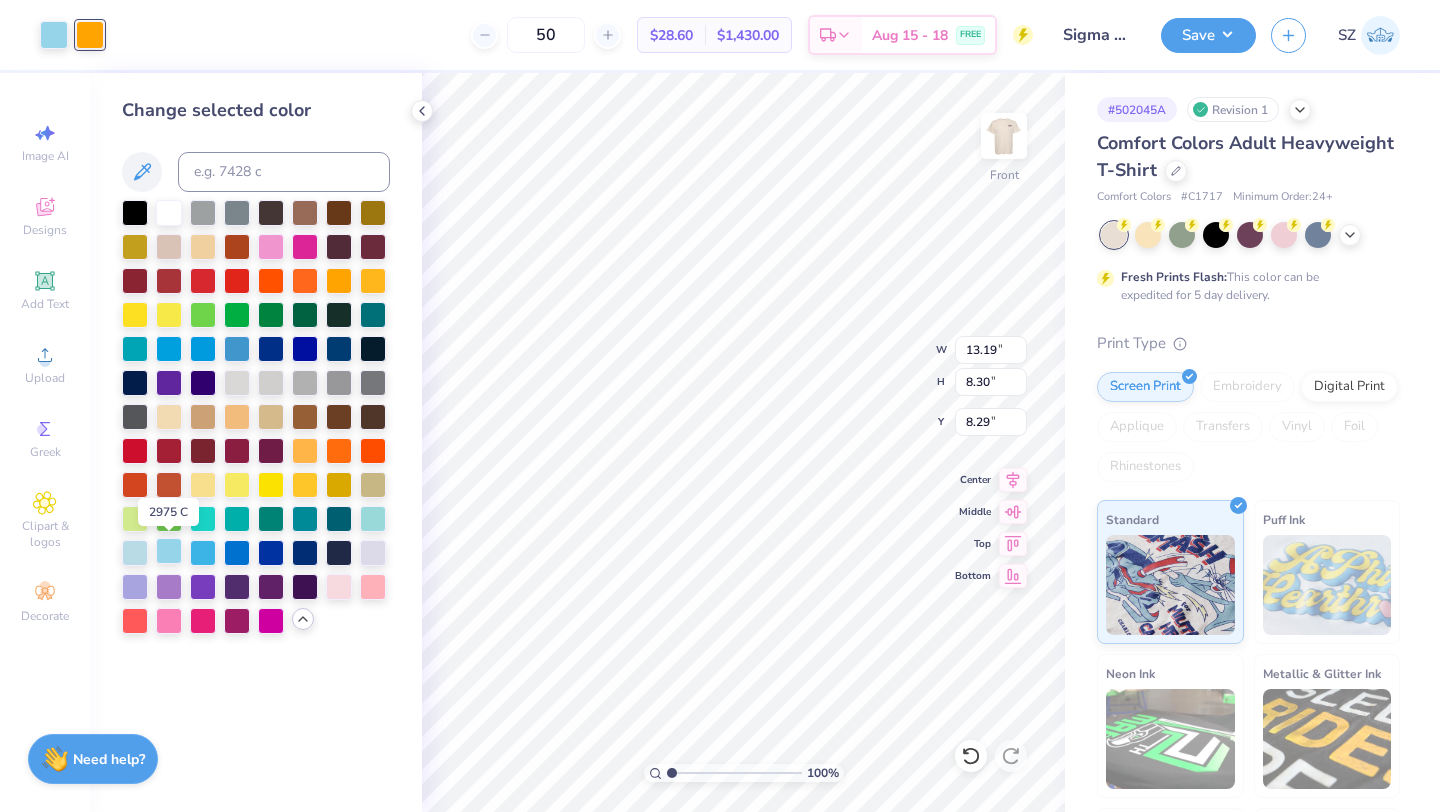 click at bounding box center [169, 551] 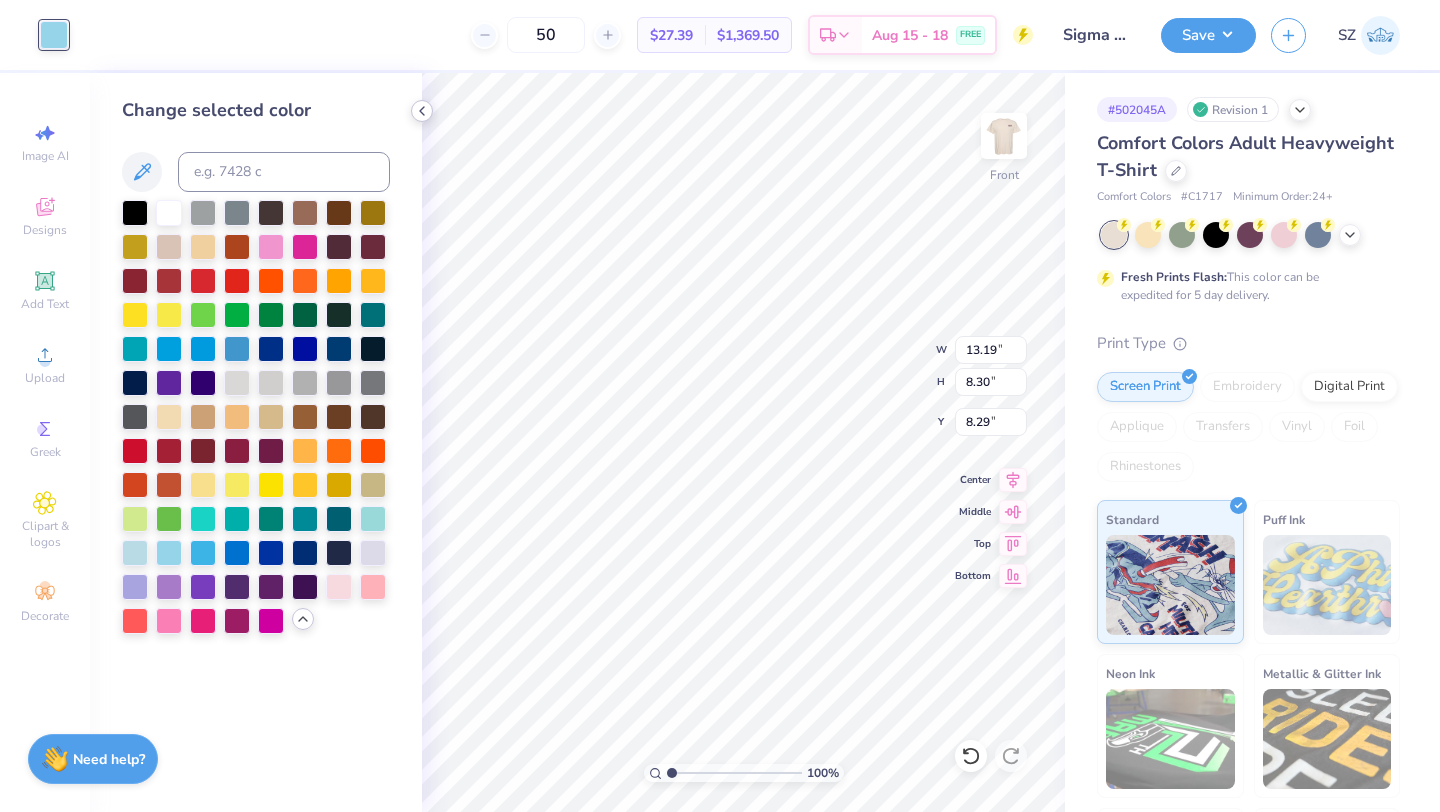 click 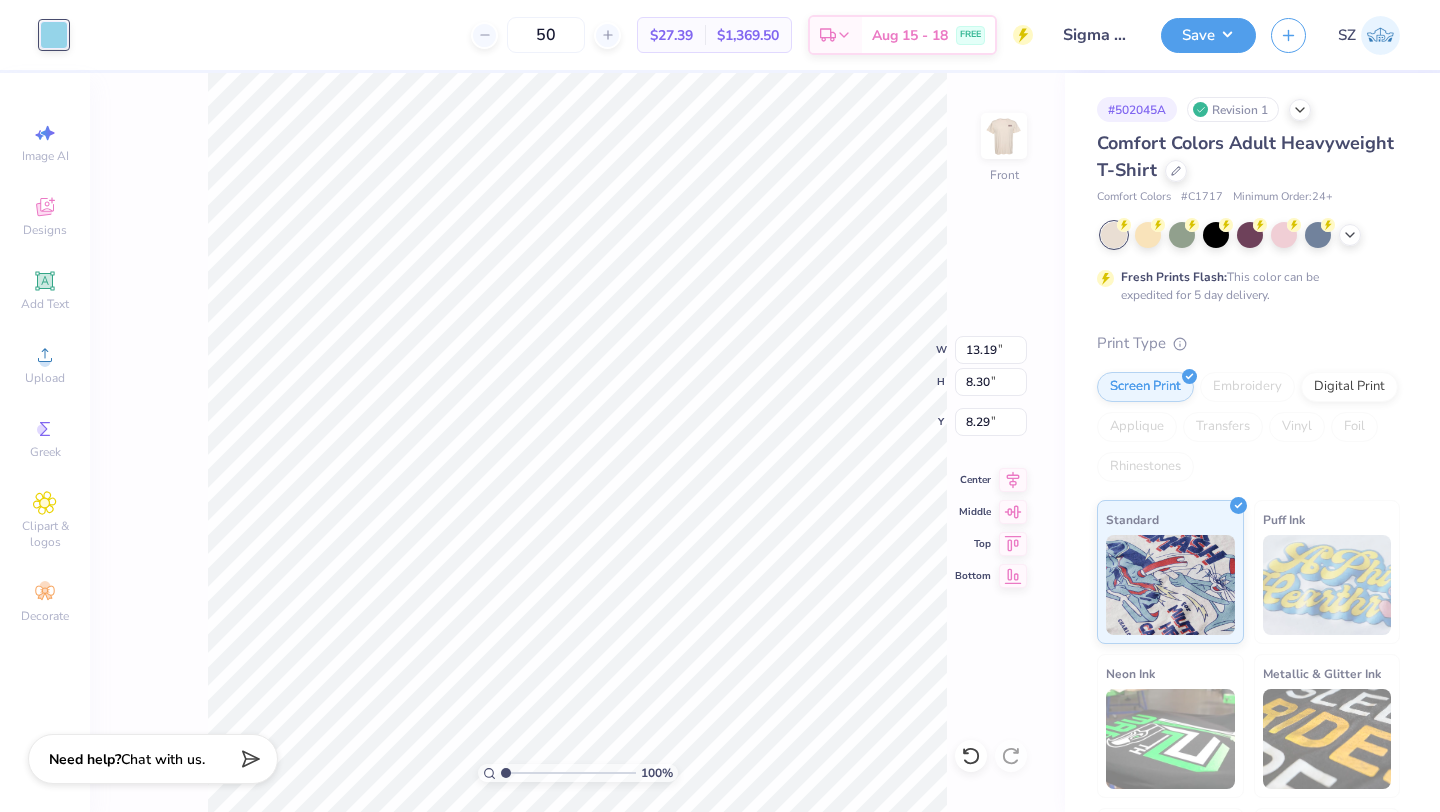 type on "13.25" 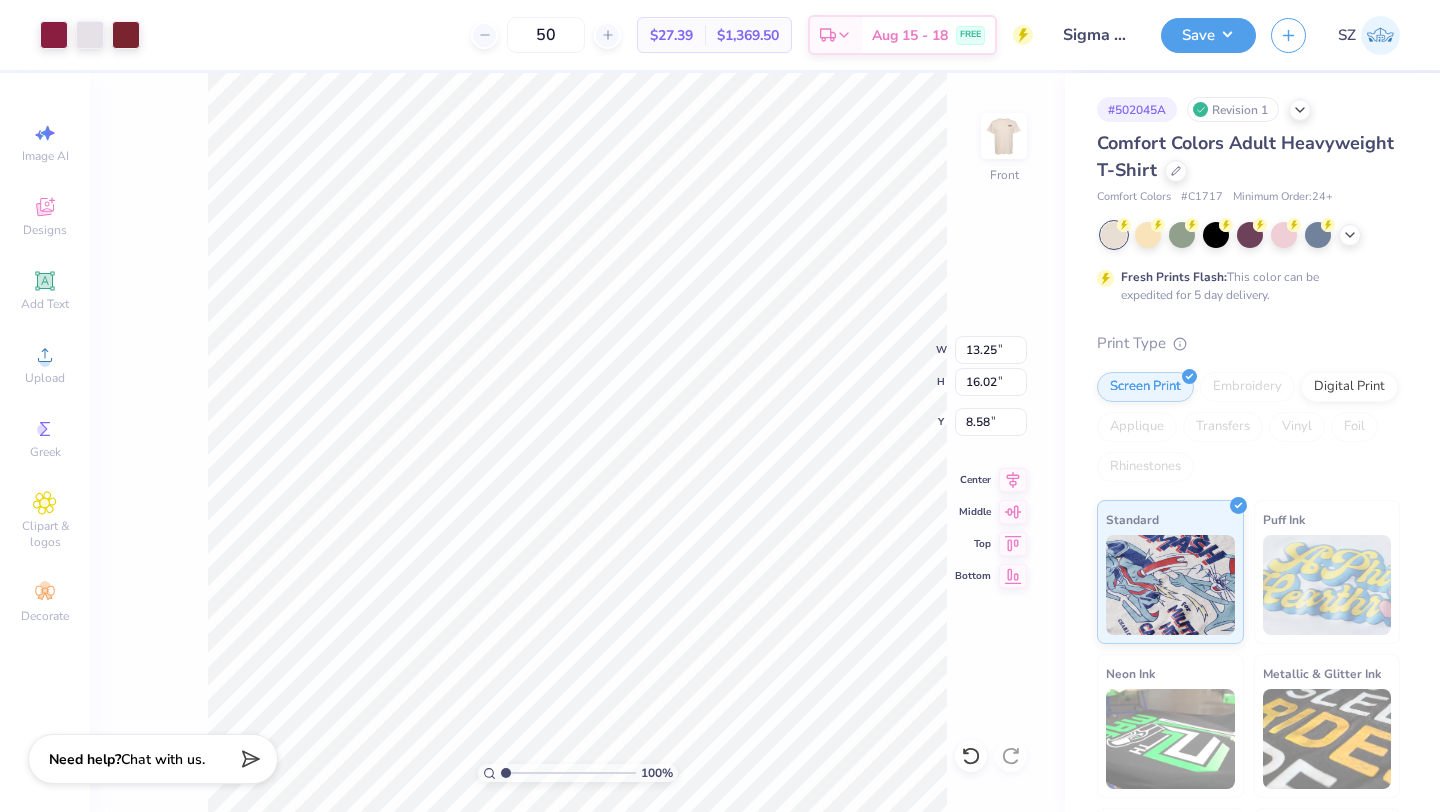 type on "3.92" 